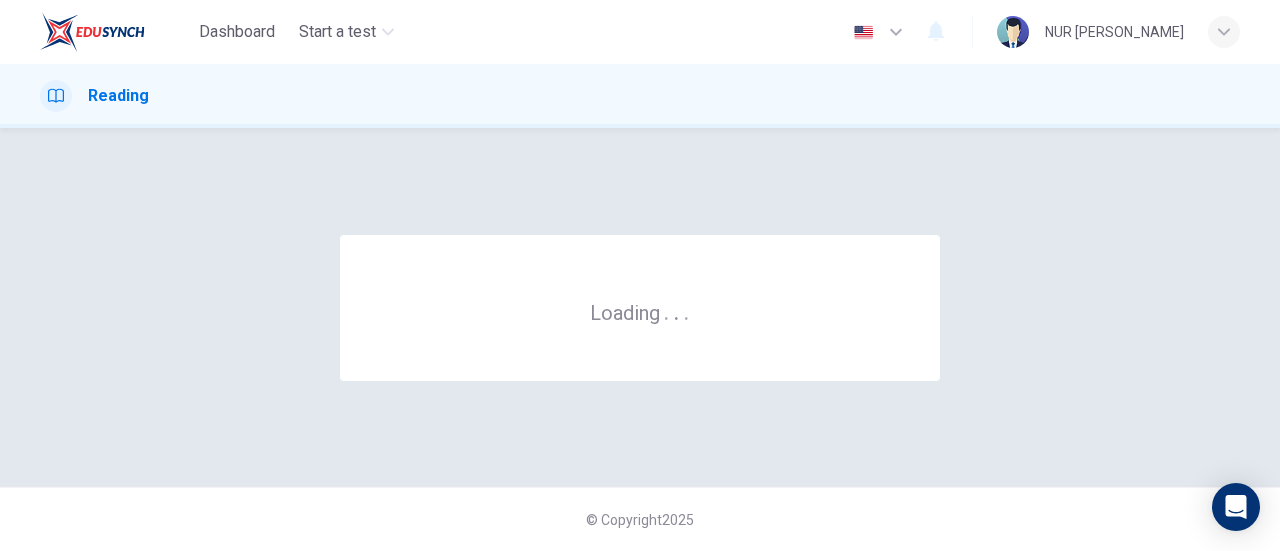 scroll, scrollTop: 0, scrollLeft: 0, axis: both 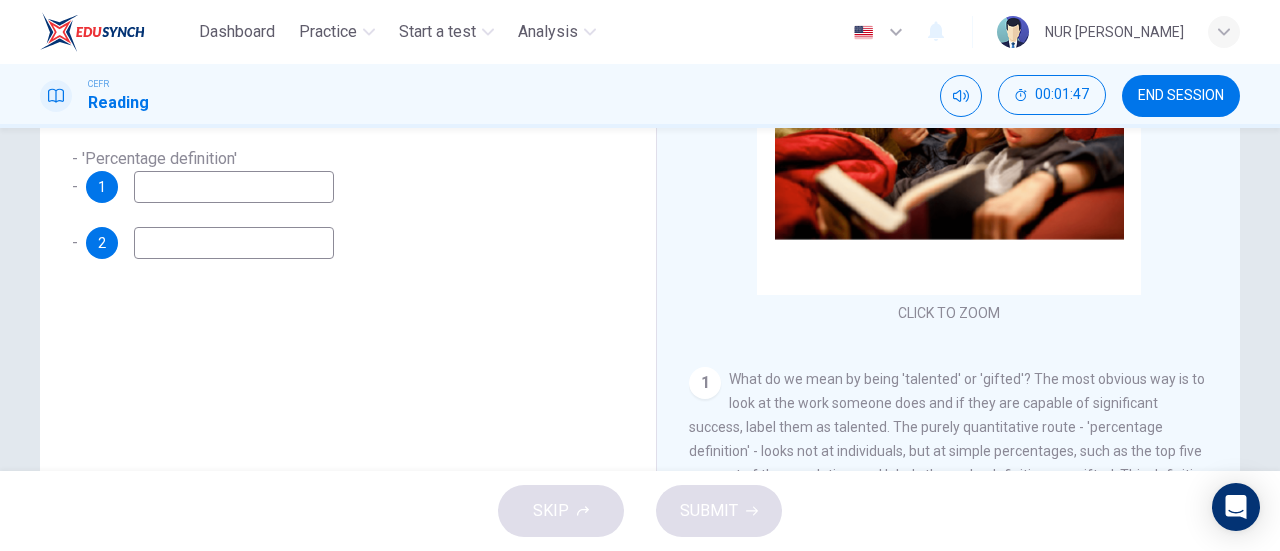 click at bounding box center (234, 187) 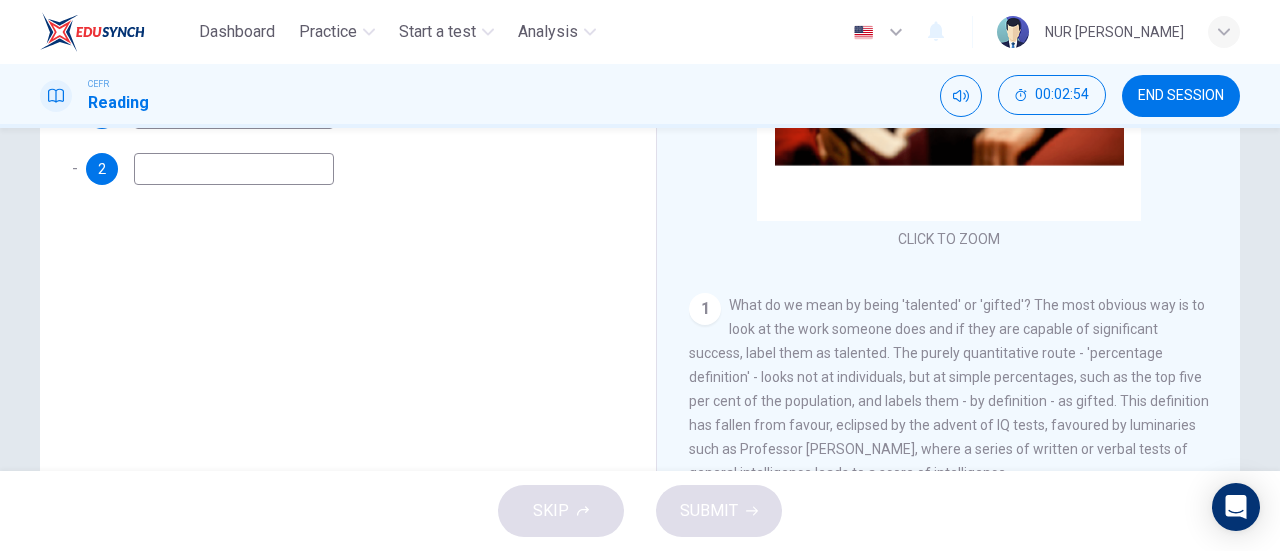 scroll, scrollTop: 432, scrollLeft: 0, axis: vertical 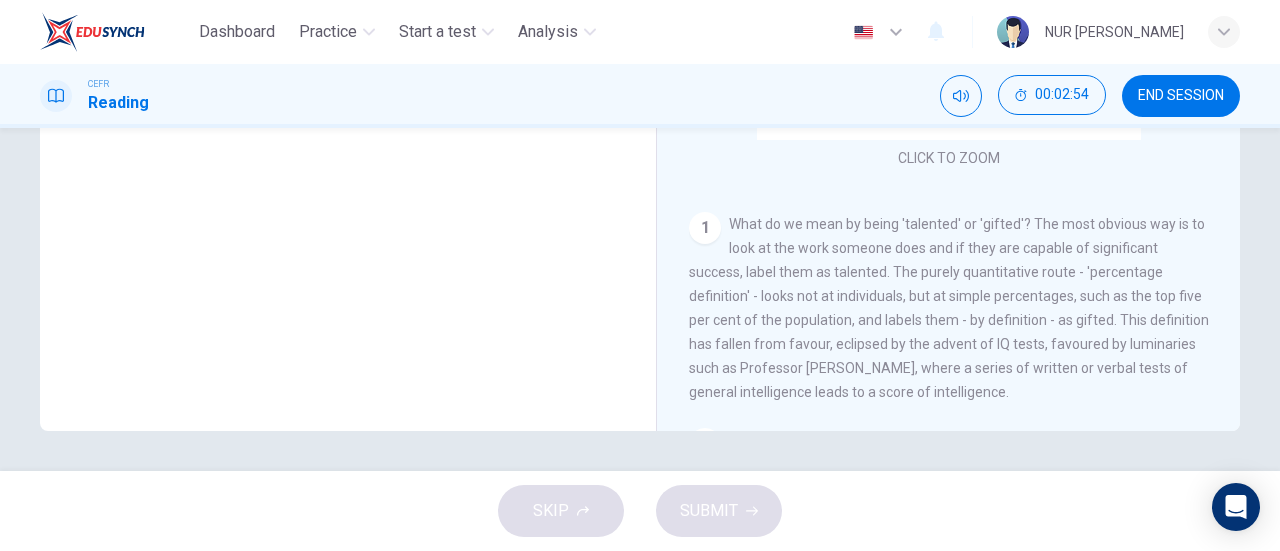 click on "Questions 1 - 2 Over time, how have the approaches to defining 'talent' progressed?
Choose  ONE OR TWO WORDS  from the passage for each answer.
Write your answers in the boxes below. - 'Percentage definition'
-  1 gifted -  2" at bounding box center (348, 93) 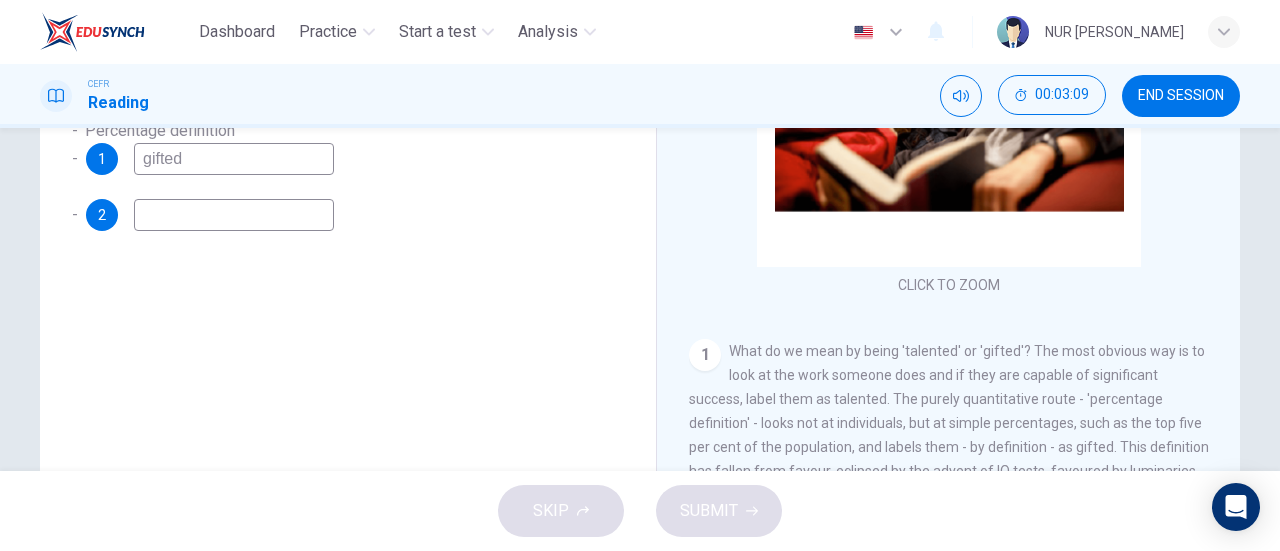 scroll, scrollTop: 304, scrollLeft: 0, axis: vertical 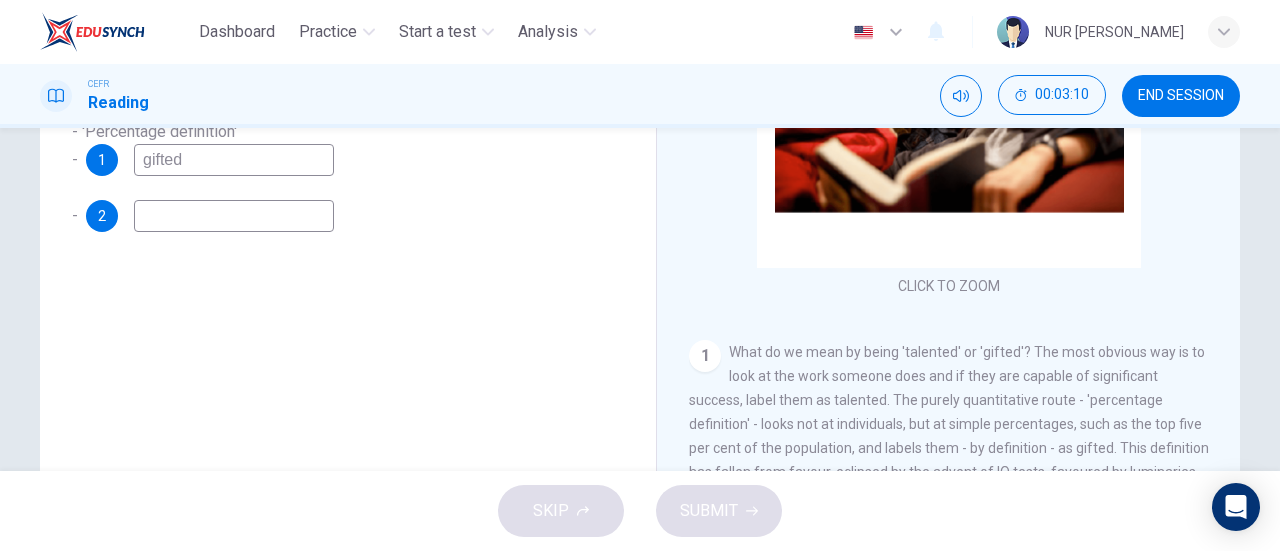 click on "gifted" at bounding box center (234, 160) 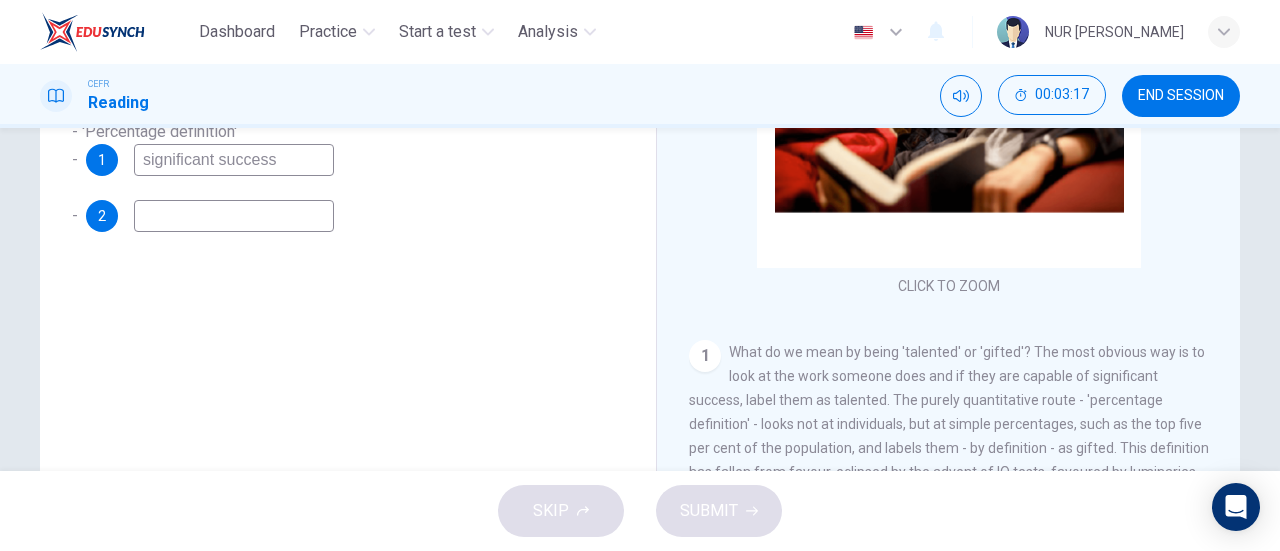 type on "significant success" 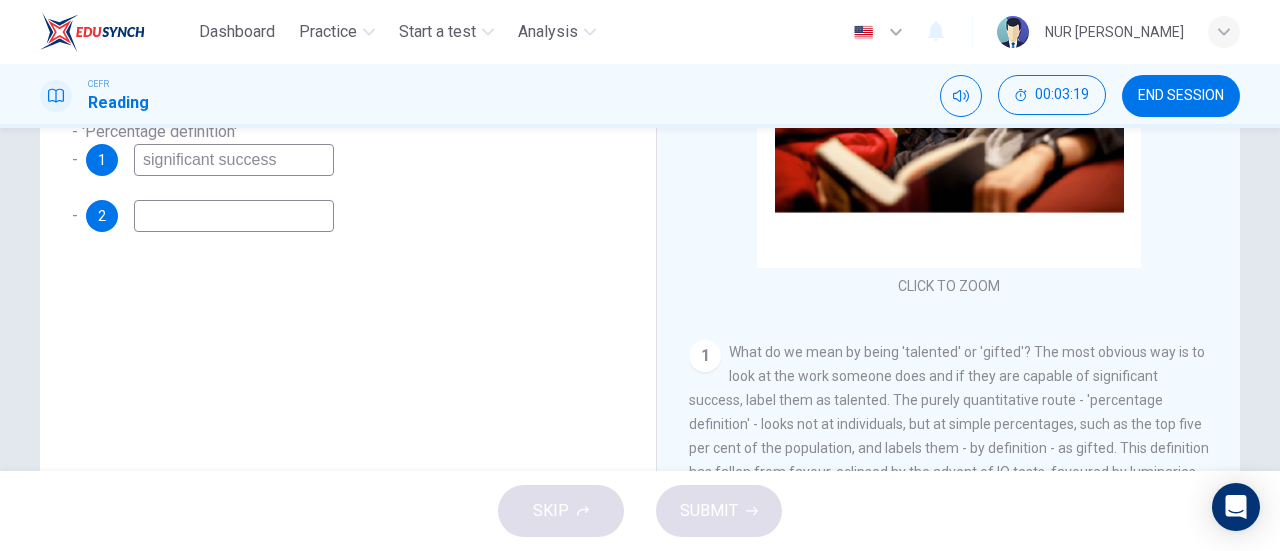 click on "What do we mean by being 'talented' or 'gifted'? The most obvious way is to look at the work someone does and if they are capable of significant success, label them as talented. The purely quantitative route - 'percentage definition' - looks not at individuals, but at simple percentages, such as the top five per cent of the population, and labels them - by definition - as gifted. This definition has fallen from favour, eclipsed by the advent of IQ tests, favoured by luminaries such as Professor Hans Eysenck, where a series of written or verbal tests of general intelligence leads to a score of intelligence." at bounding box center (949, 436) 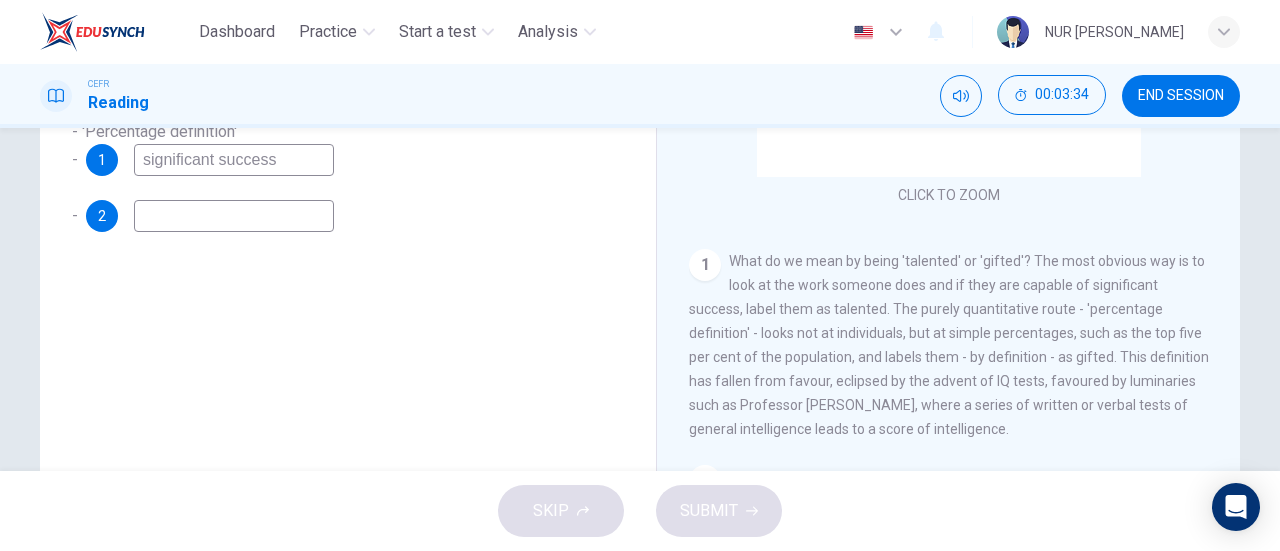 scroll, scrollTop: 130, scrollLeft: 0, axis: vertical 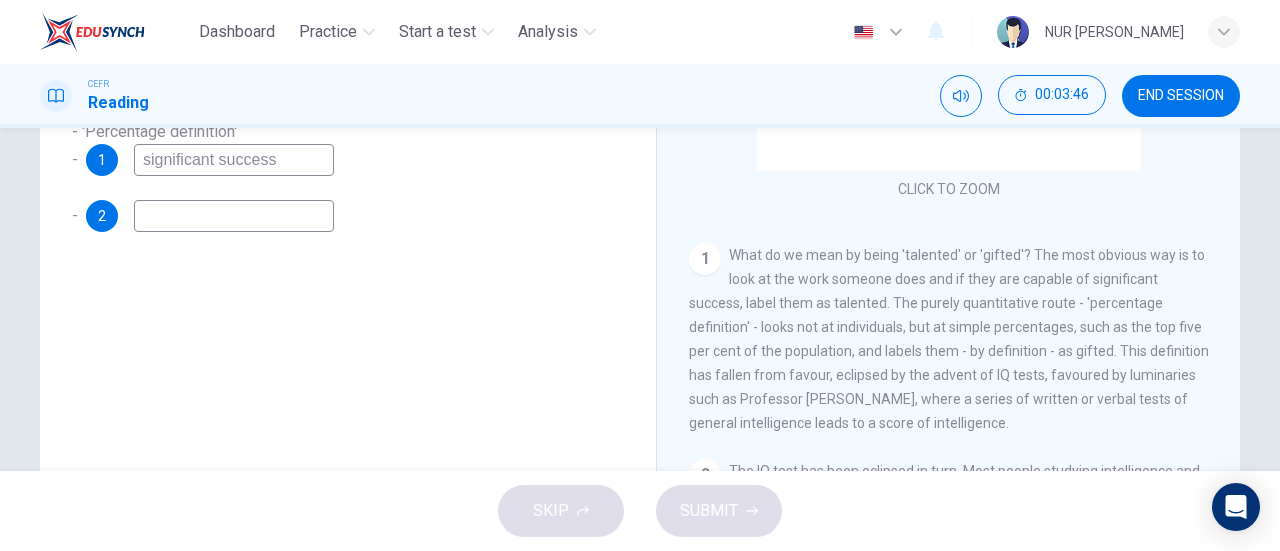 click at bounding box center [234, 216] 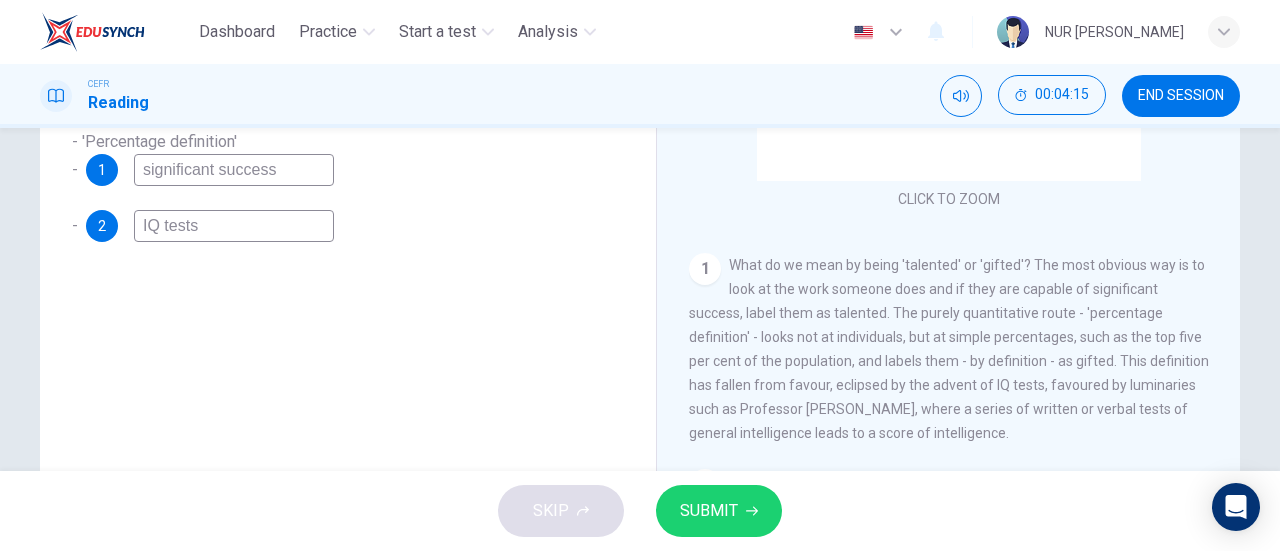 scroll, scrollTop: 321, scrollLeft: 0, axis: vertical 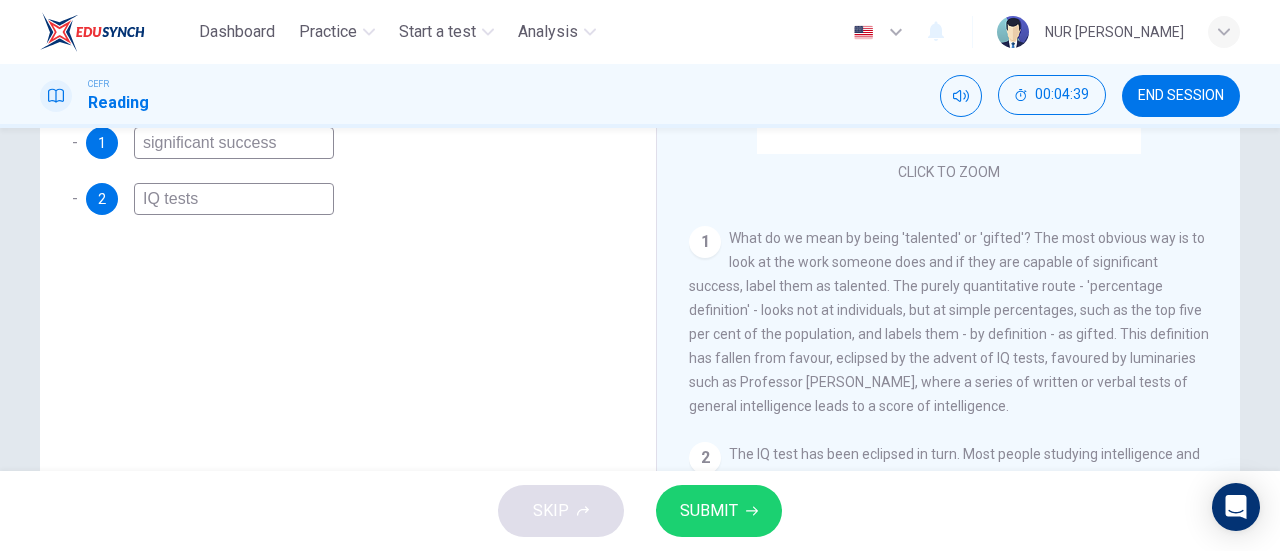 type on "IQ tests" 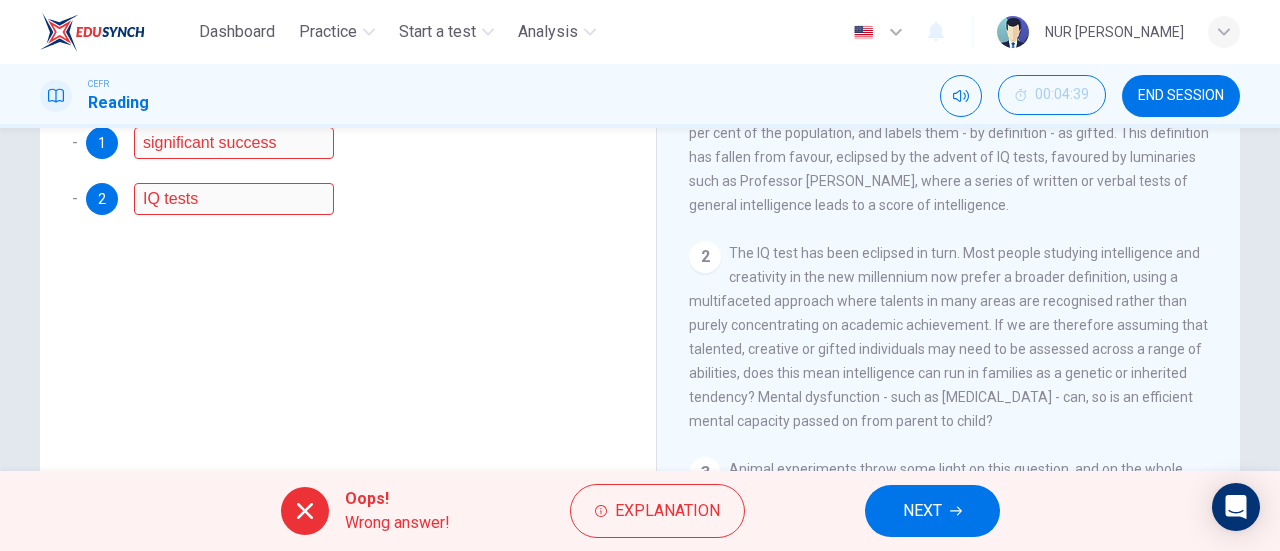 scroll, scrollTop: 332, scrollLeft: 0, axis: vertical 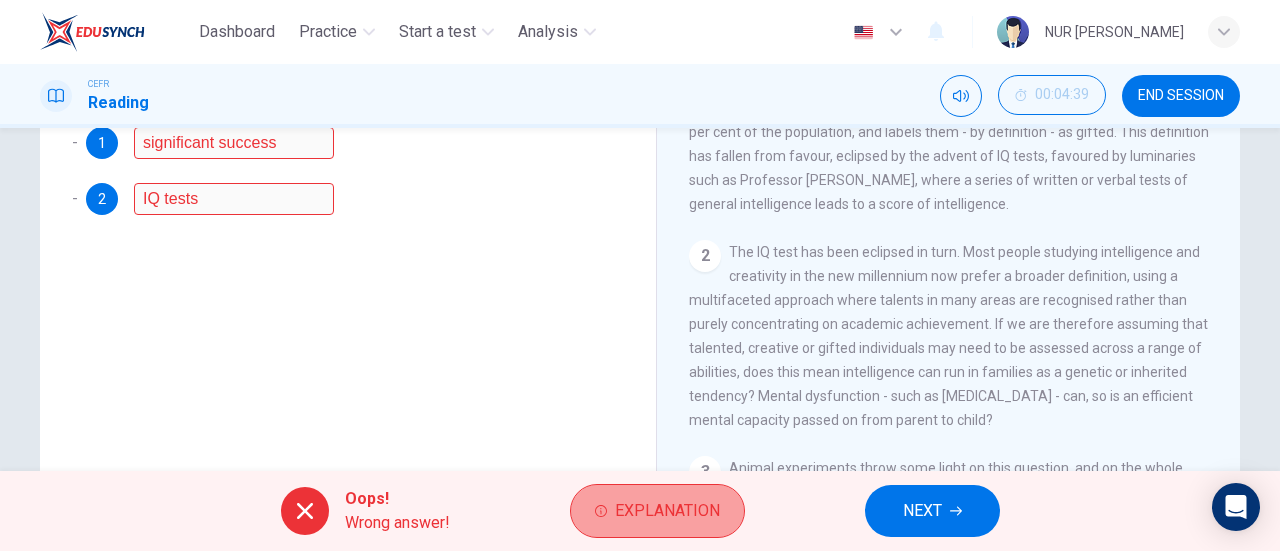 click on "Explanation" at bounding box center (667, 511) 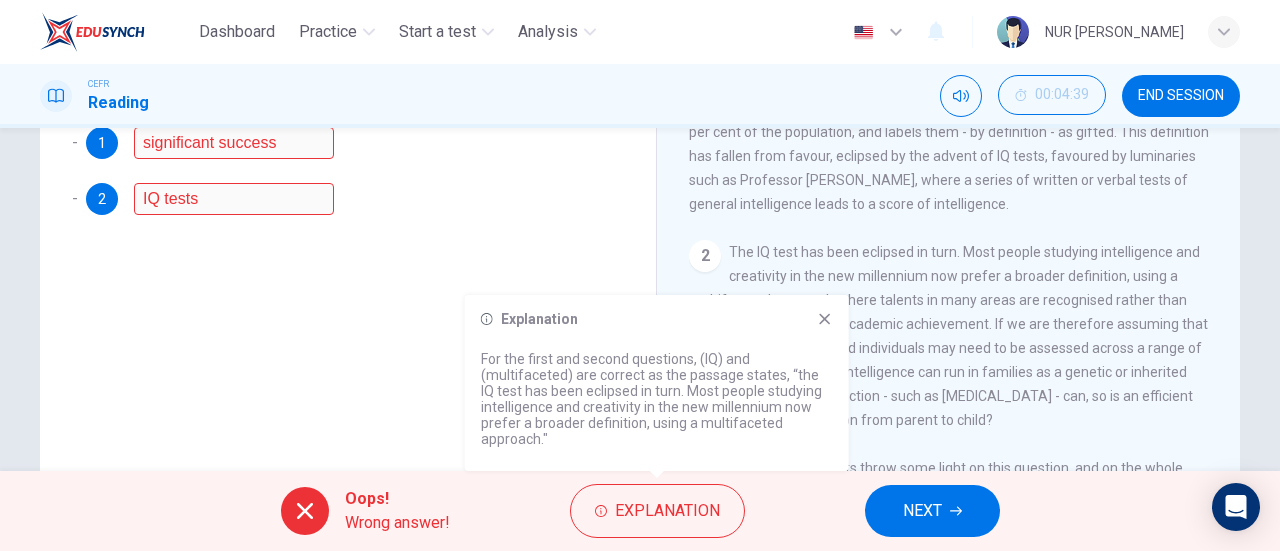 click 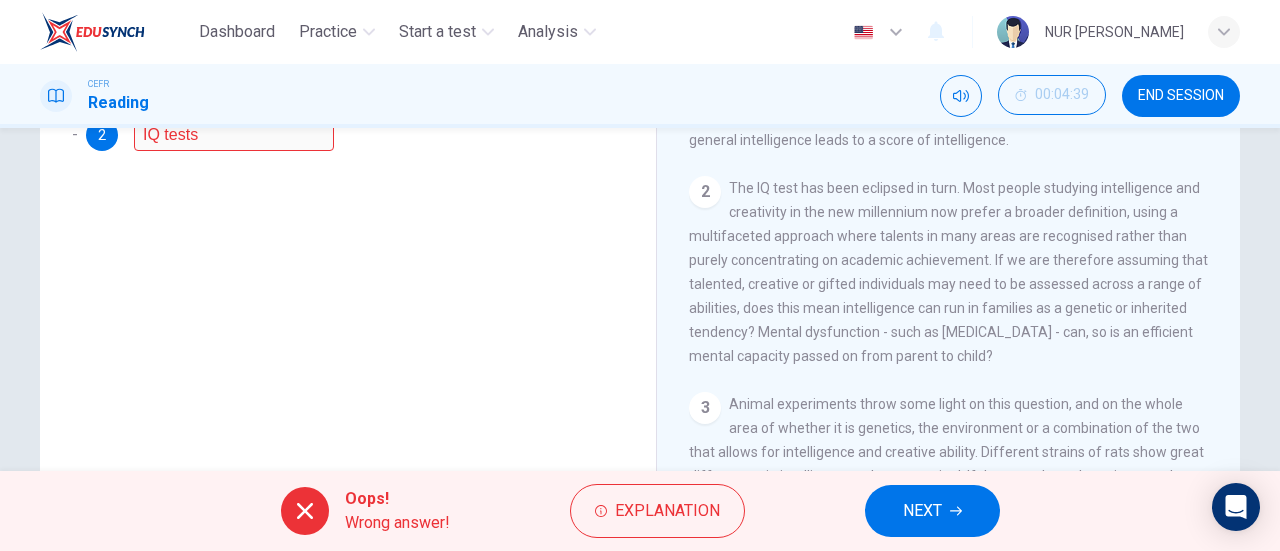scroll, scrollTop: 386, scrollLeft: 0, axis: vertical 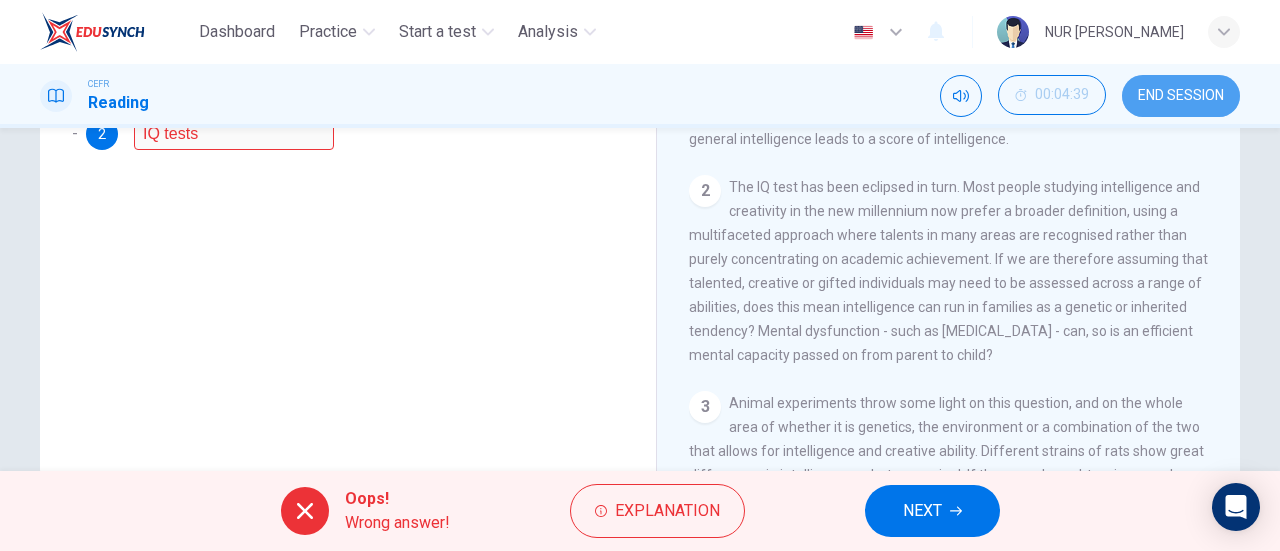 click on "END SESSION" at bounding box center (1181, 96) 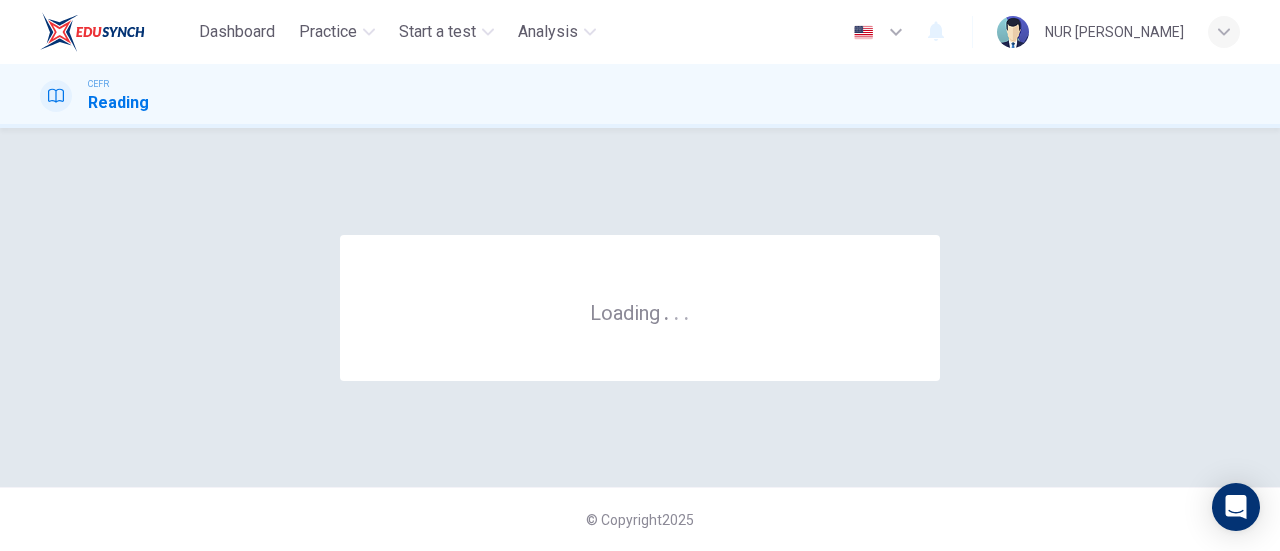 scroll, scrollTop: 0, scrollLeft: 0, axis: both 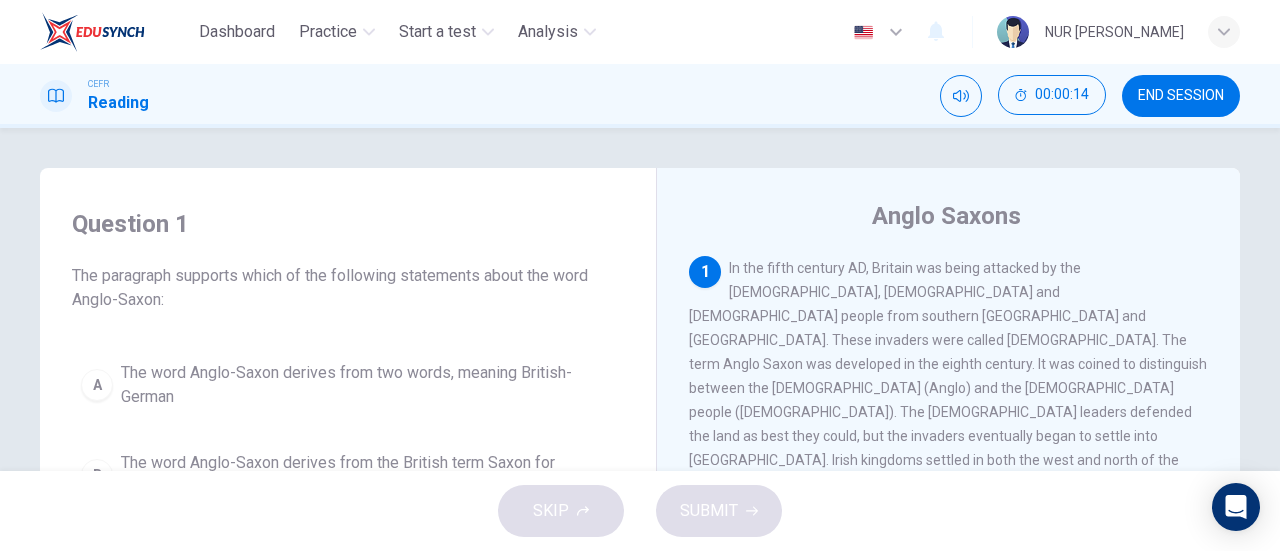 click on "1 In the fifth century AD, Britain was being attacked by the Irish, Pict and Germanic people from southern Denmark and Germany. These invaders were called Saxons. The term Anglo Saxon was developed in the eighth century. It was coined to distinguish between the British (Anglo) and the Germanic people (Saxons). The Roman-Britano leaders defended the land as best they could, but the invaders eventually began to settle into Britain. Irish kingdoms settled in both the west and north of the country. Meanwhile, the Angles, Saxons and Jute tribes took over the east part of Britain." at bounding box center [949, 388] 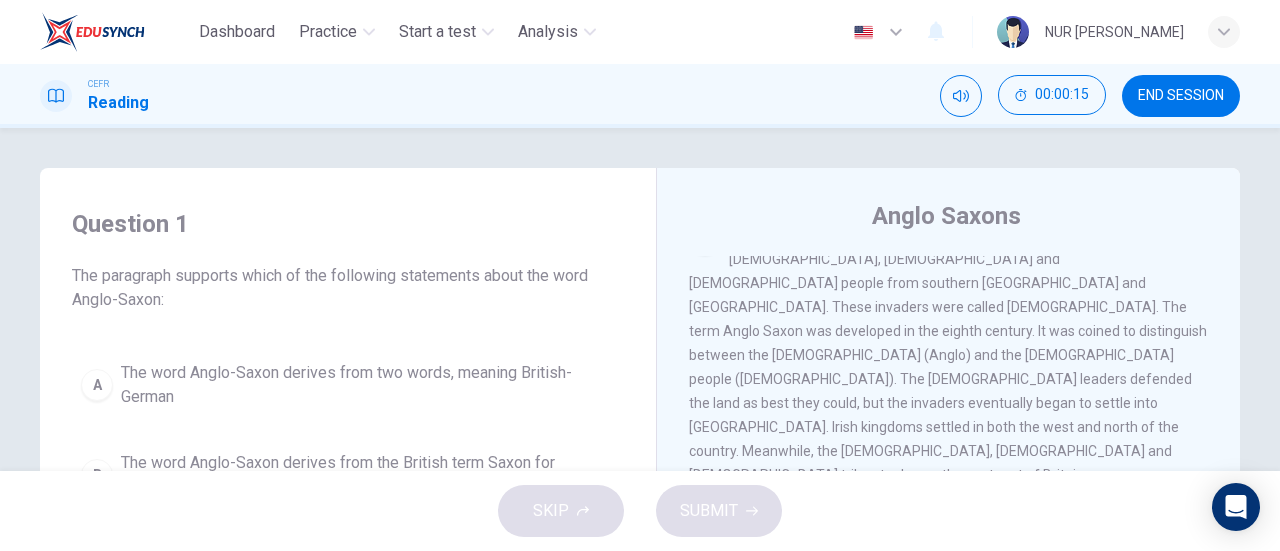 scroll, scrollTop: 36, scrollLeft: 0, axis: vertical 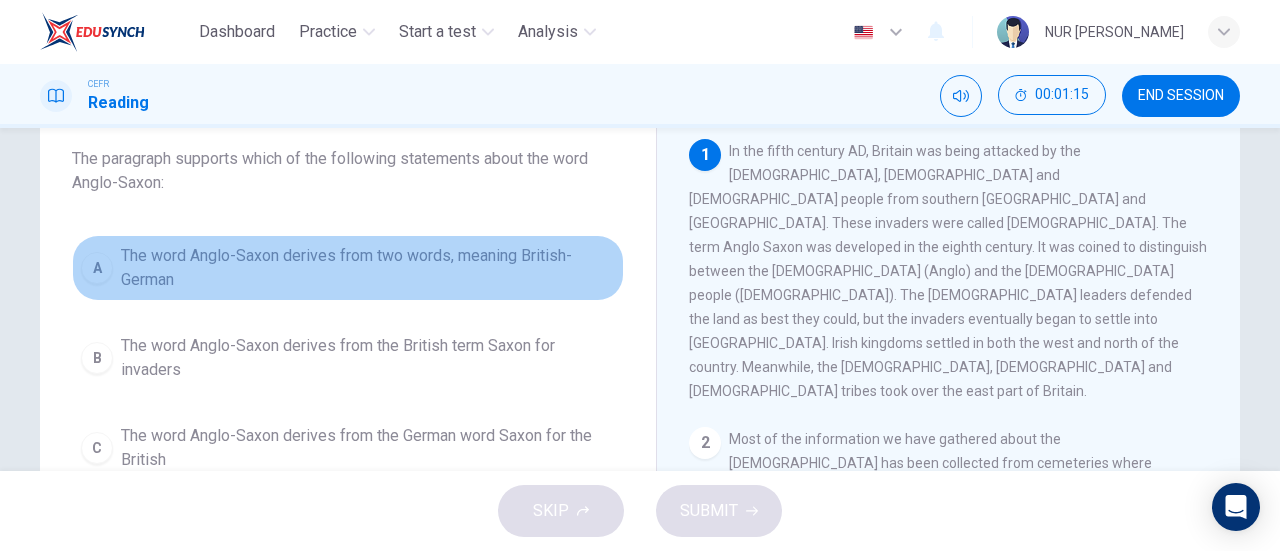 click on "The word Anglo-Saxon derives from two words, meaning British-German" at bounding box center (368, 268) 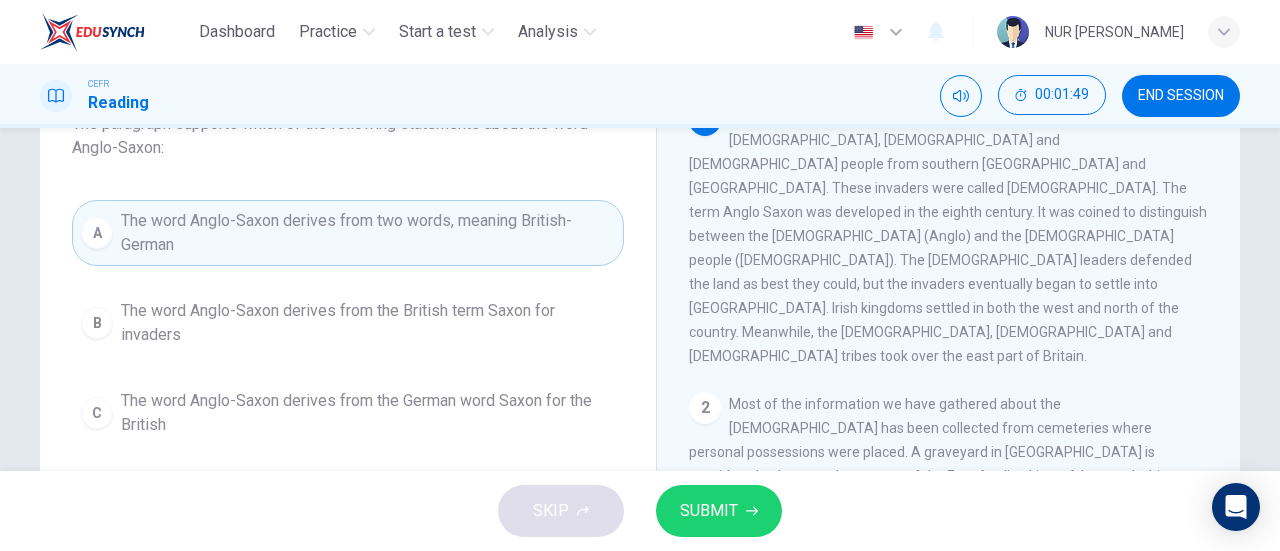 scroll, scrollTop: 150, scrollLeft: 0, axis: vertical 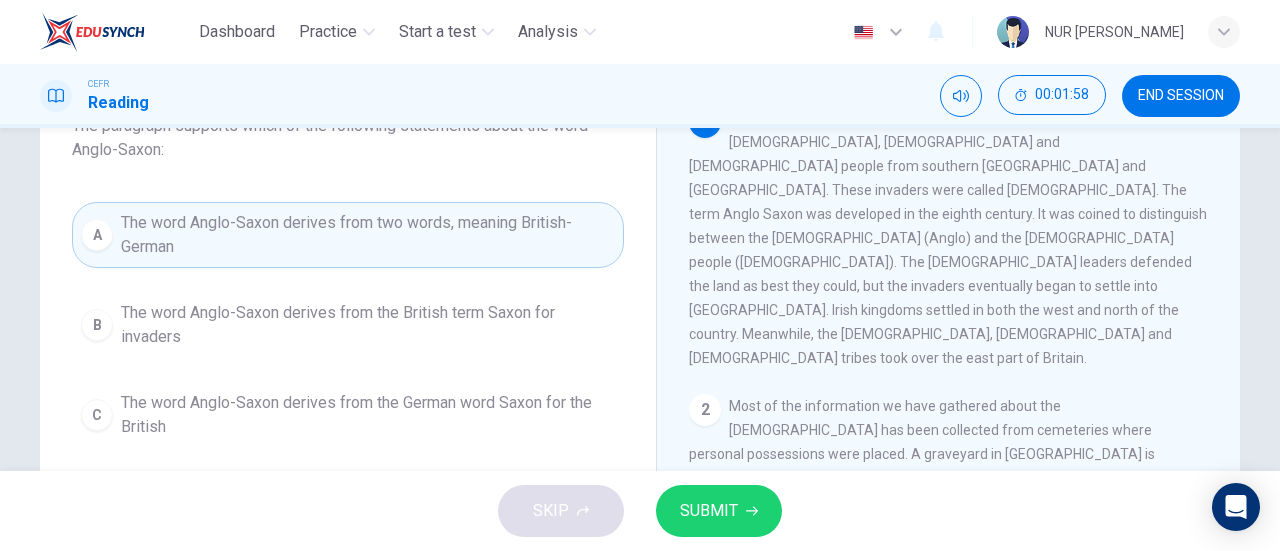 click on "SUBMIT" at bounding box center [719, 511] 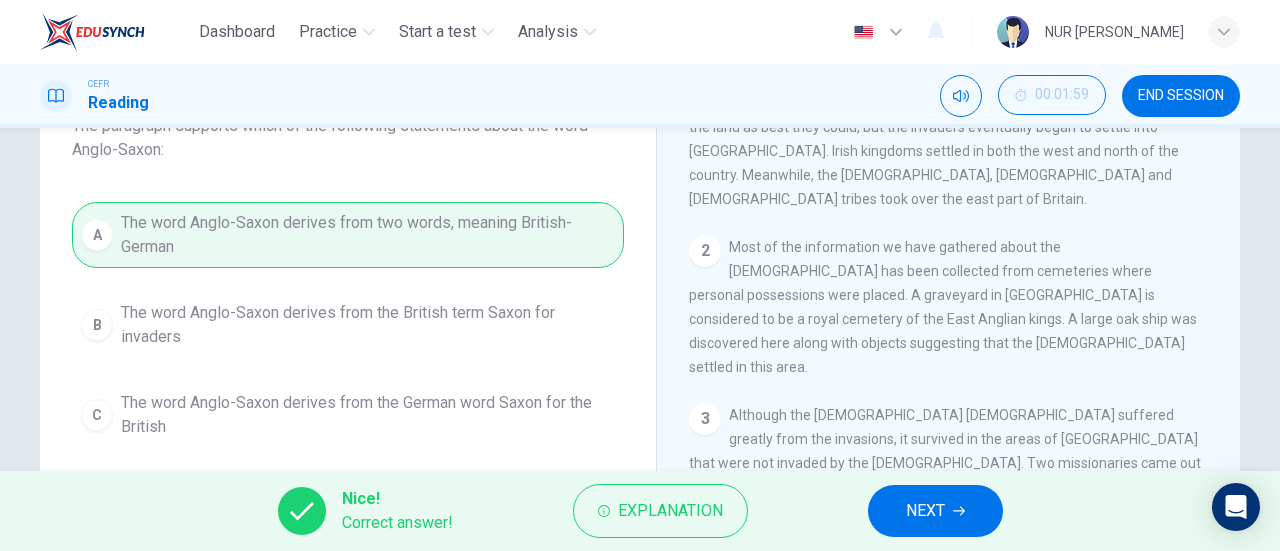 scroll, scrollTop: 160, scrollLeft: 0, axis: vertical 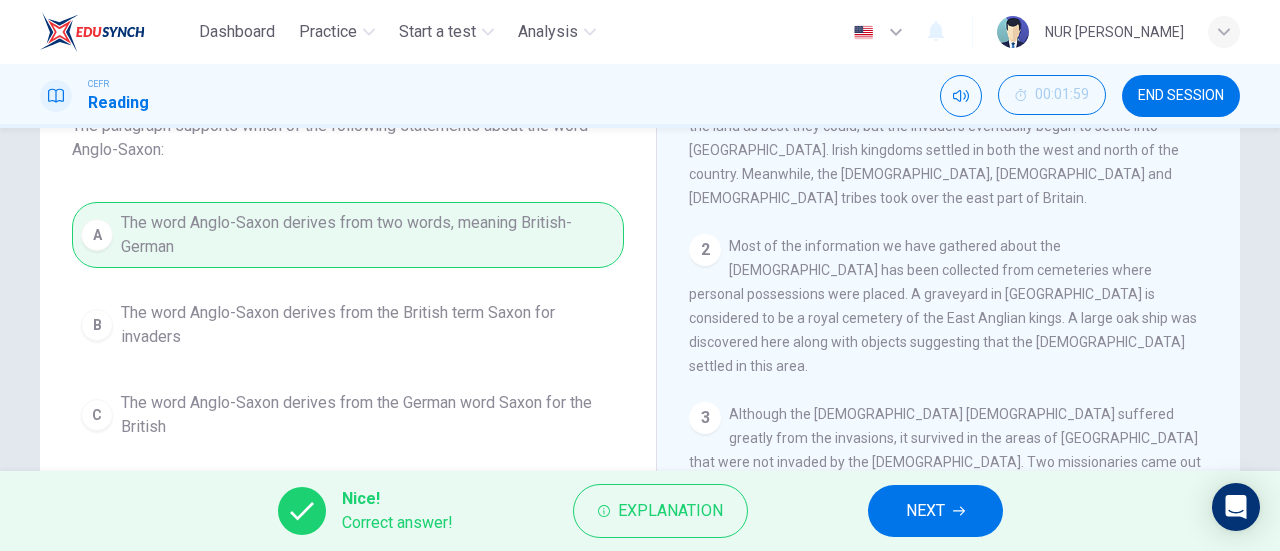 click on "NEXT" at bounding box center (935, 511) 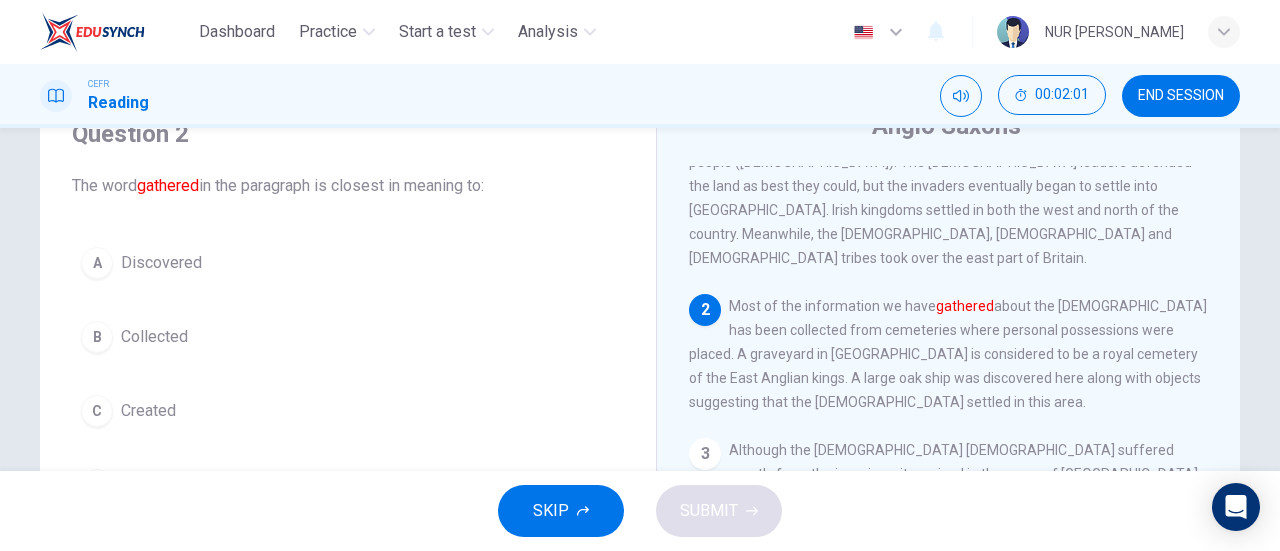 scroll, scrollTop: 87, scrollLeft: 0, axis: vertical 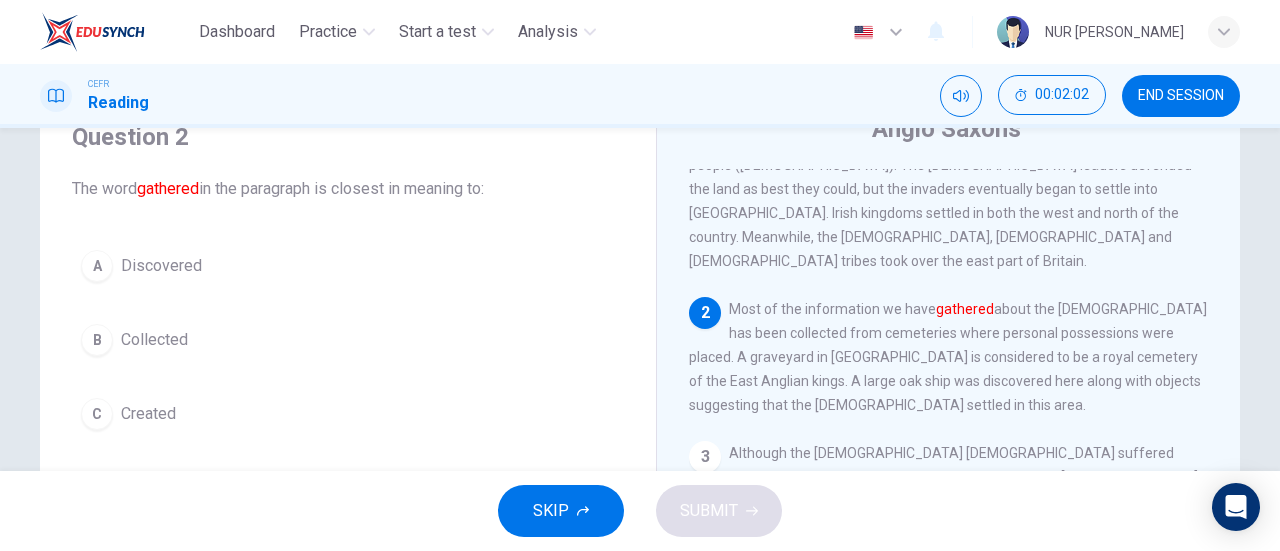 click on "Collected" at bounding box center [154, 340] 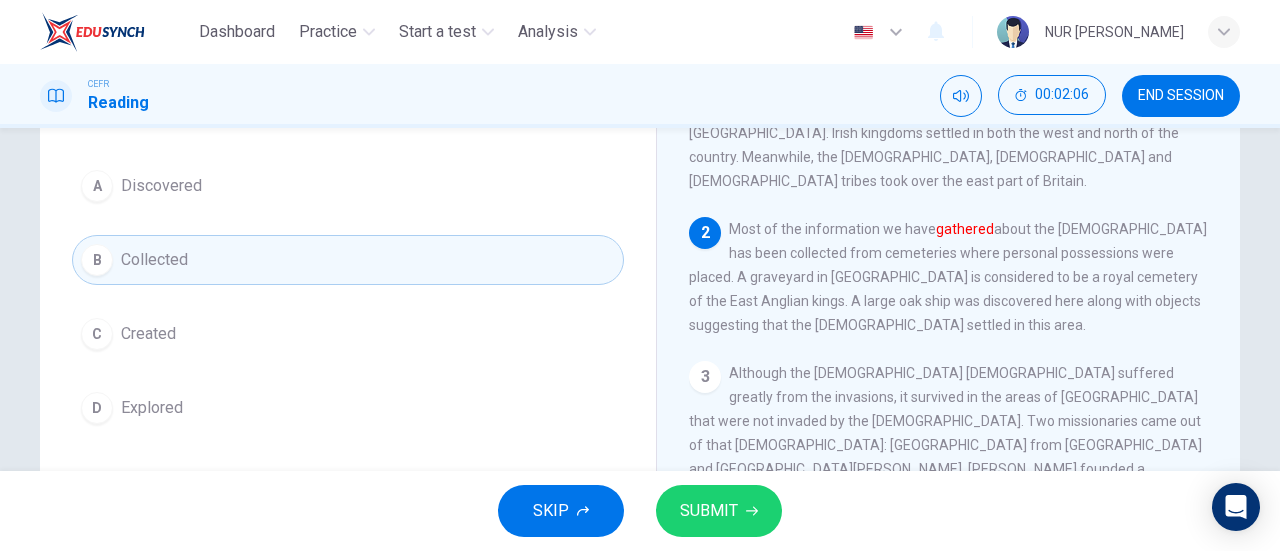 scroll, scrollTop: 170, scrollLeft: 0, axis: vertical 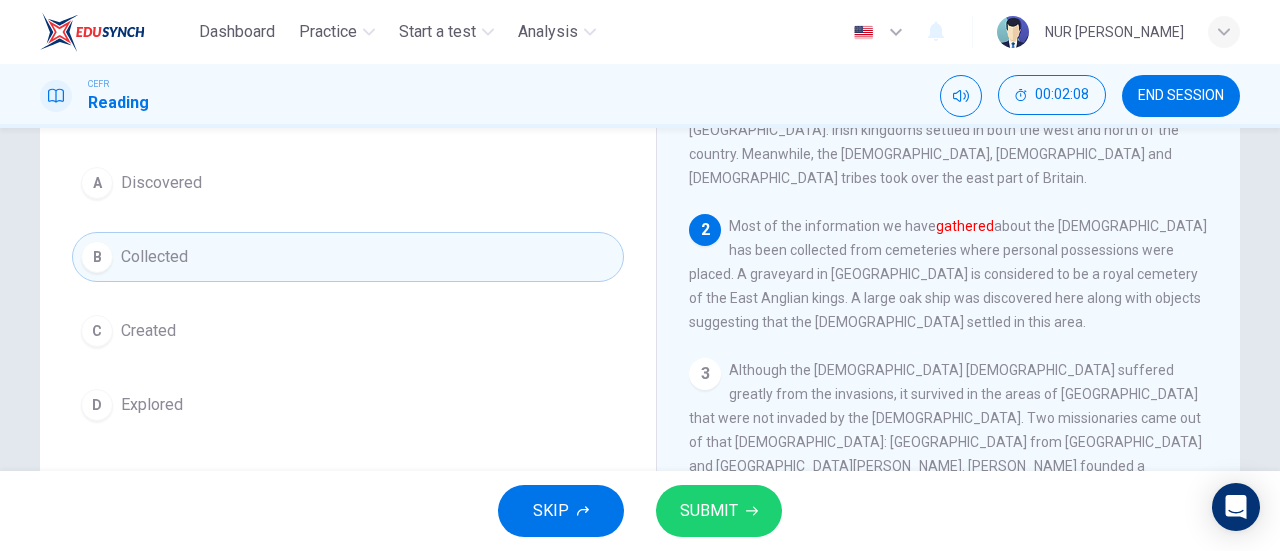 click on "SUBMIT" at bounding box center [709, 511] 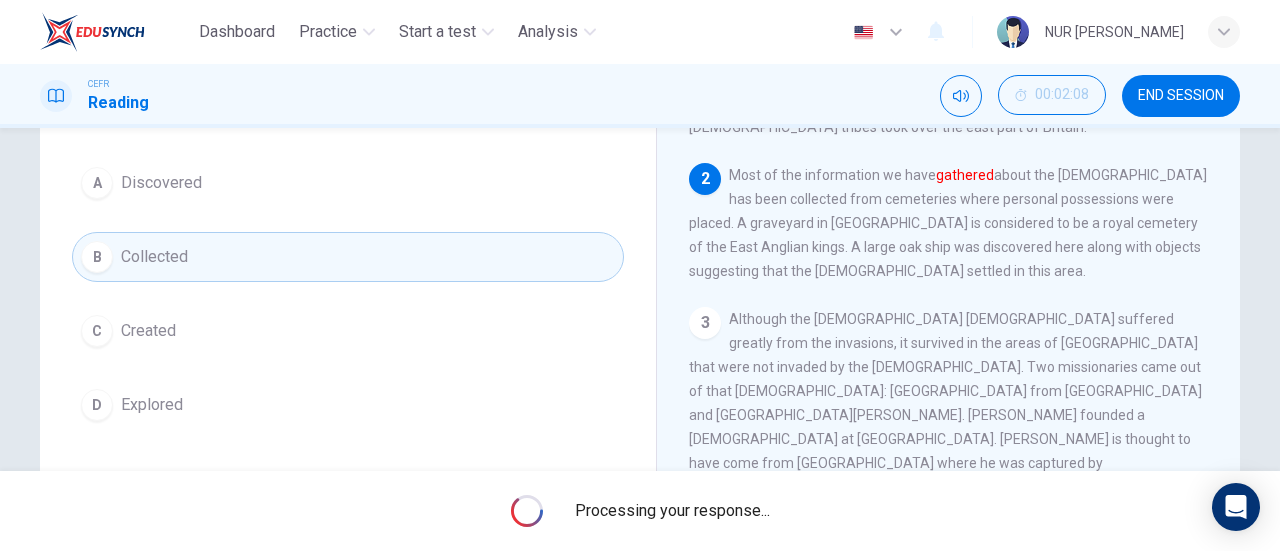 scroll, scrollTop: 214, scrollLeft: 0, axis: vertical 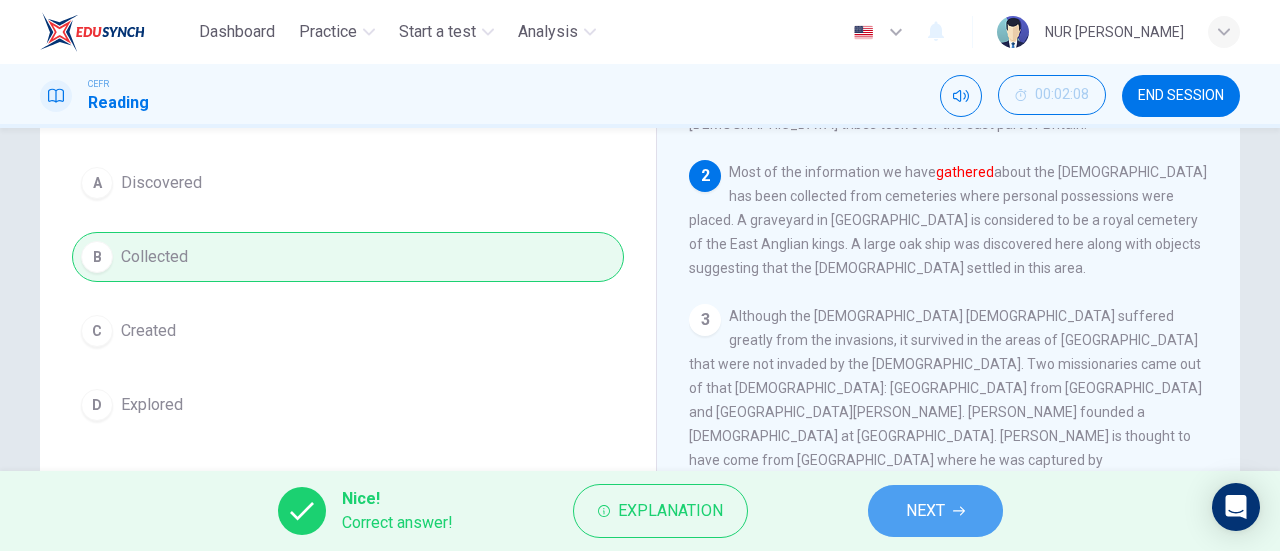 click on "NEXT" at bounding box center (935, 511) 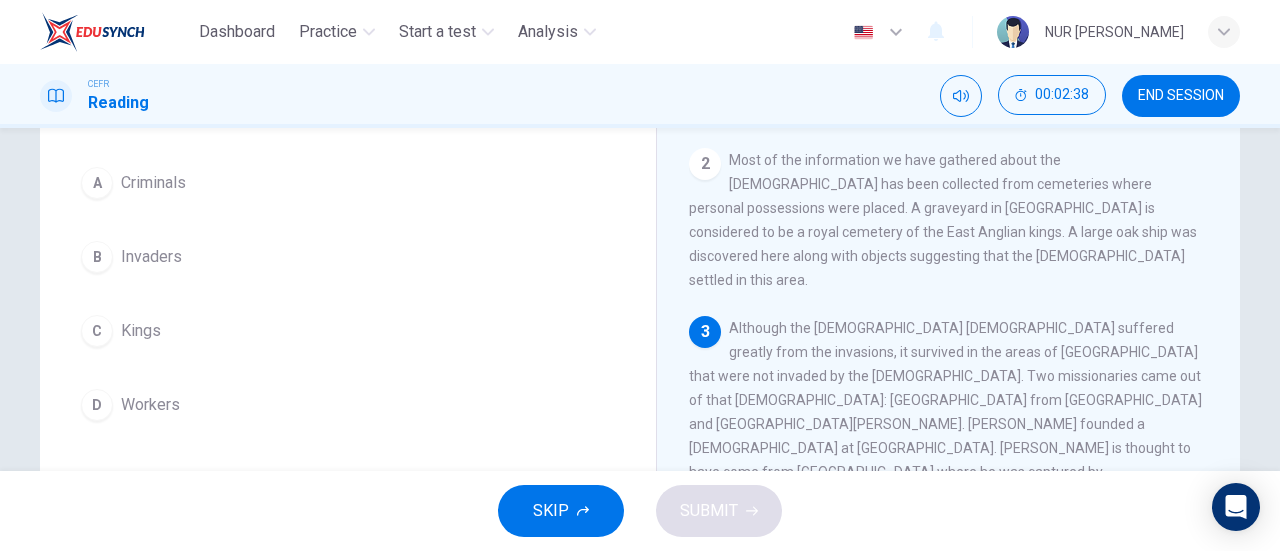 scroll, scrollTop: 225, scrollLeft: 0, axis: vertical 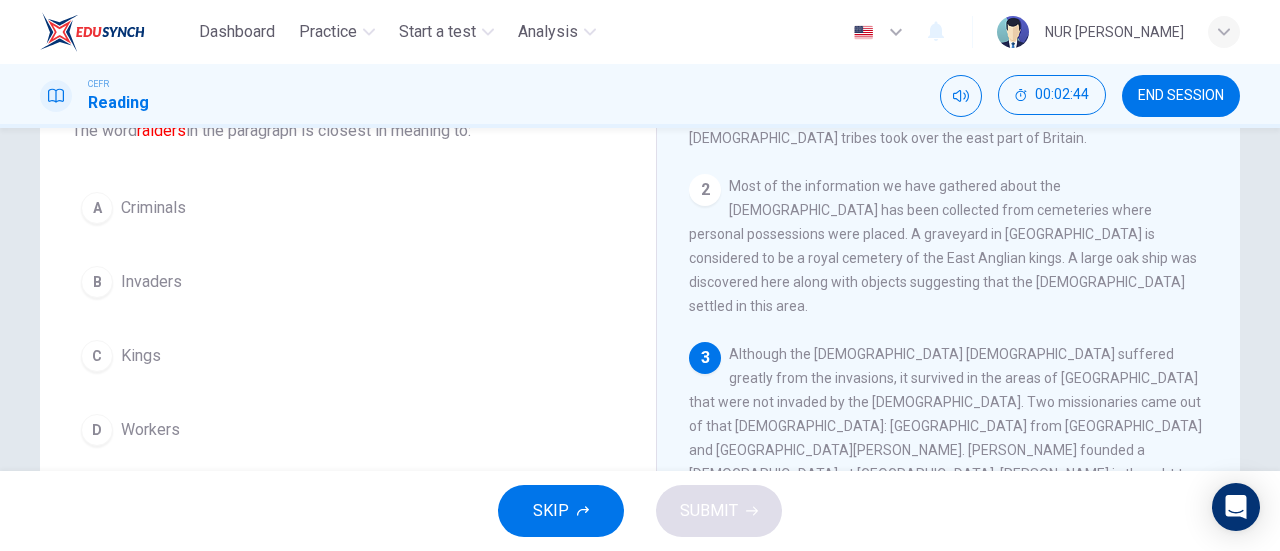 click on "Invaders" at bounding box center (151, 282) 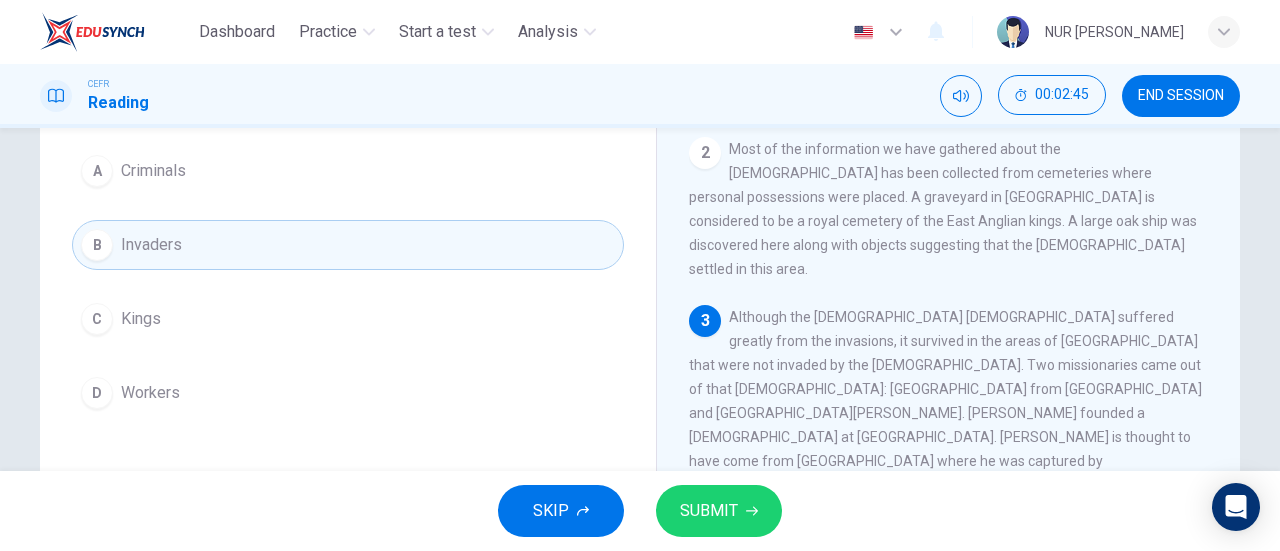 scroll, scrollTop: 184, scrollLeft: 0, axis: vertical 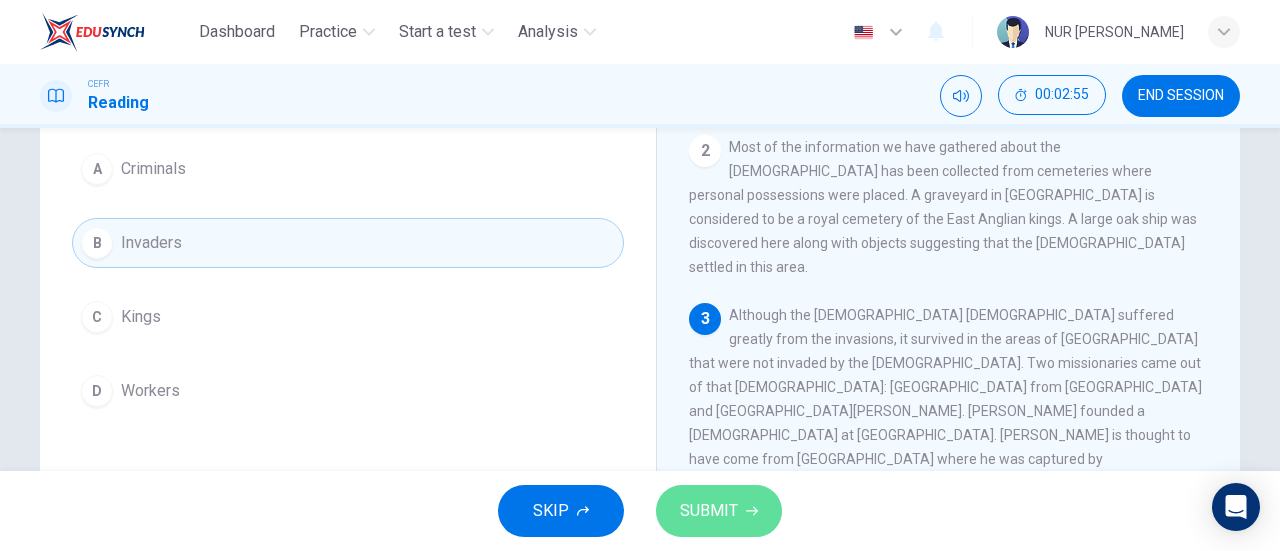 click on "SUBMIT" at bounding box center (709, 511) 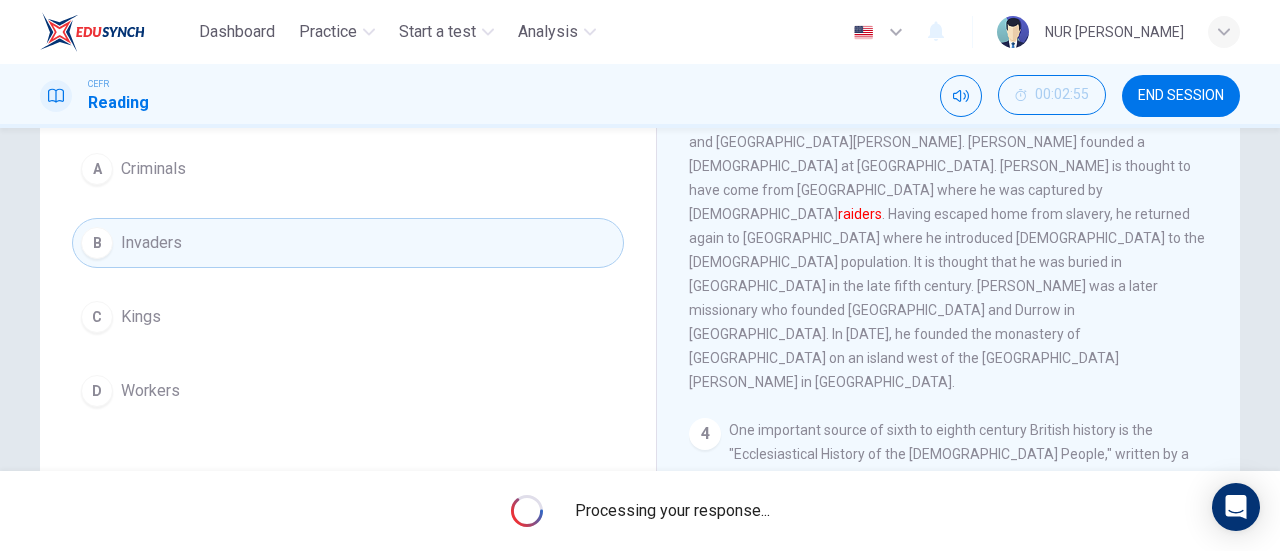 scroll, scrollTop: 497, scrollLeft: 0, axis: vertical 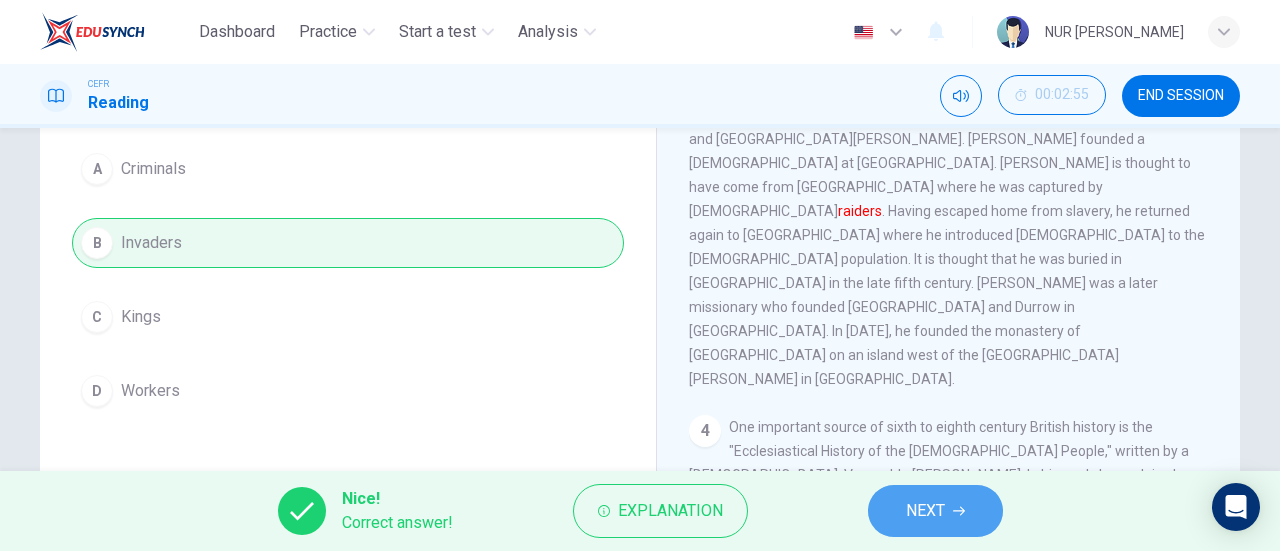 click 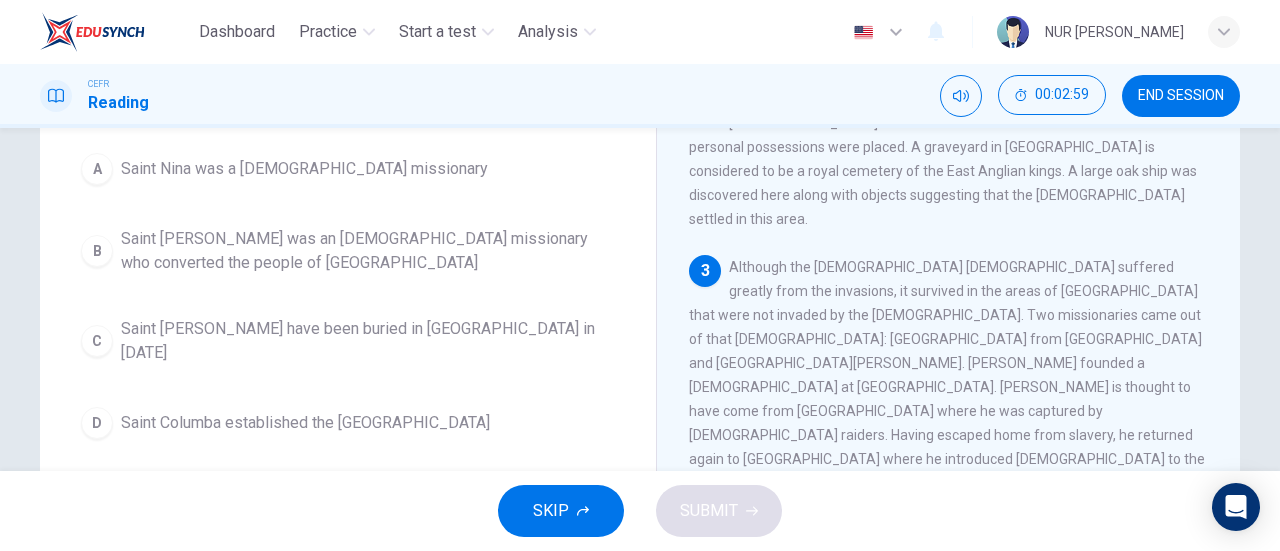 scroll, scrollTop: 246, scrollLeft: 0, axis: vertical 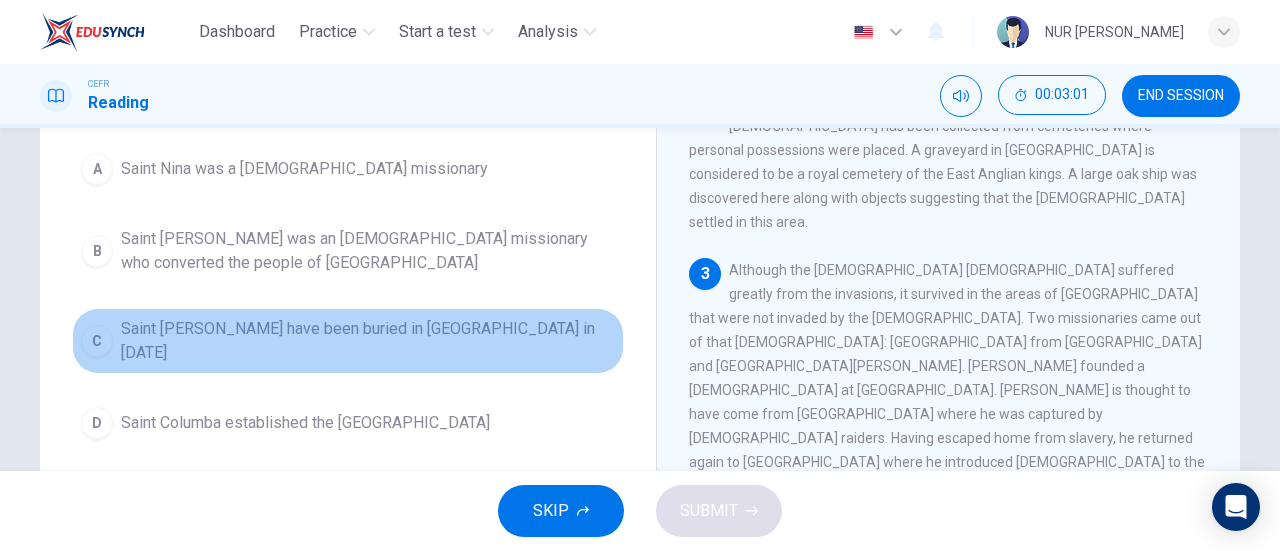 click on "C Saint Patrick may have been buried in Country Down in 590 AD" at bounding box center (348, 341) 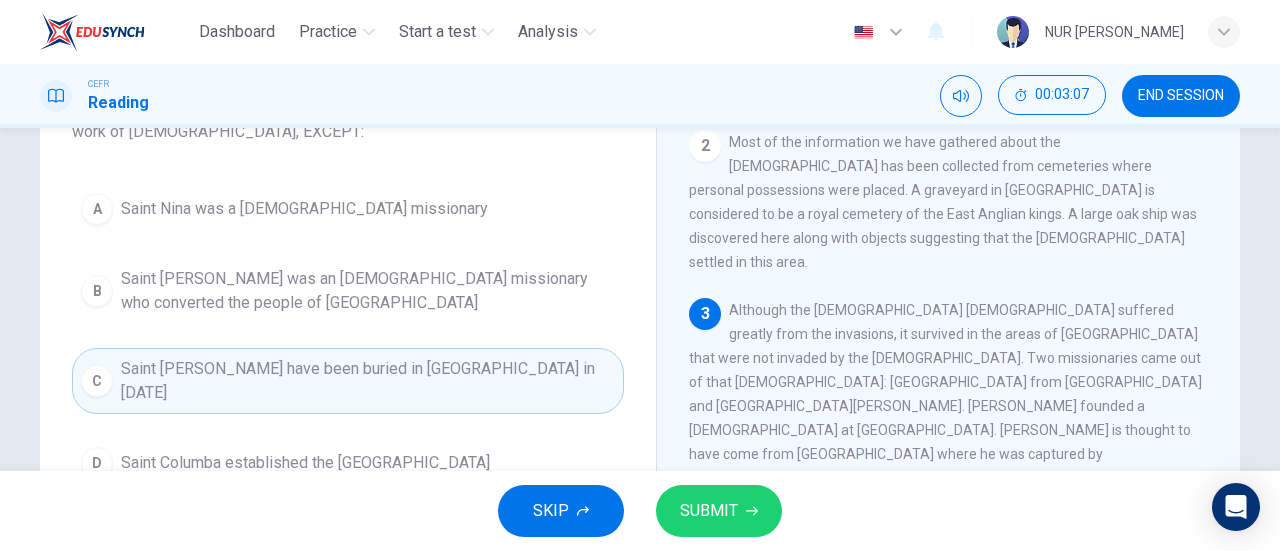 scroll, scrollTop: 169, scrollLeft: 0, axis: vertical 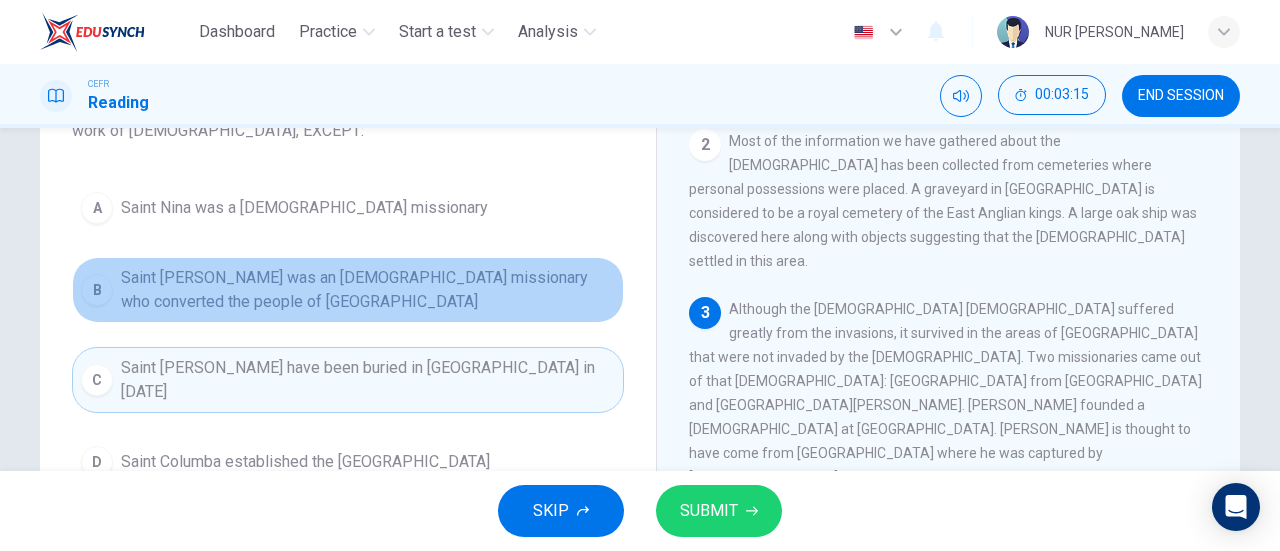 click on "Saint Patrick was an Irish missionary who converted the people of Northern Ireland" at bounding box center [368, 290] 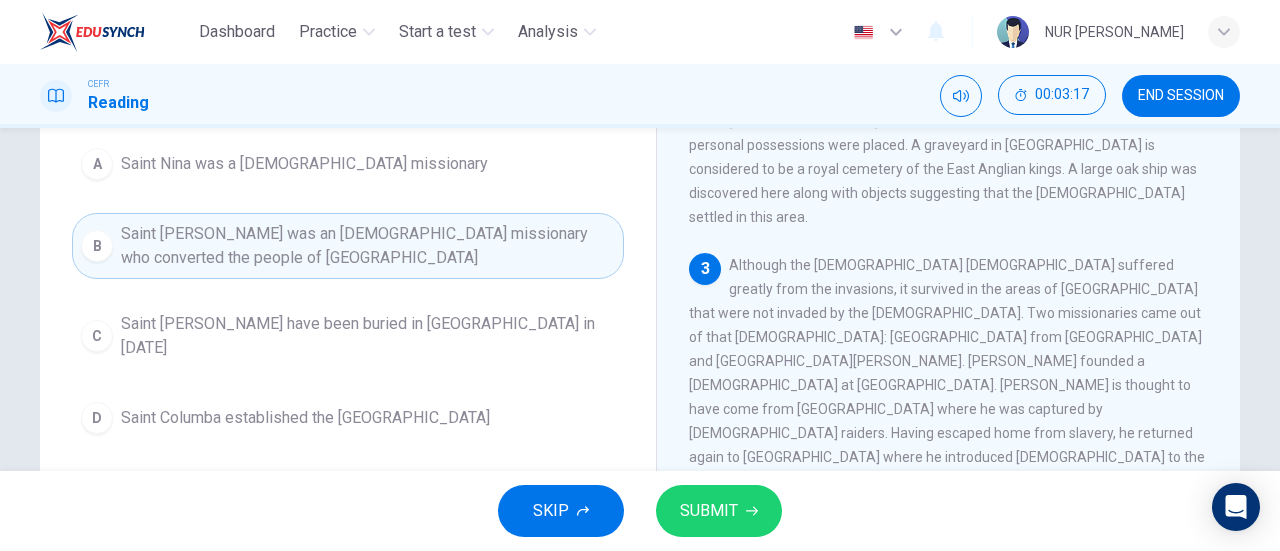 scroll, scrollTop: 214, scrollLeft: 0, axis: vertical 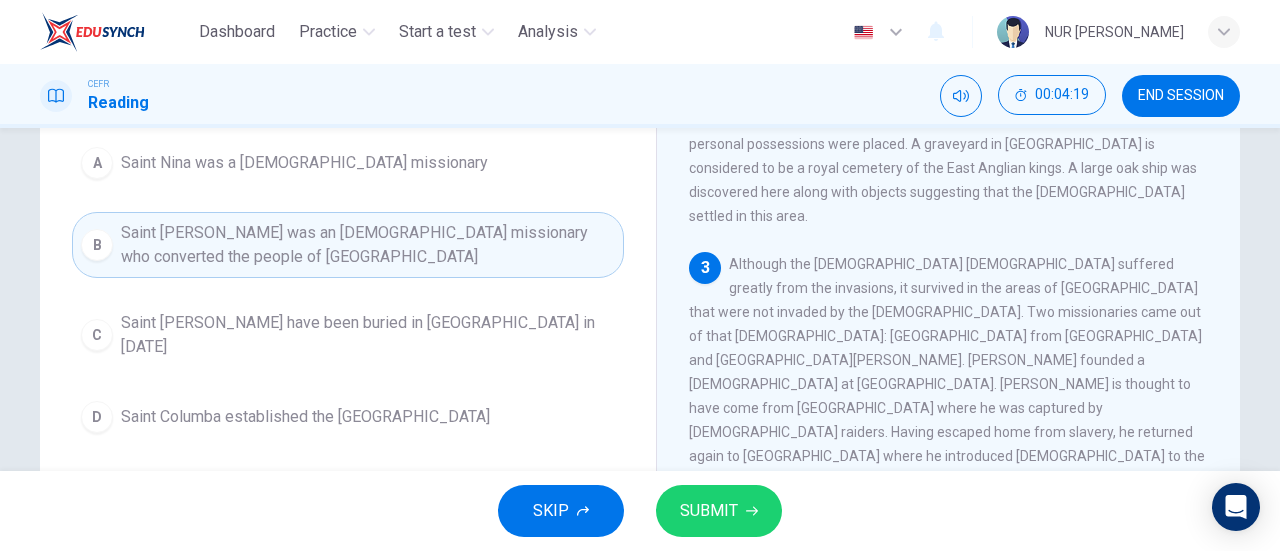 click on "SUBMIT" at bounding box center [709, 511] 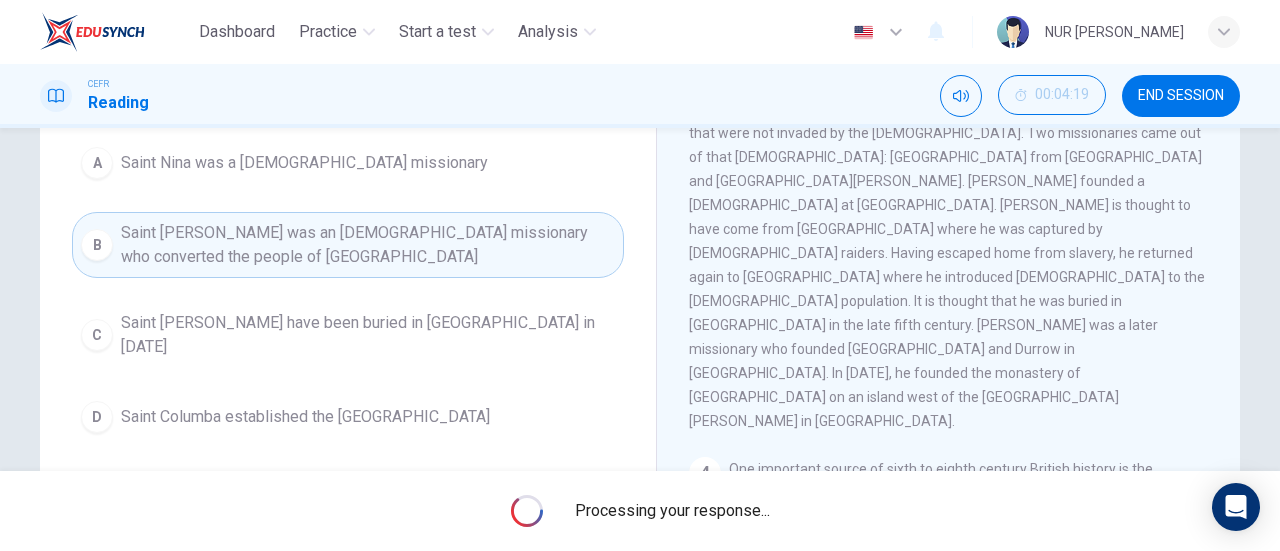 scroll, scrollTop: 426, scrollLeft: 0, axis: vertical 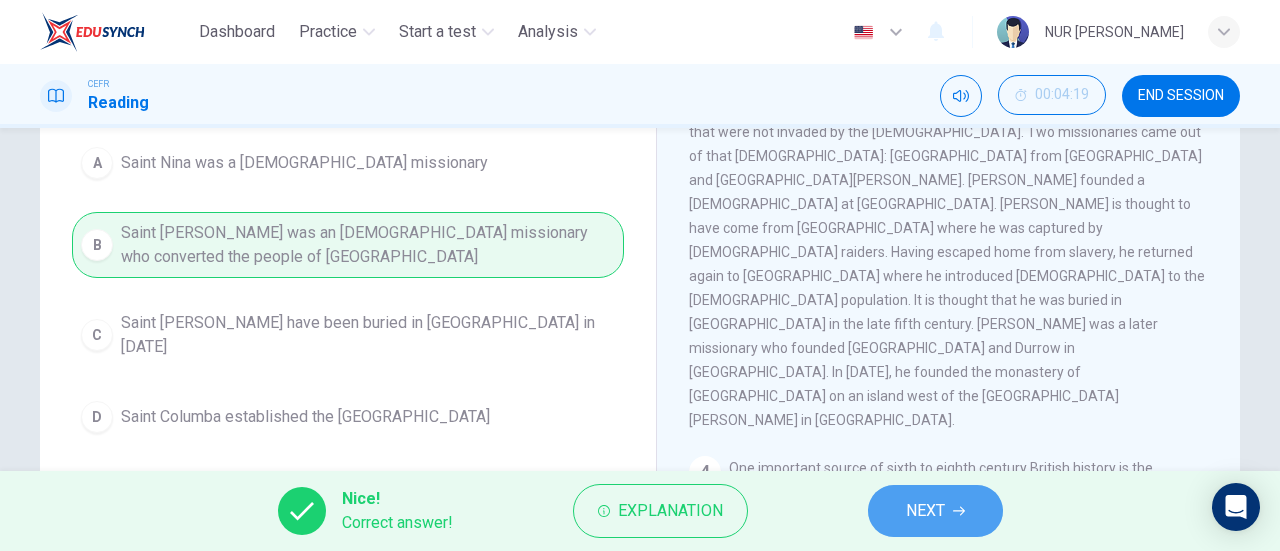 click on "NEXT" at bounding box center (925, 511) 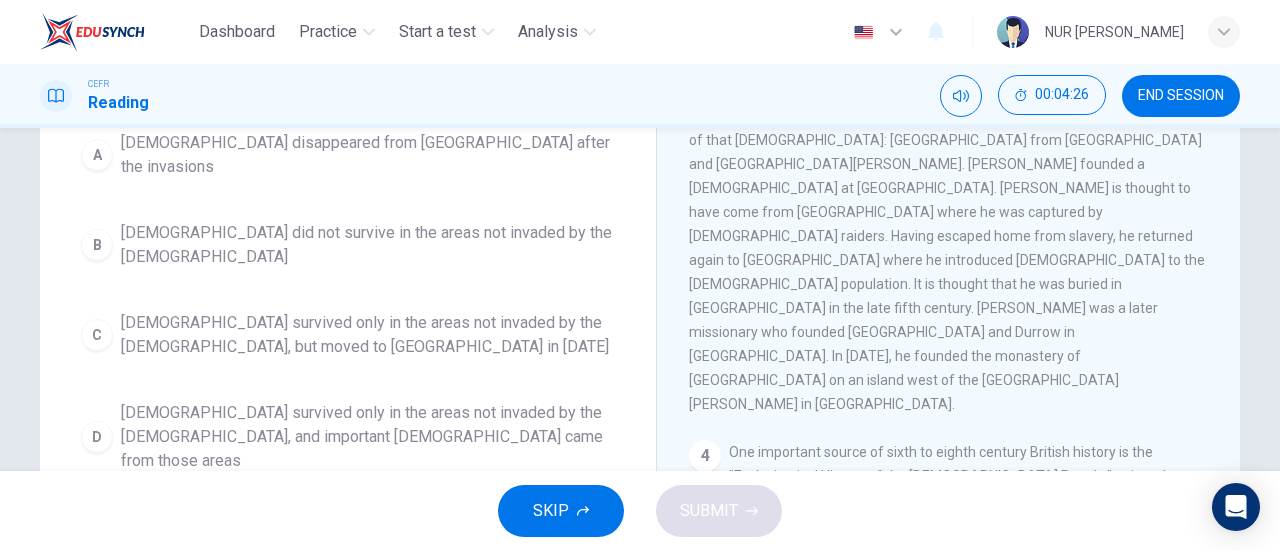 scroll, scrollTop: 275, scrollLeft: 0, axis: vertical 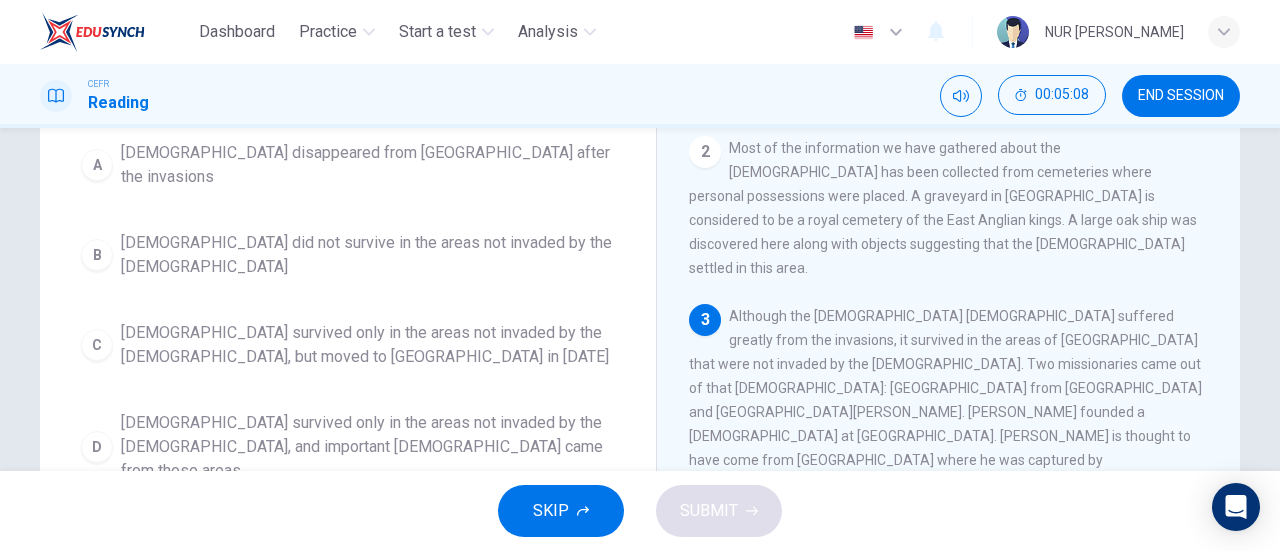 click on "Although the Christian church suffered greatly from the invasions, it survived in the areas of Roman Britain that were not invaded by the Anglo-Saxons. Two missionaries came out of that church: Saint Nina from Scotland and Saint Patrick. Nina founded a church at Whithorn. Patrick is thought to have come from Wales where he was captured by Irish raiders. Having escaped home from slavery, he returned again to Ireland where he introduced Christianity to the Irish population. It is thought that he was buried in County Down in the late fifth century. St Columba was a later missionary who founded Derry and Durrow in Ireland. In 565 AD, he founded the monastery of Iona on an island west of the Isle of Mull in Scotland." at bounding box center [947, 484] 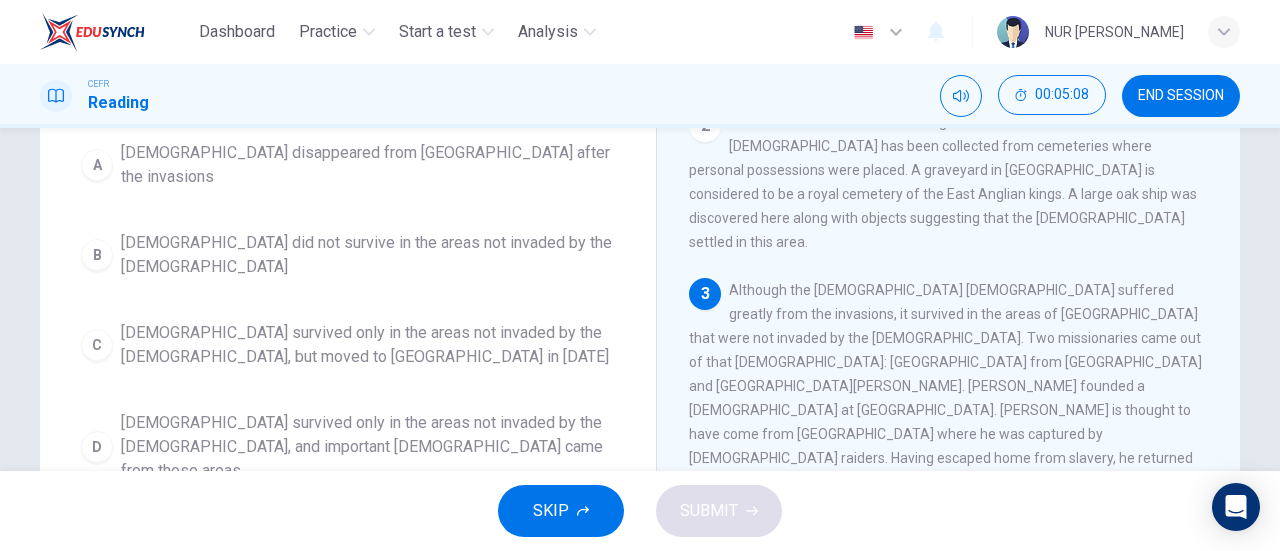 scroll, scrollTop: 221, scrollLeft: 0, axis: vertical 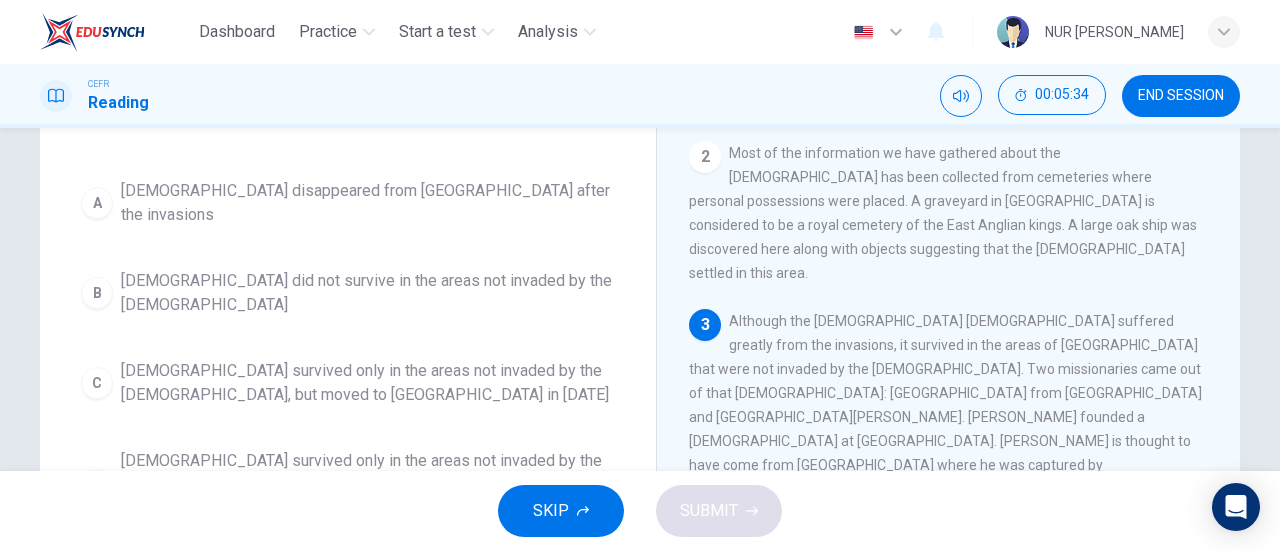 click on "Christianity survived only in the areas not invaded by the Anglo-Saxons, but moved to Iona in 565 AD" at bounding box center (368, 383) 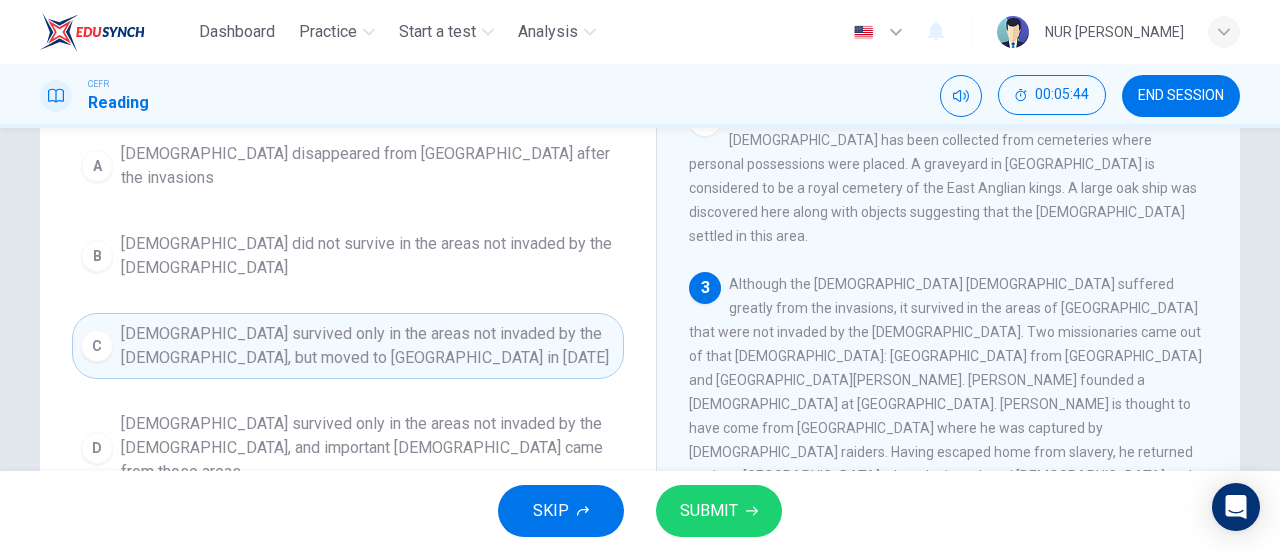 scroll, scrollTop: 220, scrollLeft: 0, axis: vertical 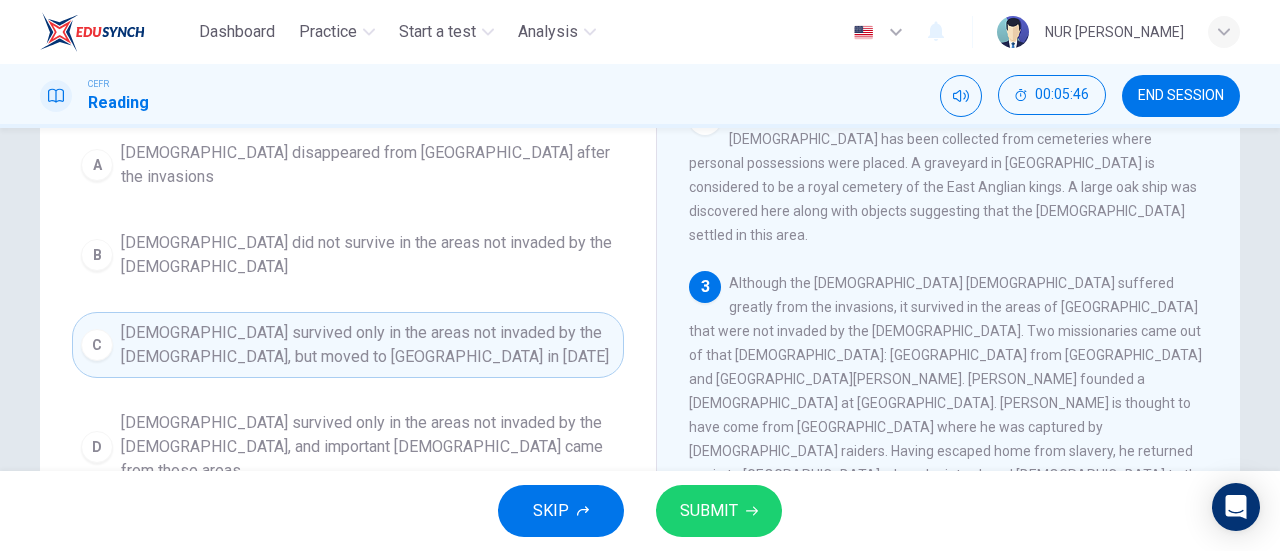 click on "Christianity survived only in the areas not invaded by the Anglo-Saxons, and important missionaries came from those areas" at bounding box center [368, 447] 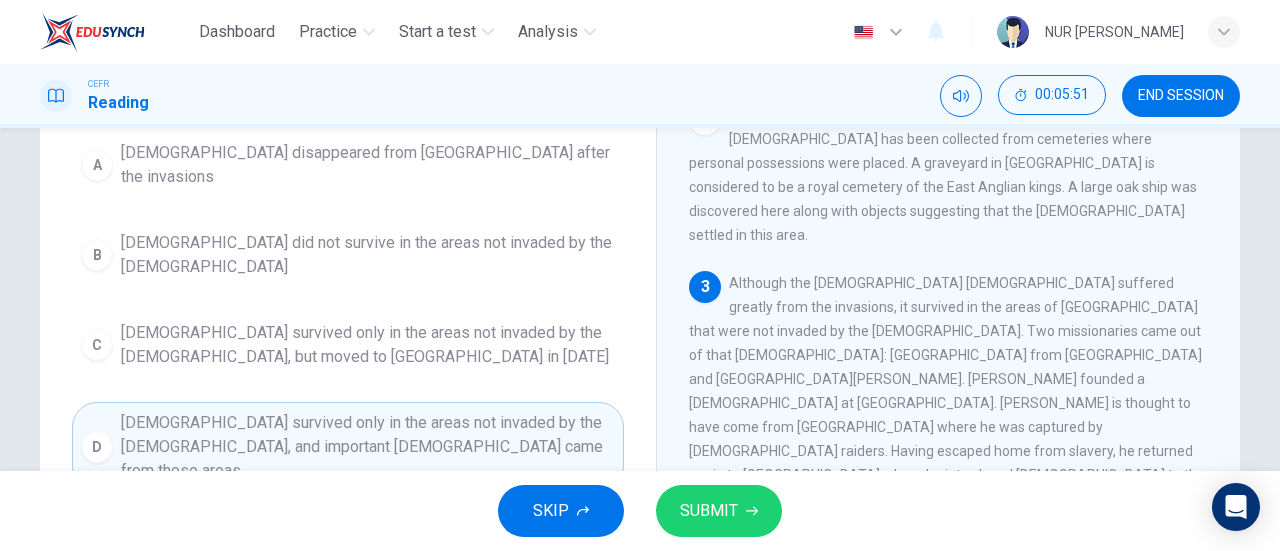 click on "SUBMIT" at bounding box center [709, 511] 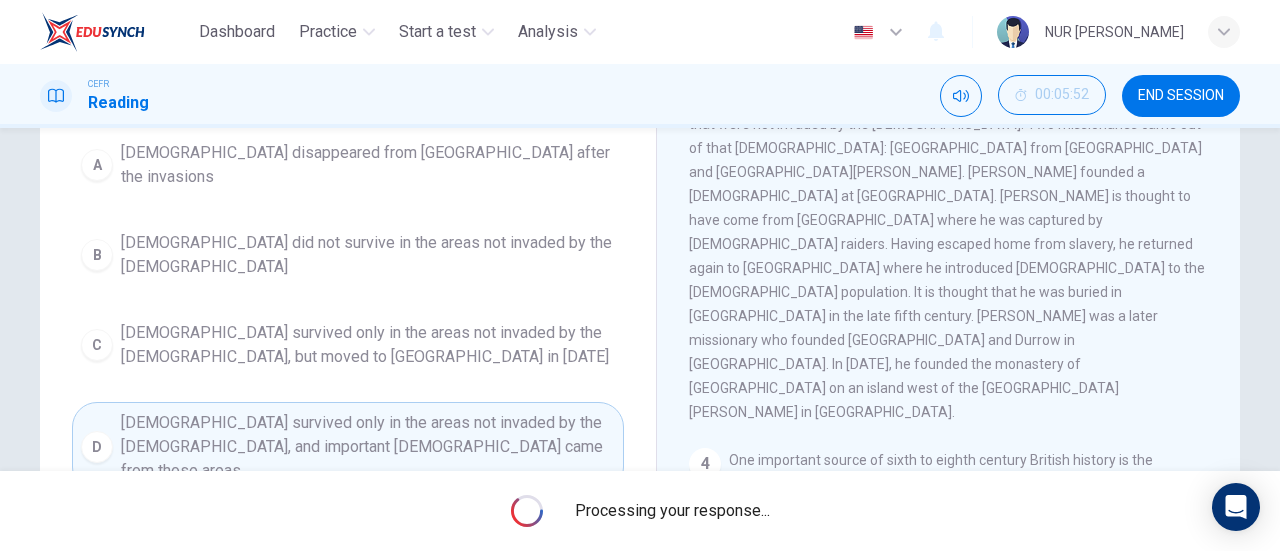 scroll, scrollTop: 430, scrollLeft: 0, axis: vertical 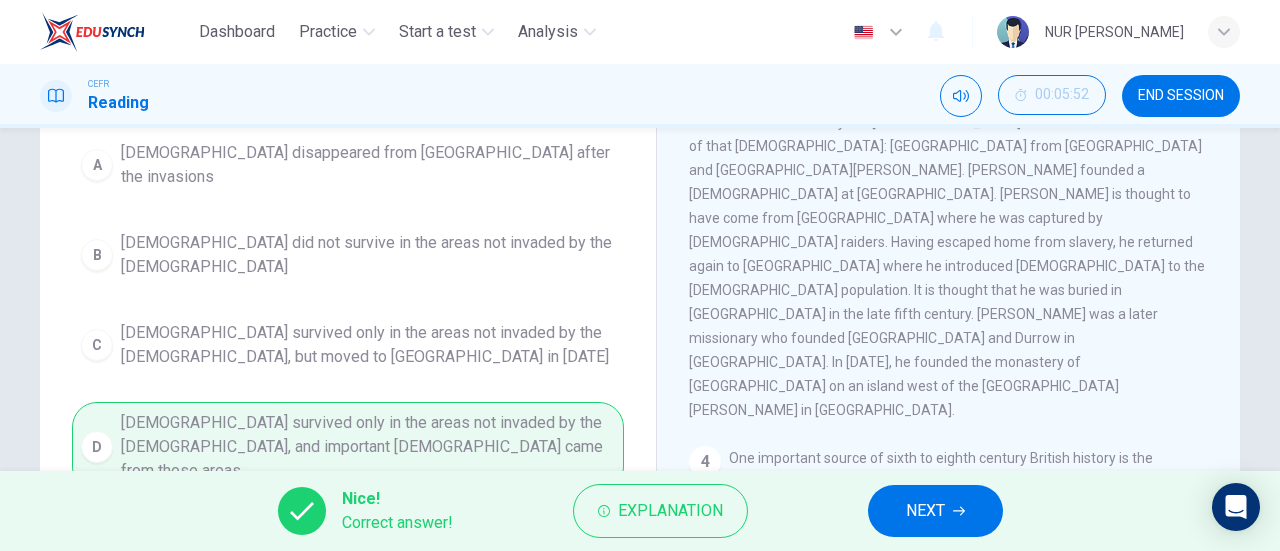 click on "NEXT" at bounding box center [925, 511] 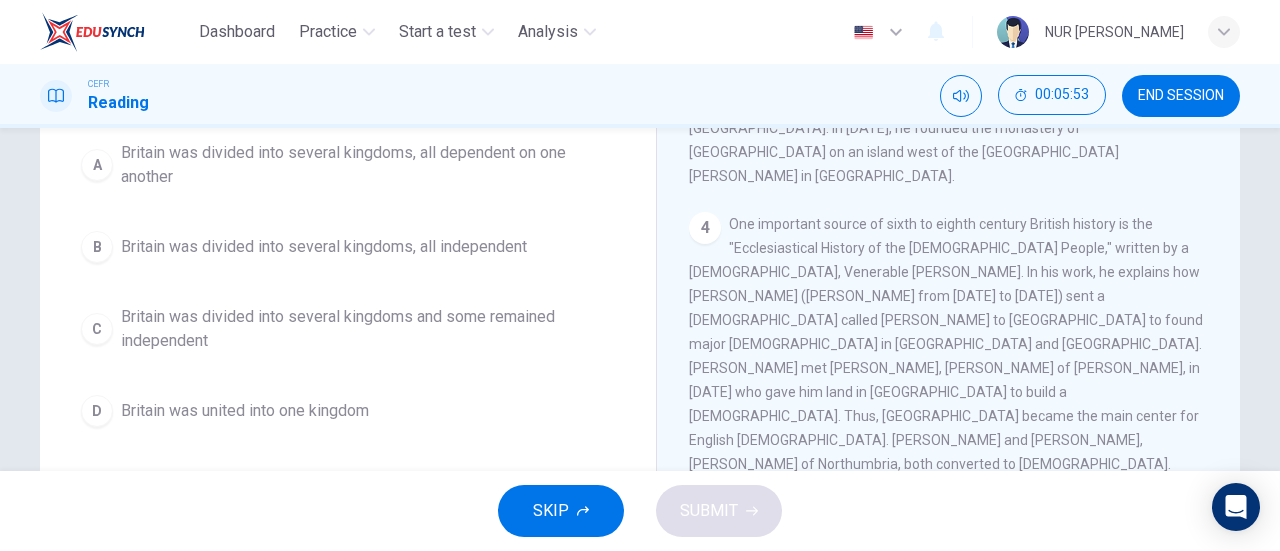 scroll, scrollTop: 668, scrollLeft: 0, axis: vertical 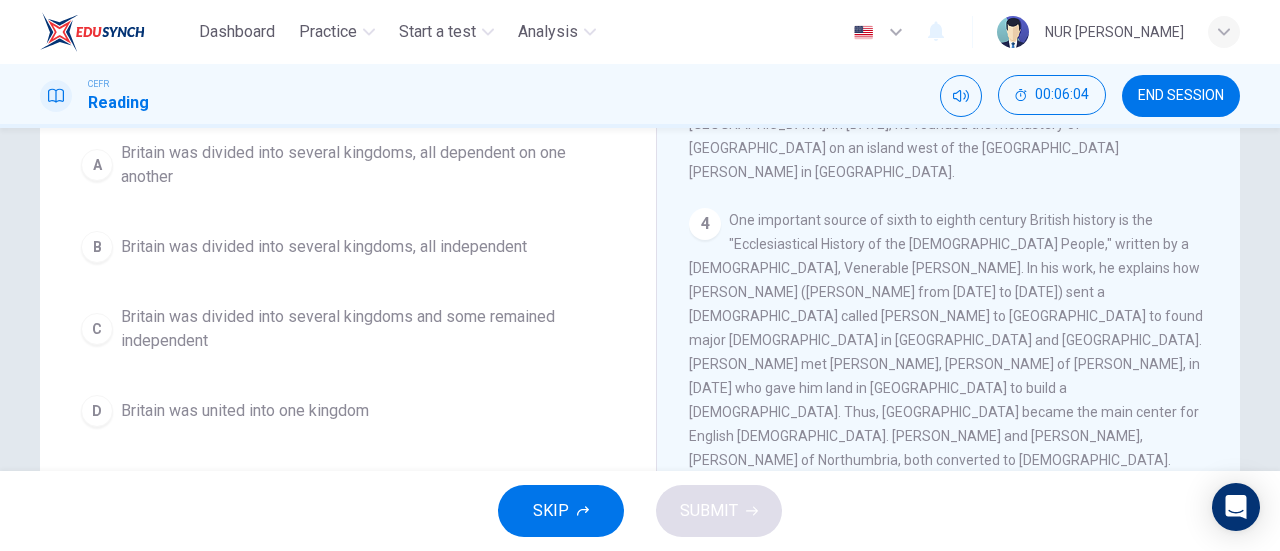 drag, startPoint x: 886, startPoint y: 289, endPoint x: 900, endPoint y: 307, distance: 22.803509 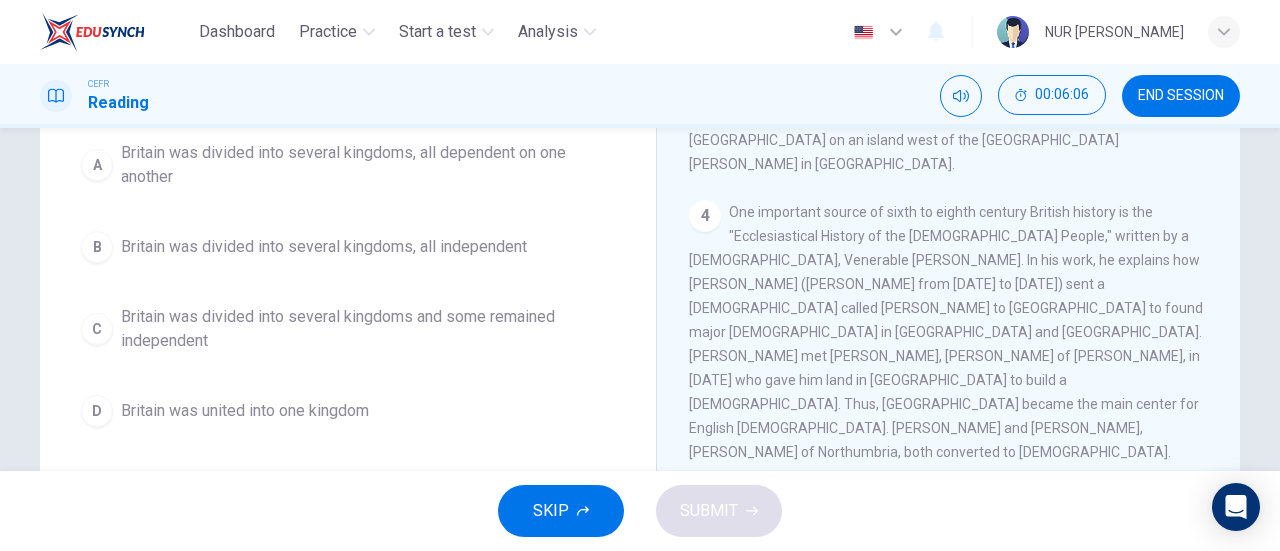 scroll, scrollTop: 679, scrollLeft: 0, axis: vertical 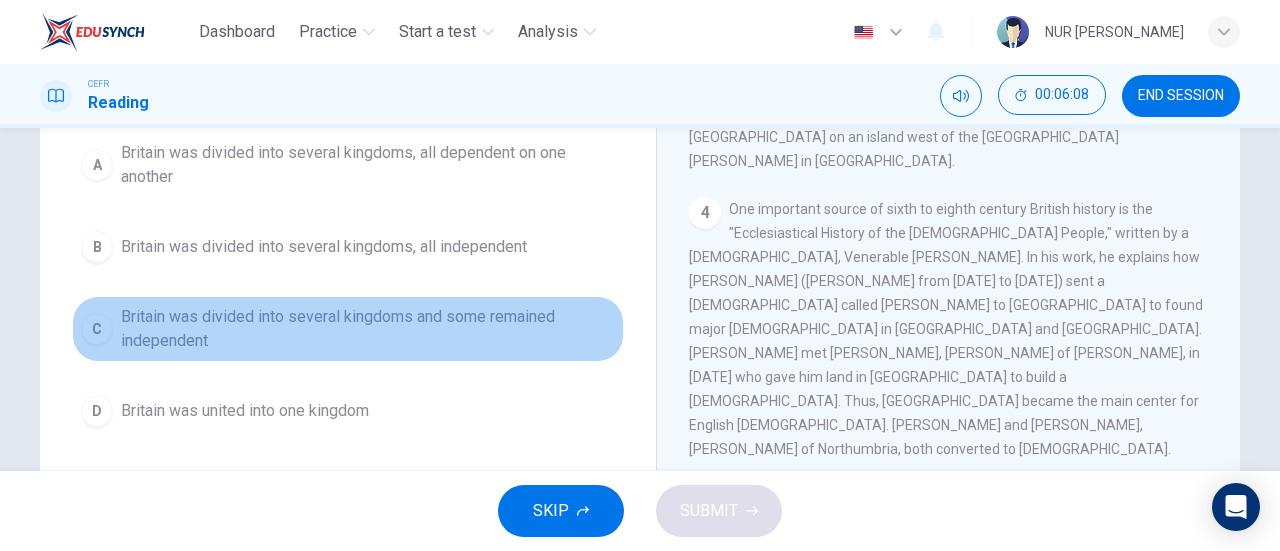 click on "Britain was divided into several kingdoms and some remained independent" at bounding box center (368, 329) 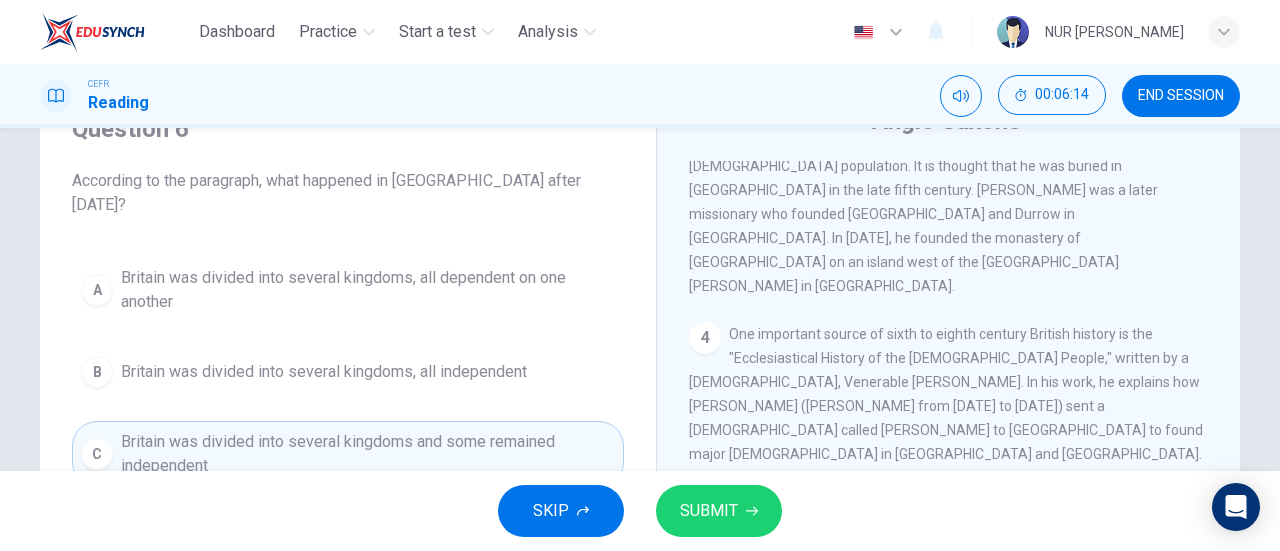 scroll, scrollTop: 94, scrollLeft: 0, axis: vertical 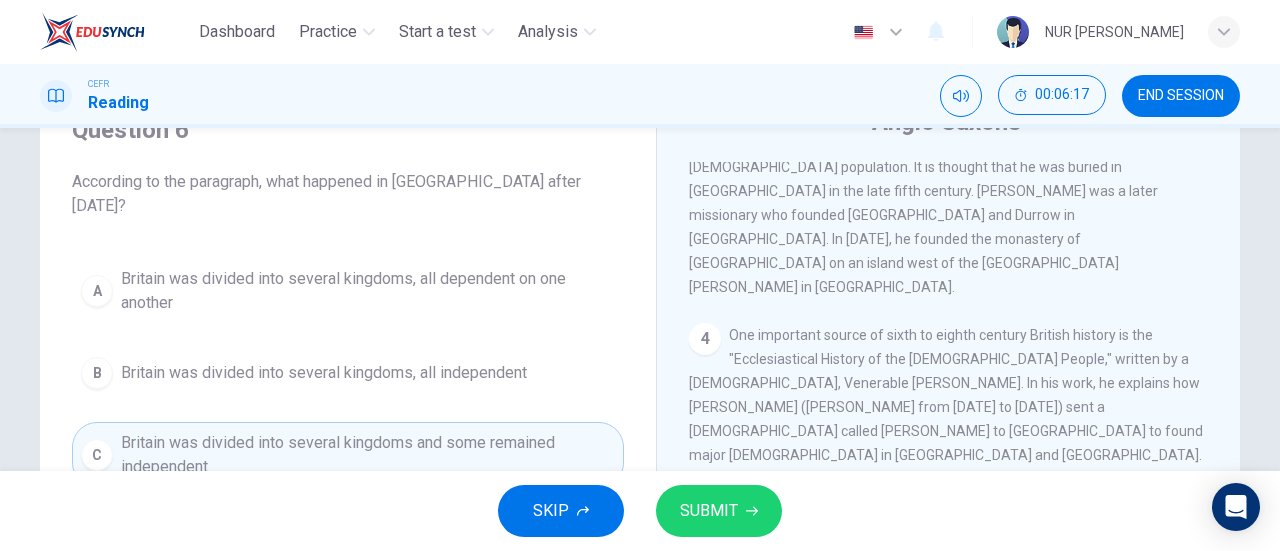 click on "One important source of sixth to eighth century British history is the "Ecclesiastical History of the English People," written by a monk, Venerable Bede. In his work, he explains how Pope Gregory (pope from 590 to 604 AD) sent a missionary called Augustine to England to found major churches in London and York. Augustine met Æthelberht, king of Kent, in 597 AD who gave him land in Canterbury to build a church. Thus, Canterbury became the main center for English Christianity. Æthelberht and Edwin, king of Northumbria, both converted to Christianity." at bounding box center (946, 455) 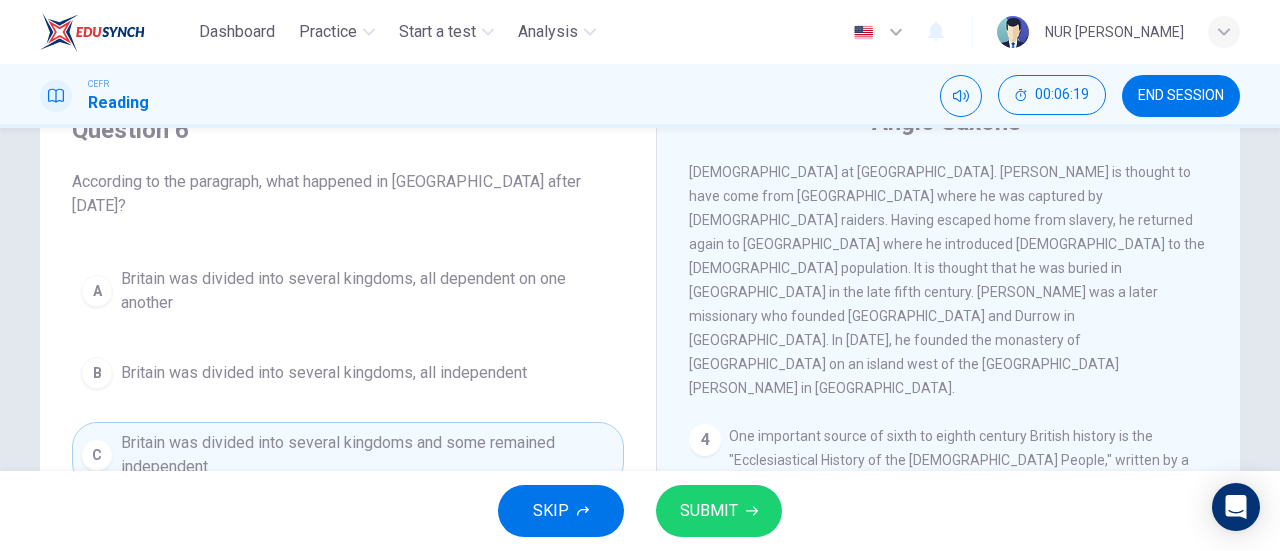 scroll, scrollTop: 602, scrollLeft: 0, axis: vertical 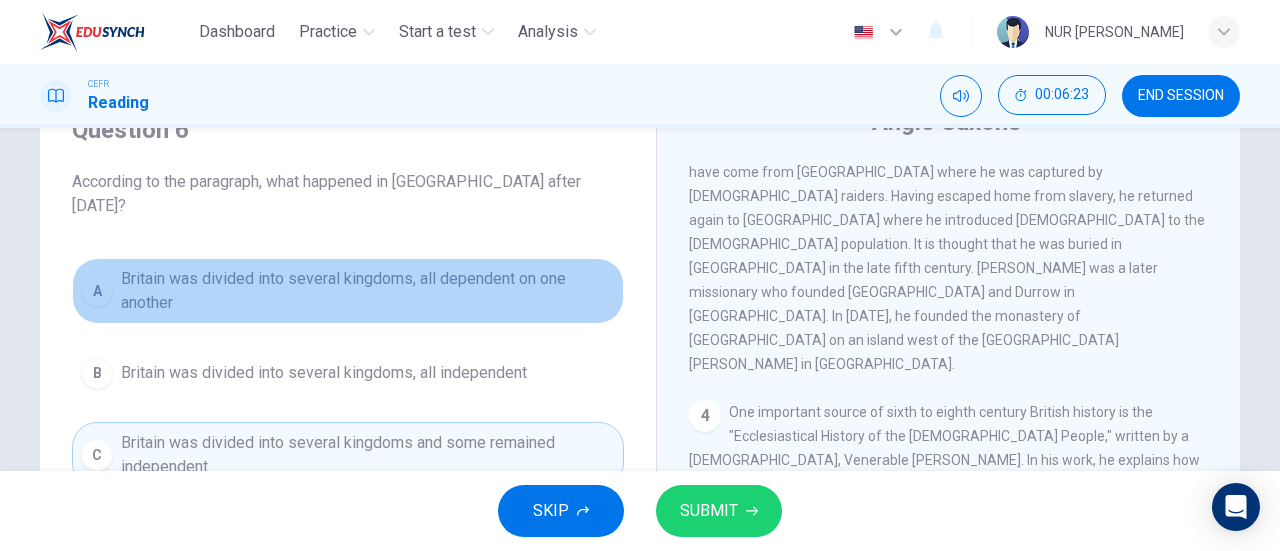 click on "Britain was divided into several kingdoms, all dependent on one another" at bounding box center [368, 291] 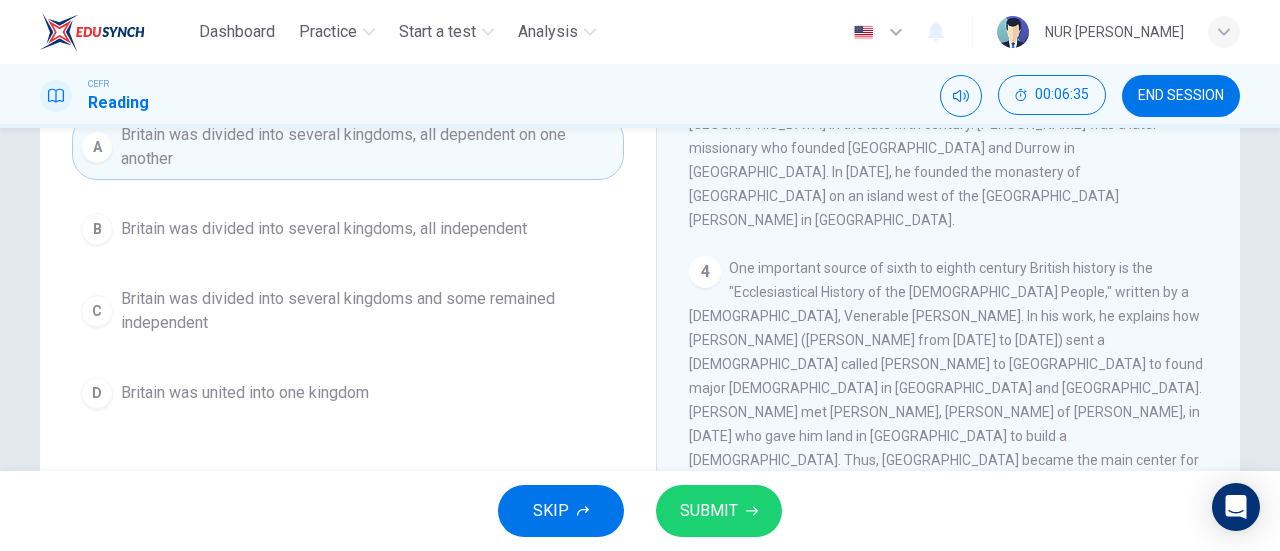 scroll, scrollTop: 237, scrollLeft: 0, axis: vertical 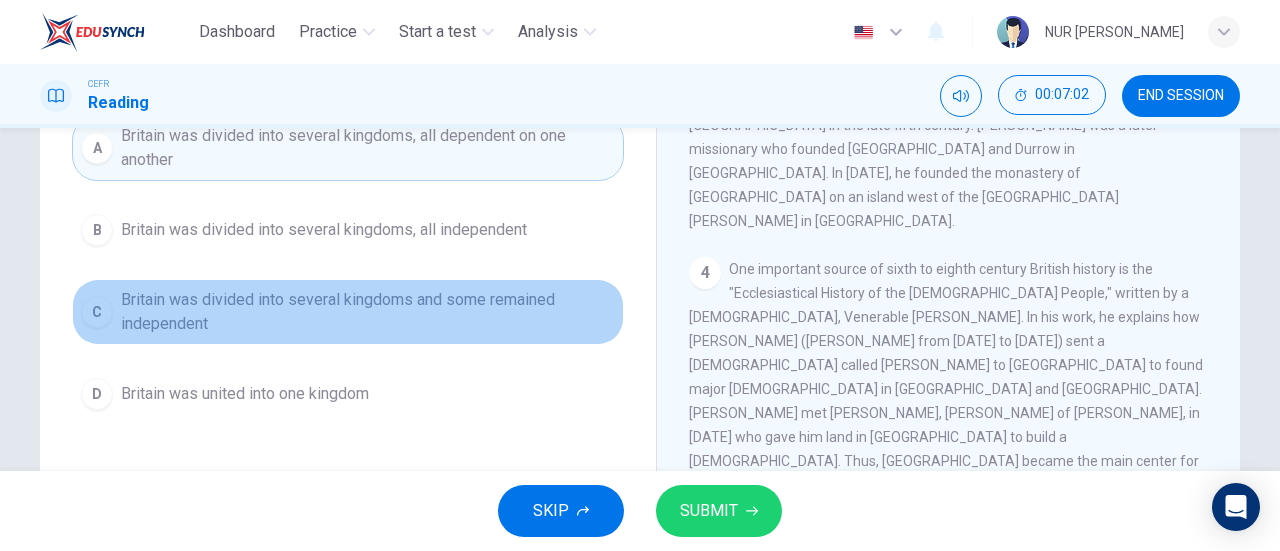 click on "Britain was divided into several kingdoms and some remained independent" at bounding box center (368, 312) 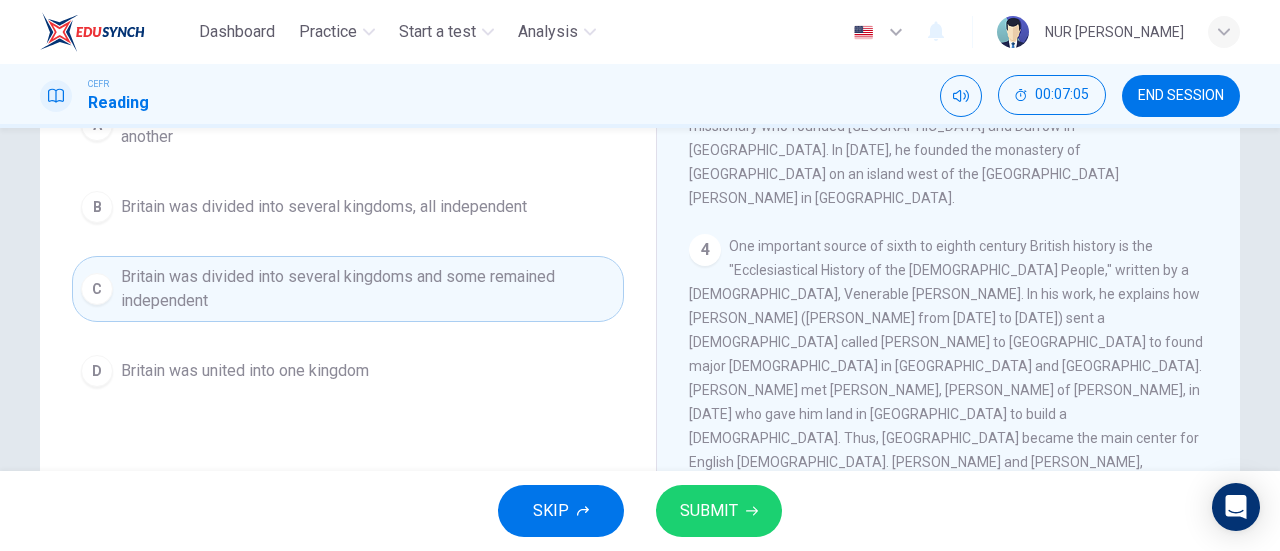 scroll, scrollTop: 298, scrollLeft: 0, axis: vertical 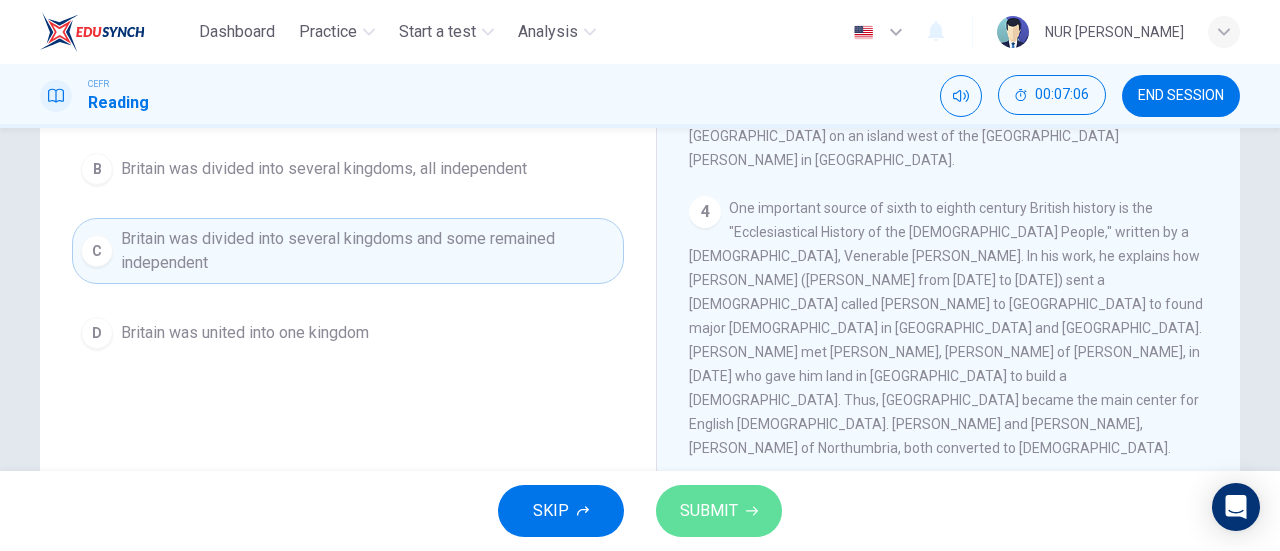 click on "SUBMIT" at bounding box center (709, 511) 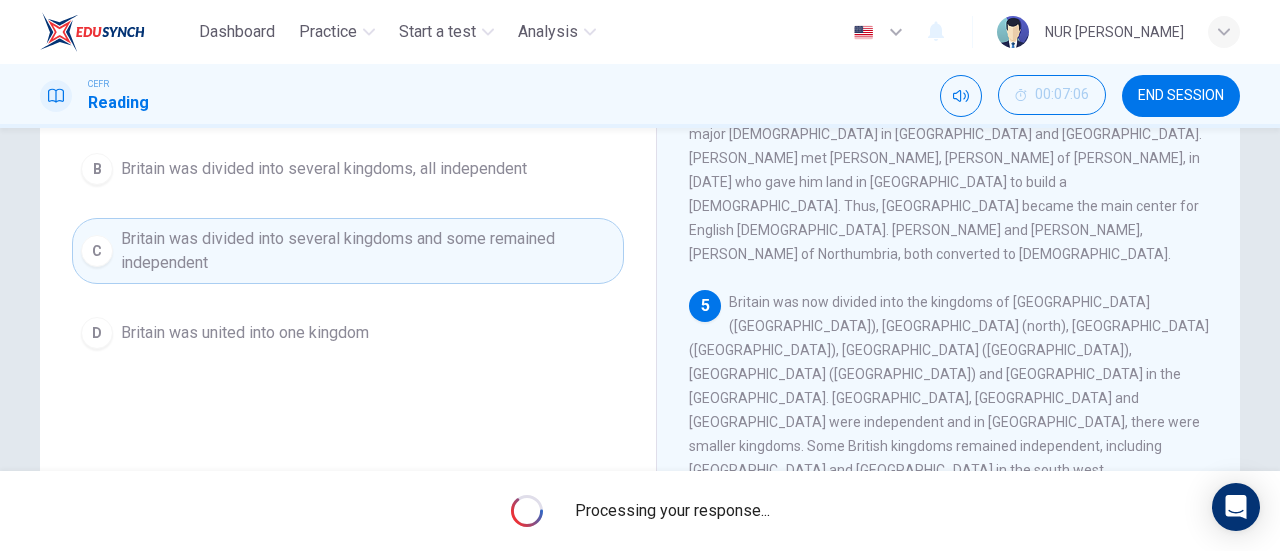 scroll, scrollTop: 818, scrollLeft: 0, axis: vertical 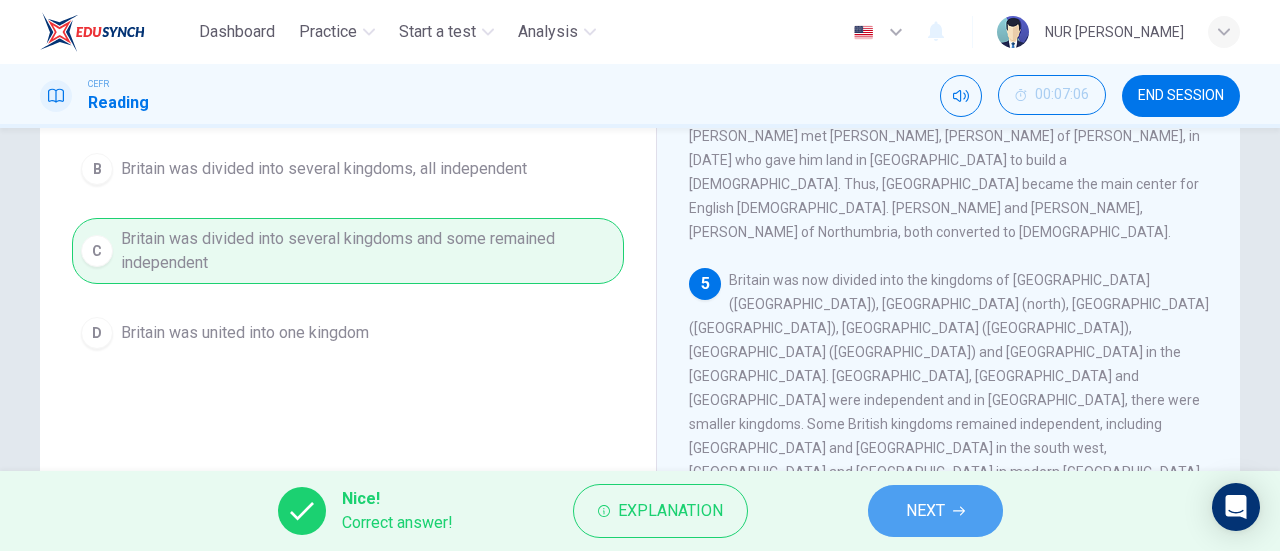 click on "NEXT" at bounding box center (925, 511) 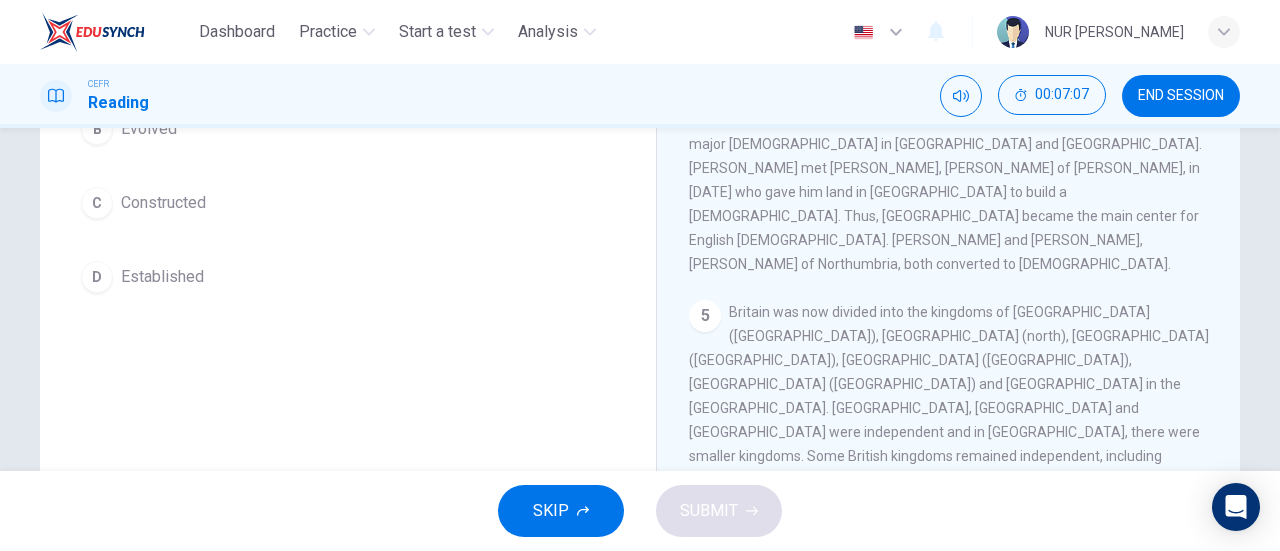 scroll, scrollTop: 776, scrollLeft: 0, axis: vertical 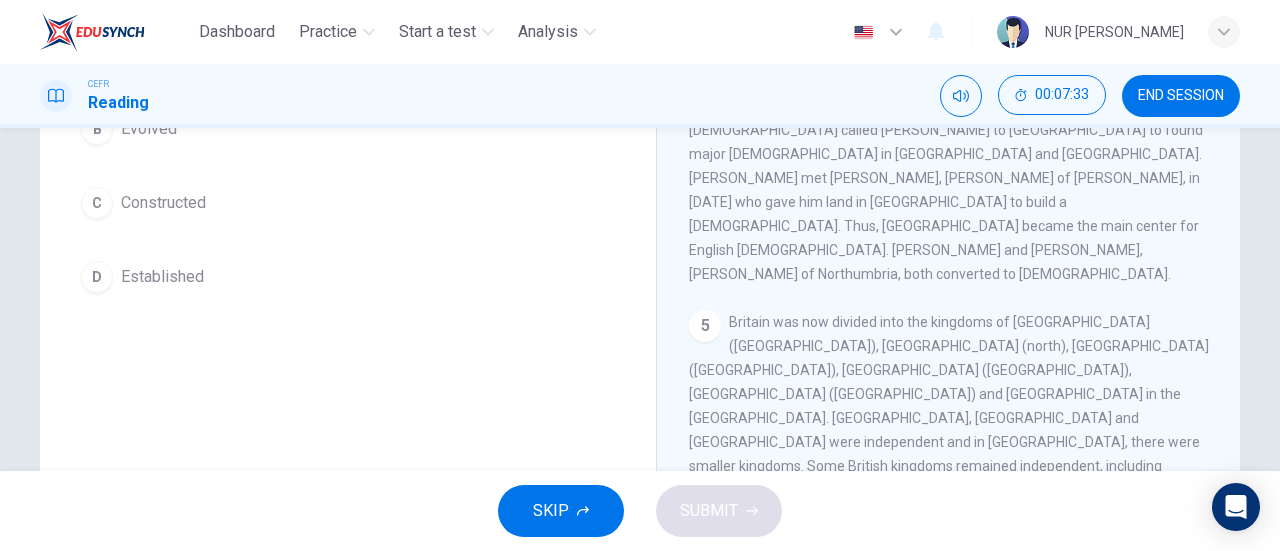 click on "D Established" at bounding box center (348, 277) 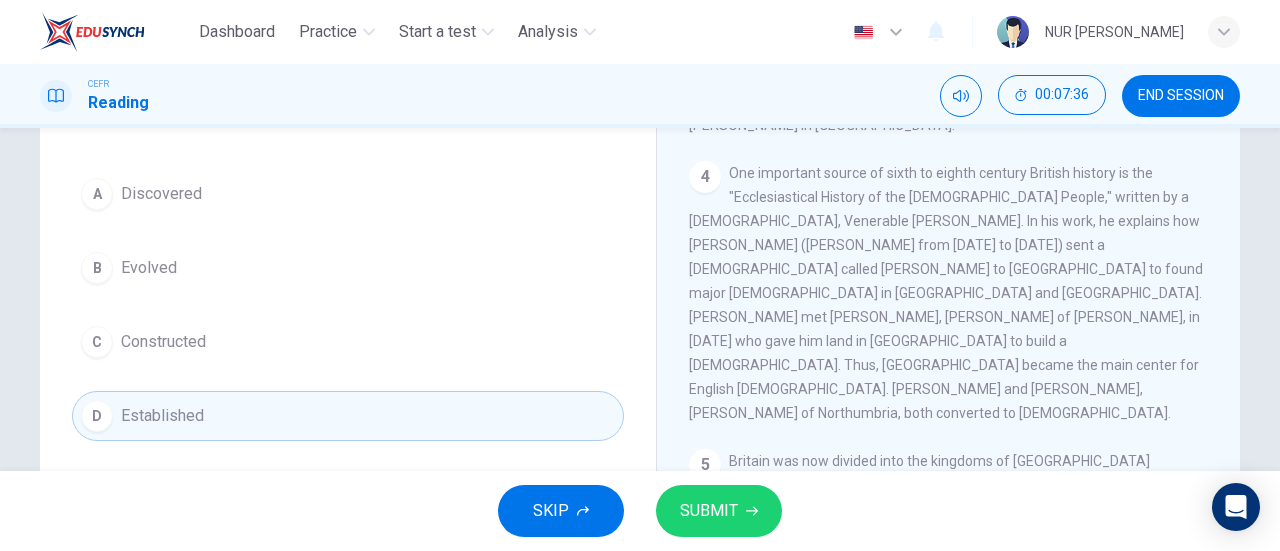 scroll, scrollTop: 156, scrollLeft: 0, axis: vertical 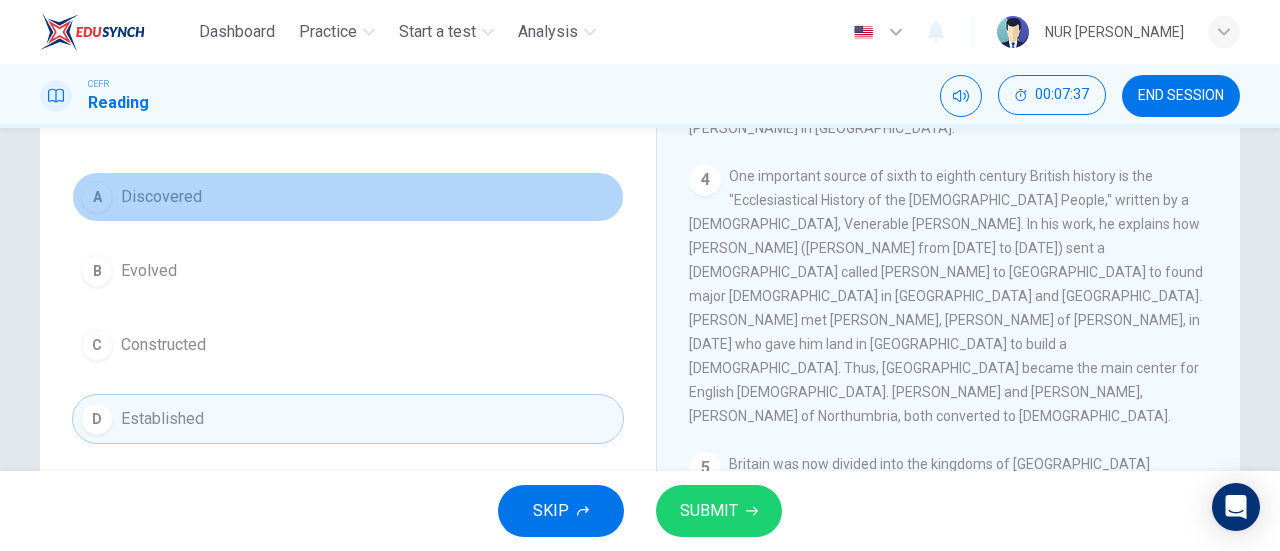 click on "A Discovered" at bounding box center (348, 197) 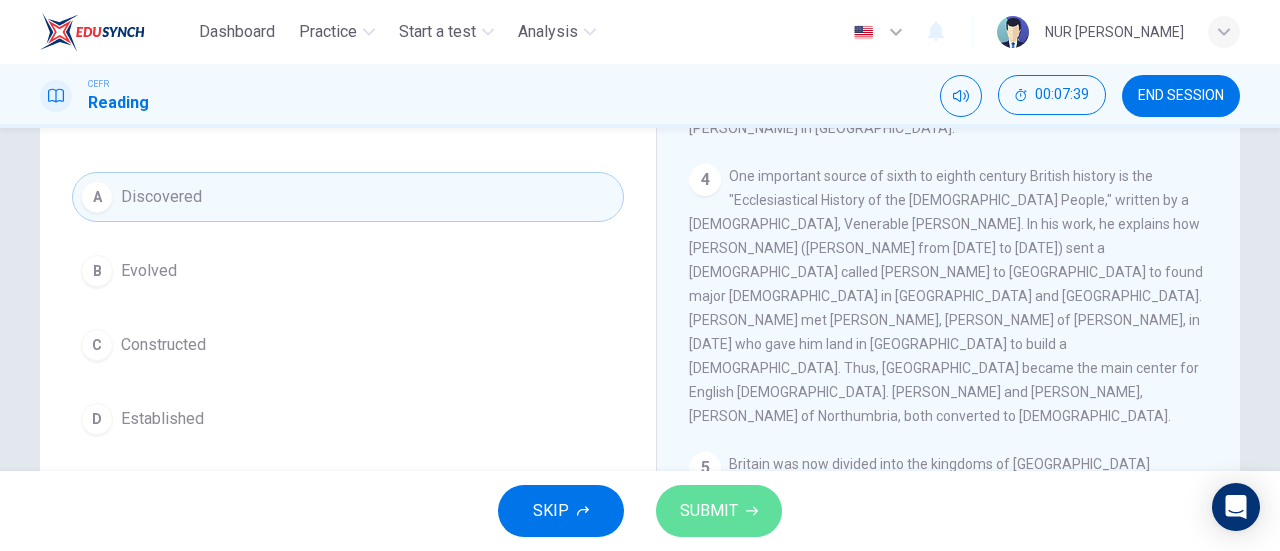 click on "SUBMIT" at bounding box center (709, 511) 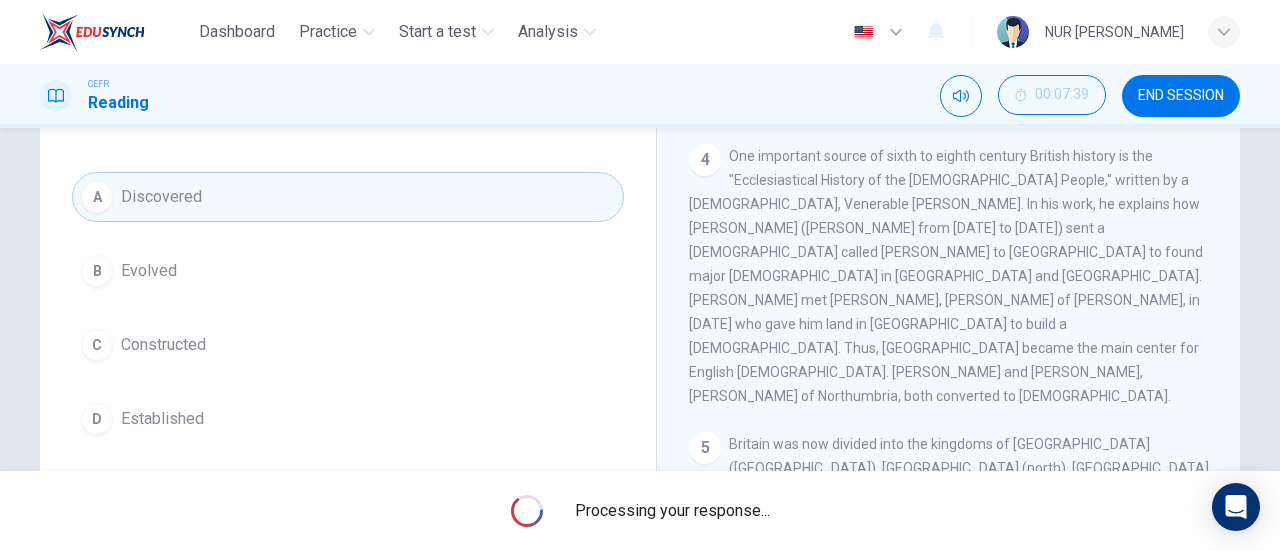 scroll, scrollTop: 818, scrollLeft: 0, axis: vertical 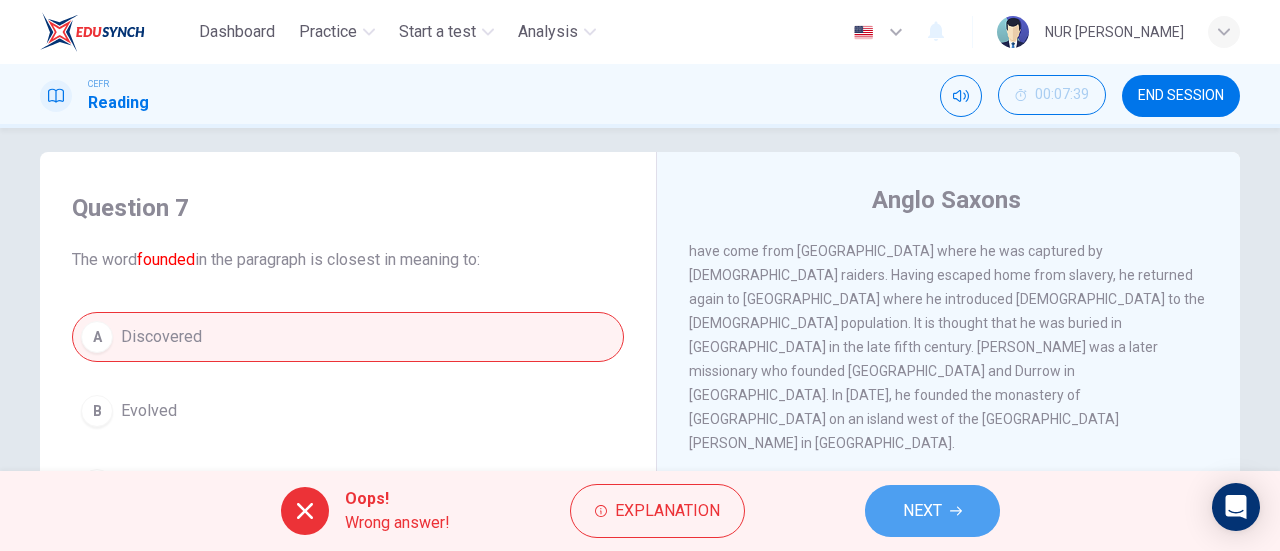click on "NEXT" at bounding box center [932, 511] 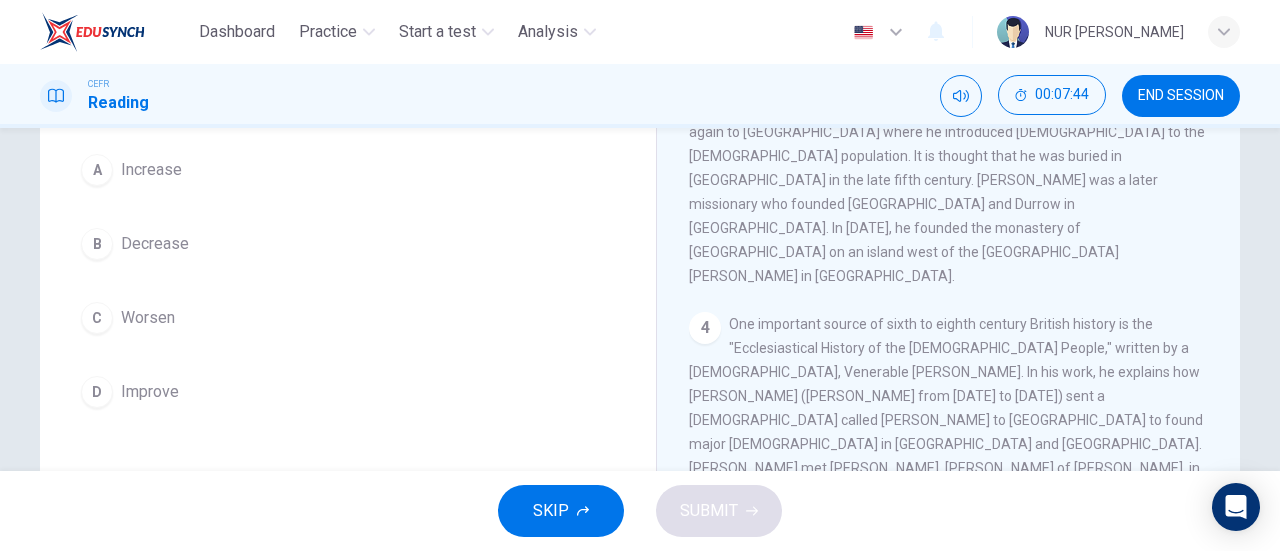 scroll, scrollTop: 210, scrollLeft: 0, axis: vertical 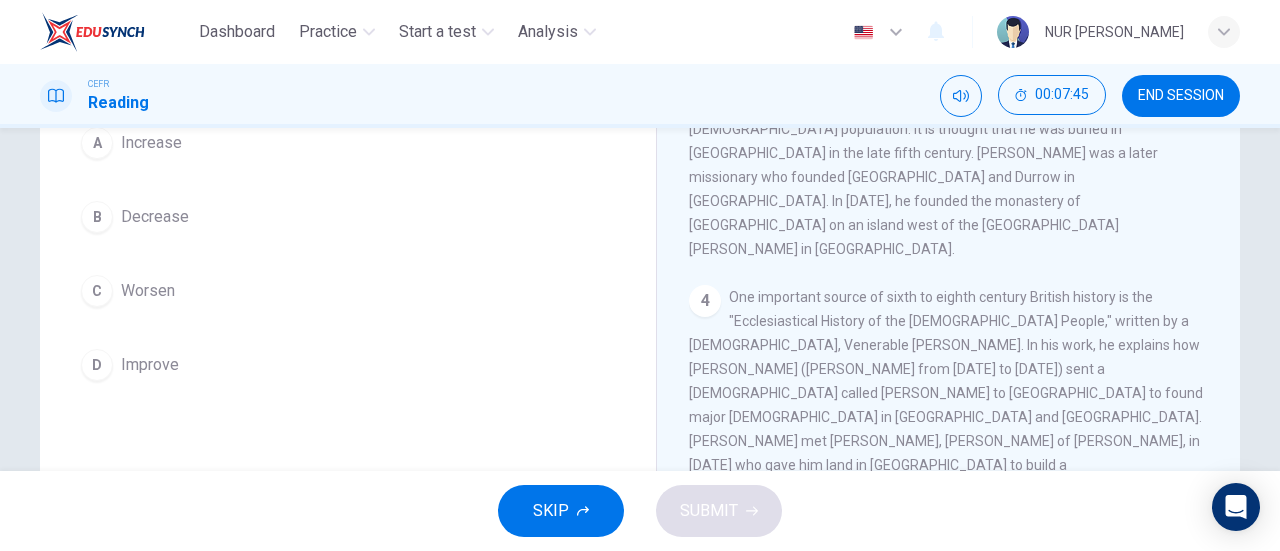 click on "5 Britain was now divided into the kingdoms of Diera (Yorkshire), Bernicia (north), South Saxons (Sussex), East Angles (East Anglia), West Saxons (Wessex) and Mercians in the Midlands. Cornwall, Devon and Wales were independent and in Northern Ireland, there were smaller kingdoms. Some British kingdoms remained independent, including Cornwall and Devon in the south west, Gwynedd and Powys in modern Wales, and Strathclyde, in what is now the region of Glasgow." at bounding box center [949, 693] 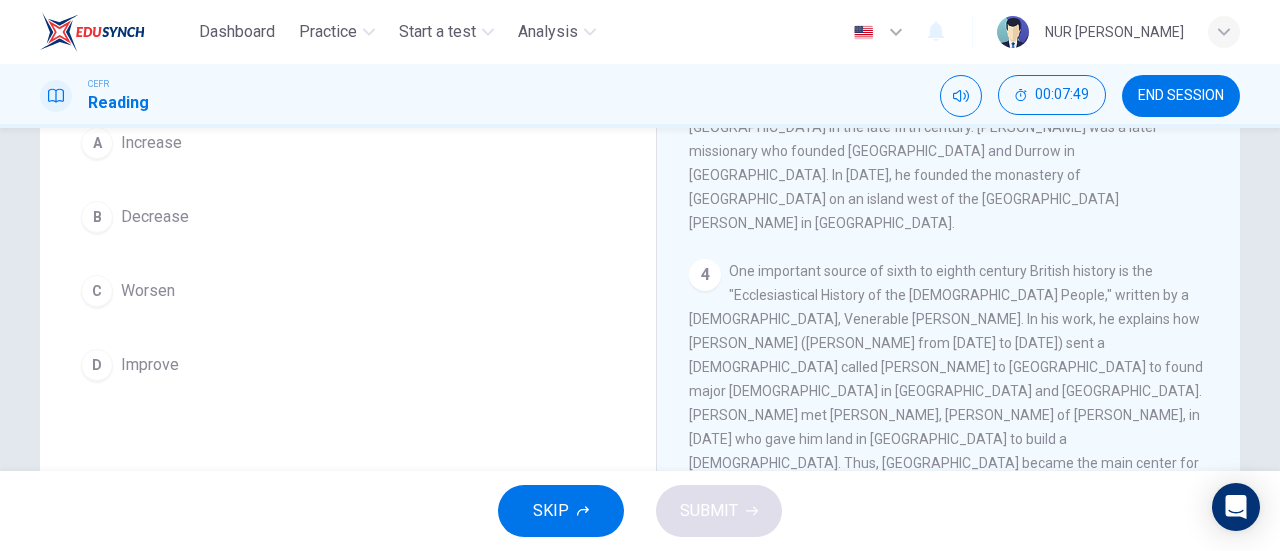 scroll, scrollTop: 818, scrollLeft: 0, axis: vertical 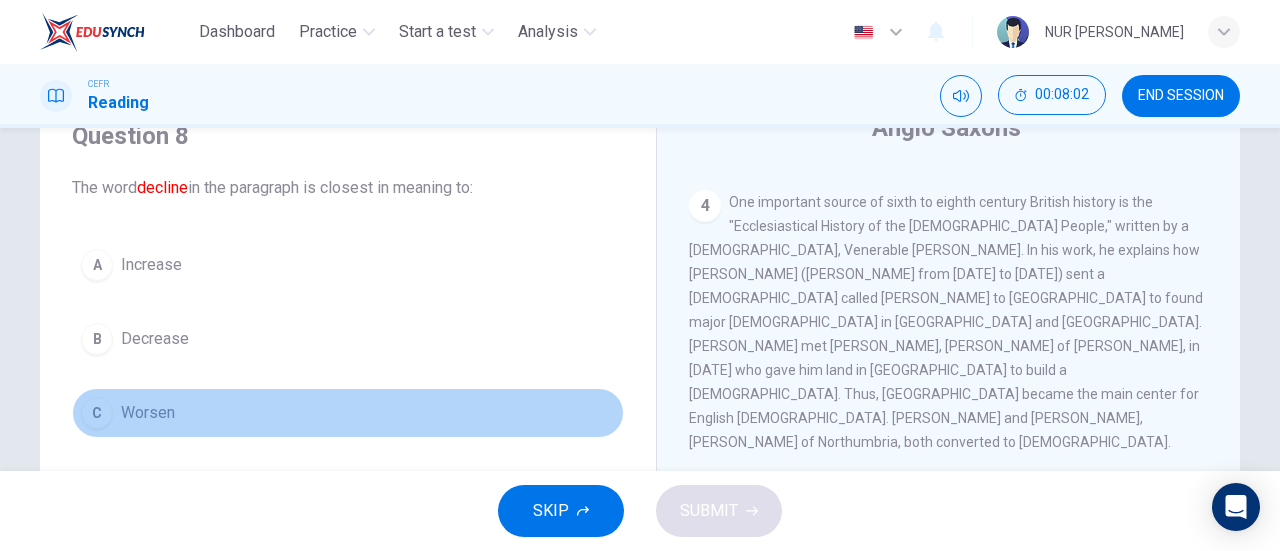 click on "C Worsen" at bounding box center [348, 413] 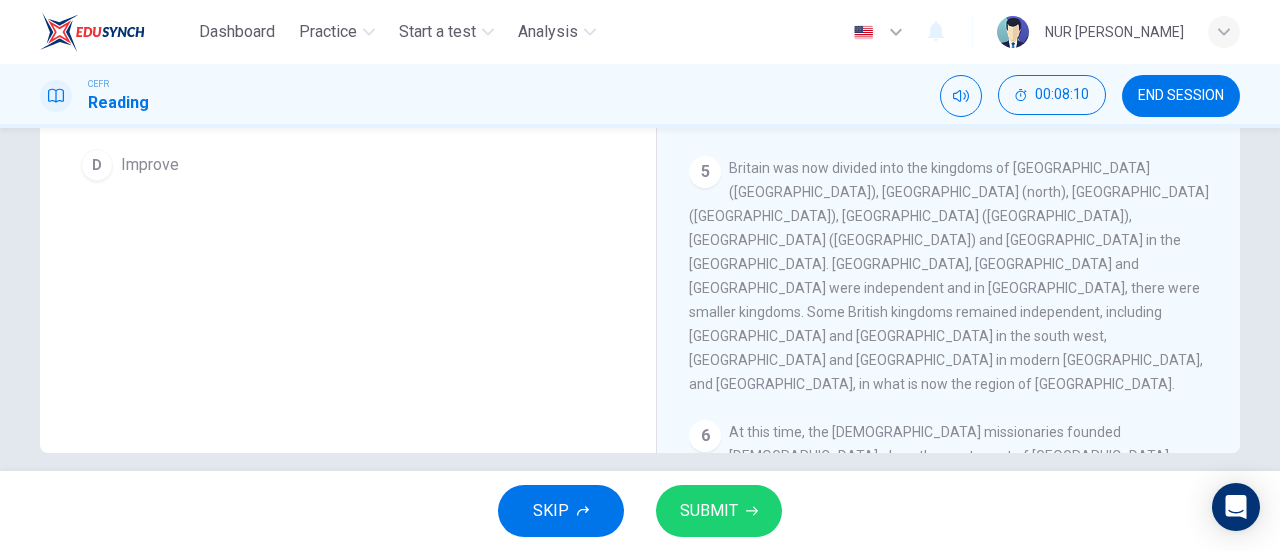 scroll, scrollTop: 432, scrollLeft: 0, axis: vertical 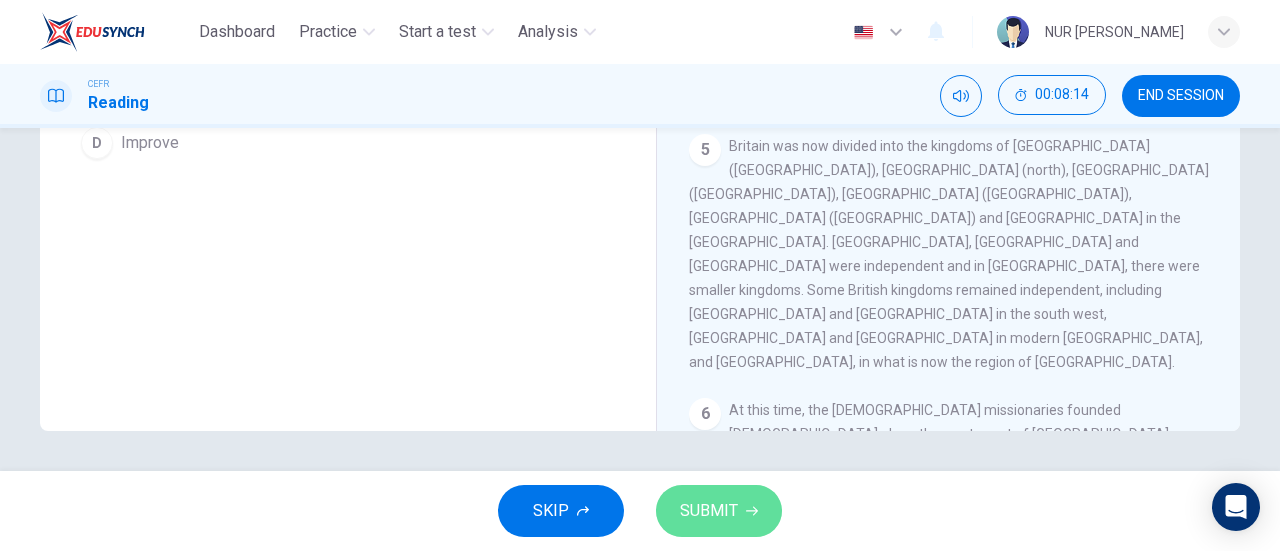 click on "SUBMIT" at bounding box center [719, 511] 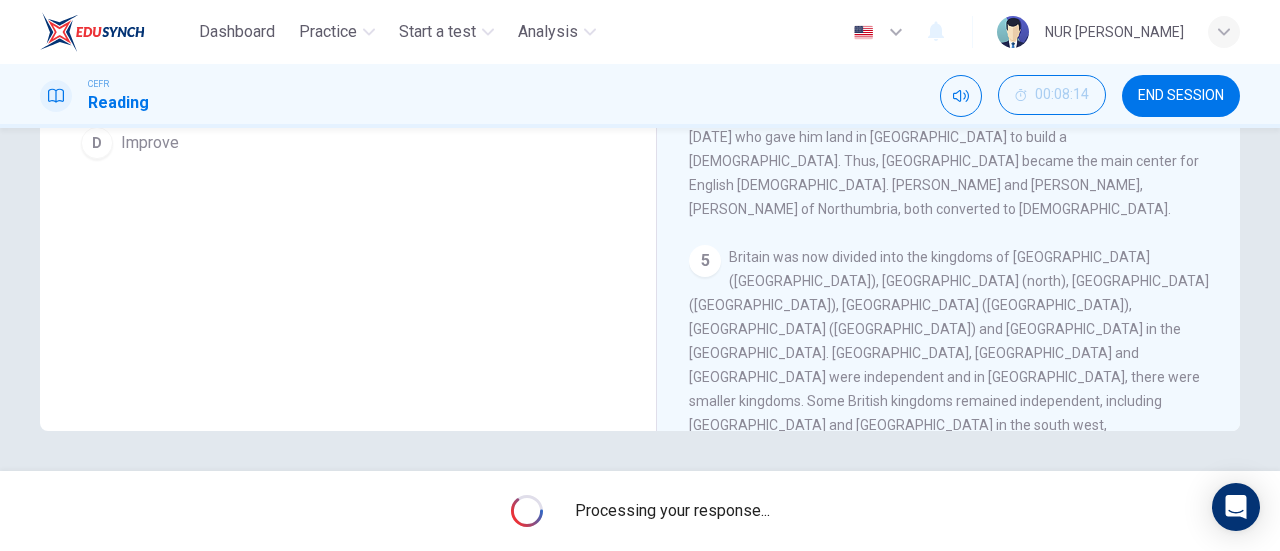 scroll, scrollTop: 702, scrollLeft: 0, axis: vertical 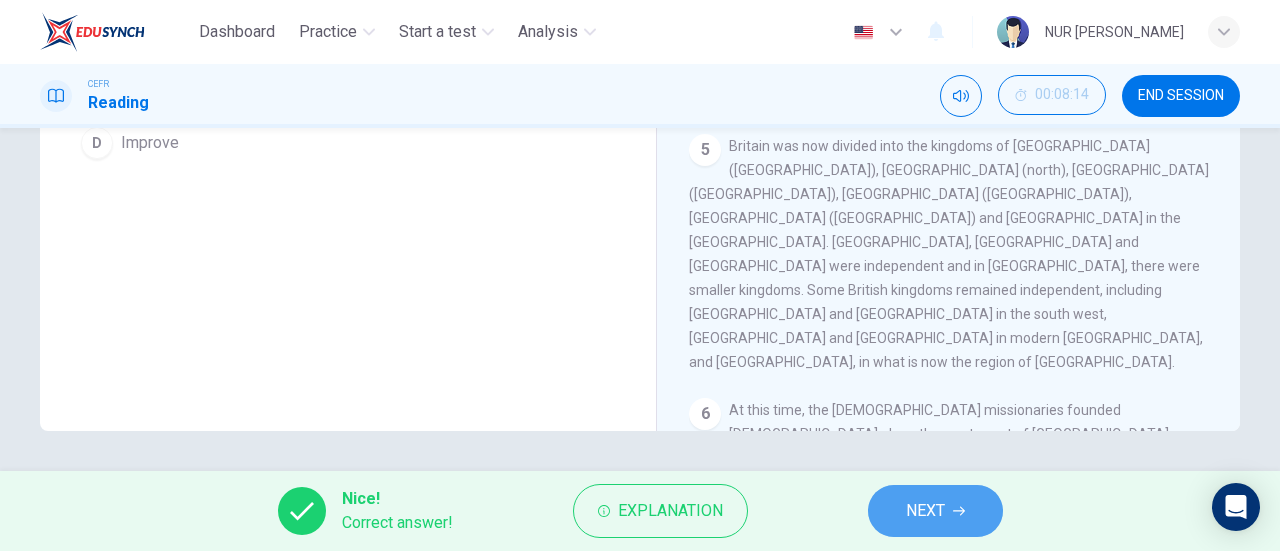 click on "NEXT" at bounding box center [935, 511] 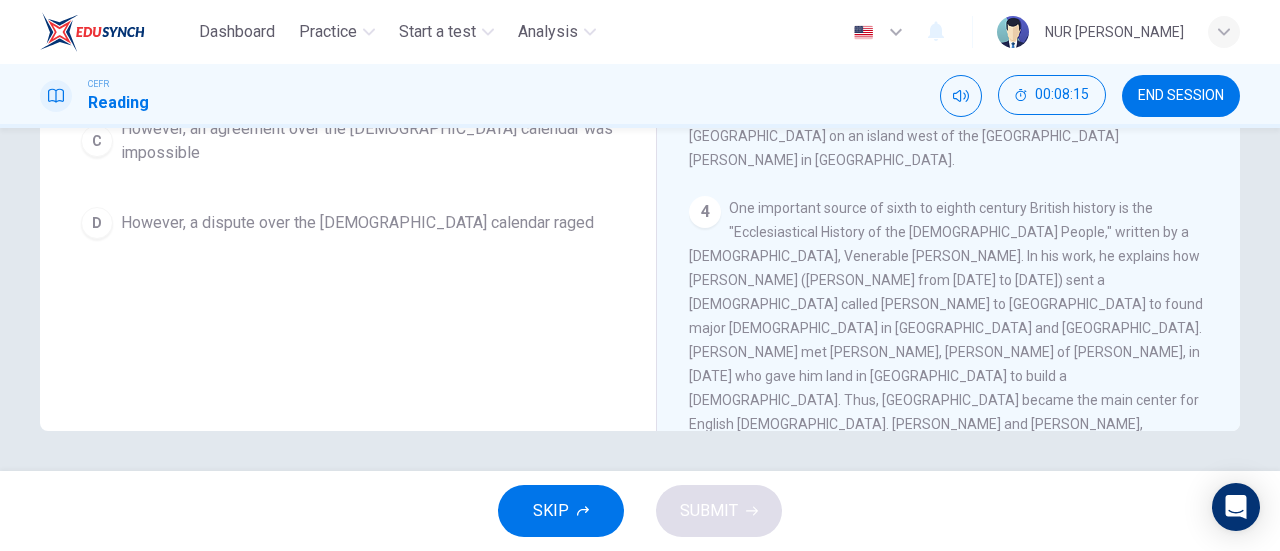 click on "Britain was now divided into the kingdoms of Diera (Yorkshire), Bernicia (north), South Saxons (Sussex), East Angles (East Anglia), West Saxons (Wessex) and Mercians in the Midlands. Cornwall, Devon and Wales were independent and in Northern Ireland, there were smaller kingdoms. Some British kingdoms remained independent, including Cornwall and Devon in the south west, Gwynedd and Powys in modern Wales, and Strathclyde, in what is now the region of Glasgow." at bounding box center (949, 604) 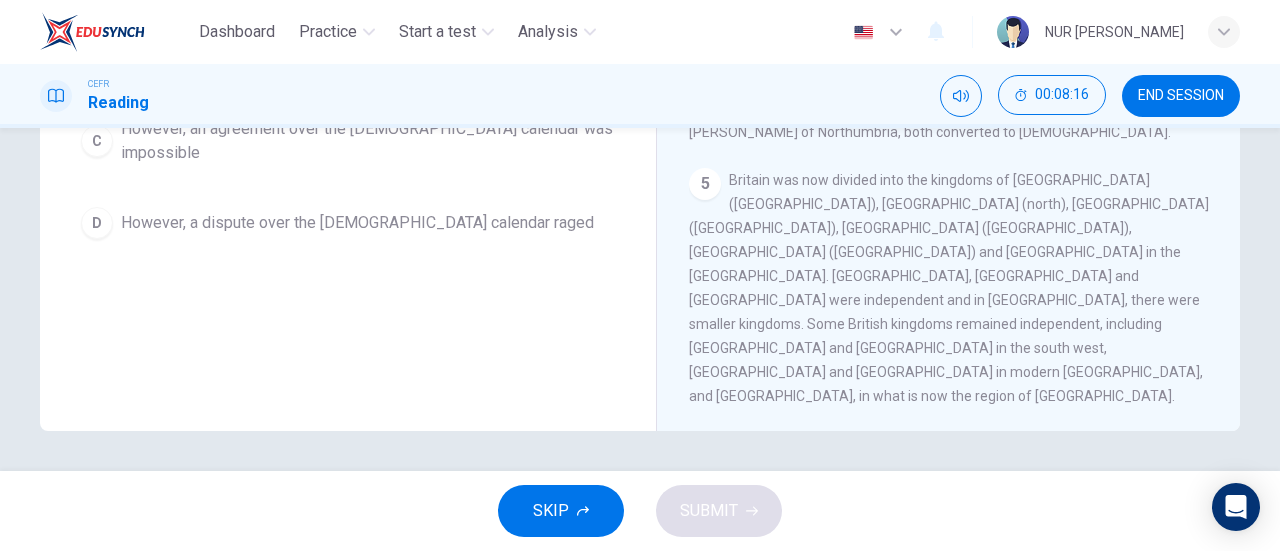 scroll, scrollTop: 818, scrollLeft: 0, axis: vertical 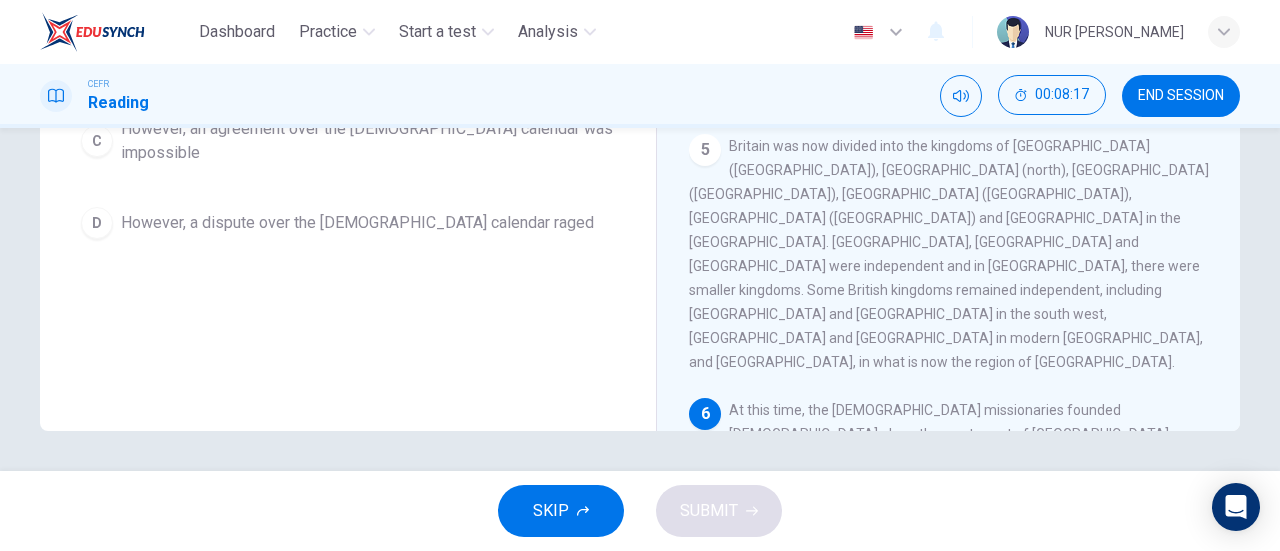 drag, startPoint x: 486, startPoint y: 281, endPoint x: 210, endPoint y: 598, distance: 420.31537 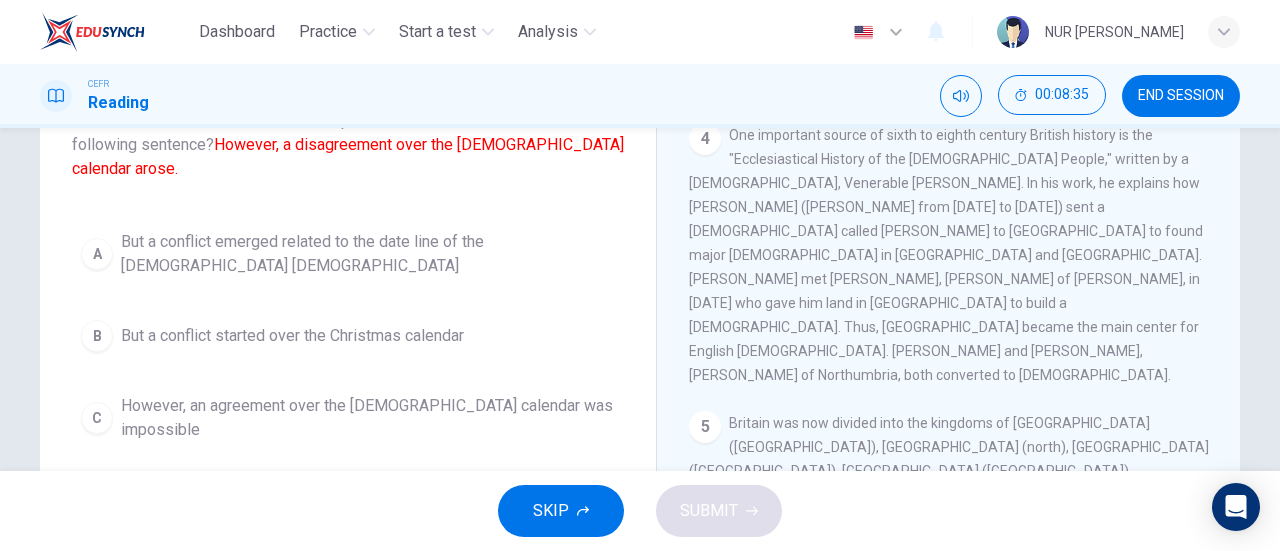 scroll, scrollTop: 154, scrollLeft: 0, axis: vertical 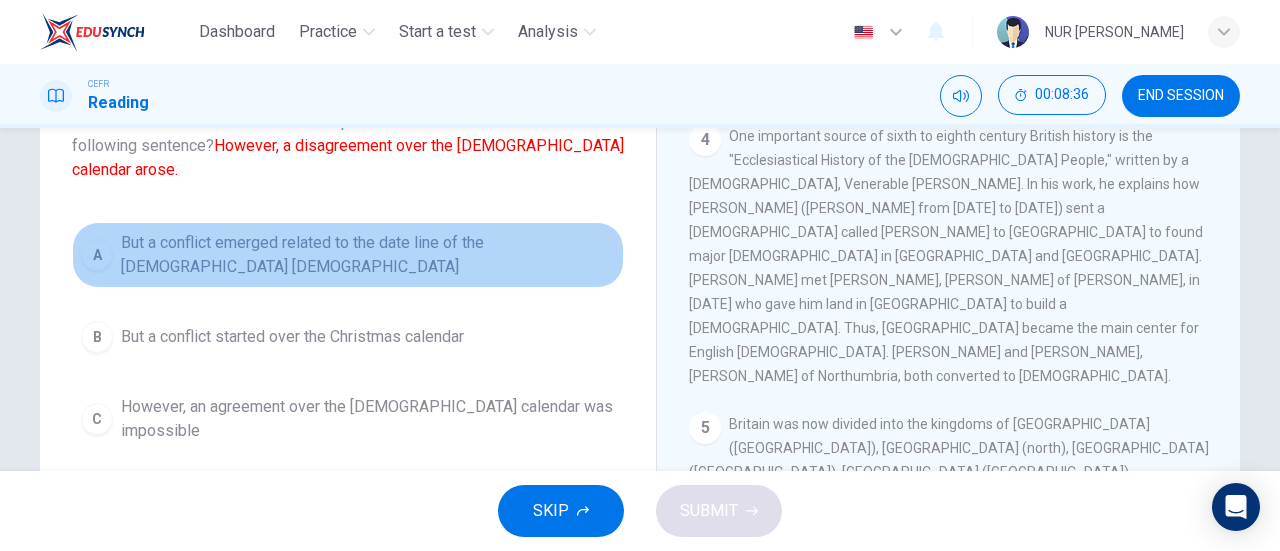 click on "But a conflict emerged related to the date line of the Christian church" at bounding box center (368, 255) 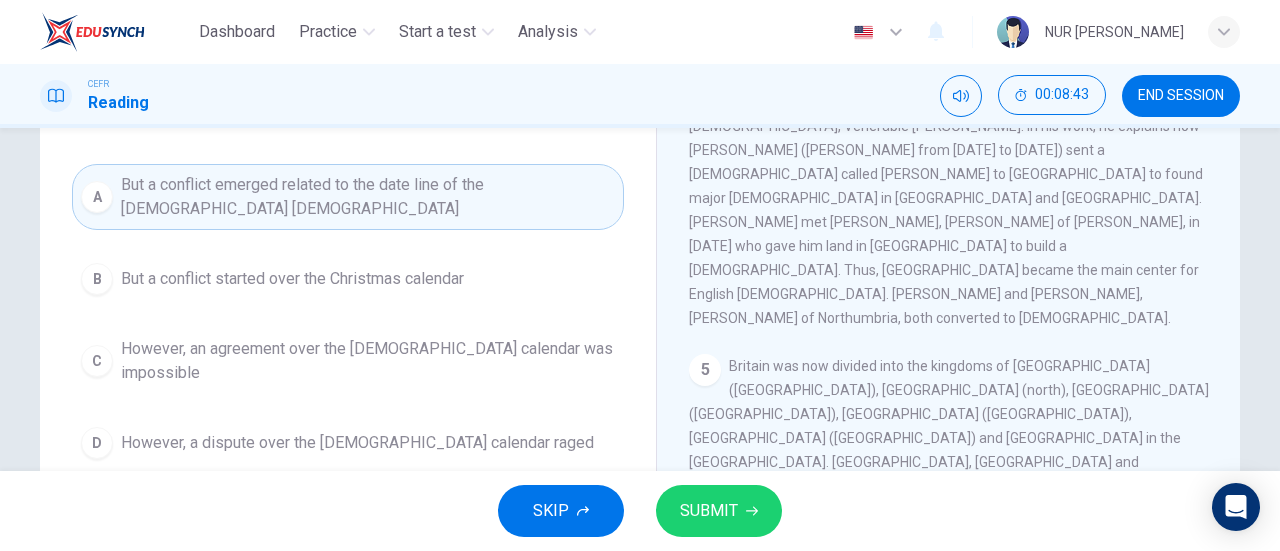 scroll, scrollTop: 225, scrollLeft: 0, axis: vertical 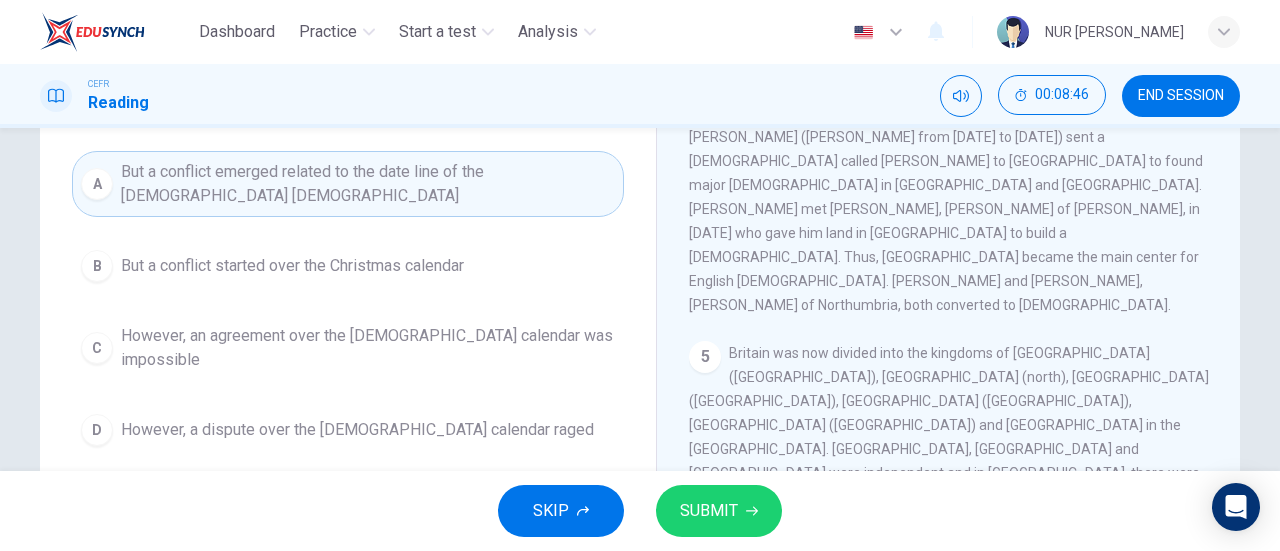 click on "6 At this time, the Irish missionaries founded churches along the west coast of Scotland. Converts remained loyal to the Iona church, founded by Columba.  However, a disagreement over the Christian calendar arose.  King Oswiu decided for the Roman calendar over the Ionan calendar. From that point, Irish influence on the England church began to wane. Archbishop Theodore of Canterbury was appointed in 668 AD by Pope Vitalian. Theodore introduced Greek and established new dioceses." at bounding box center [949, 713] 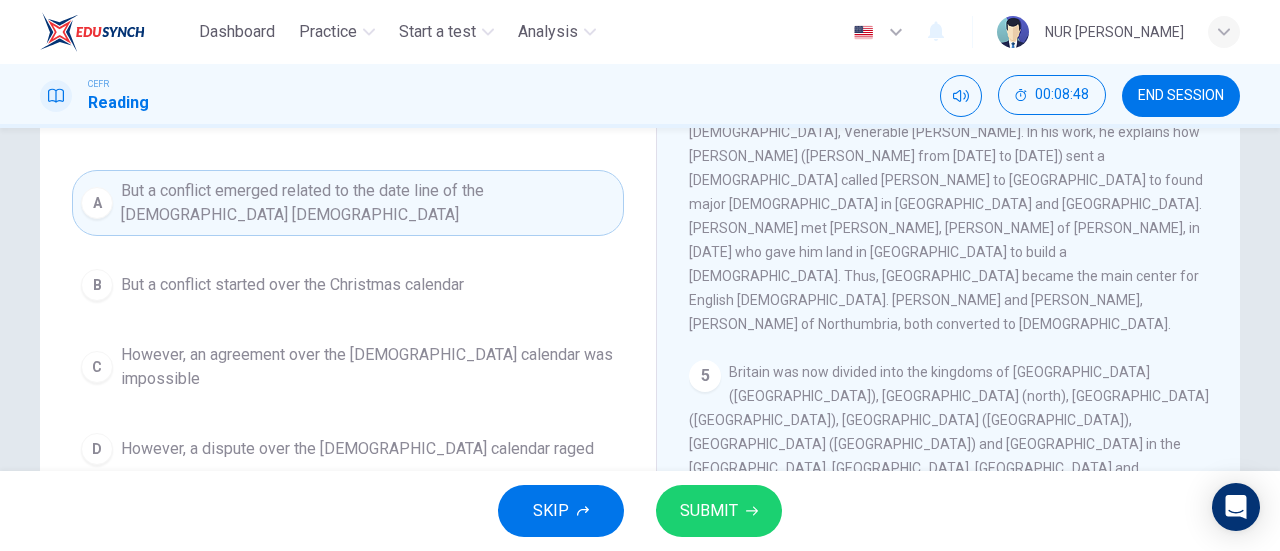 scroll, scrollTop: 207, scrollLeft: 0, axis: vertical 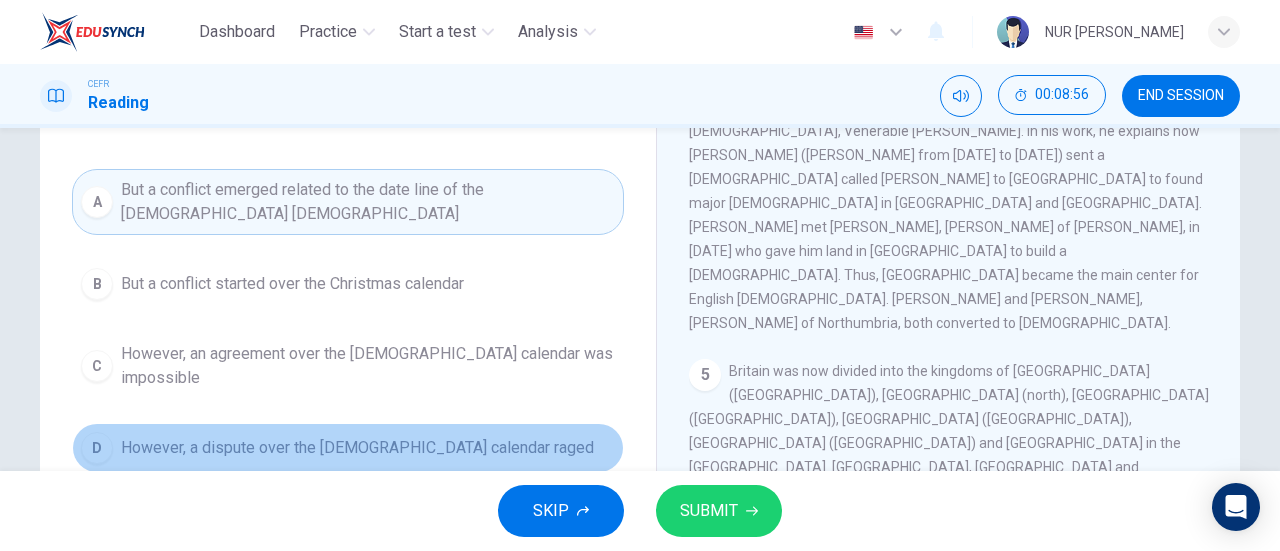 click on "However, a dispute over the Christian calendar raged" at bounding box center [357, 448] 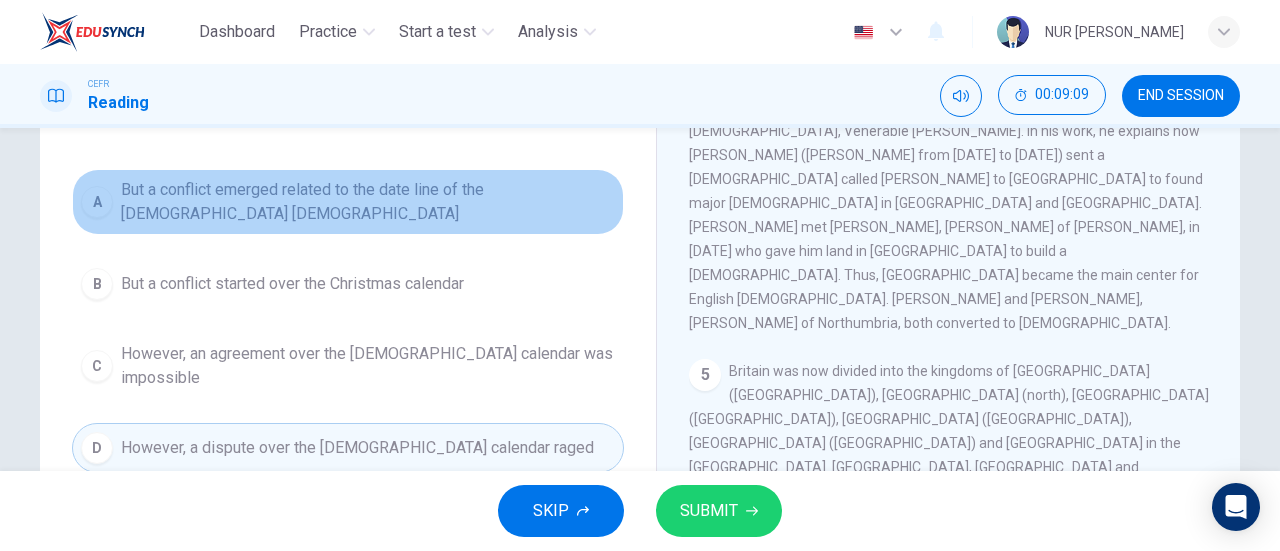 click on "But a conflict emerged related to the date line of the Christian church" at bounding box center [368, 202] 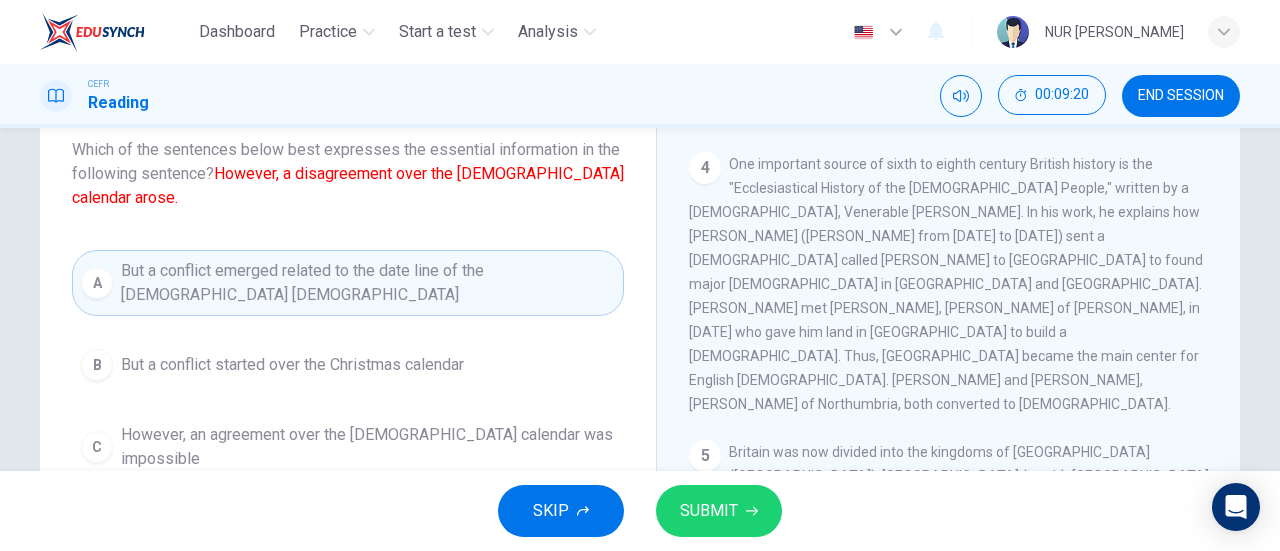 scroll, scrollTop: 126, scrollLeft: 0, axis: vertical 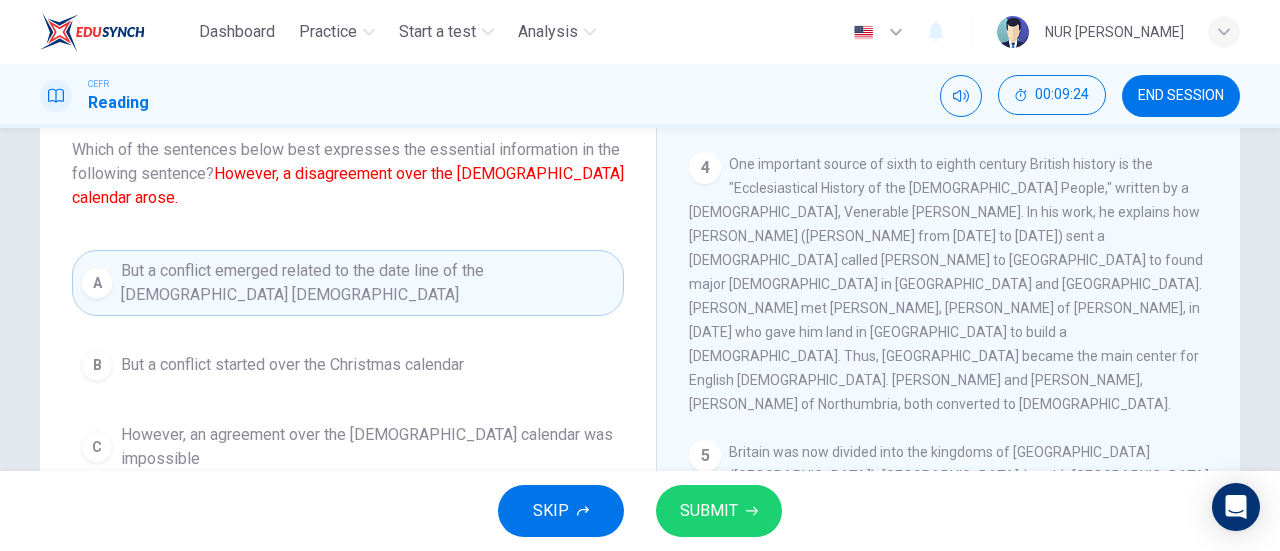 click on "SUBMIT" at bounding box center (709, 511) 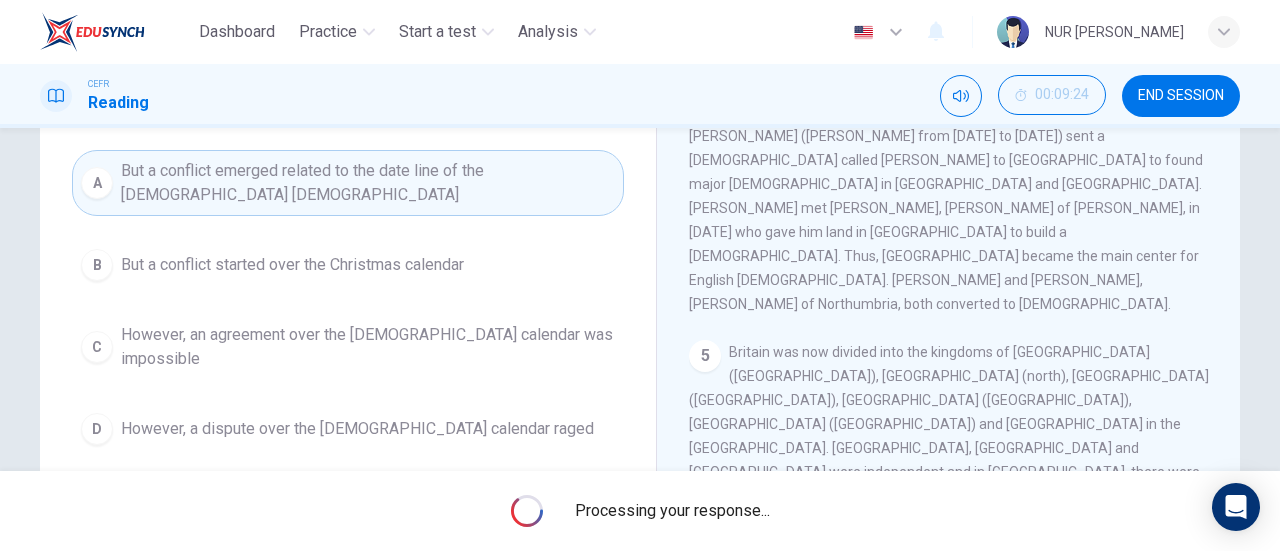 scroll, scrollTop: 227, scrollLeft: 0, axis: vertical 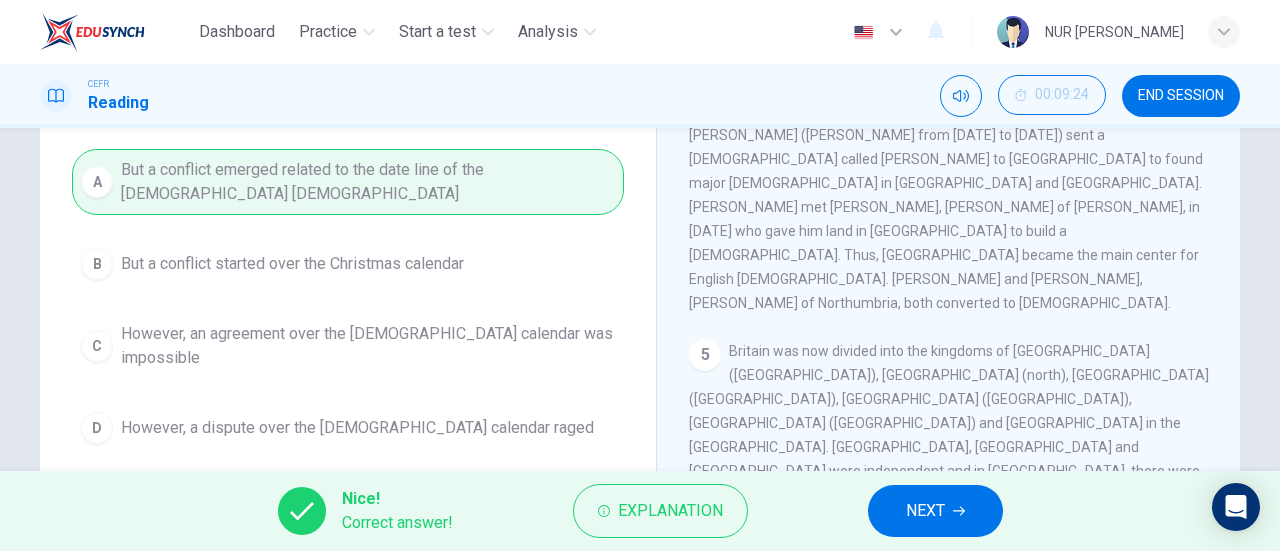 click on "NEXT" at bounding box center [925, 511] 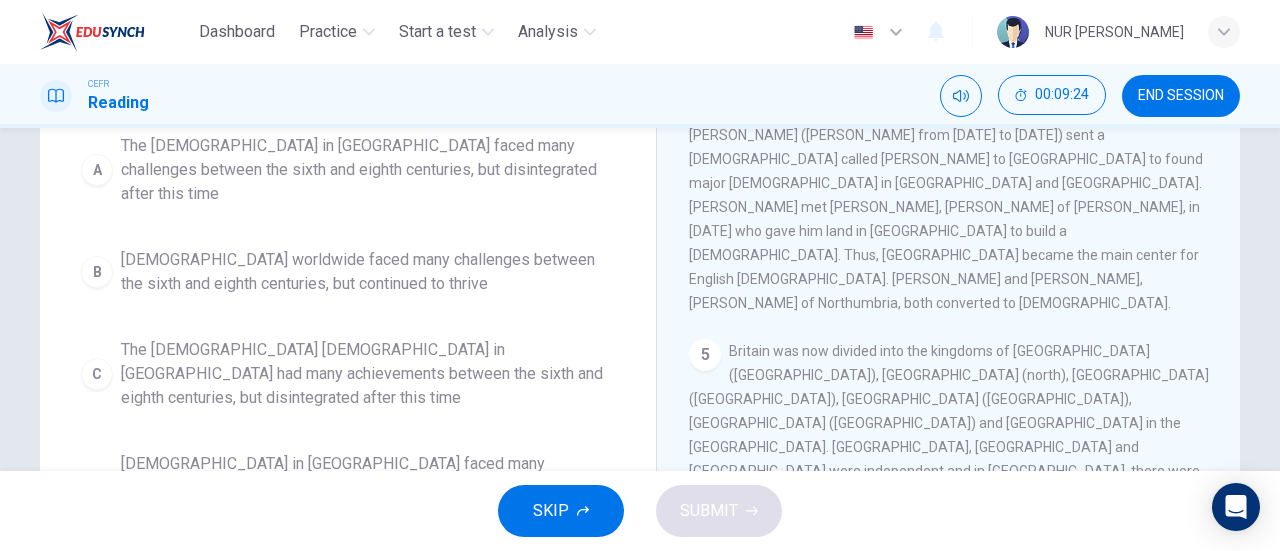scroll, scrollTop: 203, scrollLeft: 0, axis: vertical 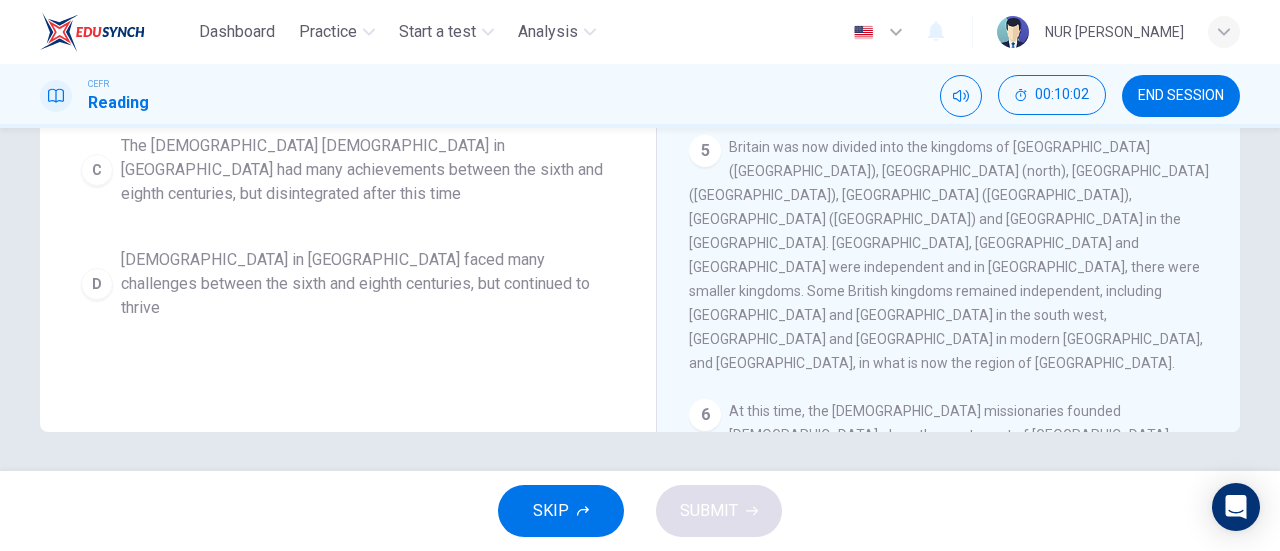 click on "Question 10 Which of the following is true, according to the  passage ?
(Make sure to read the  WHOLE PASSAGE ) A The Christian church in Britain faced many challenges between the sixth and eighth centuries, but disintegrated after this time B The Christian church worldwide faced many challenges between the sixth and eighth centuries, but continued to thrive C The Christian church in Britain had many achievements between the sixth and eighth centuries, but disintegrated after this time D The Christian church in Britain faced many challenges between the sixth and eighth centuries, but continued to thrive" at bounding box center [348, 94] 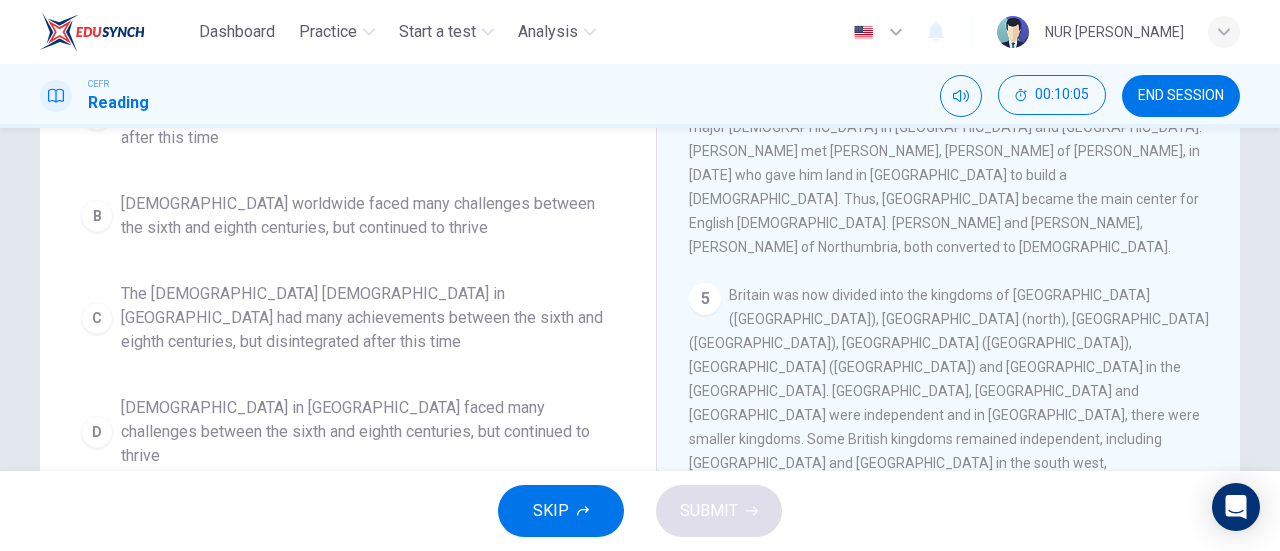scroll, scrollTop: 278, scrollLeft: 0, axis: vertical 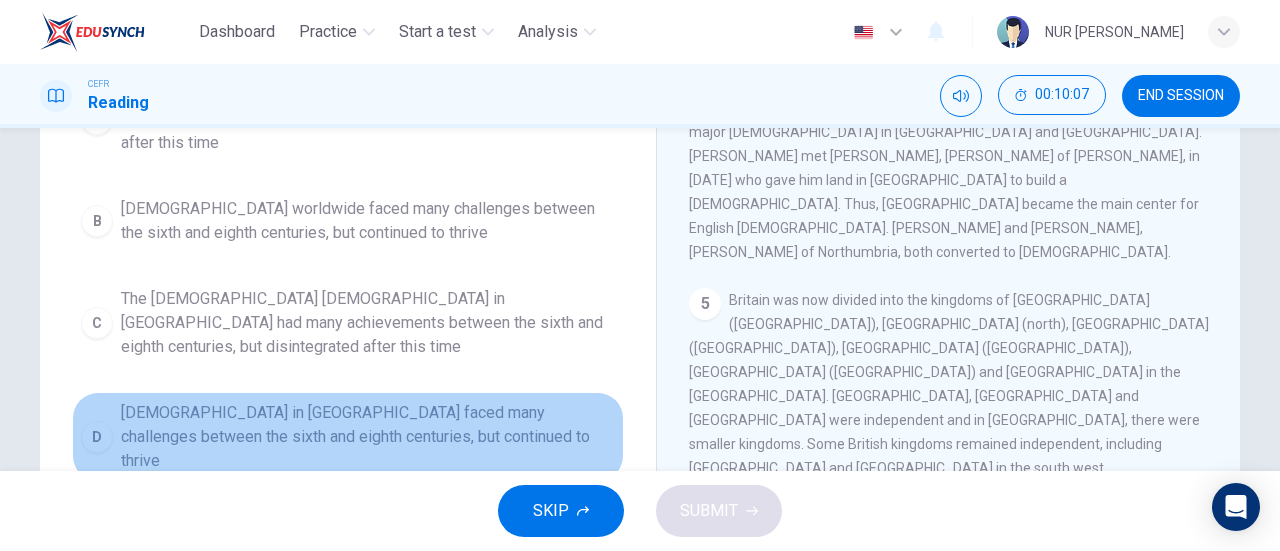 click on "The Christian church in Britain faced many challenges between the sixth and eighth centuries, but continued to thrive" at bounding box center [368, 437] 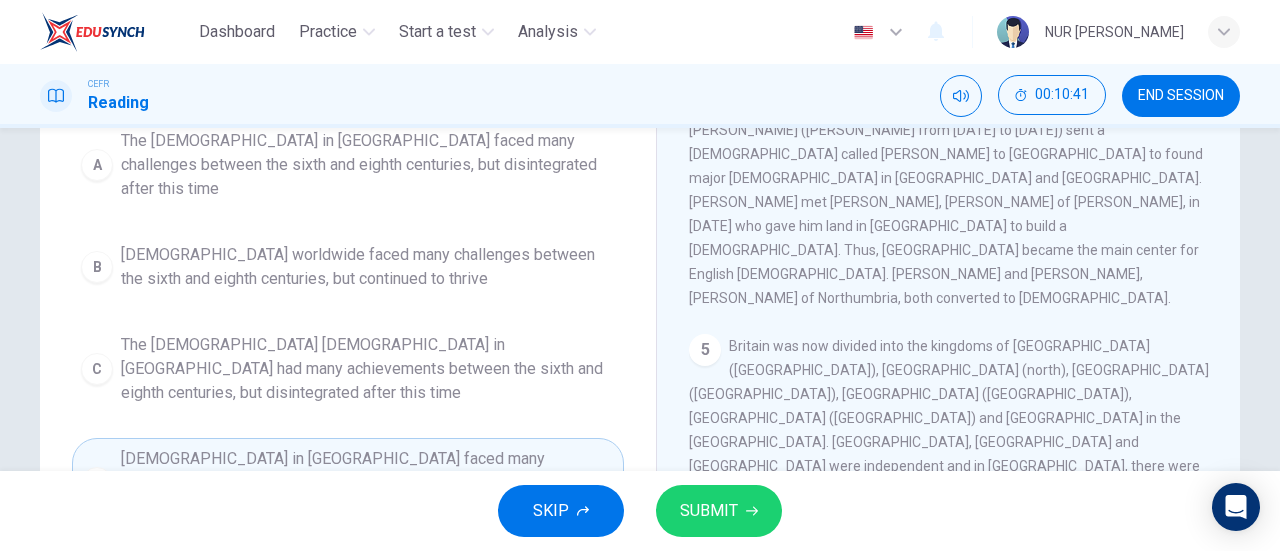 scroll, scrollTop: 232, scrollLeft: 0, axis: vertical 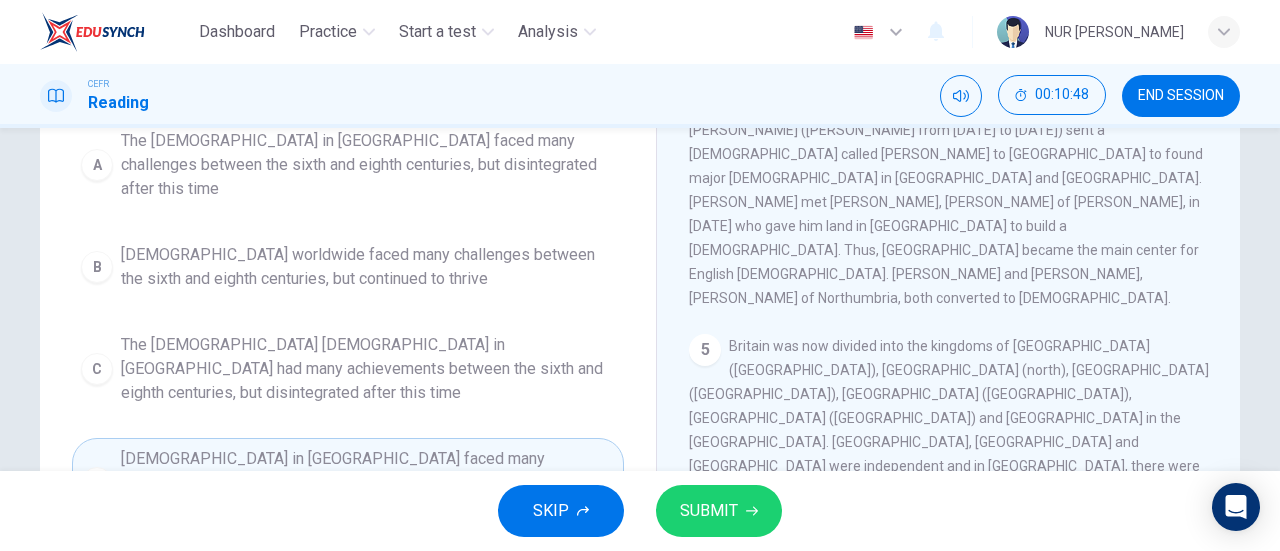 click on "SUBMIT" at bounding box center [709, 511] 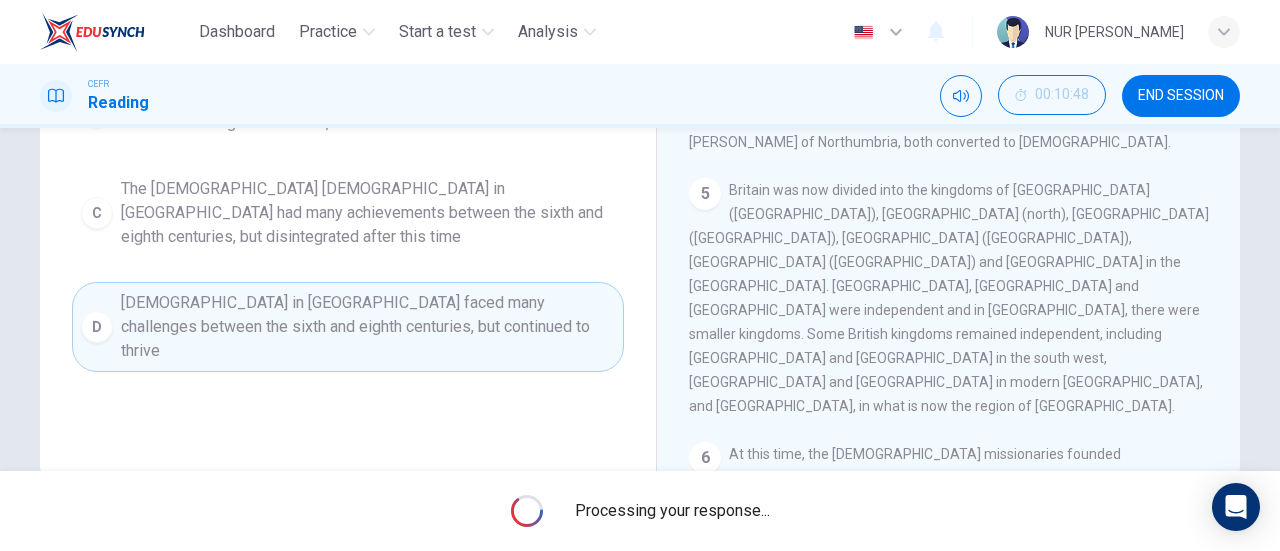 scroll, scrollTop: 390, scrollLeft: 0, axis: vertical 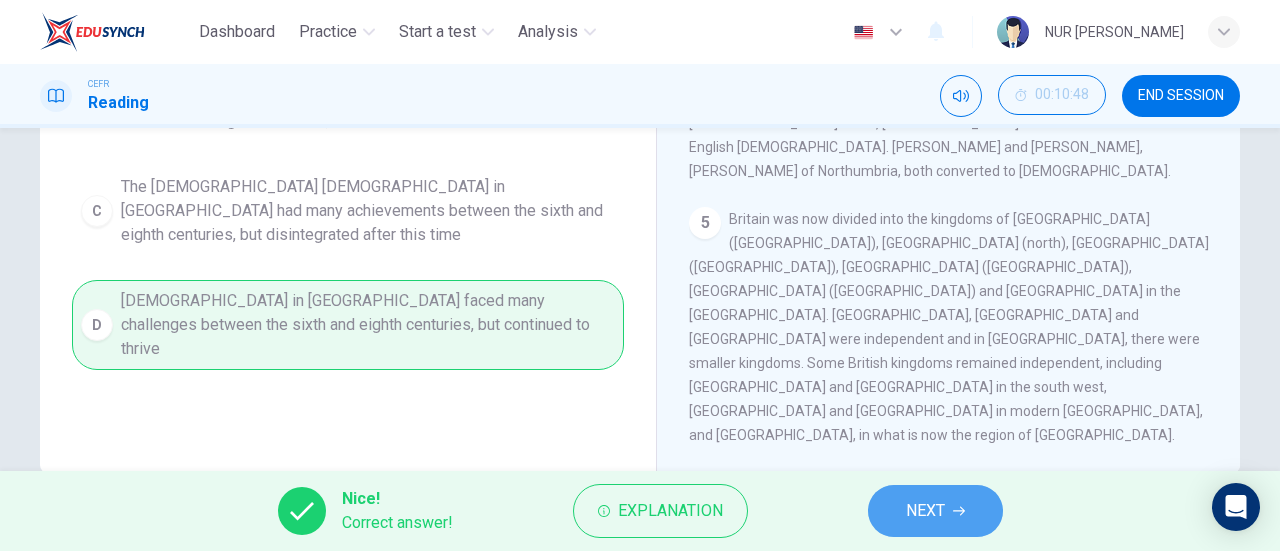 click on "NEXT" at bounding box center (935, 511) 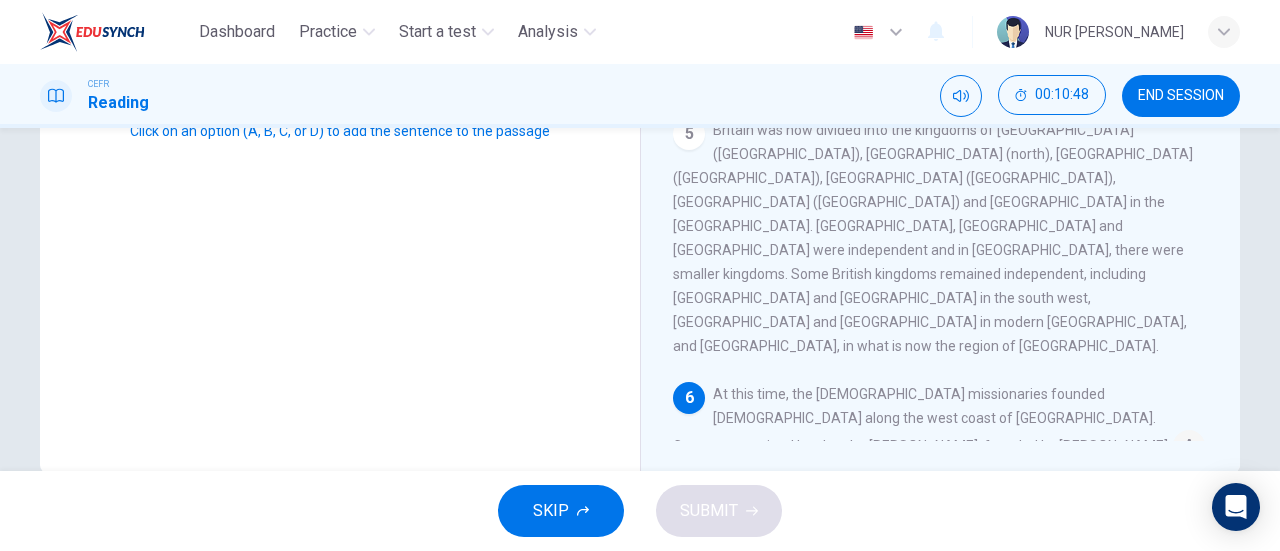 scroll, scrollTop: 845, scrollLeft: 0, axis: vertical 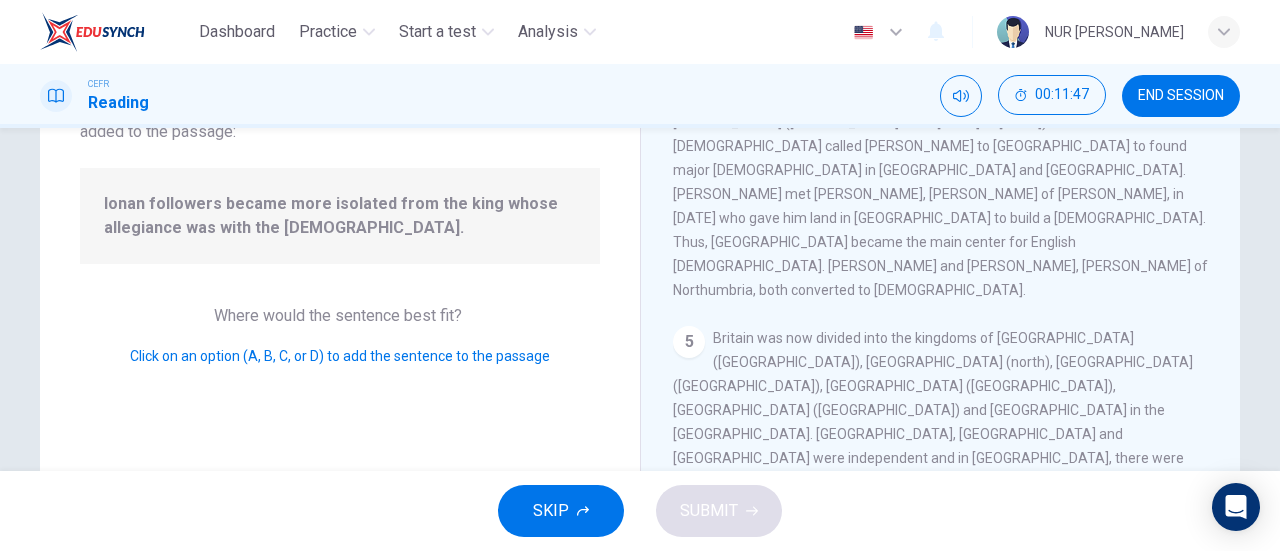 click at bounding box center (1159, 720) 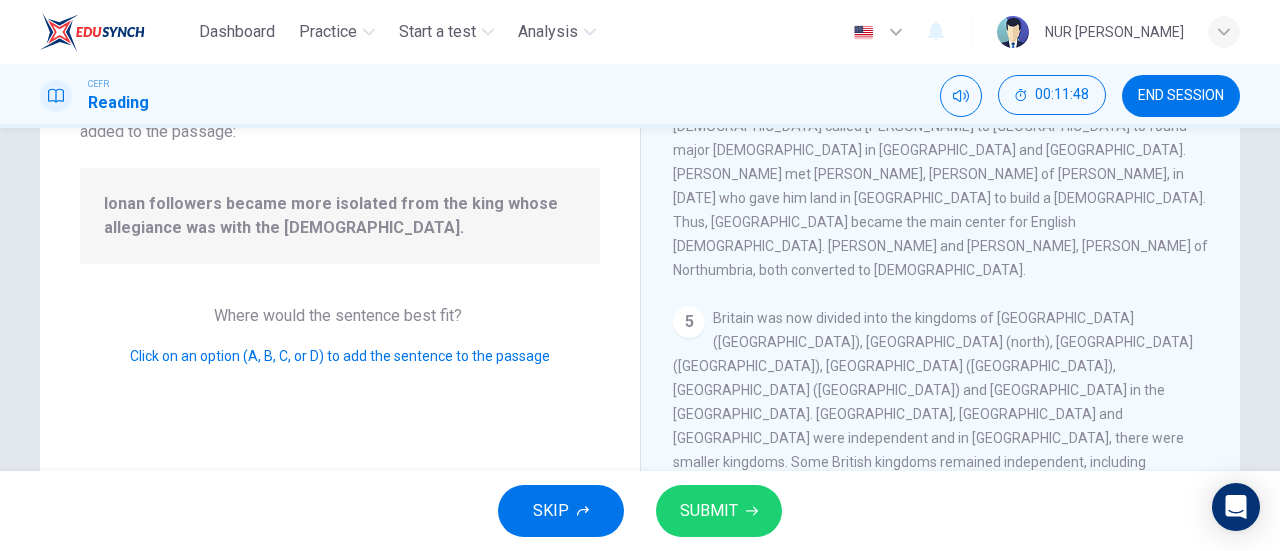 scroll, scrollTop: 869, scrollLeft: 0, axis: vertical 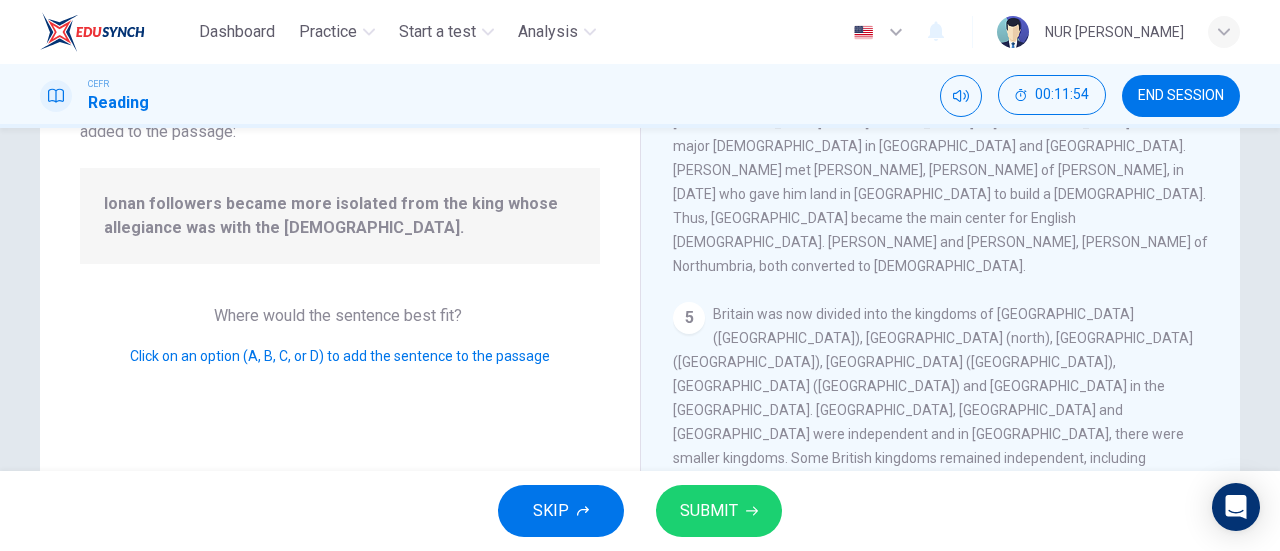 click at bounding box center (1159, 664) 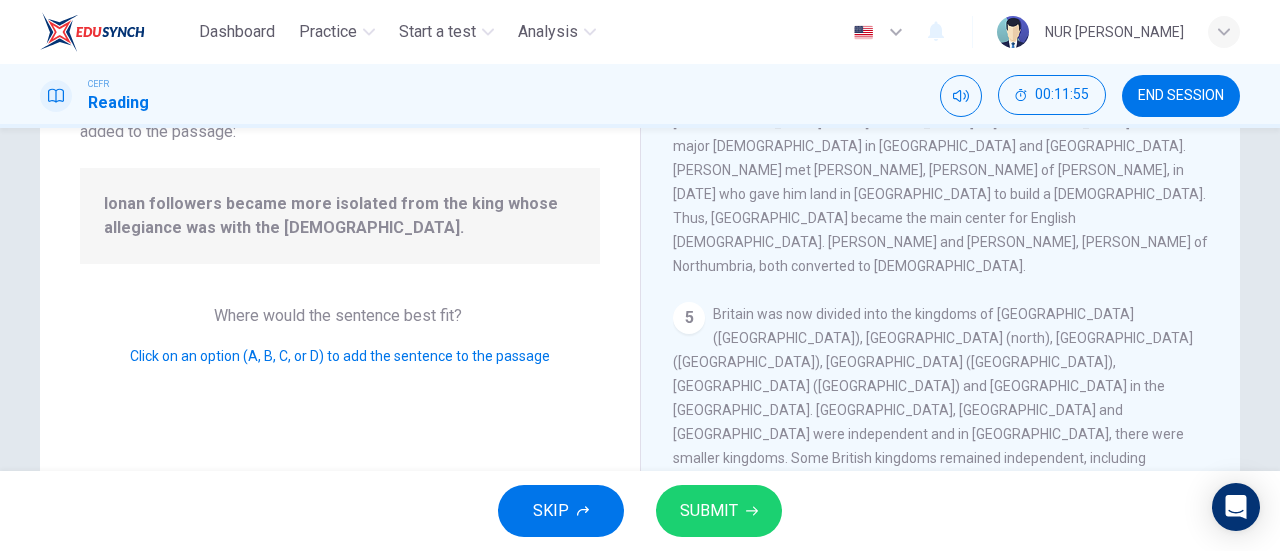 scroll, scrollTop: 861, scrollLeft: 0, axis: vertical 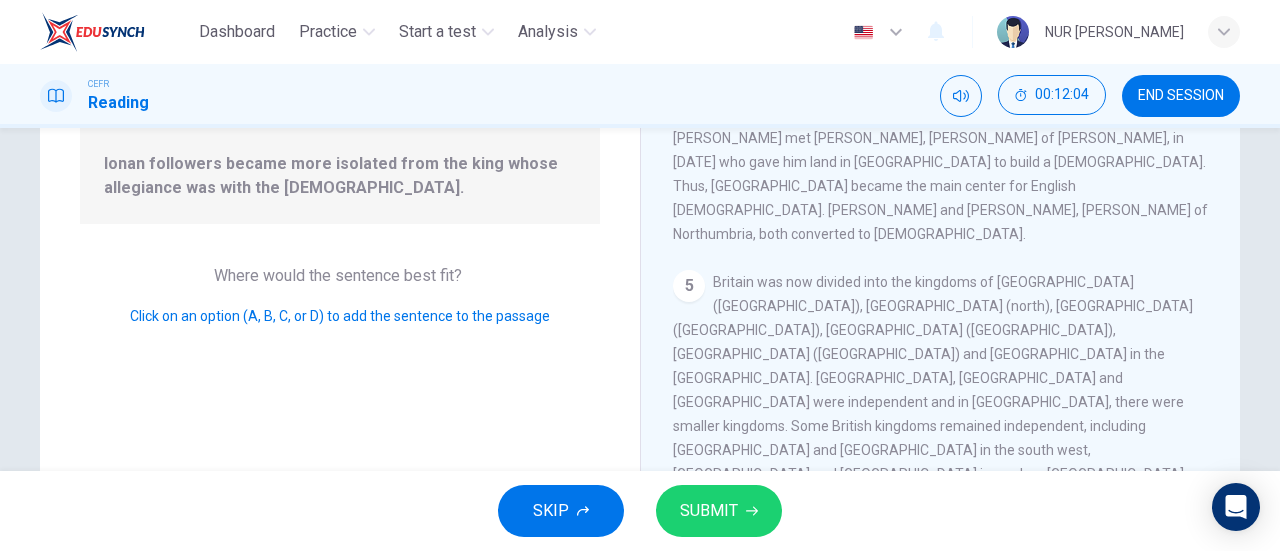 click at bounding box center [810, 712] 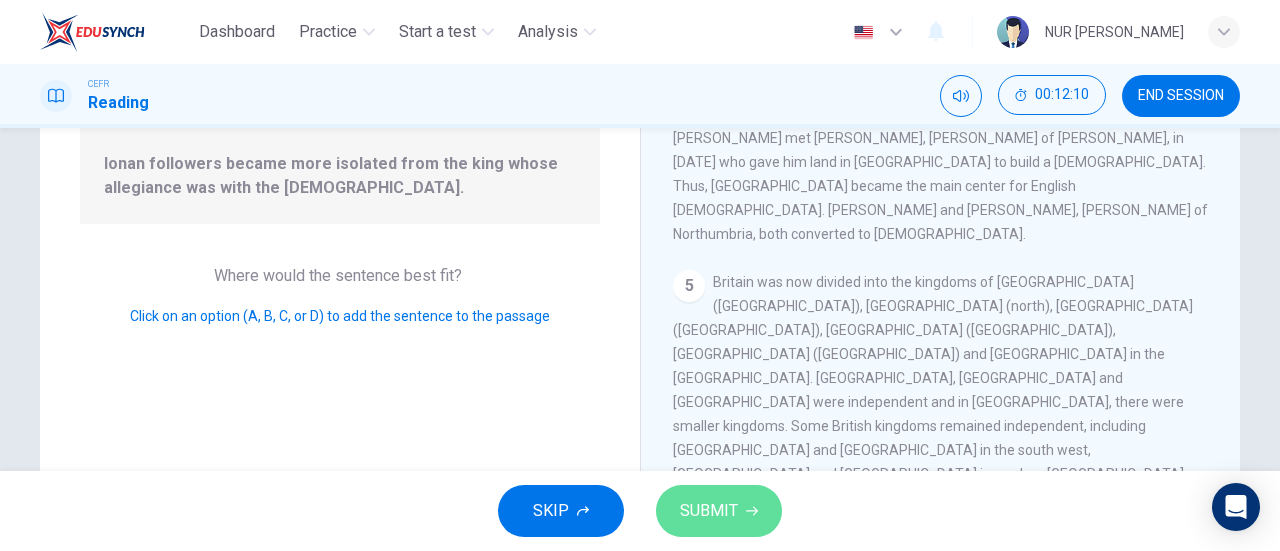click on "SUBMIT" at bounding box center [719, 511] 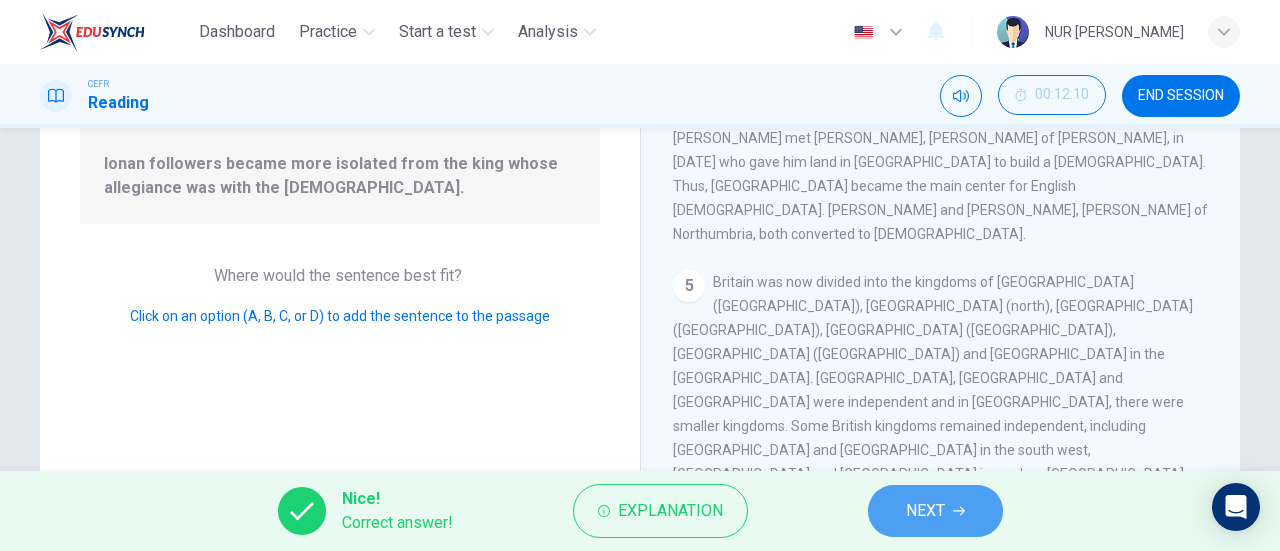 click on "NEXT" at bounding box center [935, 511] 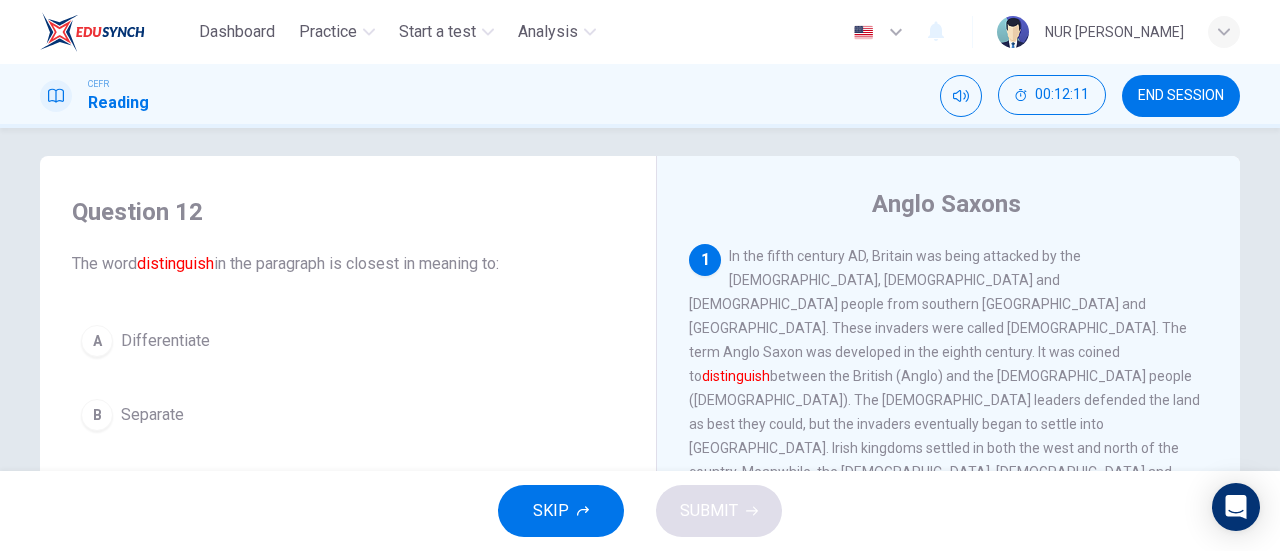 scroll, scrollTop: 0, scrollLeft: 0, axis: both 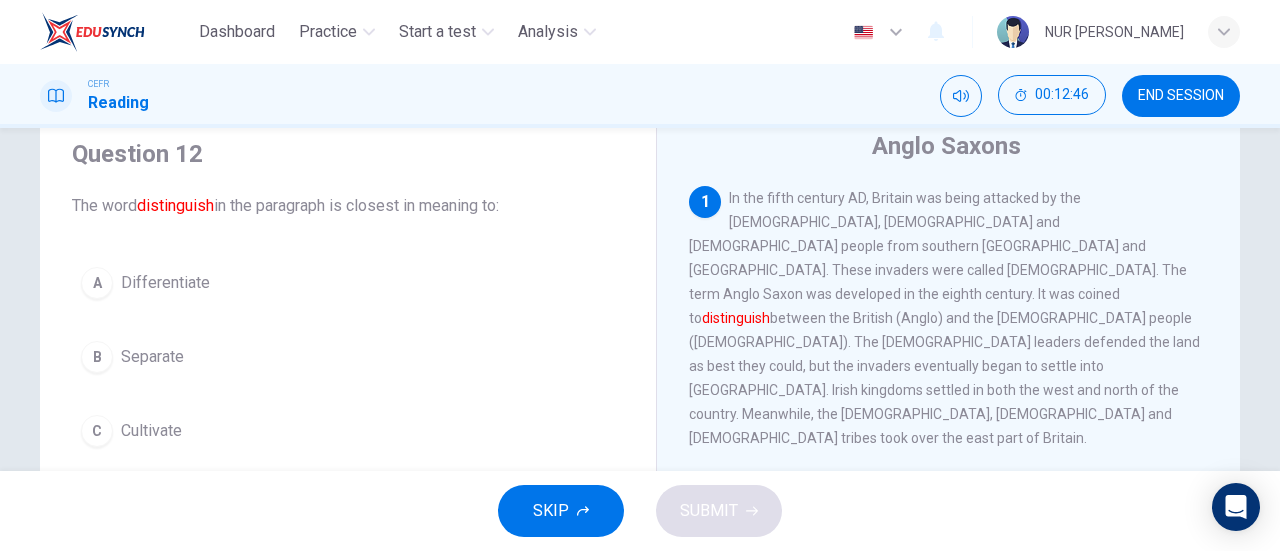 click on "A Differentiate" at bounding box center (348, 283) 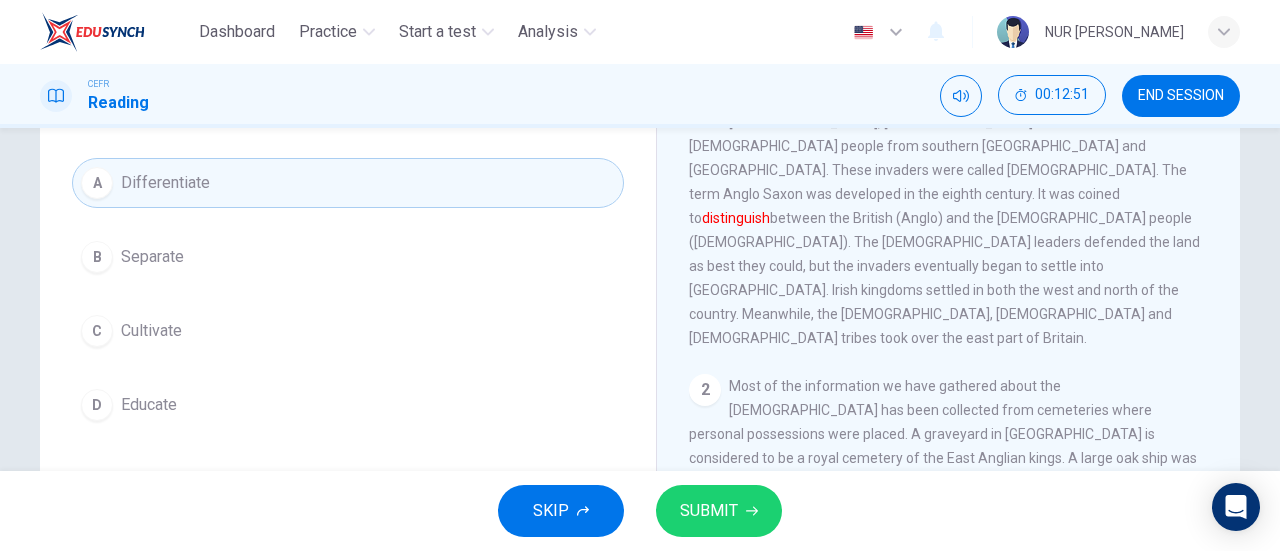 scroll, scrollTop: 172, scrollLeft: 0, axis: vertical 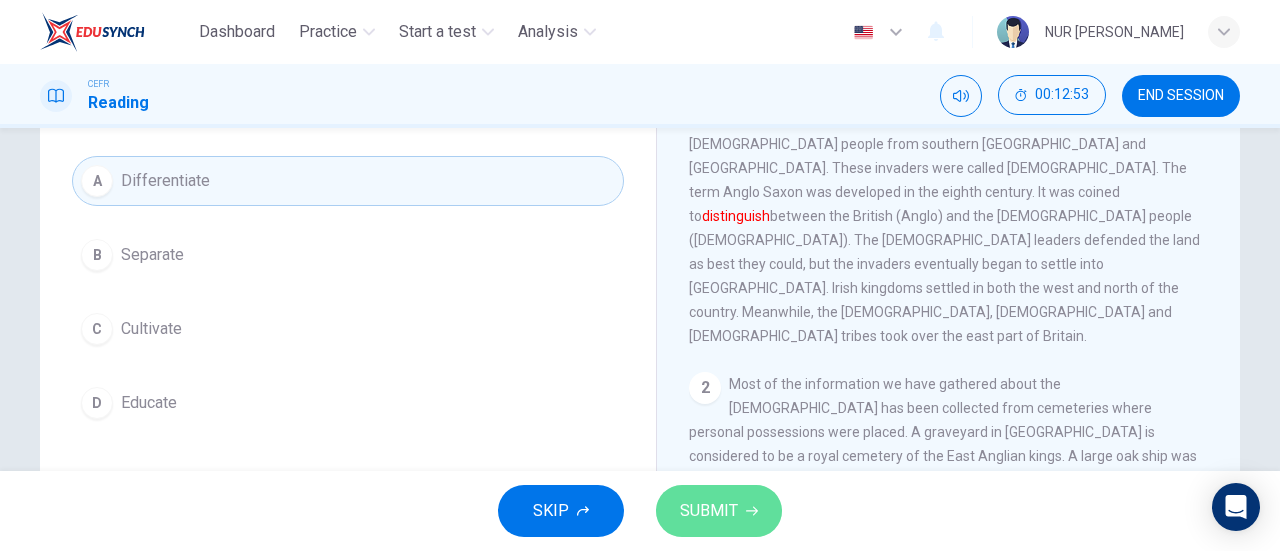 click on "SUBMIT" at bounding box center [709, 511] 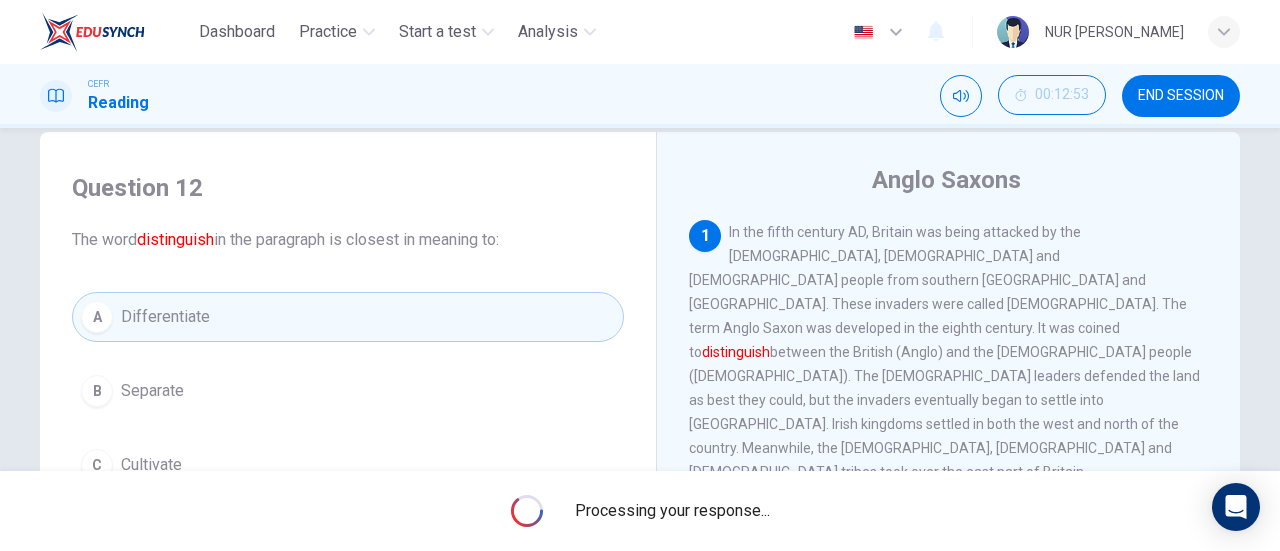 scroll, scrollTop: 14, scrollLeft: 0, axis: vertical 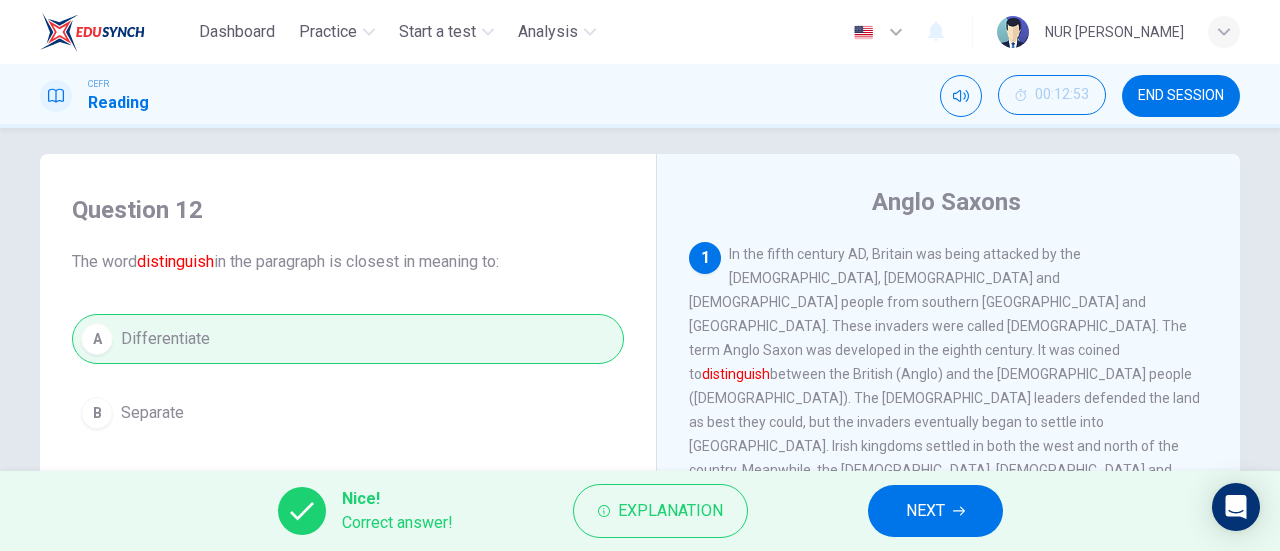 click on "NEXT" at bounding box center (935, 511) 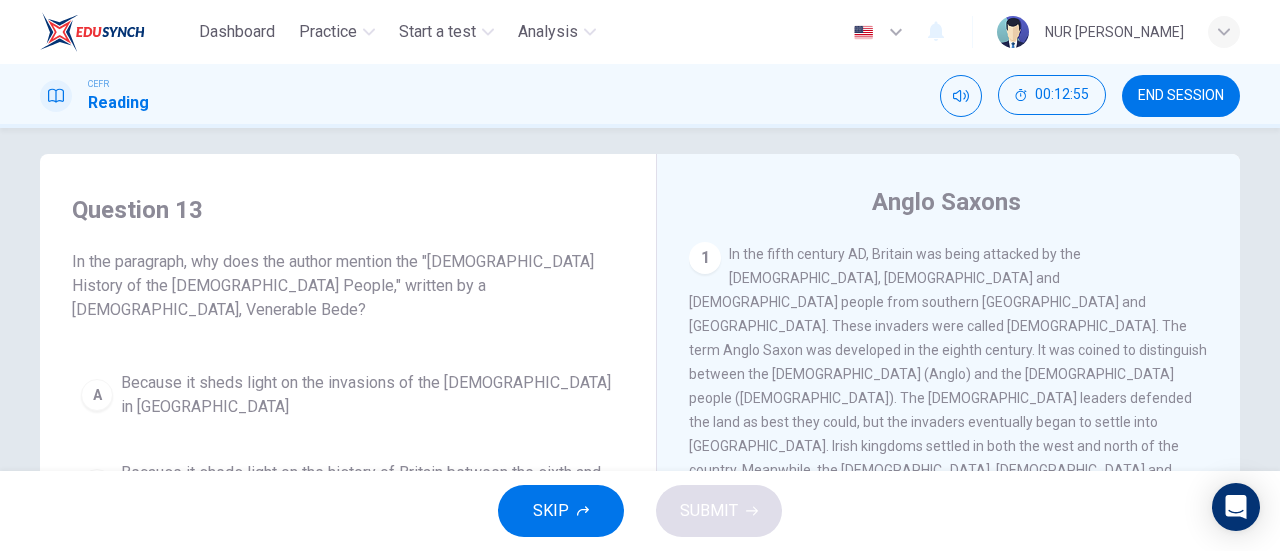 scroll, scrollTop: 0, scrollLeft: 0, axis: both 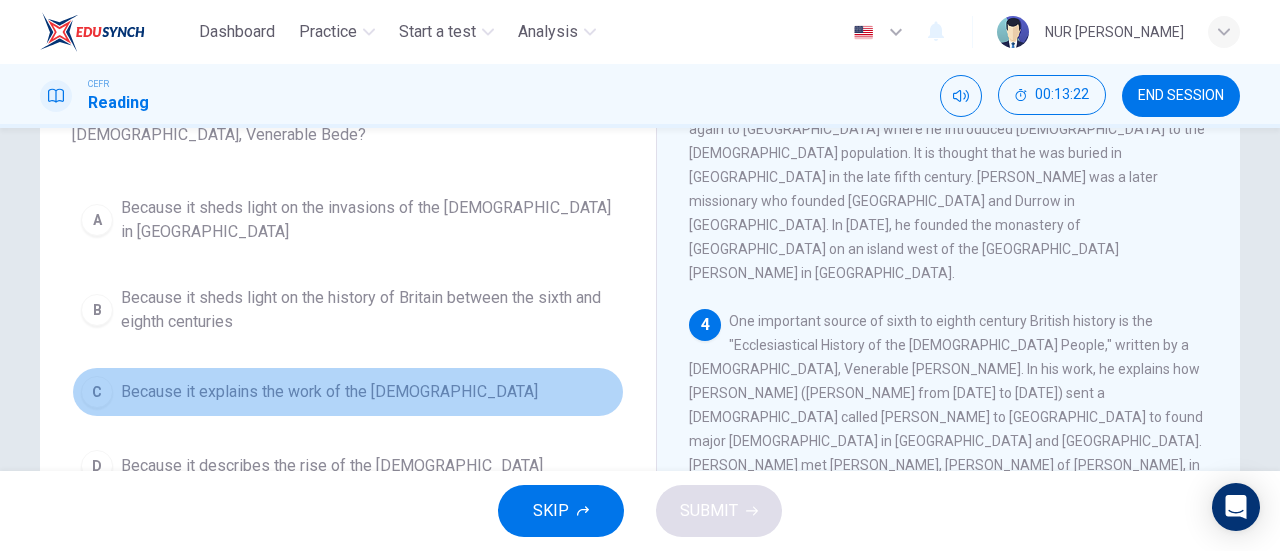 click on "Because it explains the work of the missionaries" at bounding box center [329, 392] 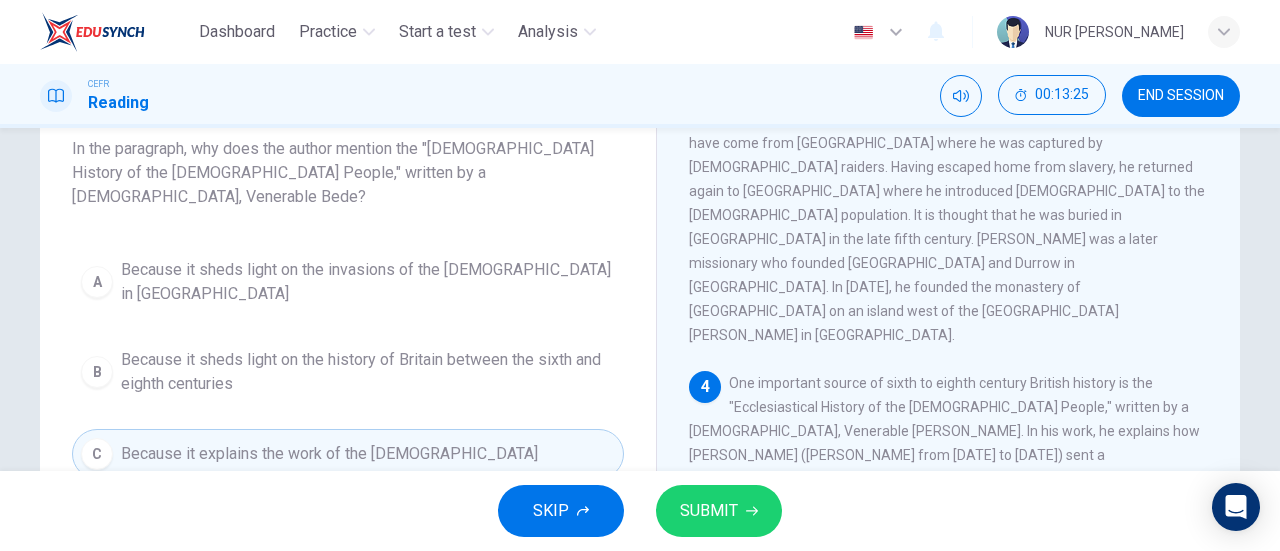 scroll, scrollTop: 115, scrollLeft: 0, axis: vertical 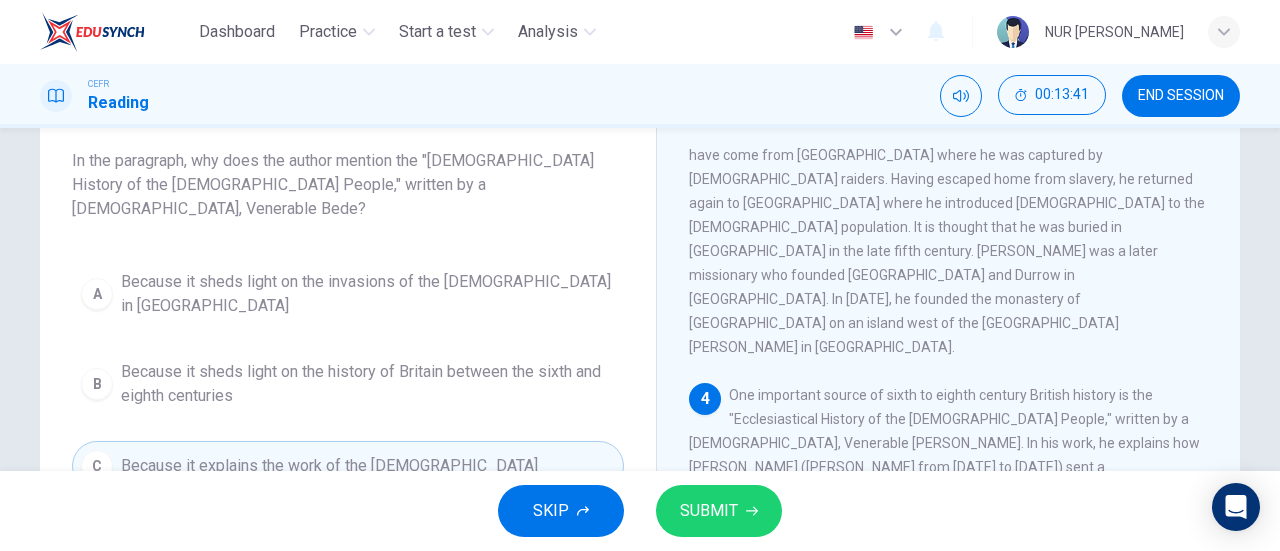 click on "SUBMIT" at bounding box center (709, 511) 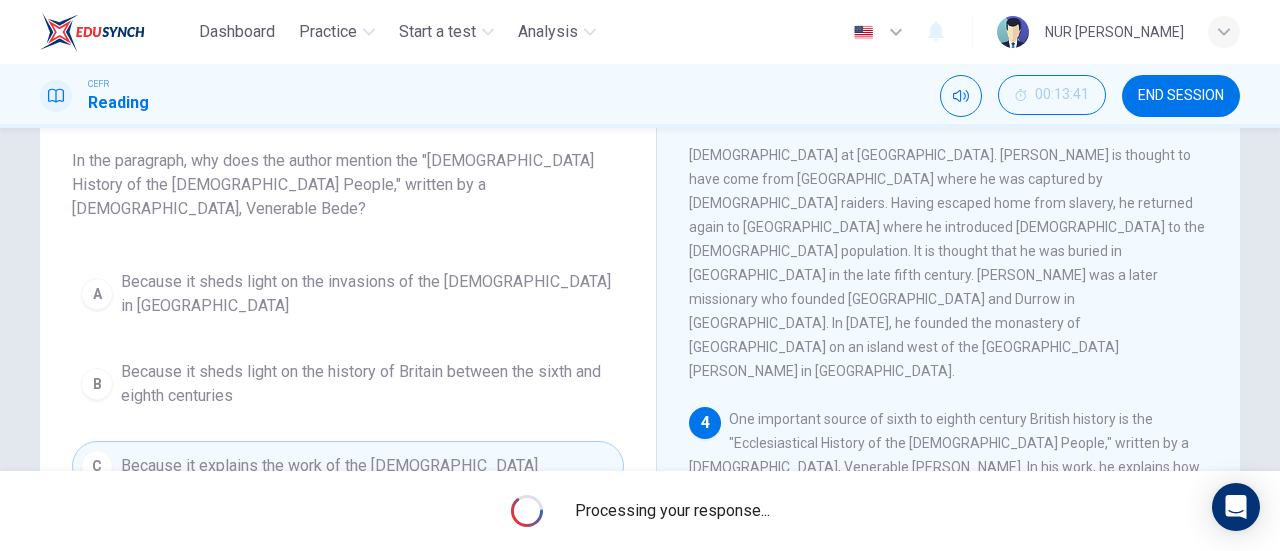 scroll, scrollTop: 573, scrollLeft: 0, axis: vertical 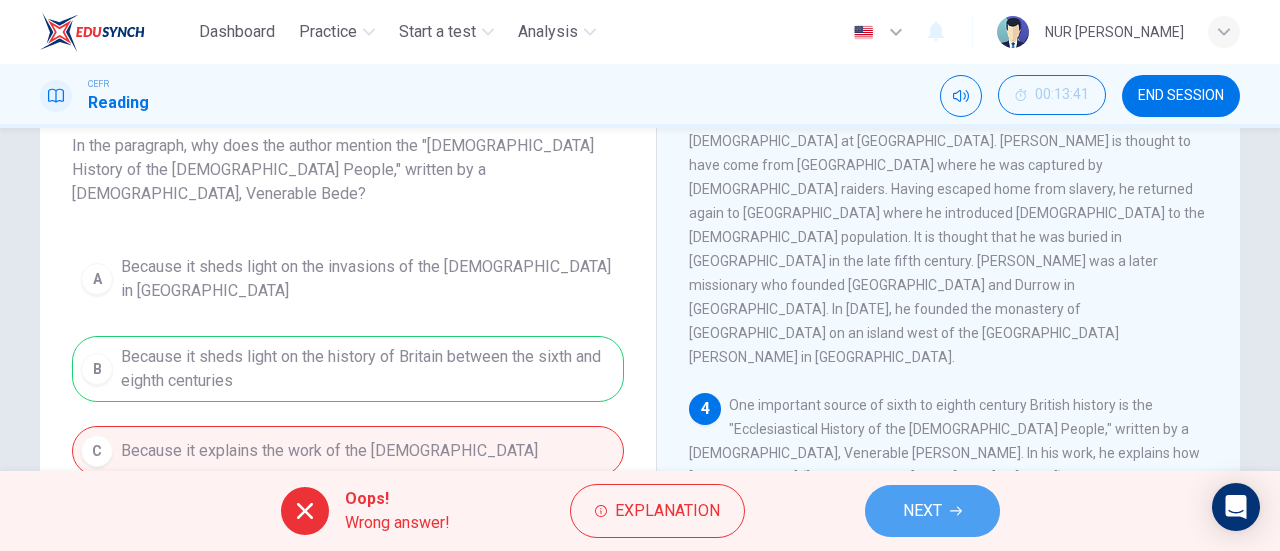 click on "NEXT" at bounding box center (932, 511) 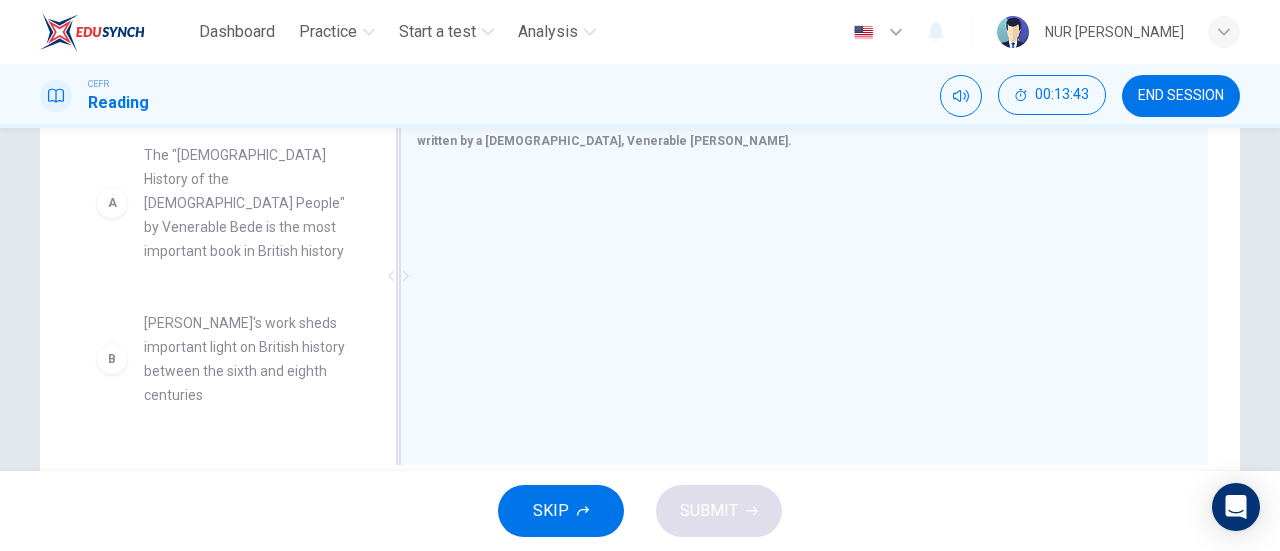 scroll, scrollTop: 382, scrollLeft: 0, axis: vertical 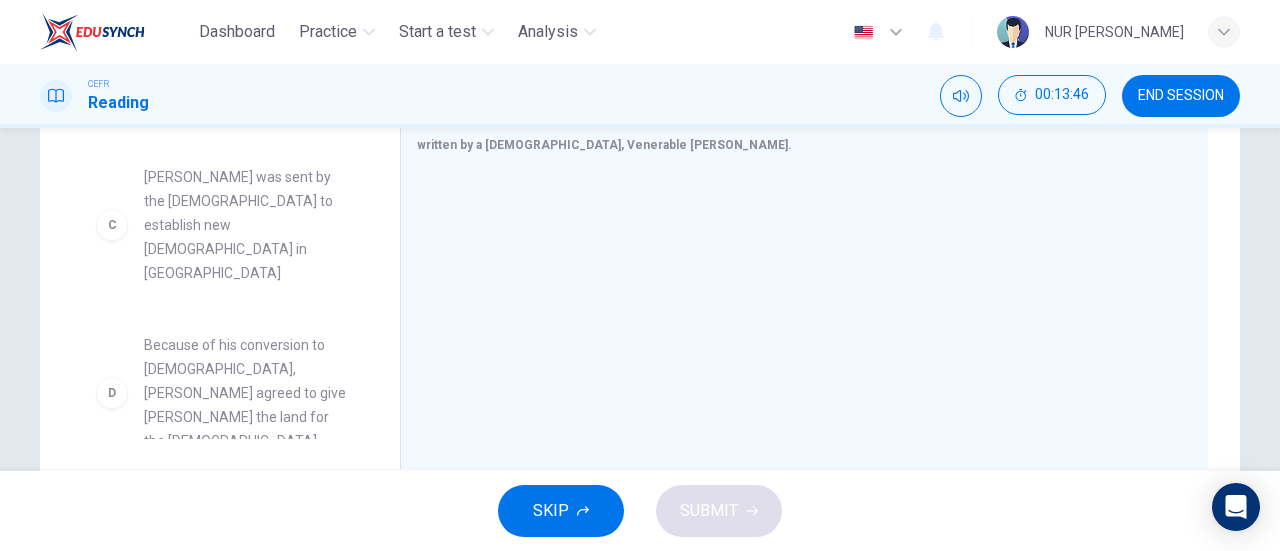 click on "A The "Ecclesiastical History of the English People" by Venerable Bede is the most important book in British history B Bede's work sheds important light on British history between the sixth and eighth centuries C Augustine was sent by the pope to establish new churches in Britain D Because of his conversion to Christianity, King Æthelberht agreed to give Augustine the land for the church E Augustine established the Canterbury church which became the hub of English Christianity F The Canterbury Church became the seat of the British Monarchy" at bounding box center (232, 285) 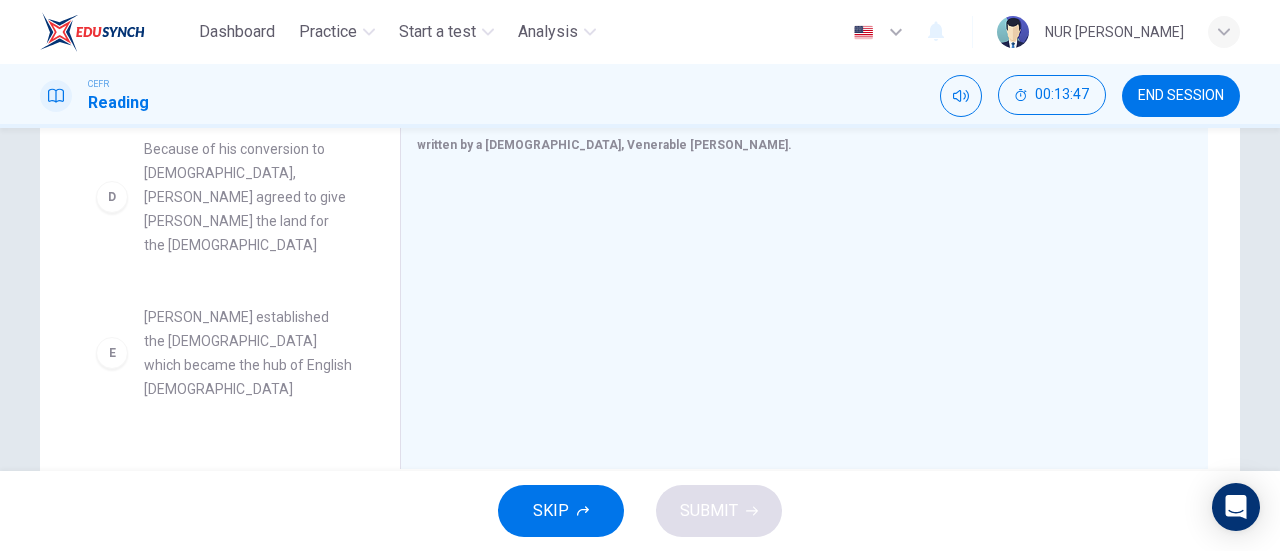 scroll, scrollTop: 492, scrollLeft: 0, axis: vertical 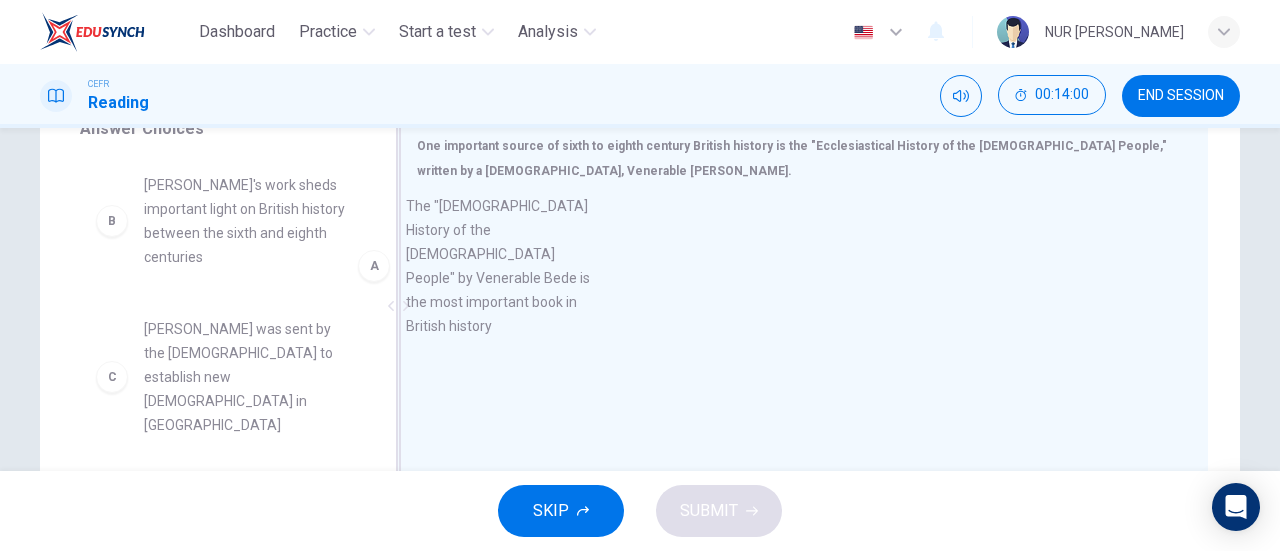 drag, startPoint x: 235, startPoint y: 202, endPoint x: 532, endPoint y: 230, distance: 298.31696 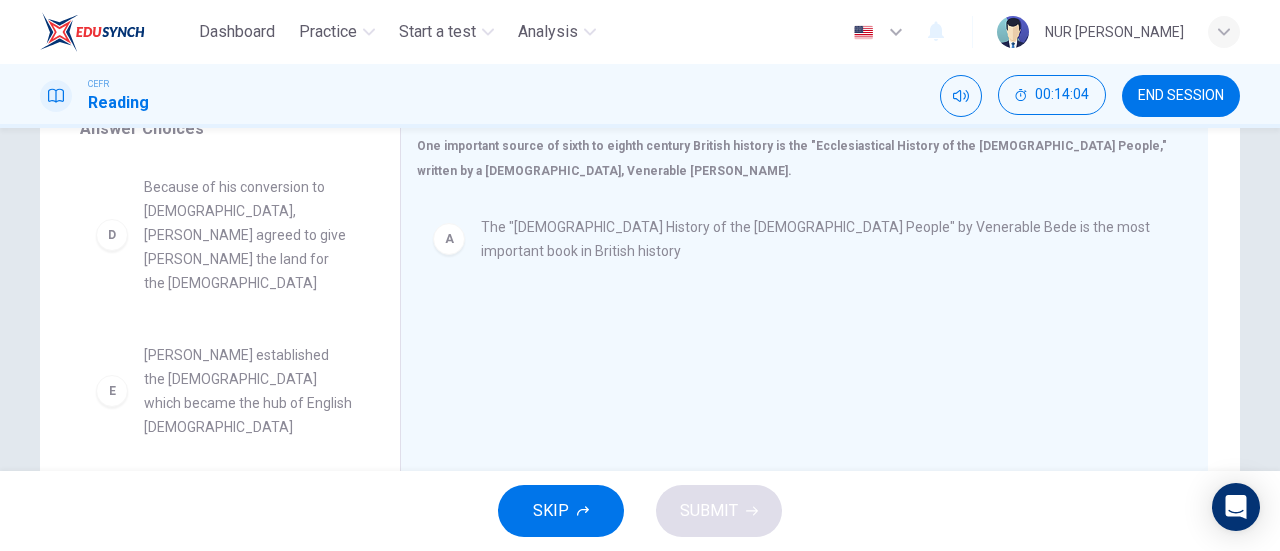 scroll, scrollTop: 324, scrollLeft: 0, axis: vertical 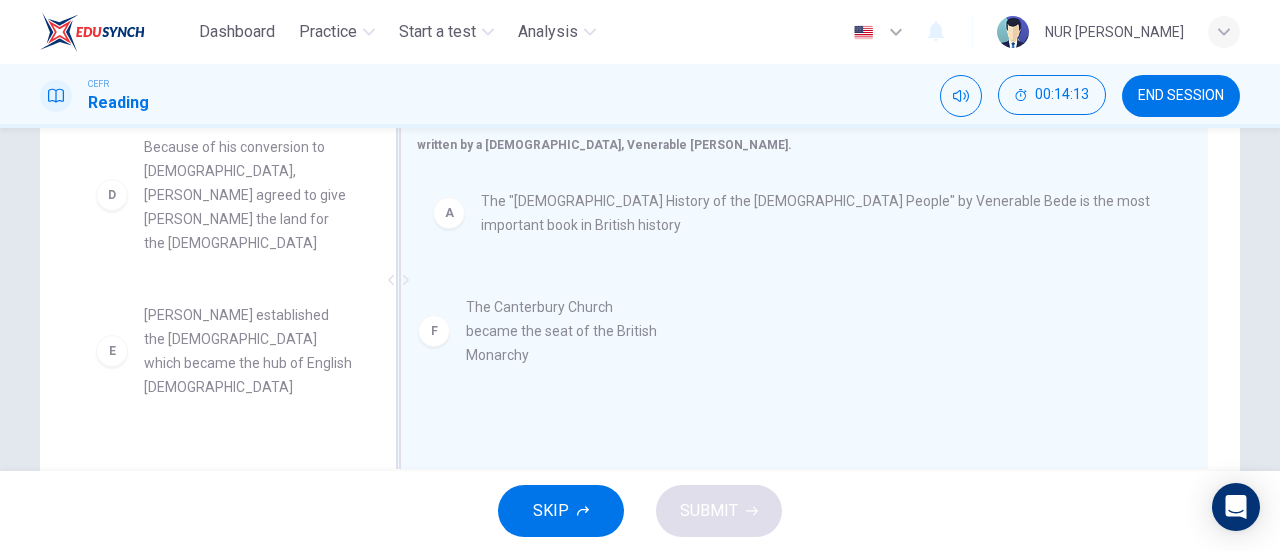 drag, startPoint x: 222, startPoint y: 391, endPoint x: 592, endPoint y: 333, distance: 374.51837 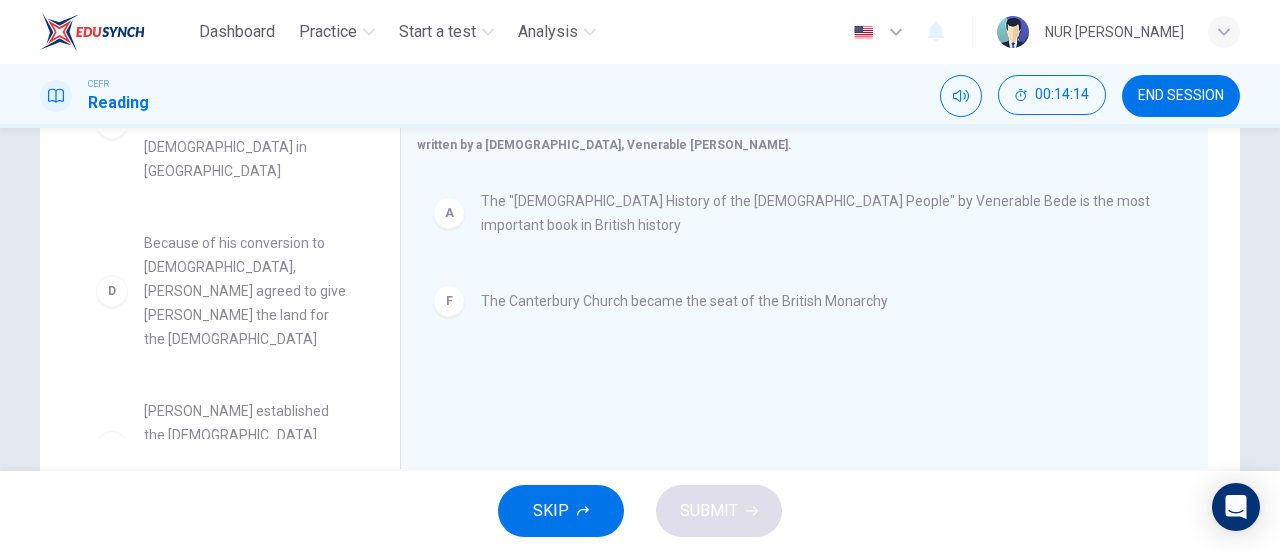 scroll, scrollTop: 204, scrollLeft: 0, axis: vertical 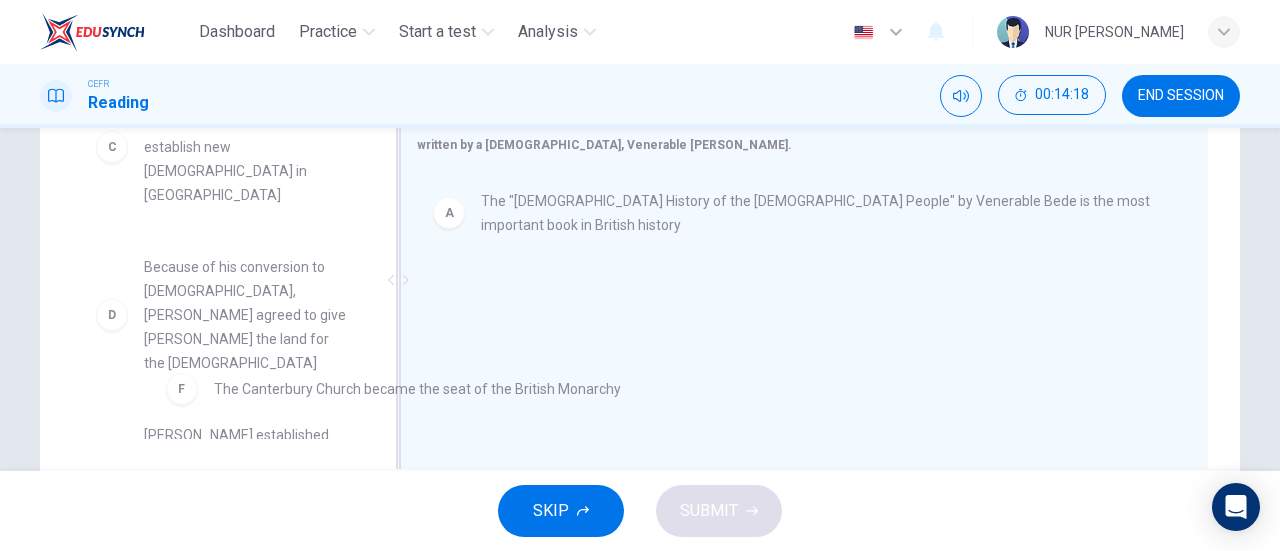 drag, startPoint x: 537, startPoint y: 303, endPoint x: 233, endPoint y: 421, distance: 326.09814 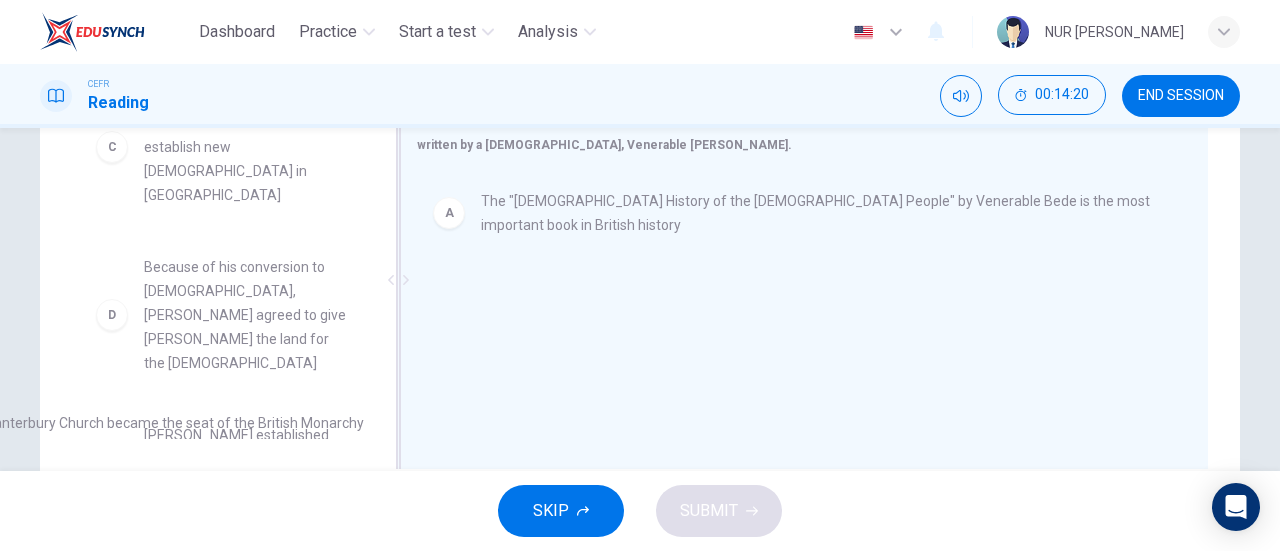 drag, startPoint x: 668, startPoint y: 307, endPoint x: 137, endPoint y: 429, distance: 544.83484 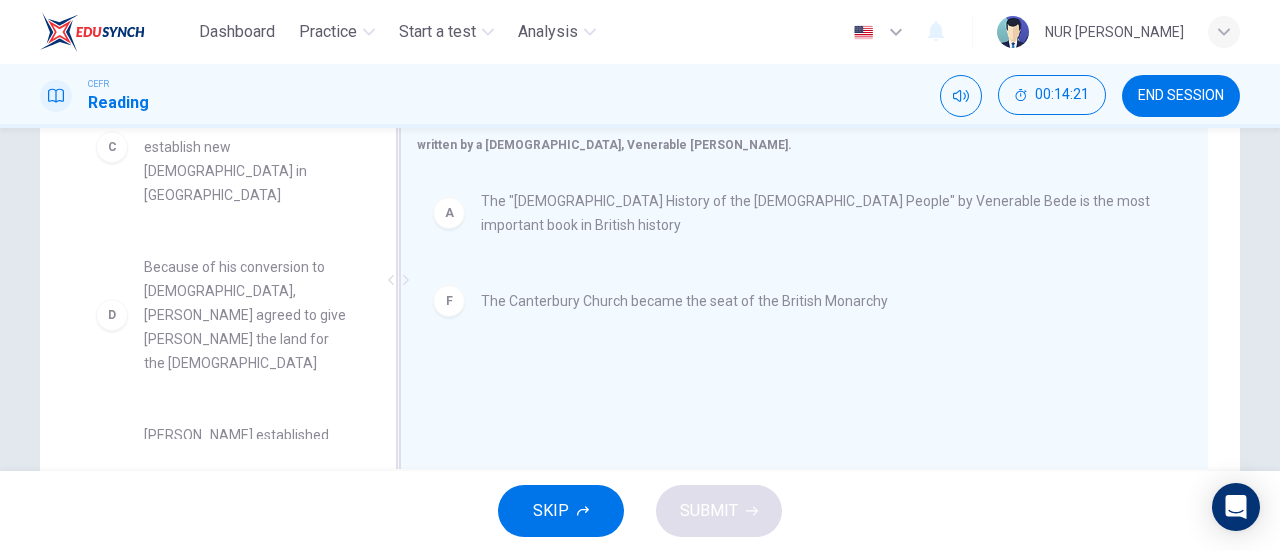 click on "F" at bounding box center [449, 301] 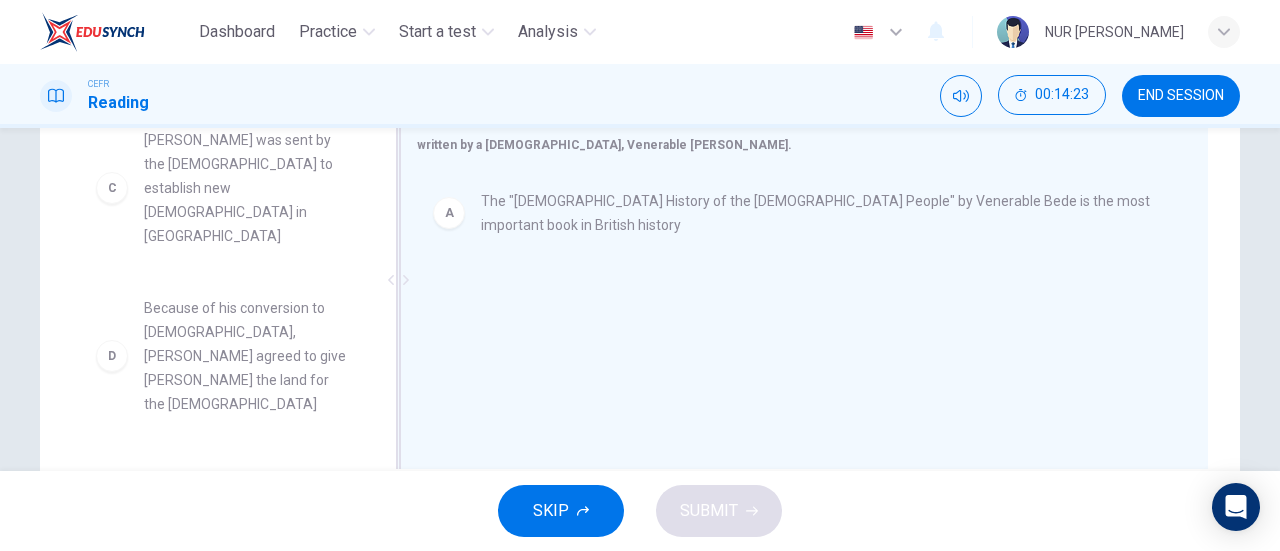 scroll, scrollTop: 160, scrollLeft: 0, axis: vertical 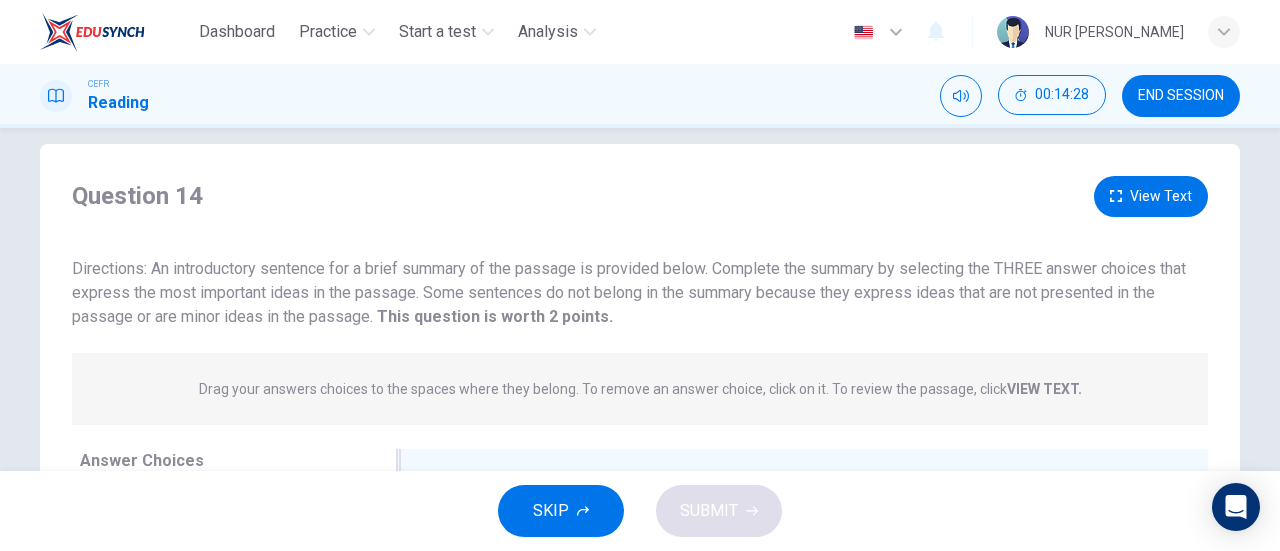 click 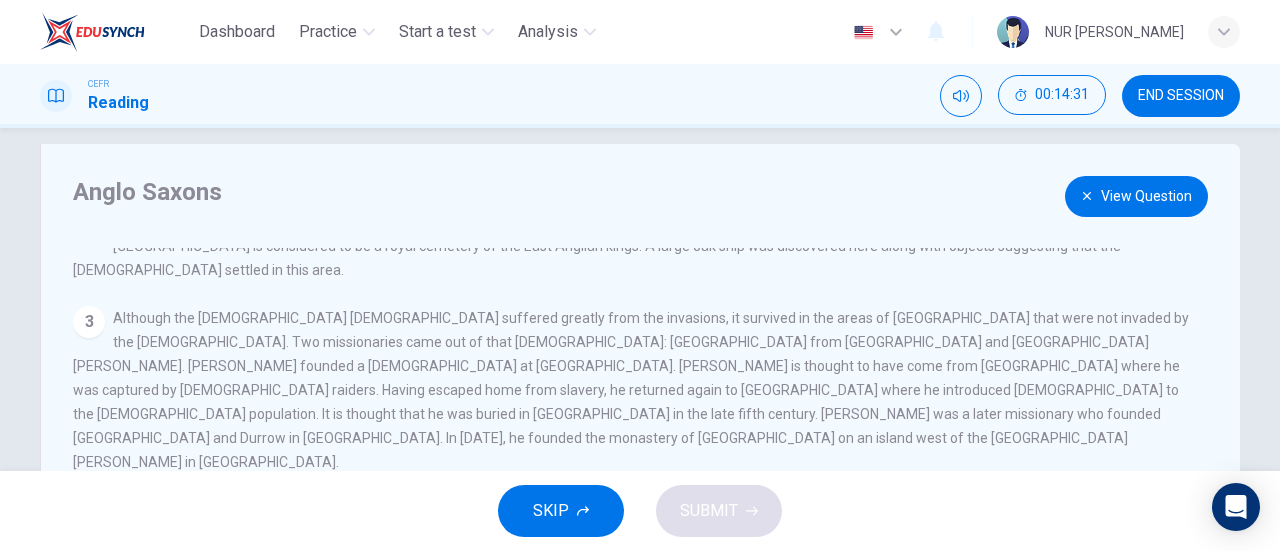 scroll, scrollTop: 184, scrollLeft: 0, axis: vertical 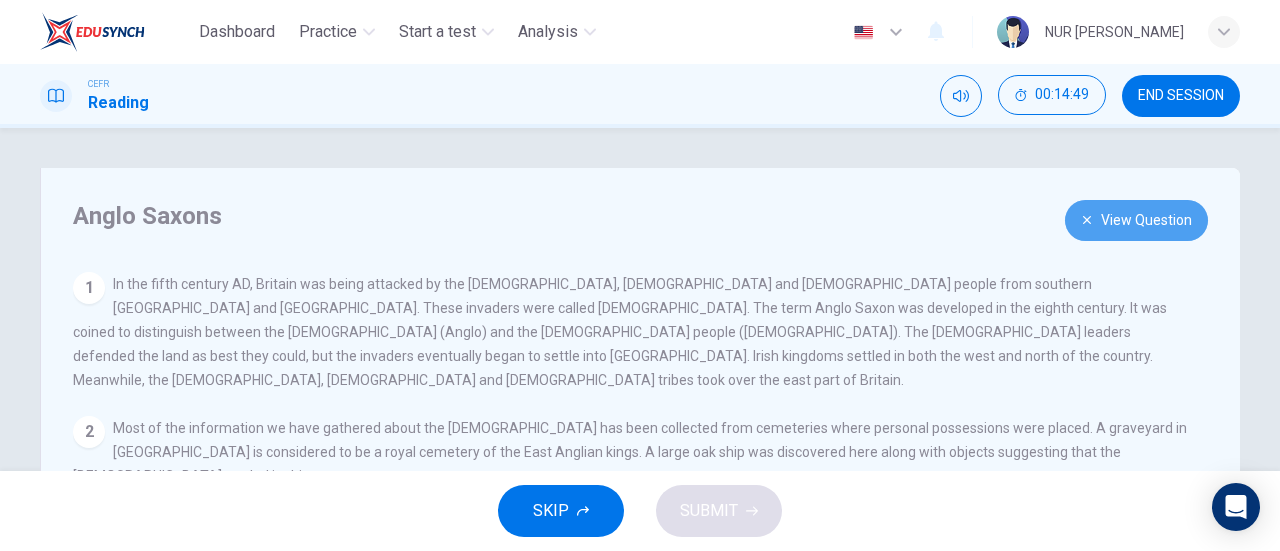 click on "View Question" at bounding box center [1136, 220] 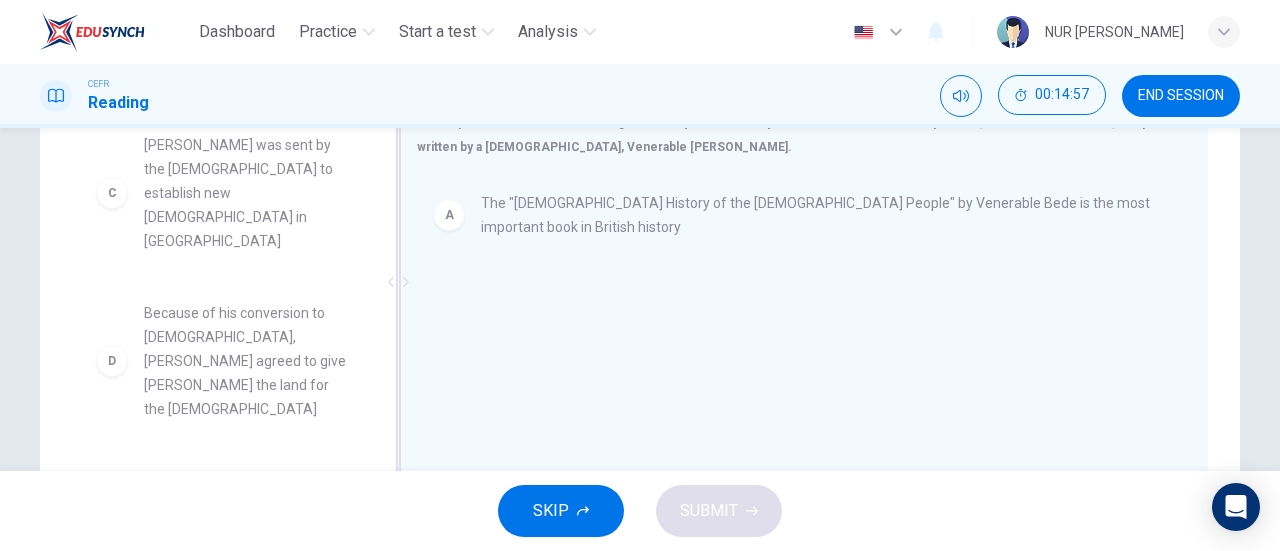 scroll, scrollTop: 378, scrollLeft: 0, axis: vertical 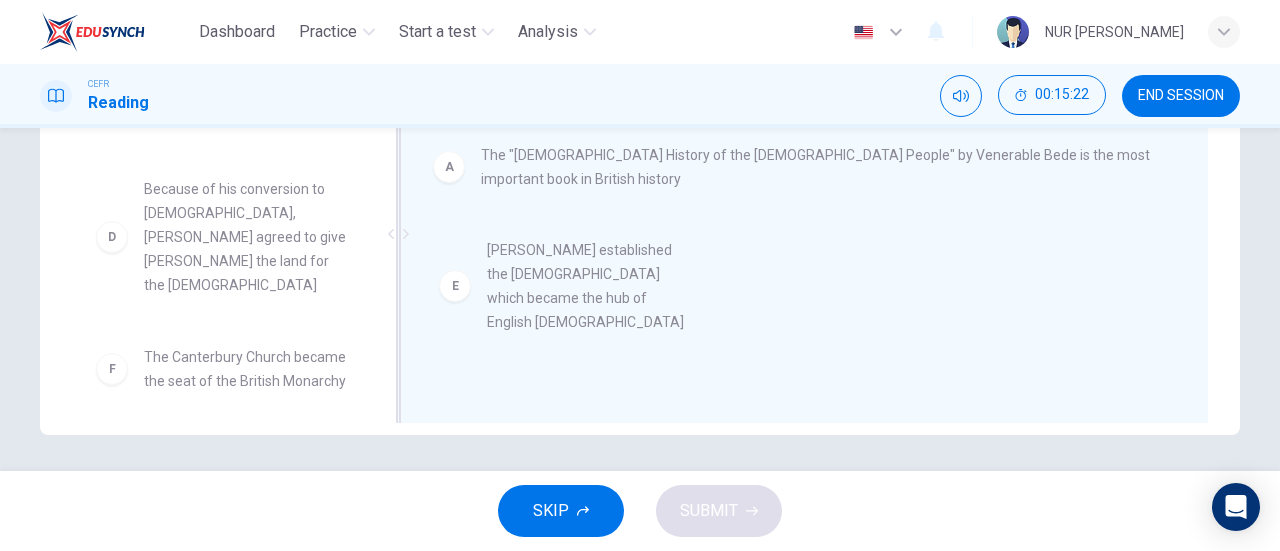 drag, startPoint x: 243, startPoint y: 316, endPoint x: 612, endPoint y: 267, distance: 372.23917 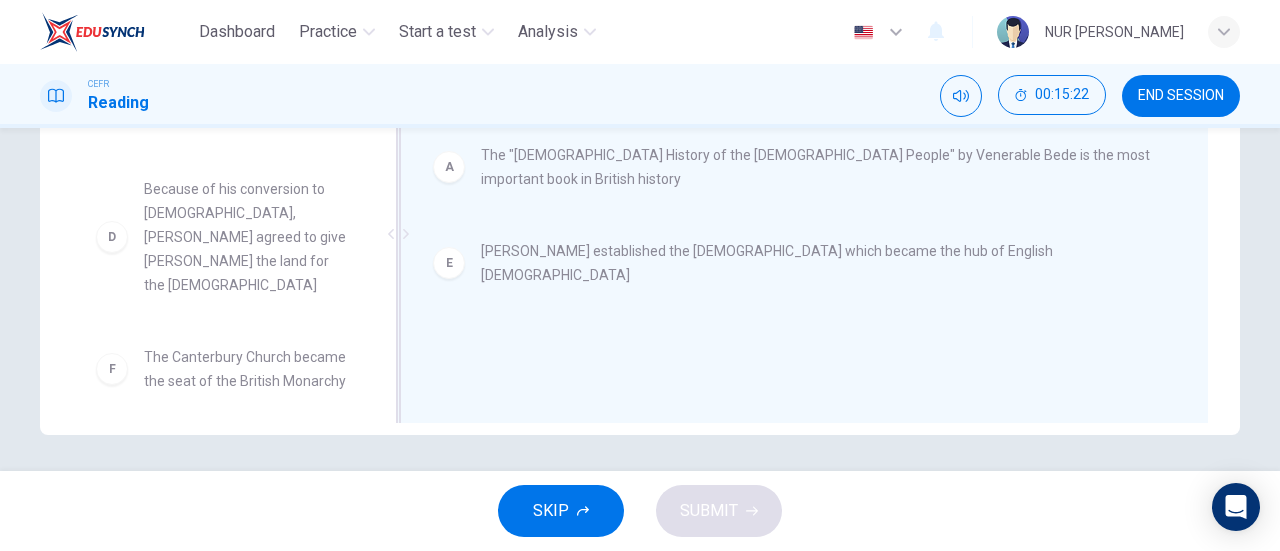 scroll, scrollTop: 180, scrollLeft: 0, axis: vertical 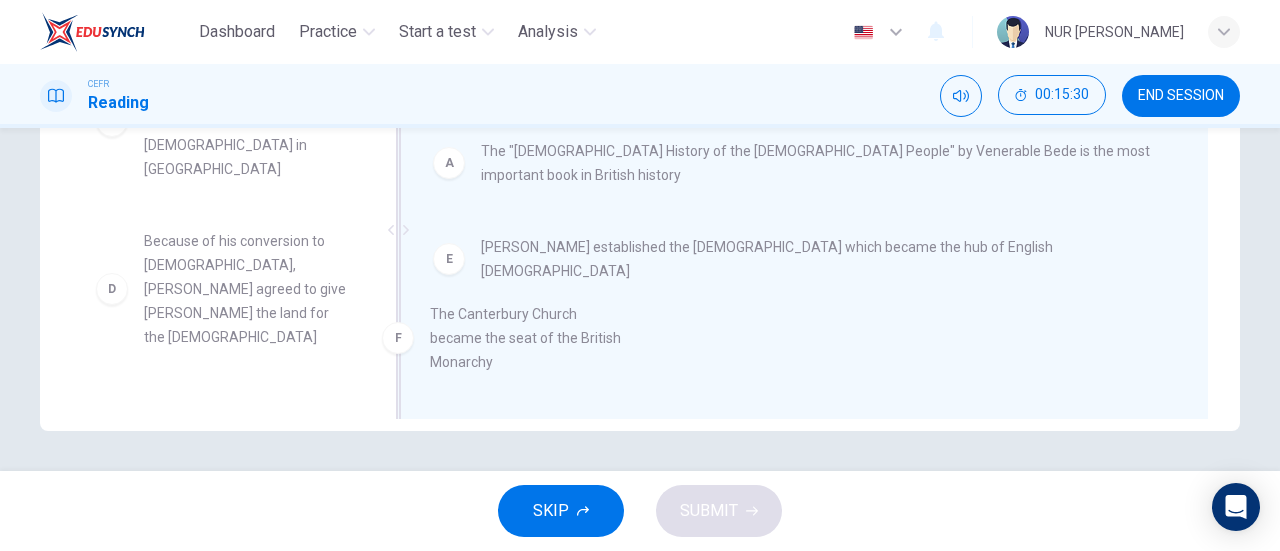 drag, startPoint x: 249, startPoint y: 331, endPoint x: 575, endPoint y: 326, distance: 326.03833 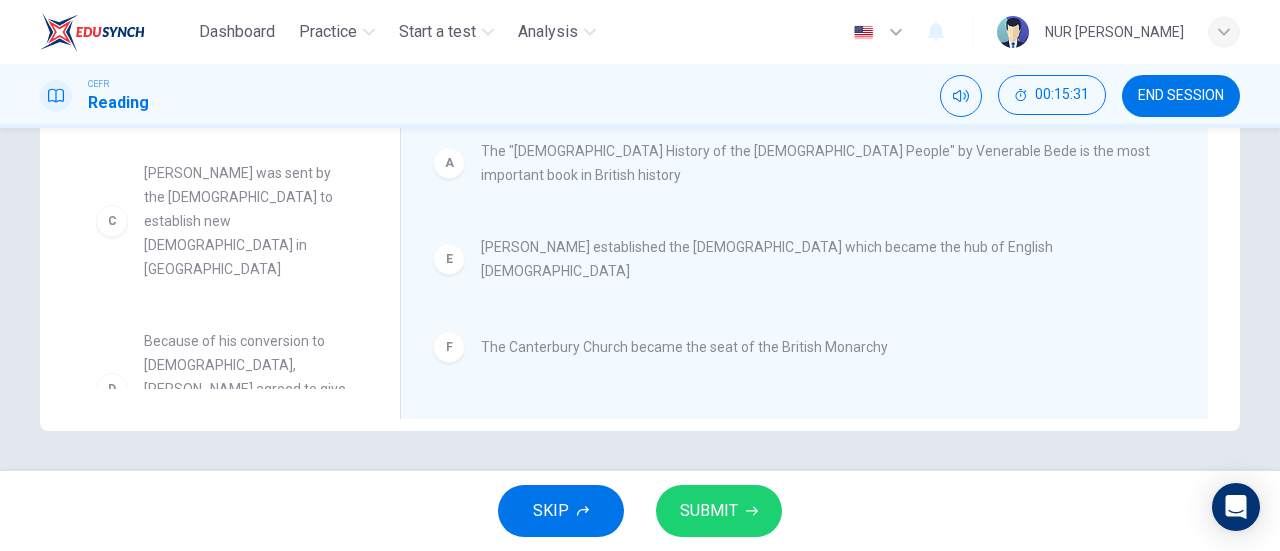 scroll, scrollTop: 60, scrollLeft: 0, axis: vertical 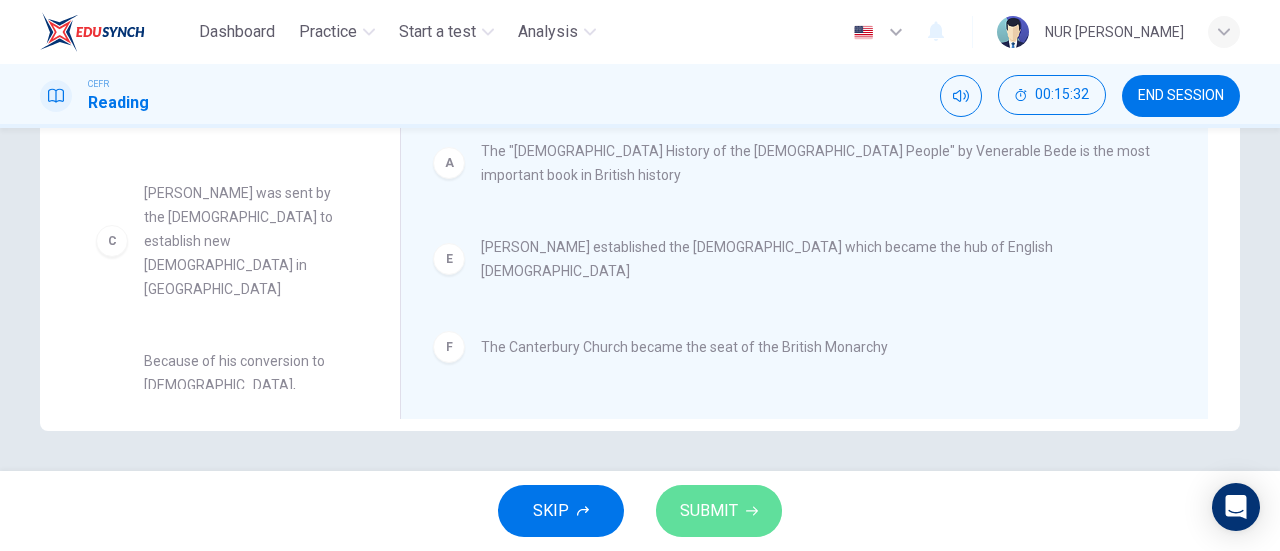 click on "SUBMIT" at bounding box center (709, 511) 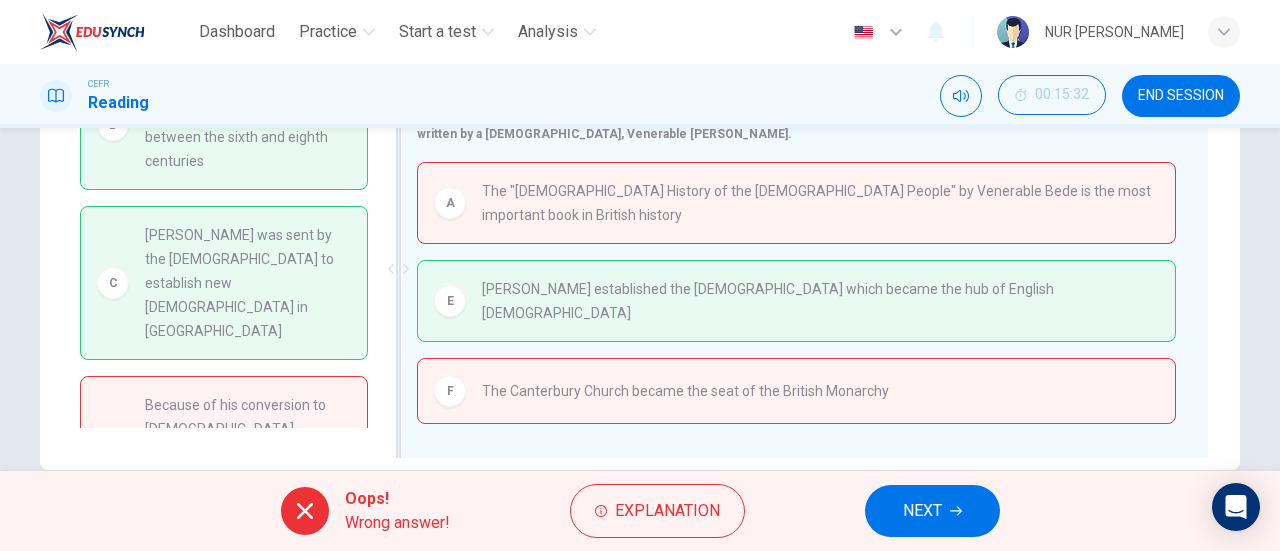 scroll, scrollTop: 401, scrollLeft: 0, axis: vertical 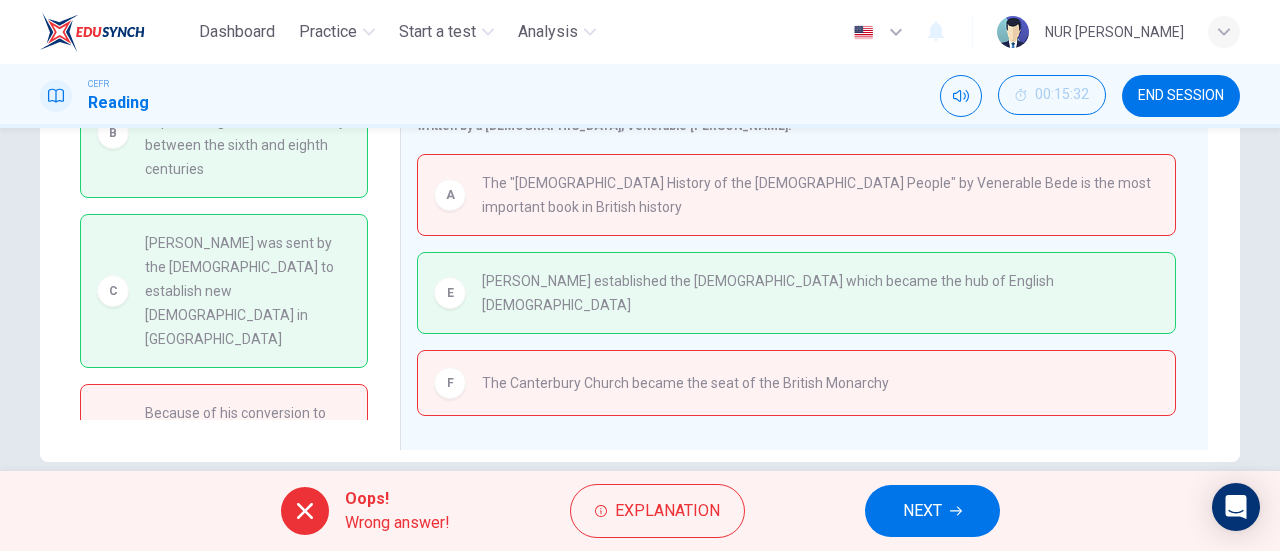 click on "NEXT" at bounding box center [932, 511] 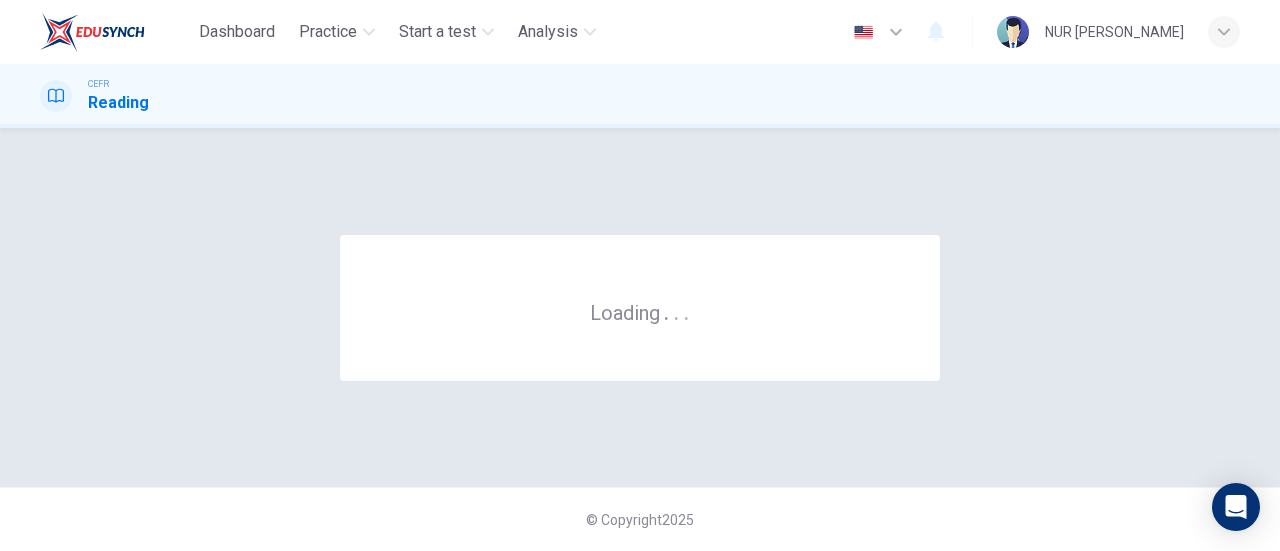 scroll, scrollTop: 0, scrollLeft: 0, axis: both 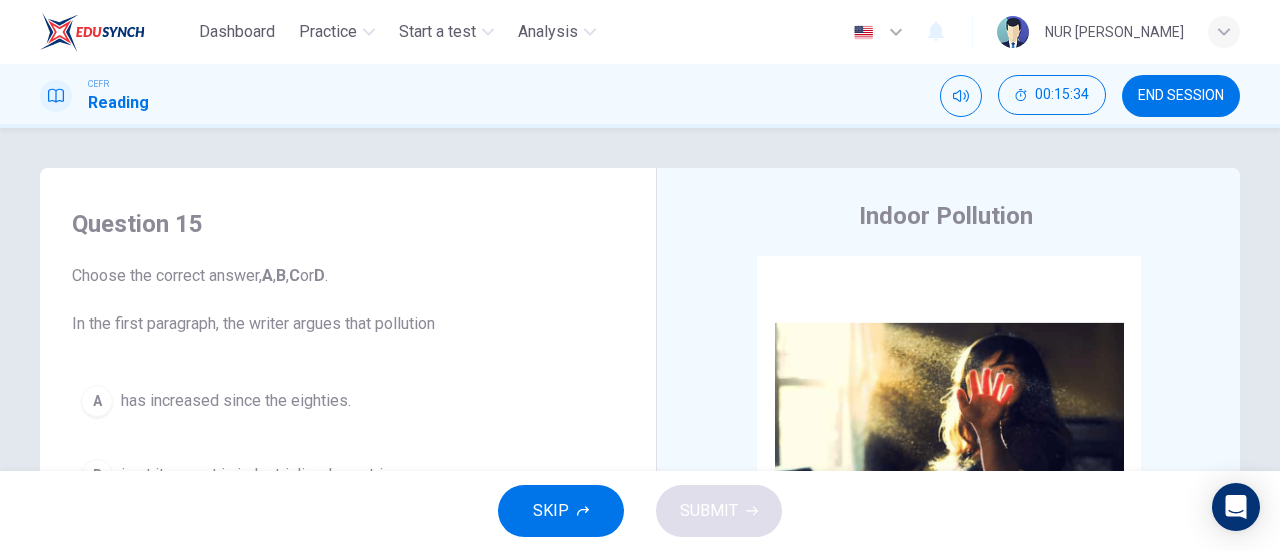 click on "END SESSION" at bounding box center (1181, 96) 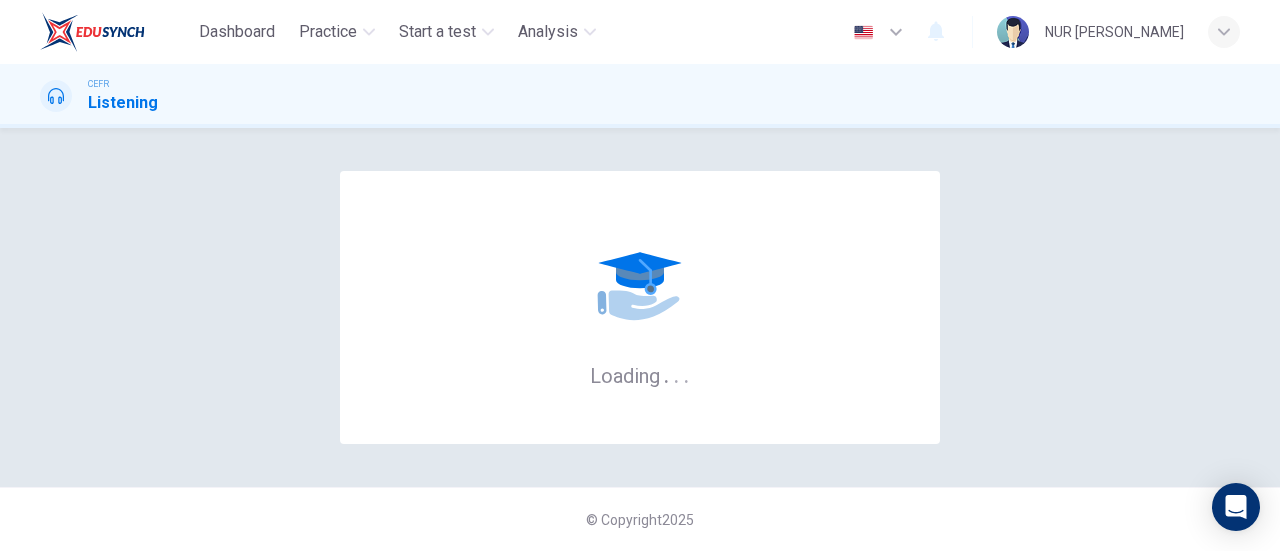 scroll, scrollTop: 0, scrollLeft: 0, axis: both 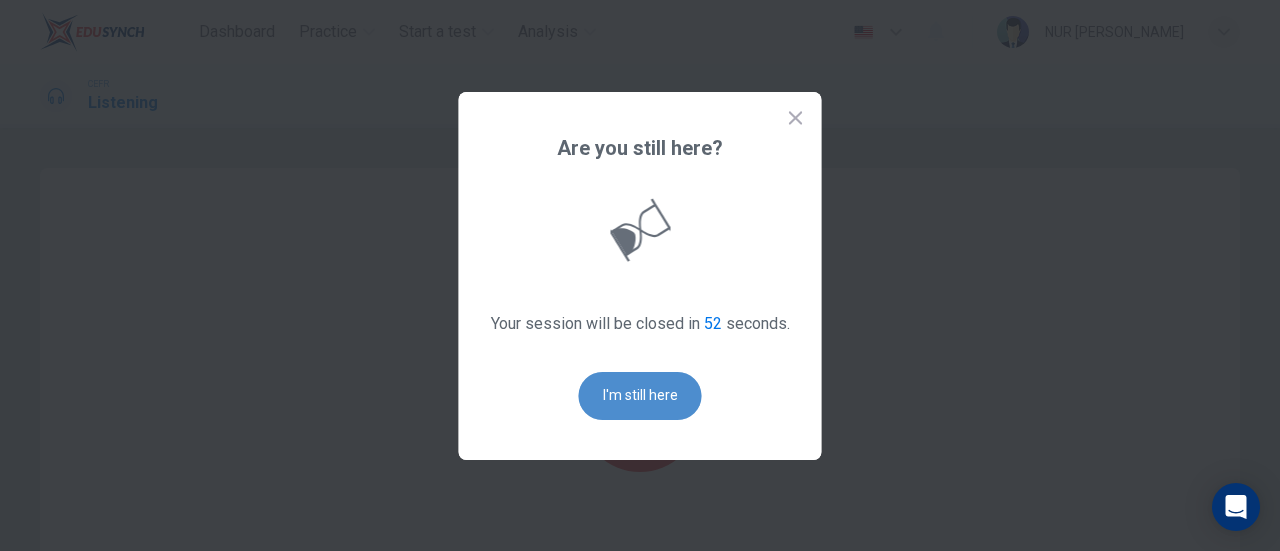 click on "I'm still here" at bounding box center (640, 396) 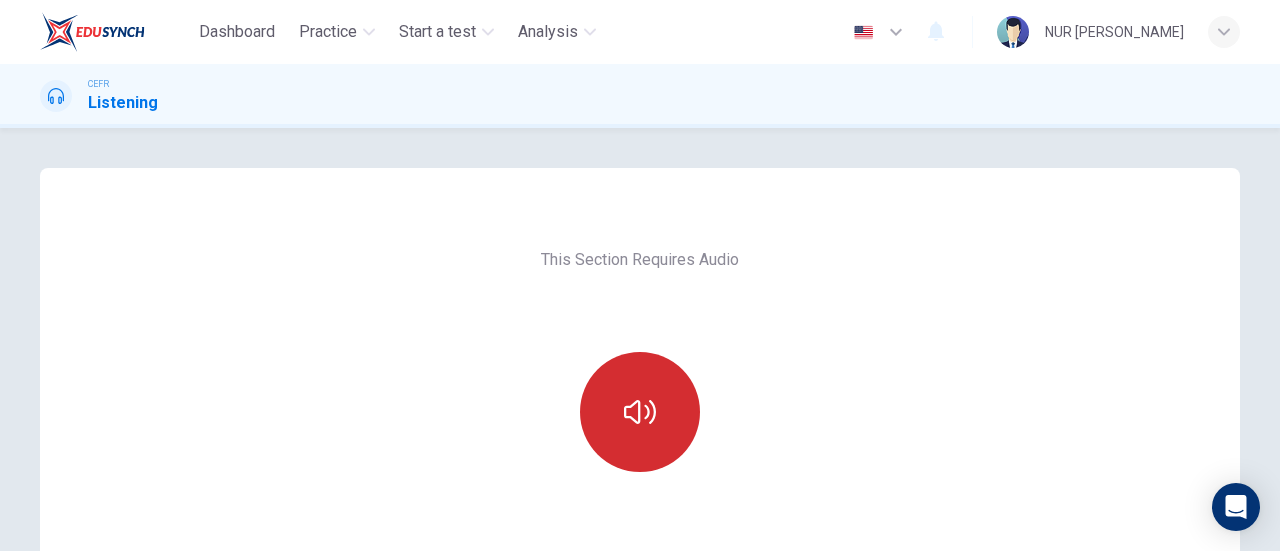 click at bounding box center [640, 412] 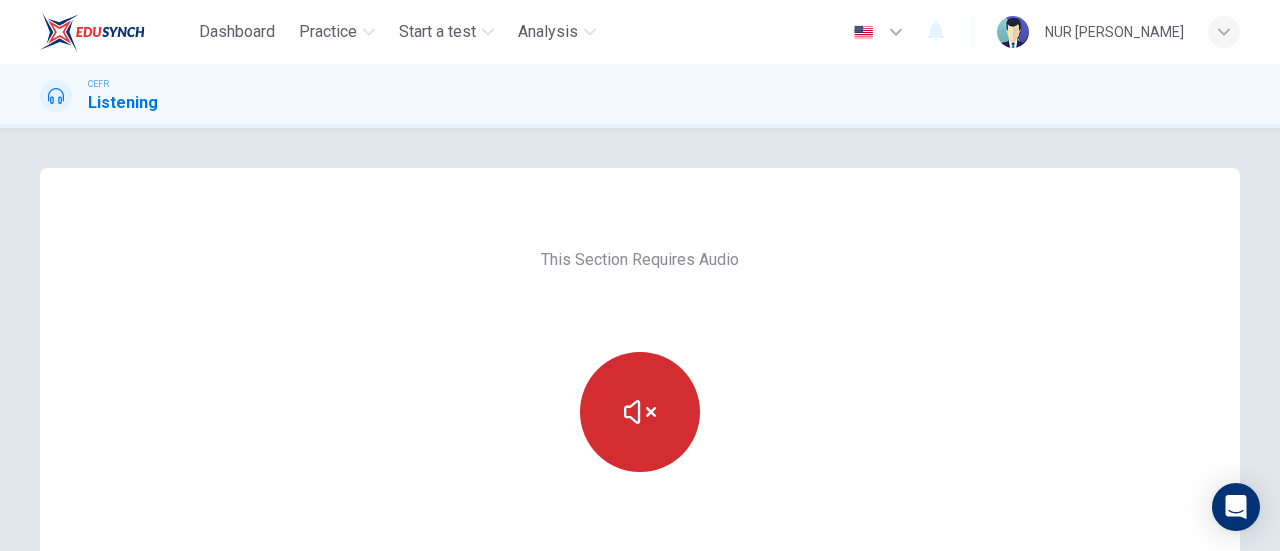 click at bounding box center [640, 412] 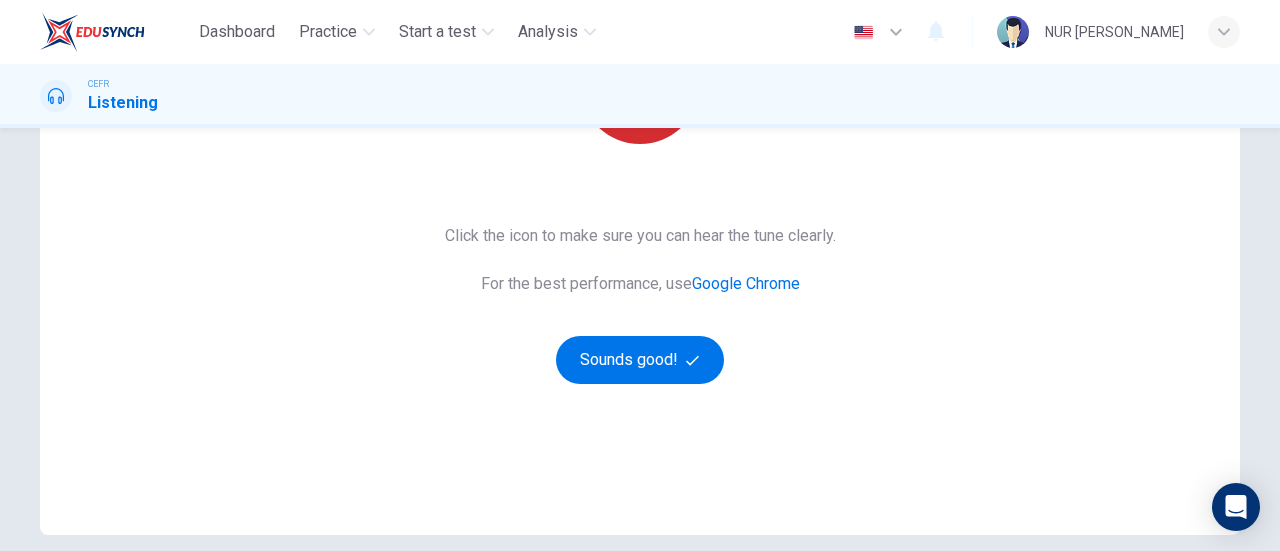 scroll, scrollTop: 329, scrollLeft: 0, axis: vertical 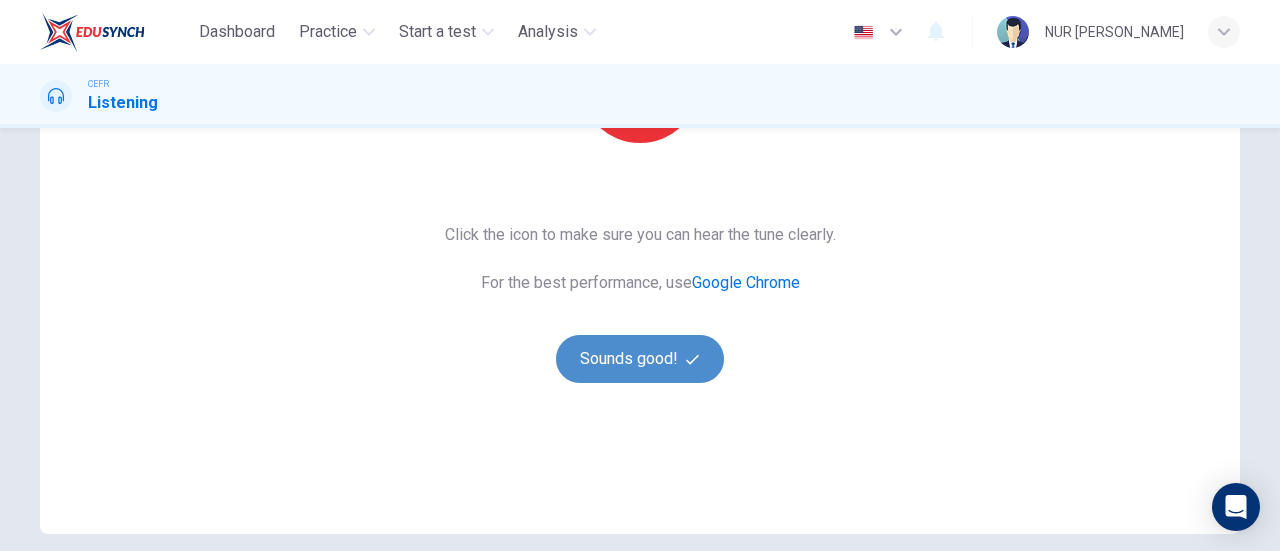 click on "Sounds good!" at bounding box center [640, 359] 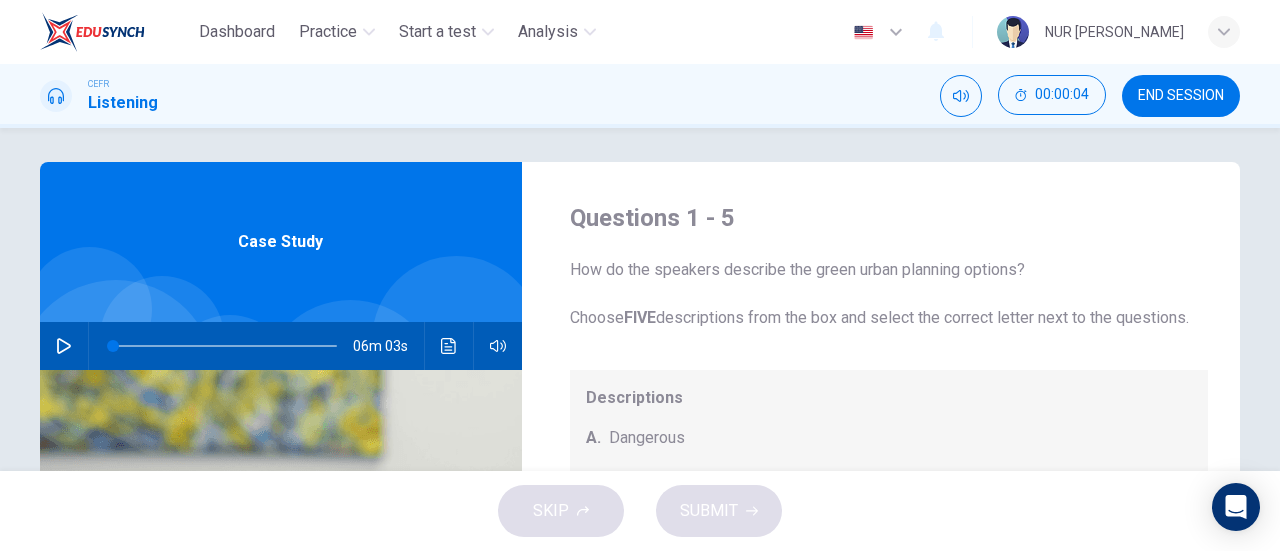 scroll, scrollTop: 3, scrollLeft: 0, axis: vertical 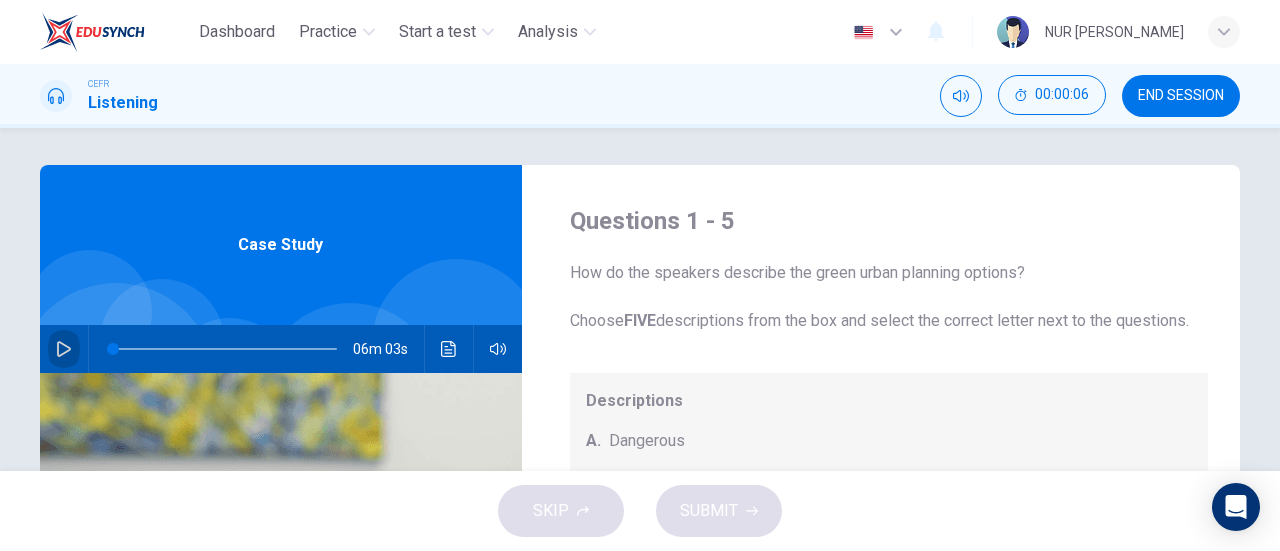 click 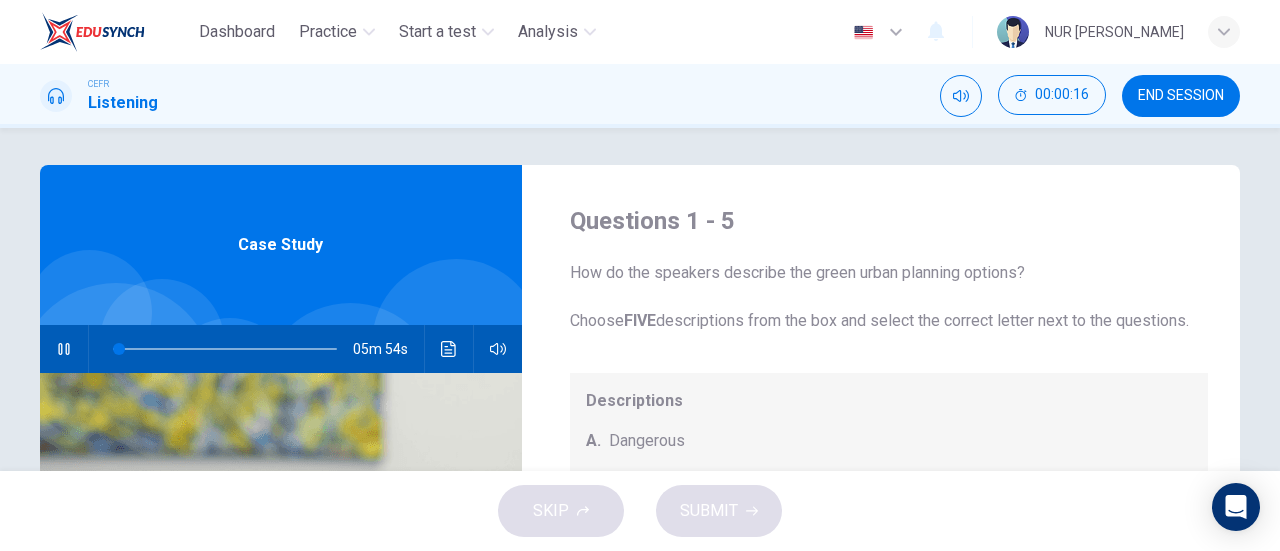 type on "3" 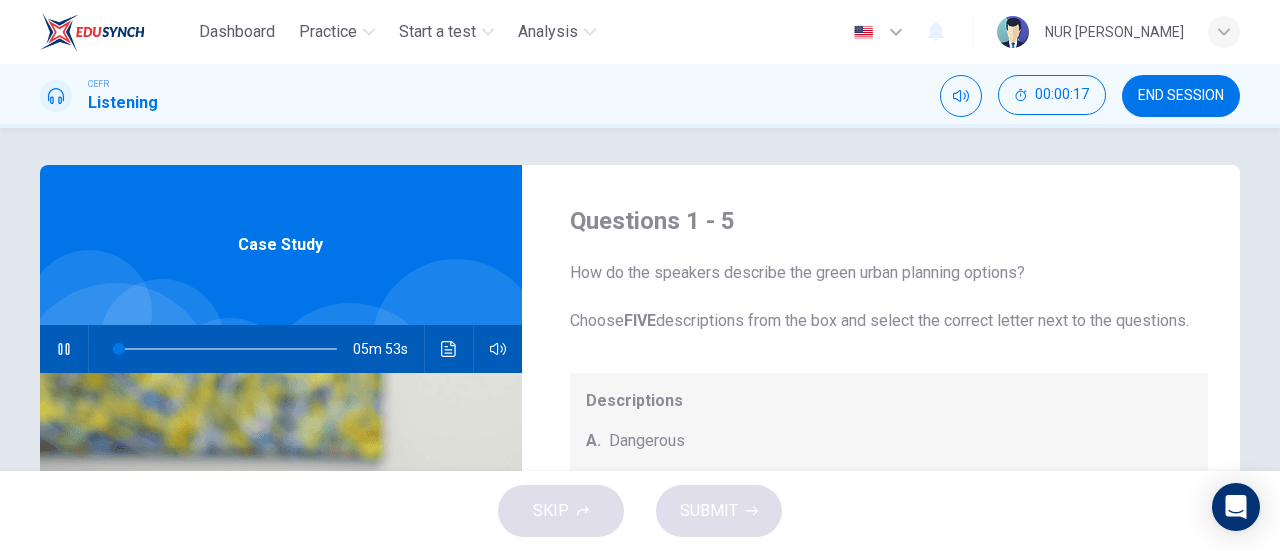 type 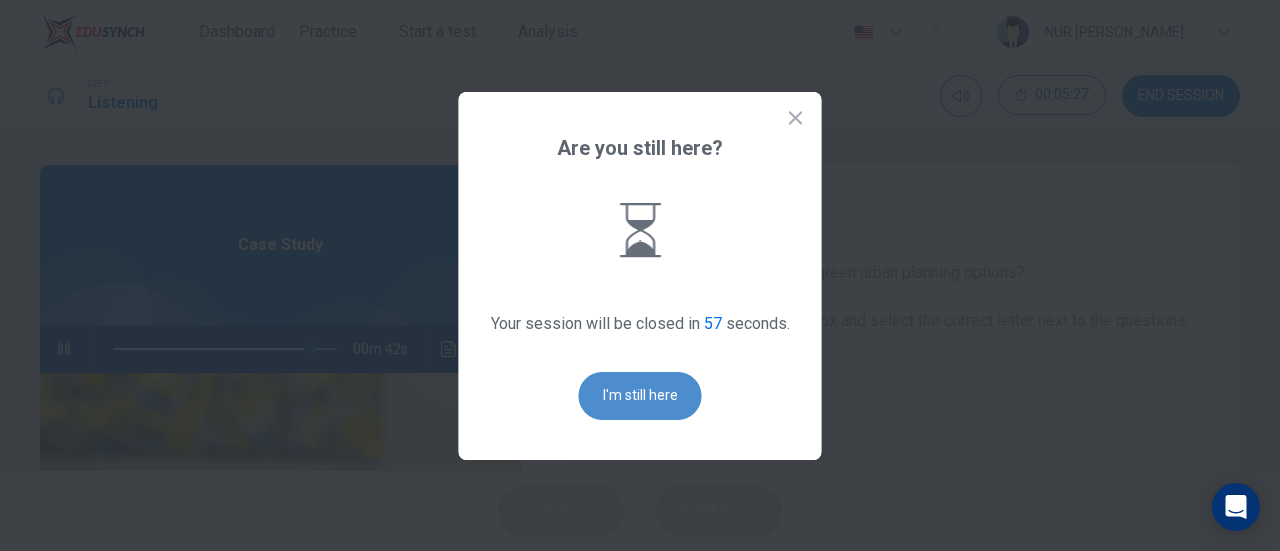 click on "I'm still here" at bounding box center (640, 396) 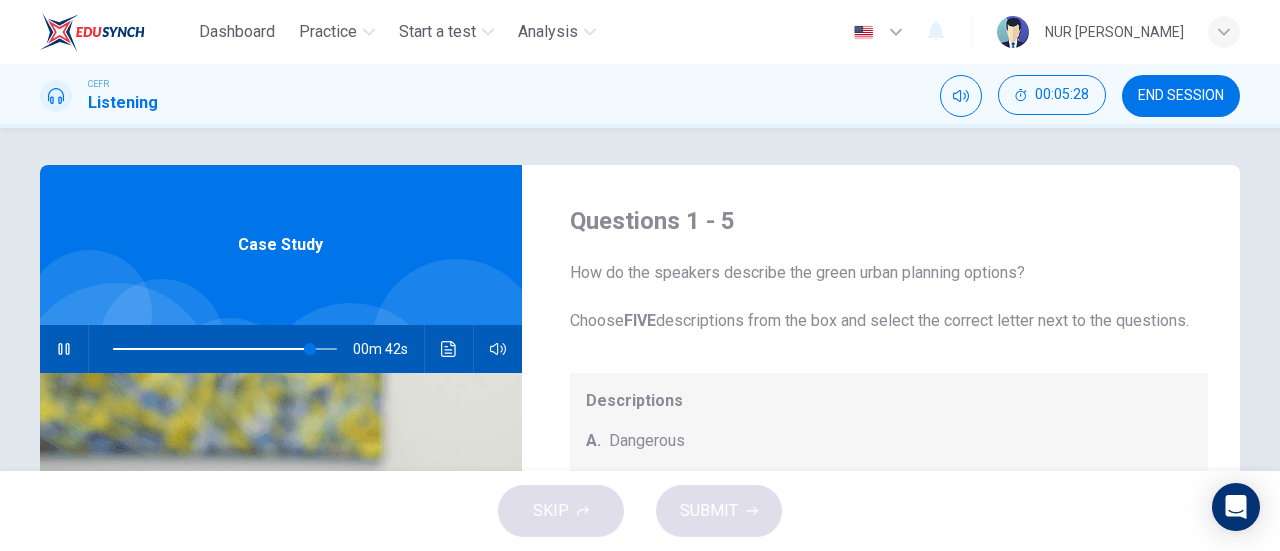 click on "Descriptions A. Dangerous B. Too expensive C. Oversimplified  D. Disruptive E. Unpractical F. Successful G. Unsuccessful" at bounding box center (889, 541) 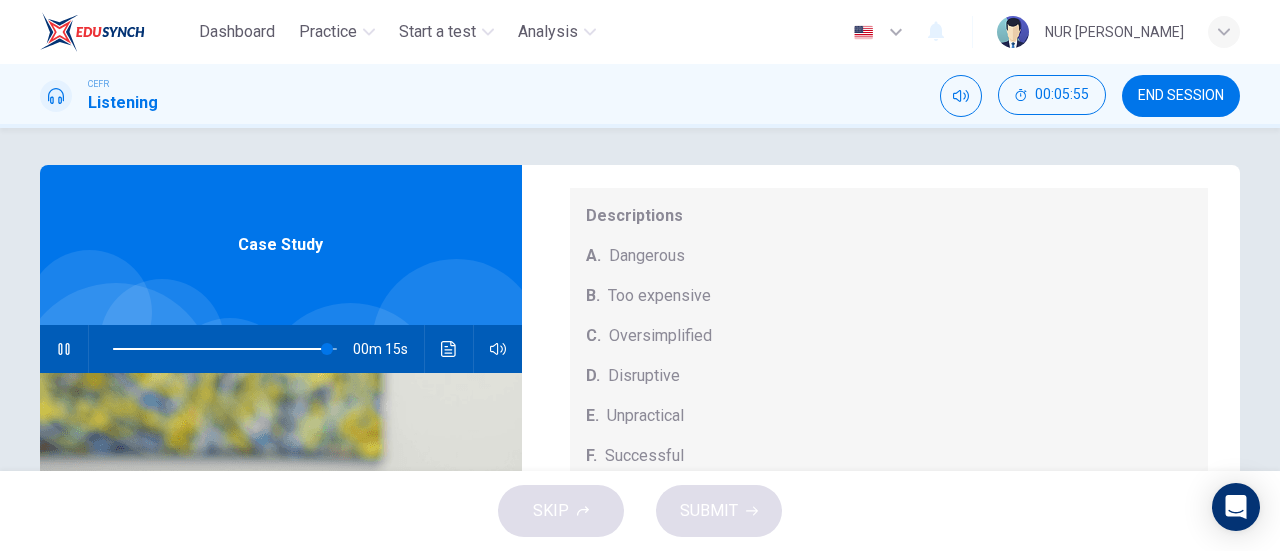 scroll, scrollTop: 208, scrollLeft: 0, axis: vertical 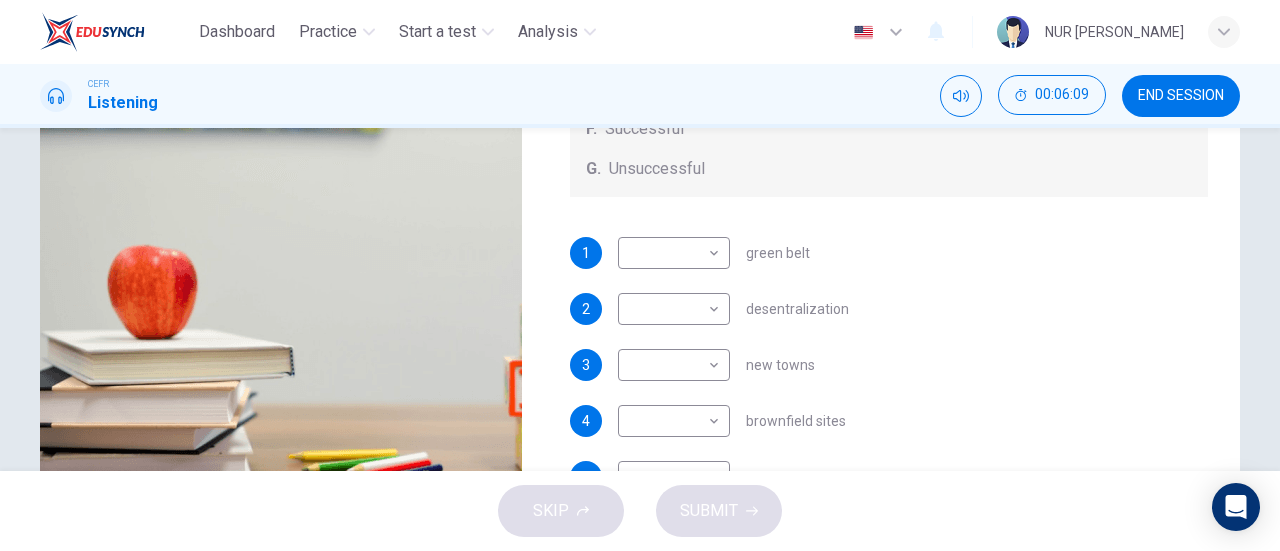 type on "0" 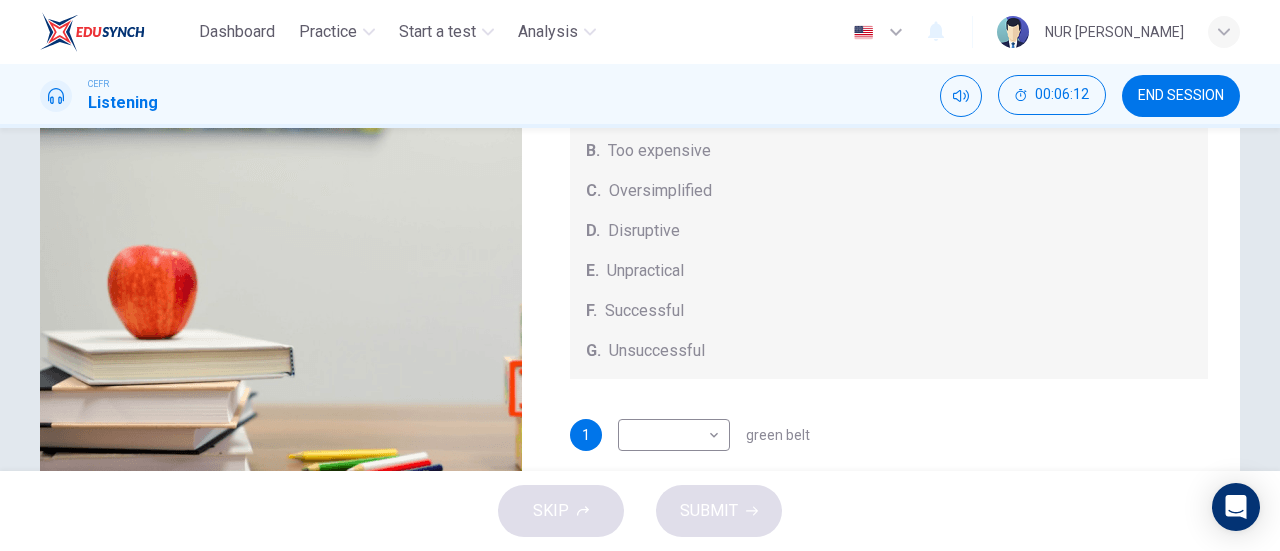 scroll, scrollTop: 0, scrollLeft: 0, axis: both 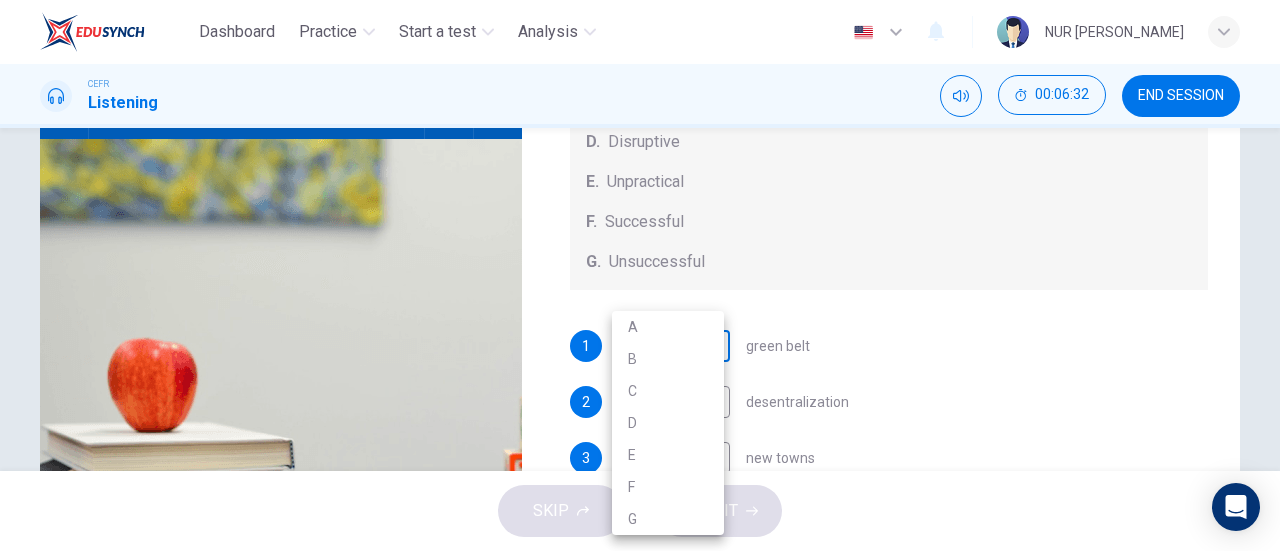 click on "Dashboard Practice Start a test Analysis English en ​ NUR FATIN NABILAH BINTI MOHD FADZLI CEFR Listening 00:06:32 END SESSION Questions 1 - 5 How do the speakers describe the green urban planning options? Choose  FIVE  descriptions from the box and select the correct letter next to the questions. Descriptions A. Dangerous B. Too expensive C. Oversimplified  D. Disruptive E. Unpractical F. Successful G. Unsuccessful 1 ​ ​ green belt 2 ​ ​ desentralization 3 ​ ​ new towns 4 ​ ​ brownfield sites 5 ​ ​ pedestrianized zones Case Study 06m 03s SKIP SUBMIT EduSynch - Online Language Proficiency Testing
Dashboard Practice Start a test Analysis Notifications © Copyright  2025 A B C D E F G" at bounding box center (640, 275) 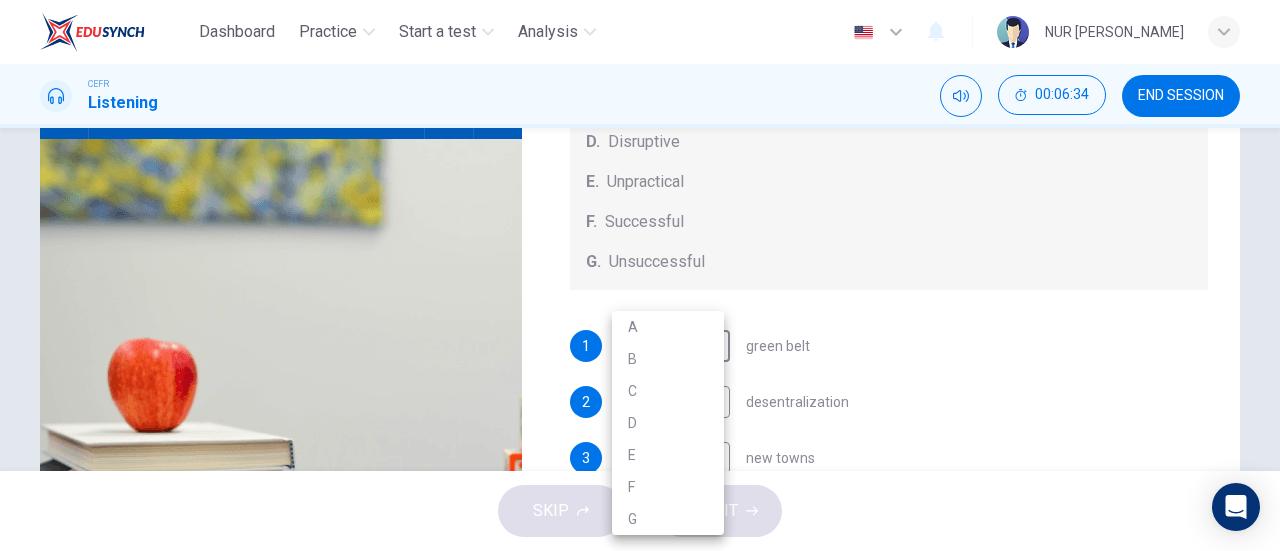 click at bounding box center (640, 275) 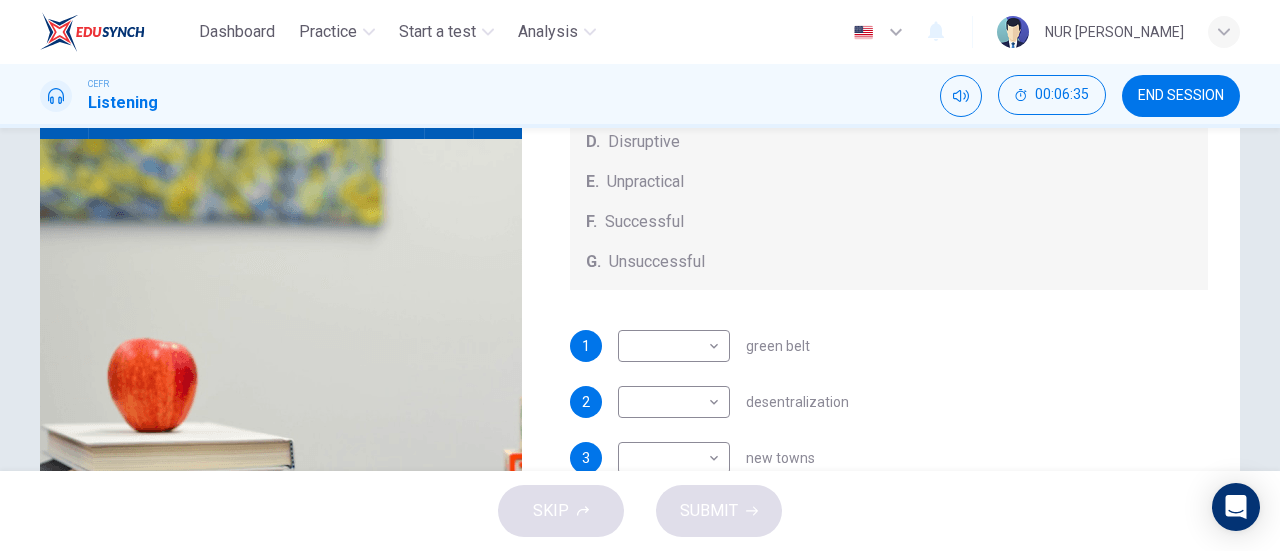 click on "1 ​ ​ green belt 2 ​ ​ desentralization 3 ​ ​ new towns 4 ​ ​ brownfield sites 5 ​ ​ pedestrianized zones" at bounding box center [889, 478] 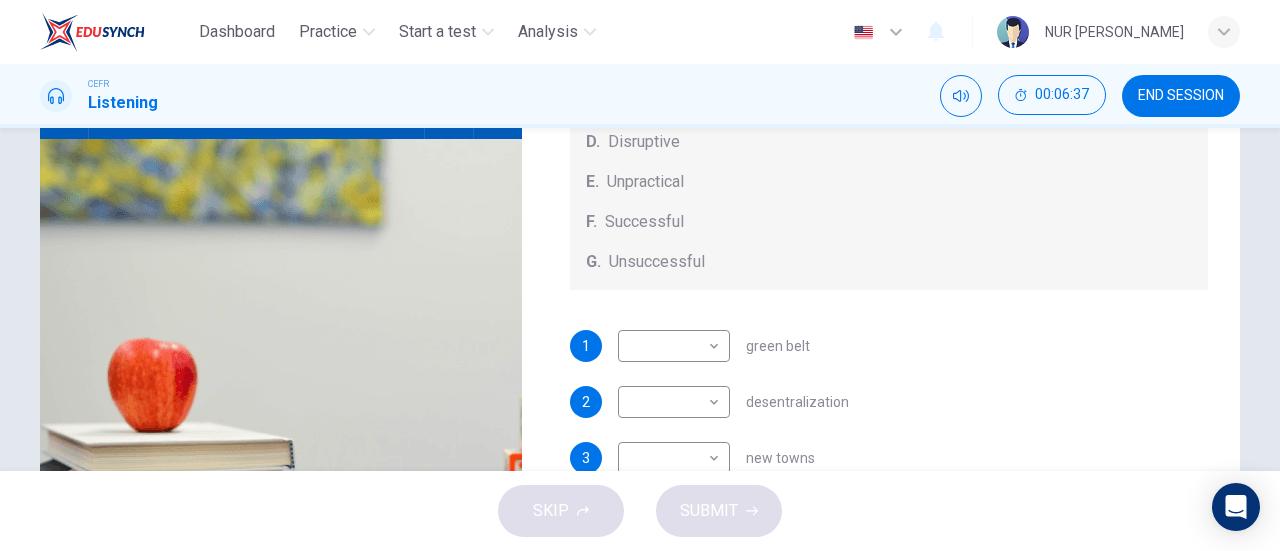 scroll, scrollTop: 208, scrollLeft: 0, axis: vertical 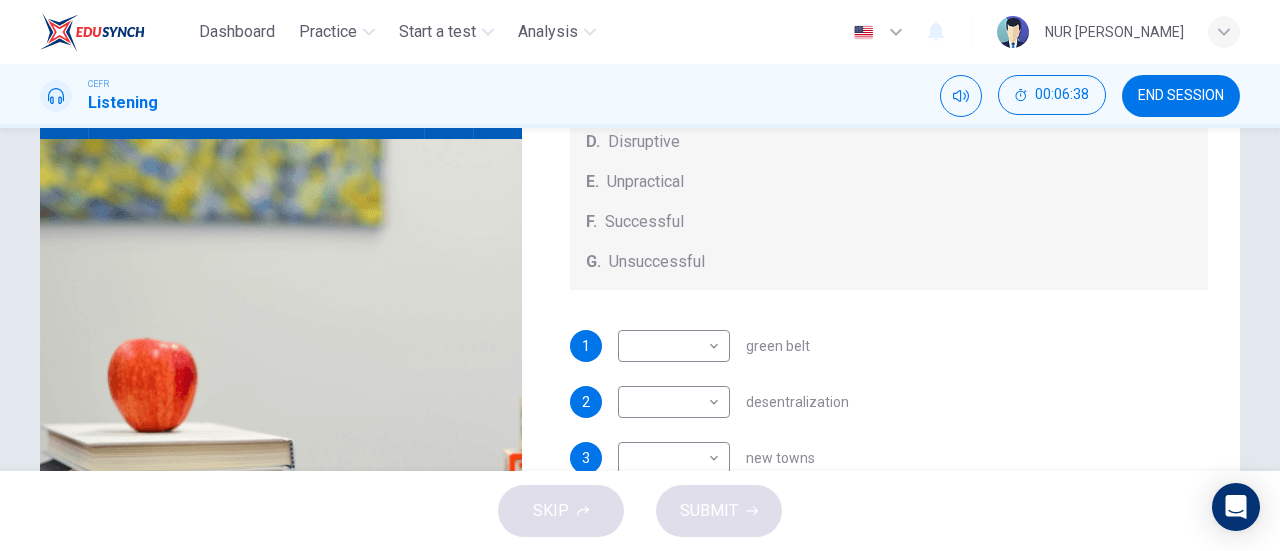 click on "Questions 1 - 5 How do the speakers describe the green urban planning options? Choose  FIVE  descriptions from the box and select the correct letter next to the questions. Descriptions A. Dangerous B. Too expensive C. Oversimplified  D. Disruptive E. Unpractical F. Successful G. Unsuccessful 1 ​ ​ green belt 2 ​ ​ desentralization 3 ​ ​ new towns 4 ​ ​ brownfield sites 5 ​ ​ pedestrianized zones" at bounding box center [889, 93] 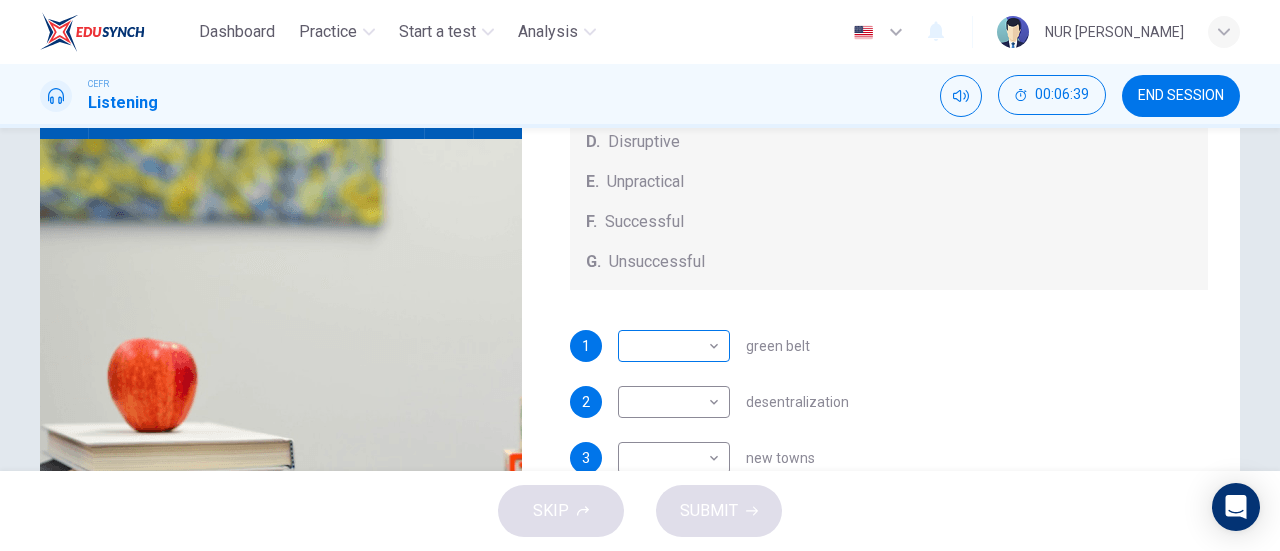 click on "Dashboard Practice Start a test Analysis English en ​ NUR FATIN NABILAH BINTI MOHD FADZLI CEFR Listening 00:06:39 END SESSION Questions 1 - 5 How do the speakers describe the green urban planning options? Choose  FIVE  descriptions from the box and select the correct letter next to the questions. Descriptions A. Dangerous B. Too expensive C. Oversimplified  D. Disruptive E. Unpractical F. Successful G. Unsuccessful 1 ​ ​ green belt 2 ​ ​ desentralization 3 ​ ​ new towns 4 ​ ​ brownfield sites 5 ​ ​ pedestrianized zones Case Study 06m 03s SKIP SUBMIT EduSynch - Online Language Proficiency Testing
Dashboard Practice Start a test Analysis Notifications © Copyright  2025" at bounding box center (640, 275) 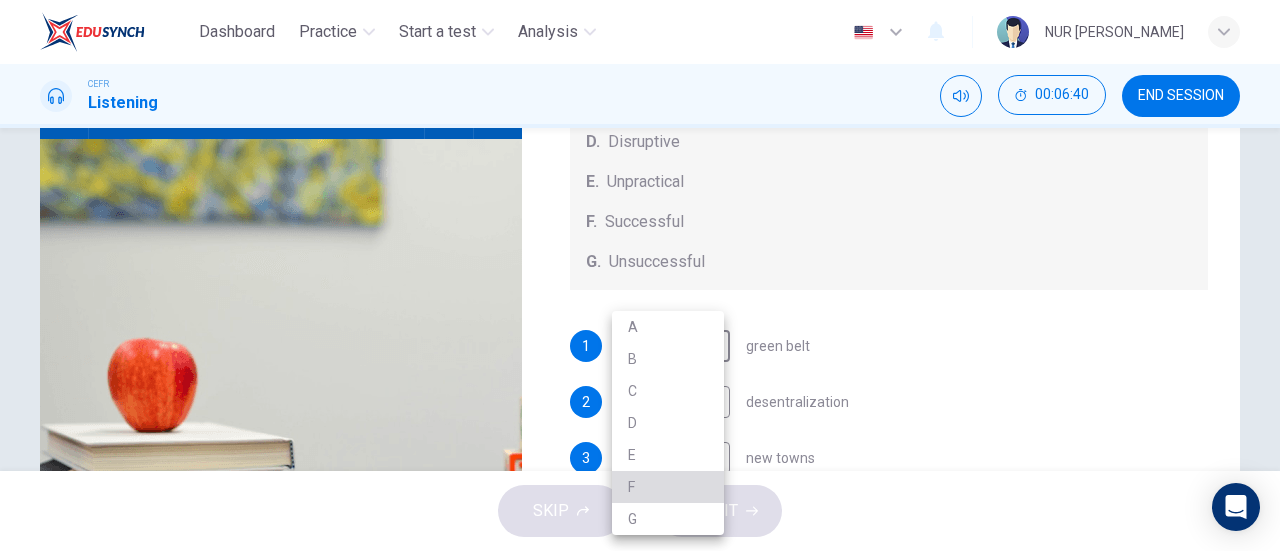 click on "F" at bounding box center (668, 487) 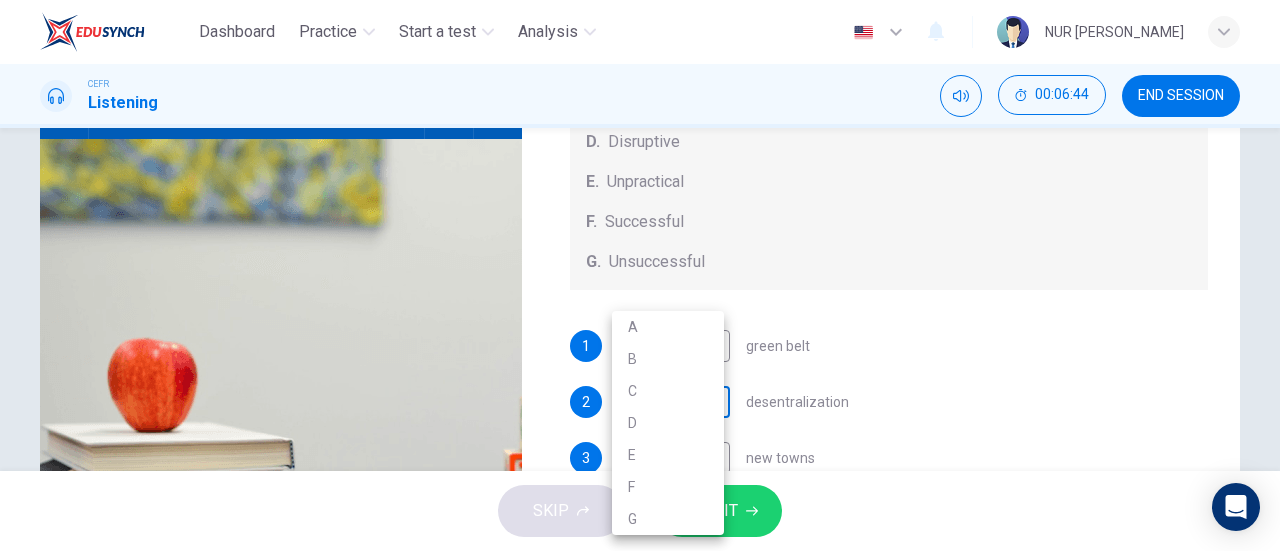 click on "Dashboard Practice Start a test Analysis English en ​ NUR FATIN NABILAH BINTI MOHD FADZLI CEFR Listening 00:06:44 END SESSION Questions 1 - 5 How do the speakers describe the green urban planning options? Choose  FIVE  descriptions from the box and select the correct letter next to the questions. Descriptions A. Dangerous B. Too expensive C. Oversimplified  D. Disruptive E. Unpractical F. Successful G. Unsuccessful 1 F F ​ green belt 2 ​ ​ desentralization 3 ​ ​ new towns 4 ​ ​ brownfield sites 5 ​ ​ pedestrianized zones Case Study 06m 03s SKIP SUBMIT EduSynch - Online Language Proficiency Testing
Dashboard Practice Start a test Analysis Notifications © Copyright  2025 A B C D E F G" at bounding box center [640, 275] 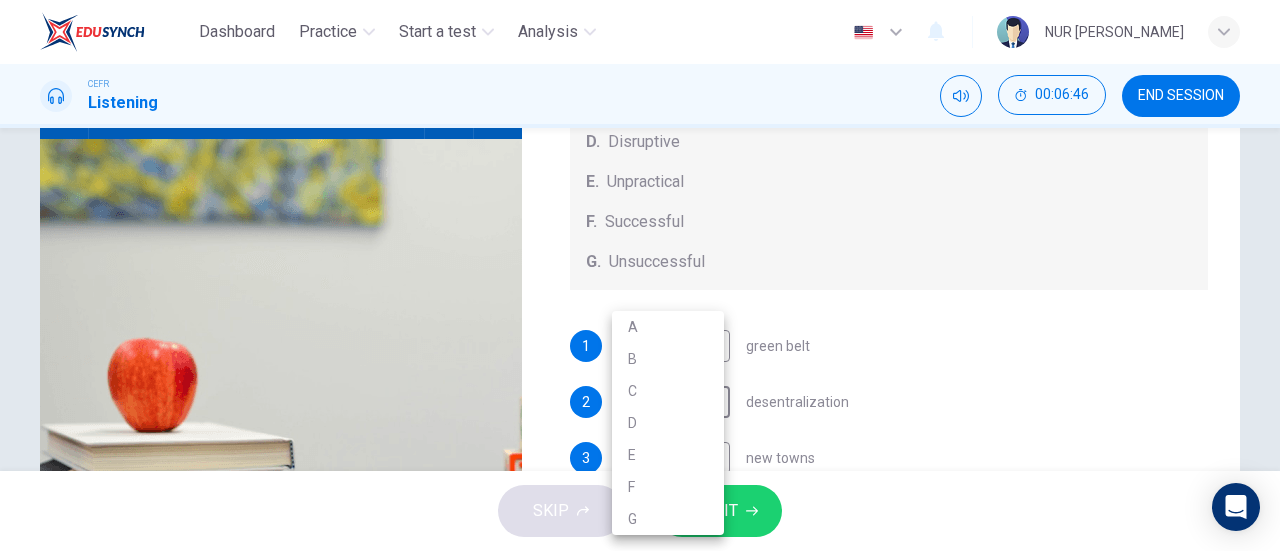click on "G" at bounding box center [668, 519] 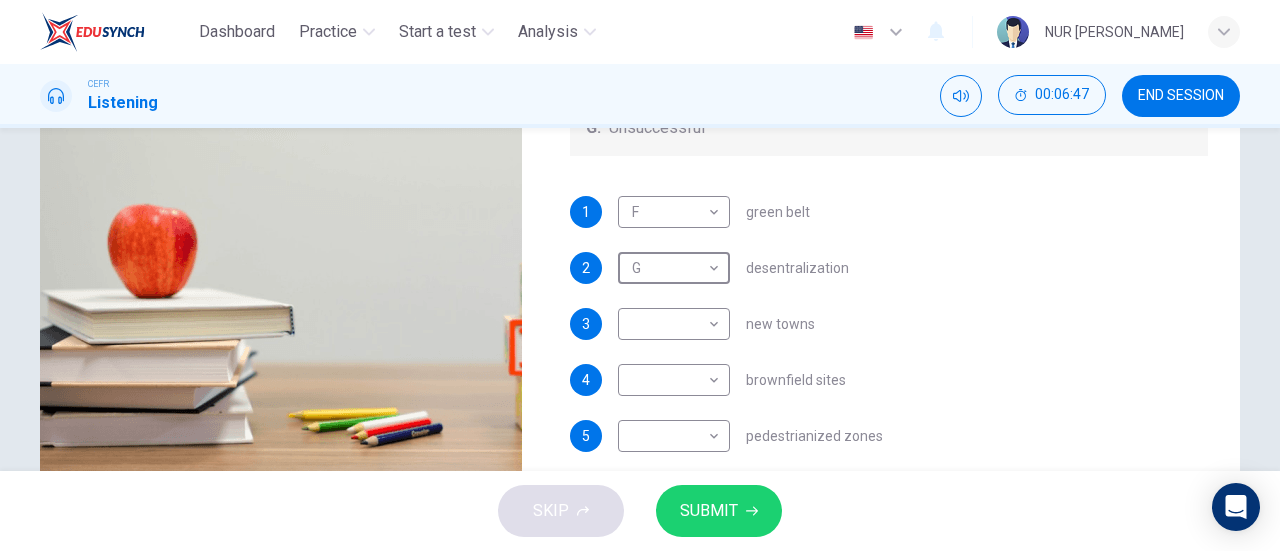 scroll, scrollTop: 372, scrollLeft: 0, axis: vertical 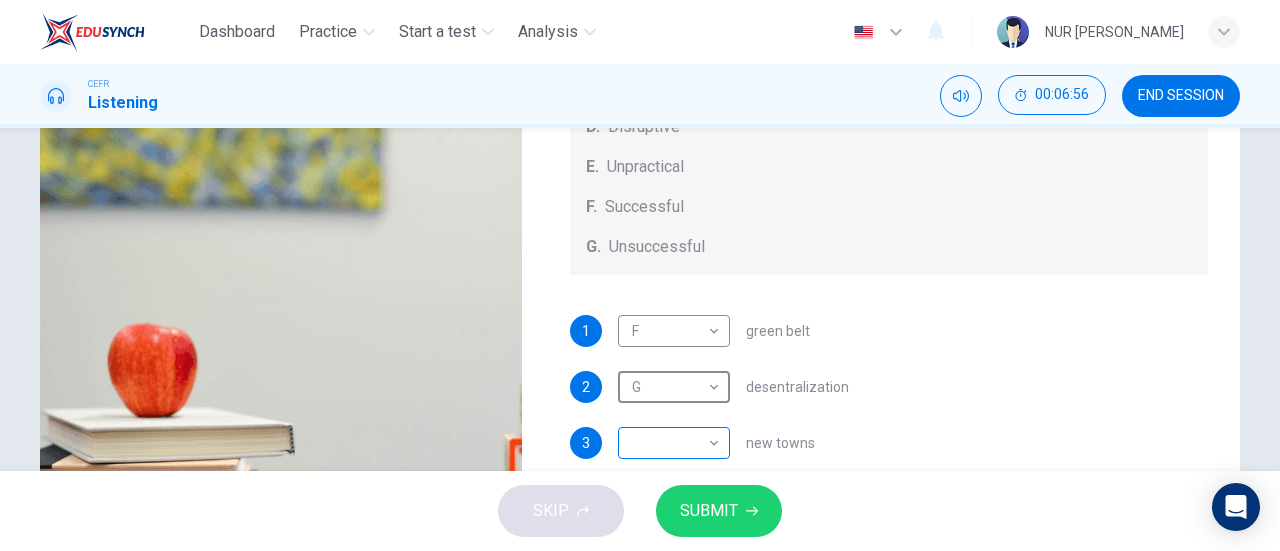 click on "Dashboard Practice Start a test Analysis English en ​ NUR FATIN NABILAH BINTI MOHD FADZLI CEFR Listening 00:06:56 END SESSION Questions 1 - 5 How do the speakers describe the green urban planning options? Choose  FIVE  descriptions from the box and select the correct letter next to the questions. Descriptions A. Dangerous B. Too expensive C. Oversimplified  D. Disruptive E. Unpractical F. Successful G. Unsuccessful 1 F F ​ green belt 2 G G ​ desentralization 3 ​ ​ new towns 4 ​ ​ brownfield sites 5 ​ ​ pedestrianized zones Case Study 06m 03s SKIP SUBMIT EduSynch - Online Language Proficiency Testing
Dashboard Practice Start a test Analysis Notifications © Copyright  2025" at bounding box center (640, 275) 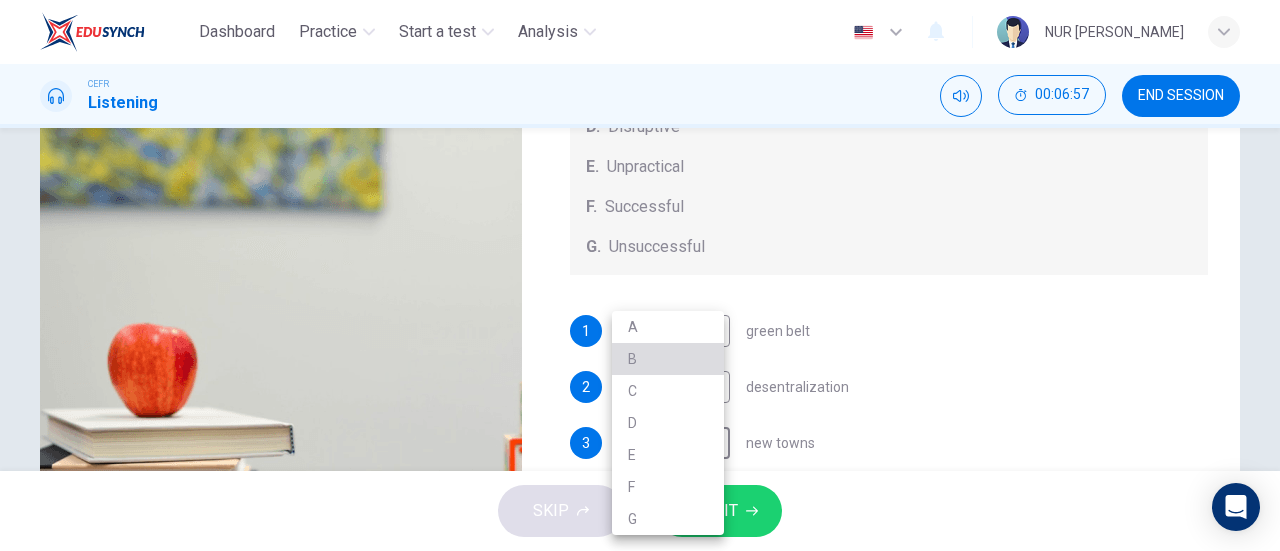 click on "B" at bounding box center [668, 359] 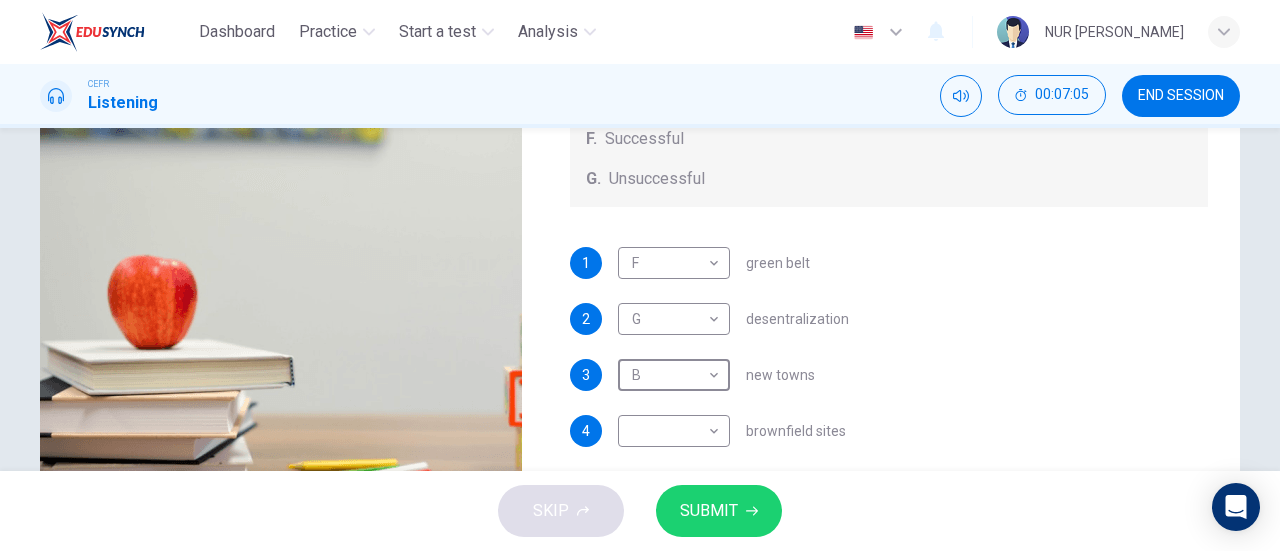 scroll, scrollTop: 322, scrollLeft: 0, axis: vertical 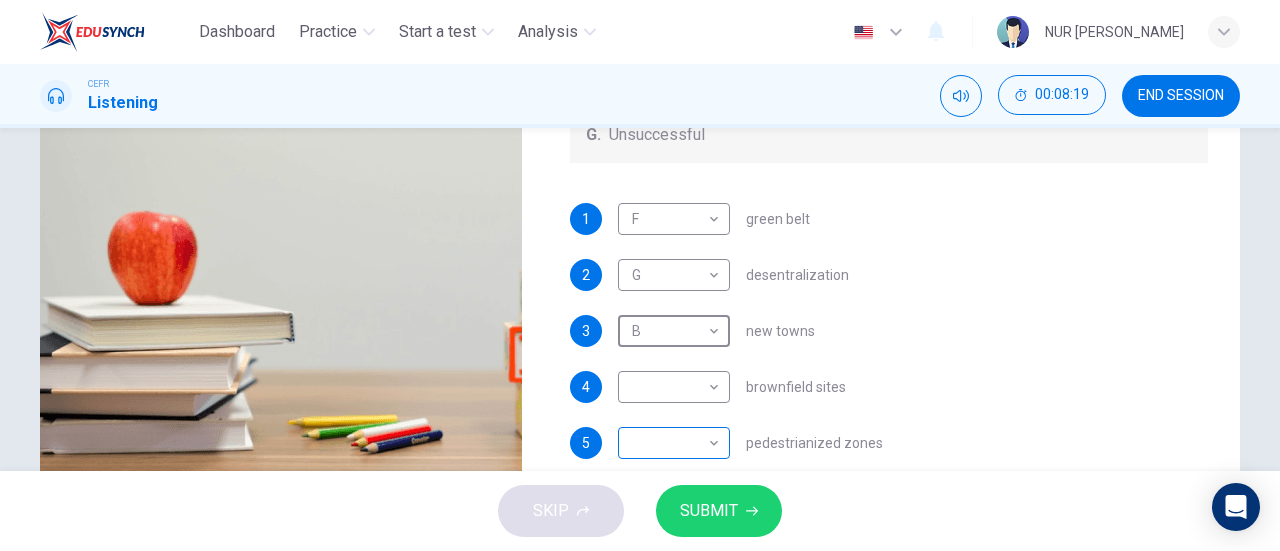 click on "Dashboard Practice Start a test Analysis English en ​ NUR FATIN NABILAH BINTI MOHD FADZLI CEFR Listening 00:08:19 END SESSION Questions 1 - 5 How do the speakers describe the green urban planning options? Choose  FIVE  descriptions from the box and select the correct letter next to the questions. Descriptions A. Dangerous B. Too expensive C. Oversimplified  D. Disruptive E. Unpractical F. Successful G. Unsuccessful 1 F F ​ green belt 2 G G ​ desentralization 3 B B ​ new towns 4 ​ ​ brownfield sites 5 ​ ​ pedestrianized zones Case Study 06m 03s SKIP SUBMIT EduSynch - Online Language Proficiency Testing
Dashboard Practice Start a test Analysis Notifications © Copyright  2025" at bounding box center (640, 275) 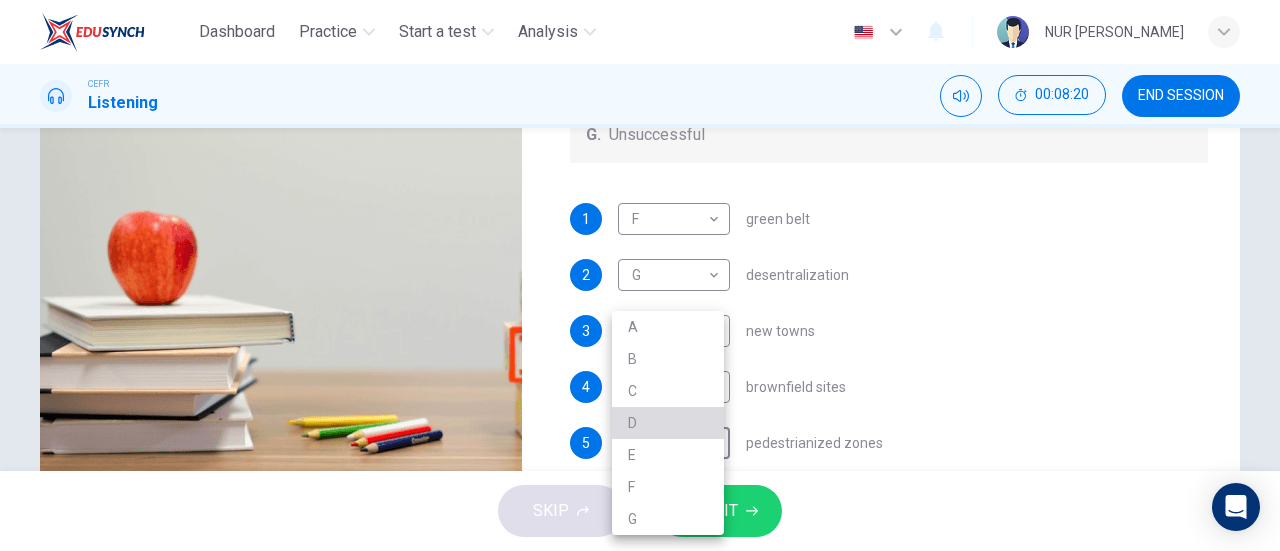 click on "D" at bounding box center (668, 423) 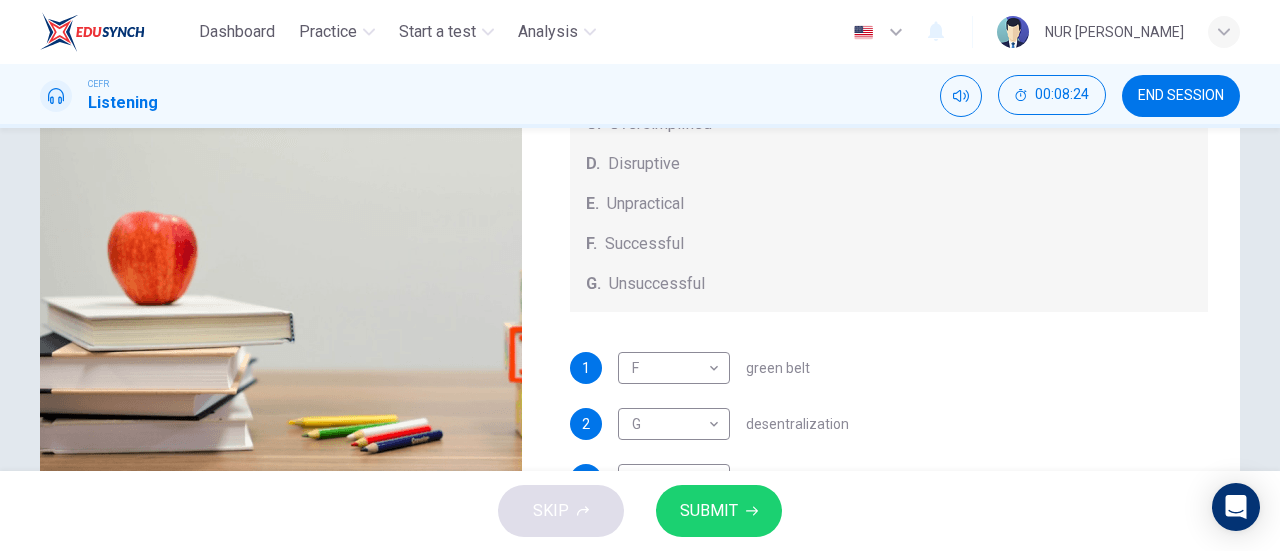 scroll, scrollTop: 0, scrollLeft: 0, axis: both 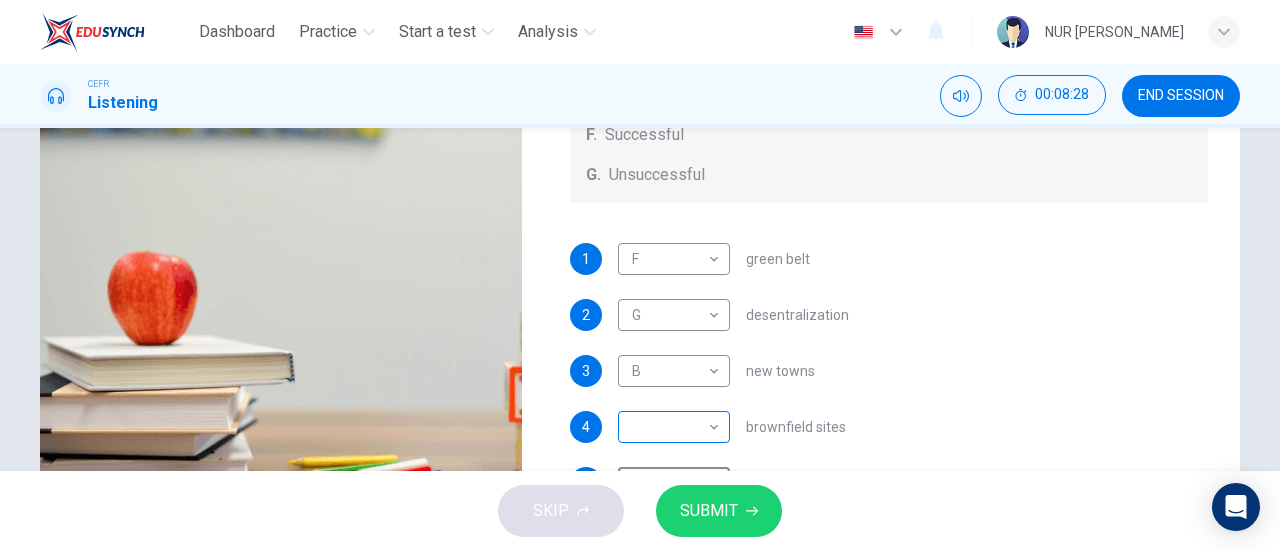 click on "Dashboard Practice Start a test Analysis English en ​ NUR FATIN NABILAH BINTI MOHD FADZLI CEFR Listening 00:08:28 END SESSION Questions 1 - 5 How do the speakers describe the green urban planning options? Choose  FIVE  descriptions from the box and select the correct letter next to the questions. Descriptions A. Dangerous B. Too expensive C. Oversimplified  D. Disruptive E. Unpractical F. Successful G. Unsuccessful 1 F F ​ green belt 2 G G ​ desentralization 3 B B ​ new towns 4 ​ ​ brownfield sites 5 D D ​ pedestrianized zones Case Study 06m 03s SKIP SUBMIT EduSynch - Online Language Proficiency Testing
Dashboard Practice Start a test Analysis Notifications © Copyright  2025" at bounding box center [640, 275] 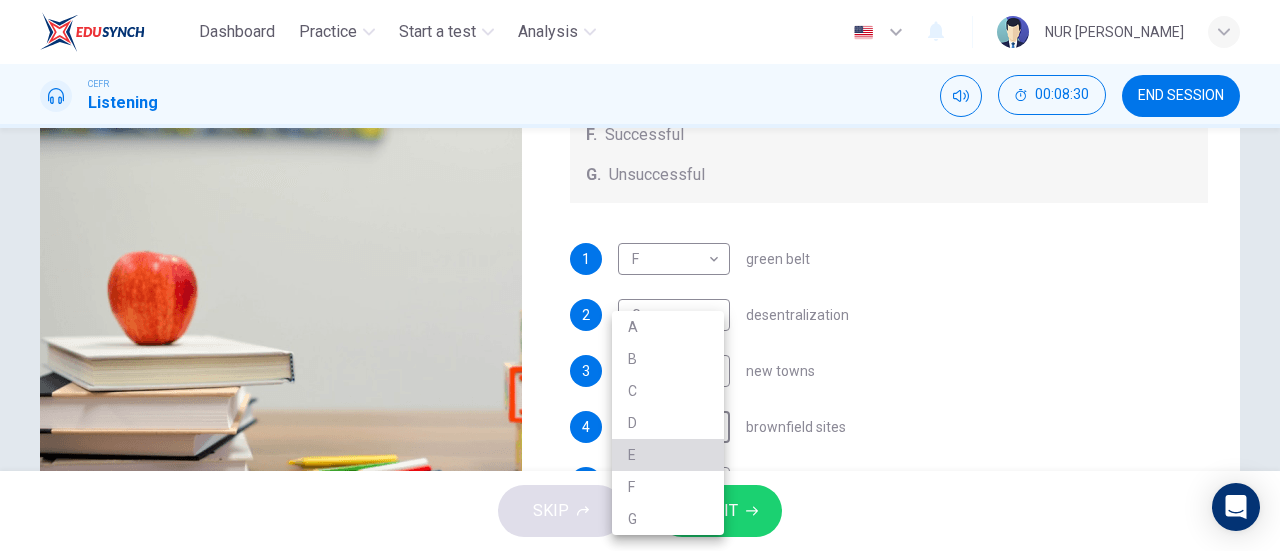 click on "E" at bounding box center (668, 455) 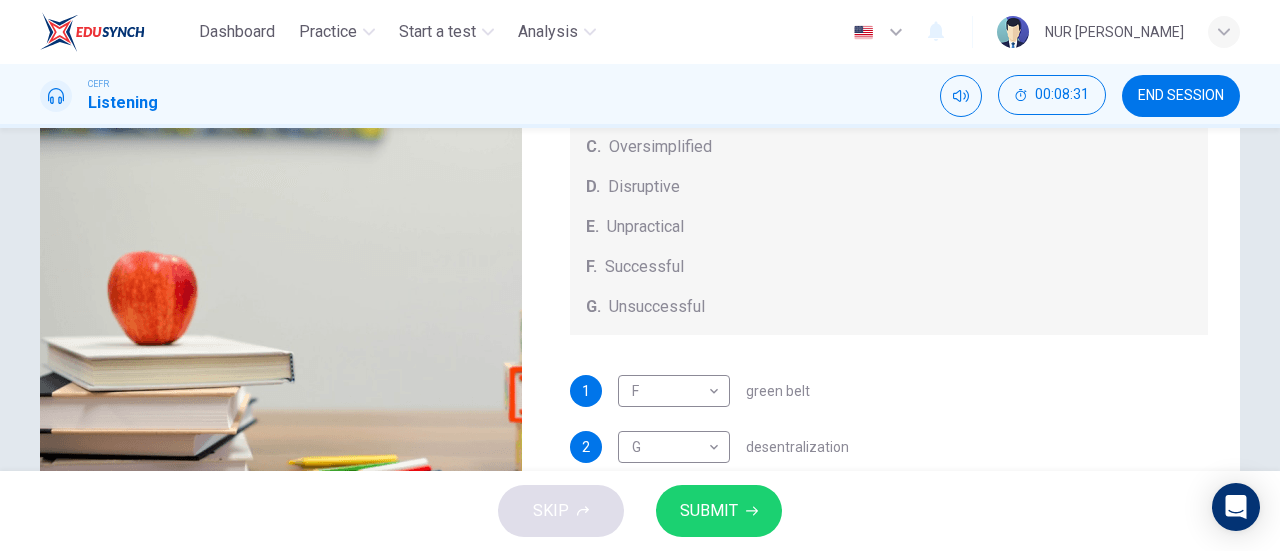 scroll, scrollTop: 0, scrollLeft: 0, axis: both 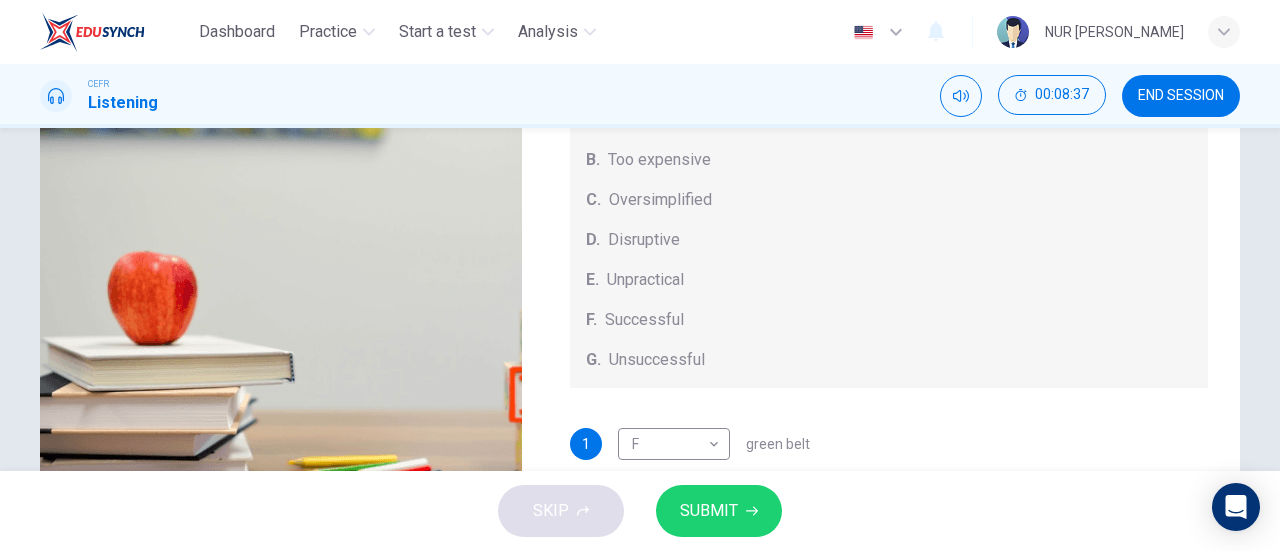 click on "SUBMIT" at bounding box center [719, 511] 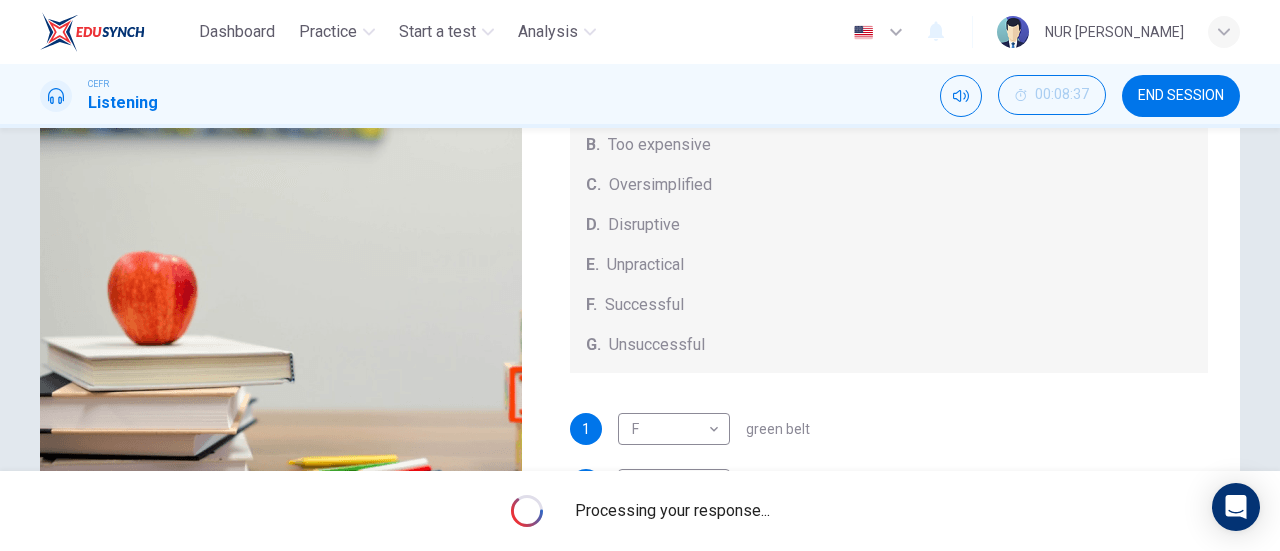 scroll, scrollTop: 0, scrollLeft: 0, axis: both 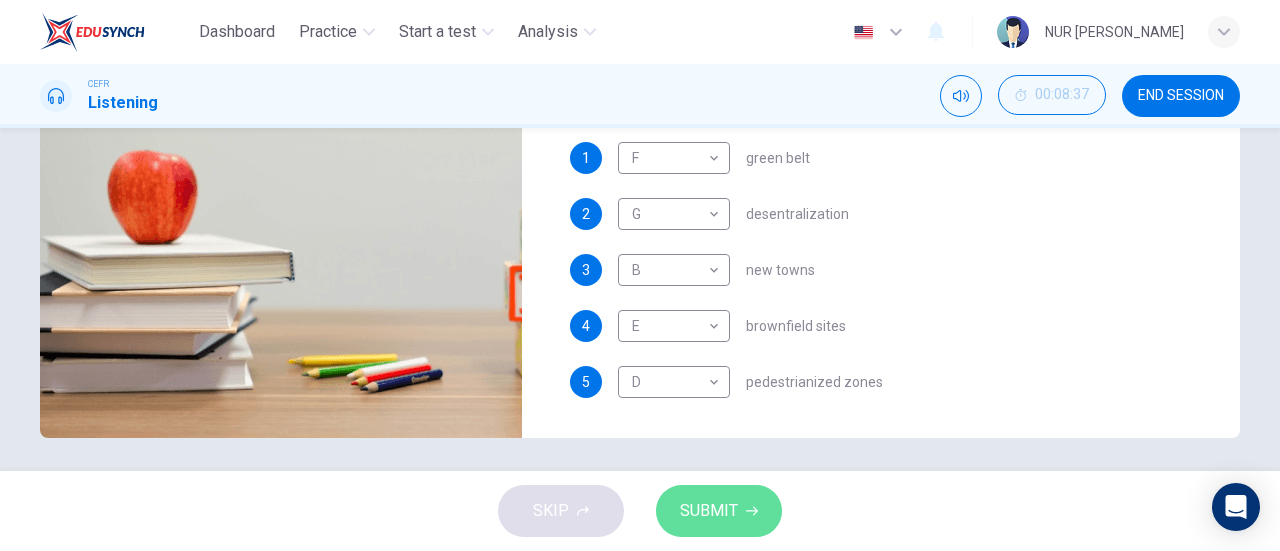 click on "SUBMIT" at bounding box center (709, 511) 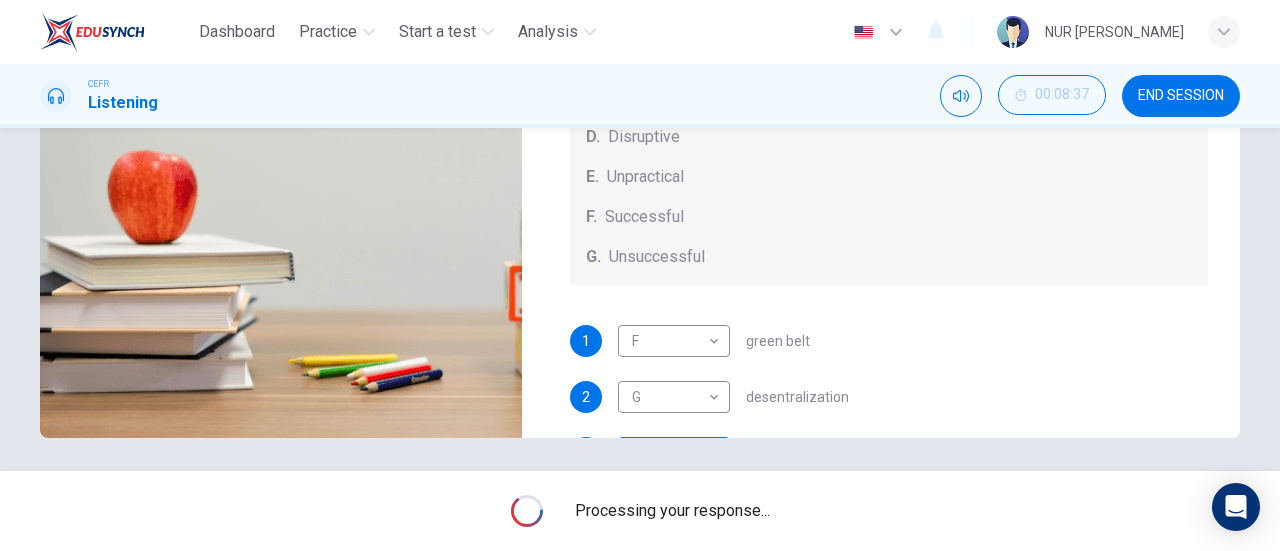 scroll, scrollTop: 0, scrollLeft: 0, axis: both 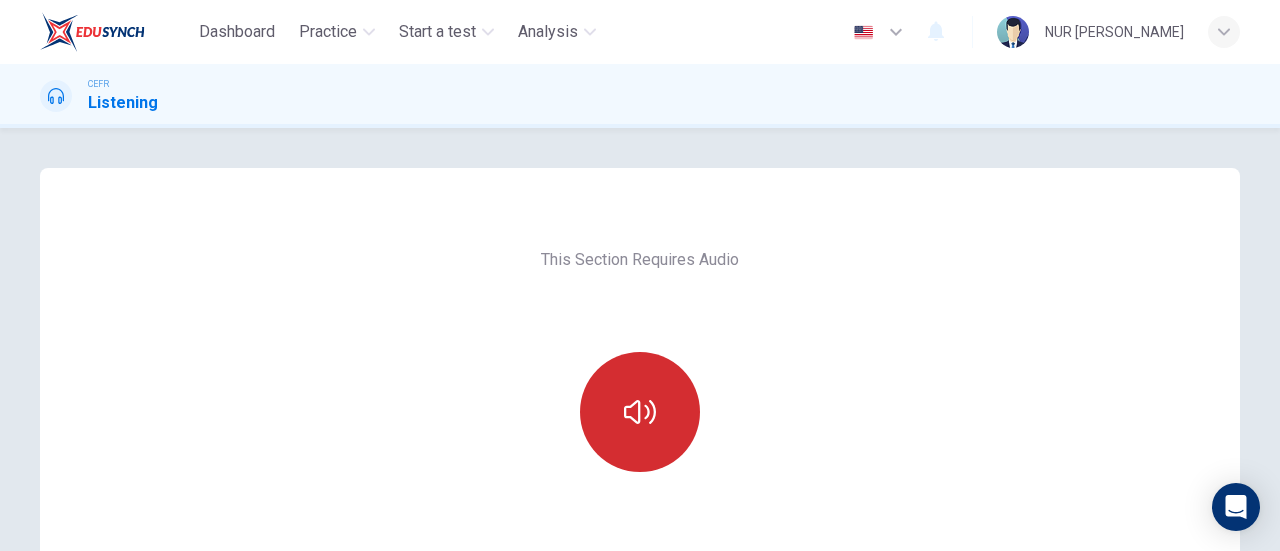 click at bounding box center (640, 412) 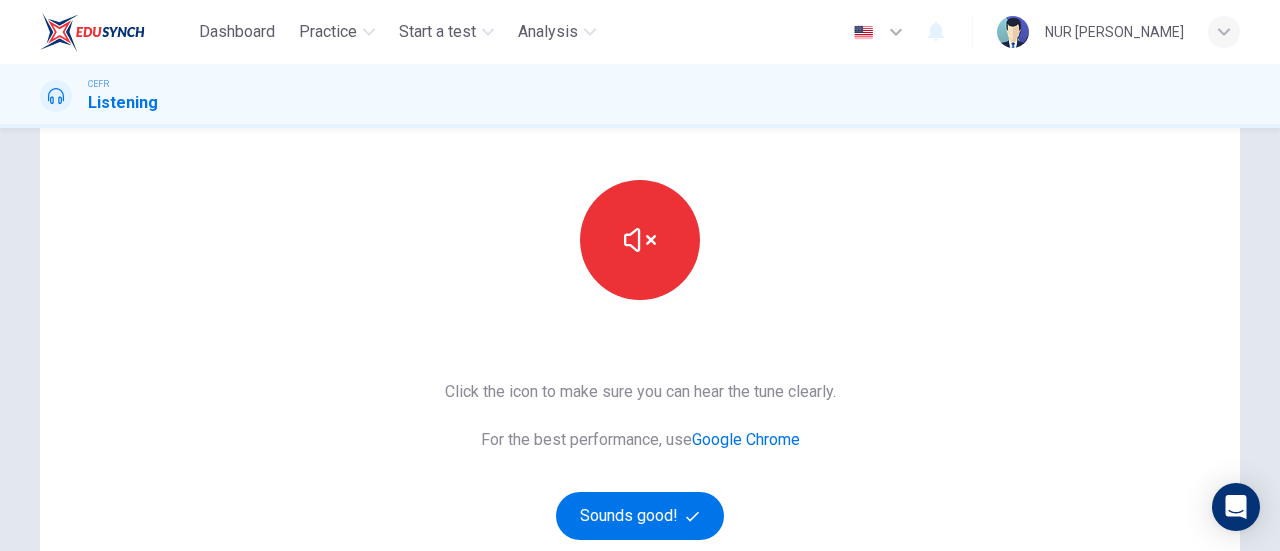 scroll, scrollTop: 0, scrollLeft: 0, axis: both 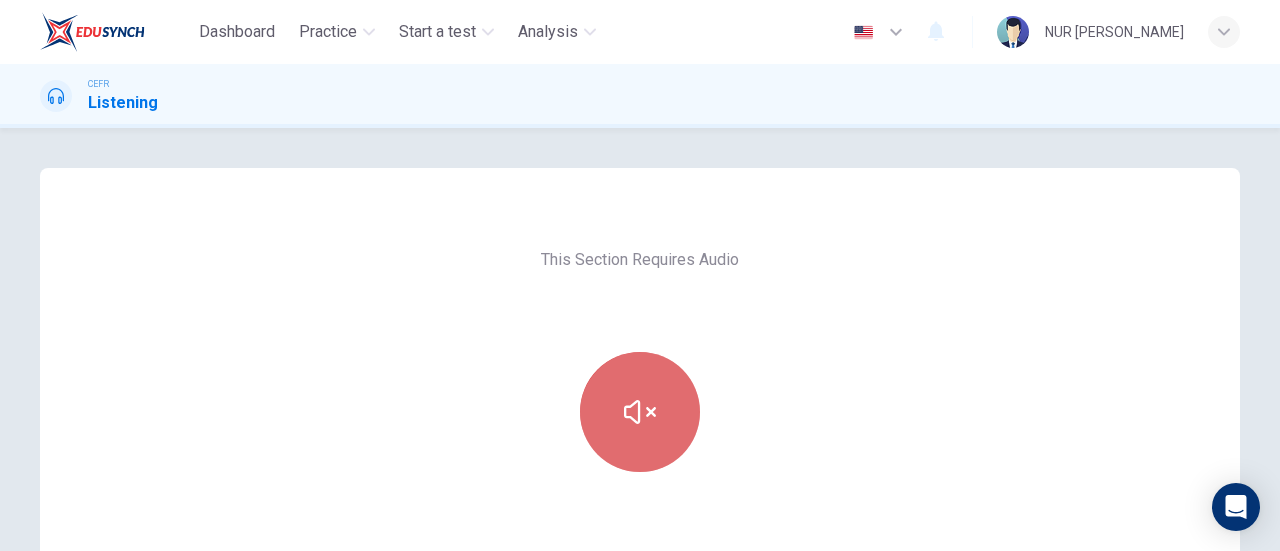 click at bounding box center (640, 412) 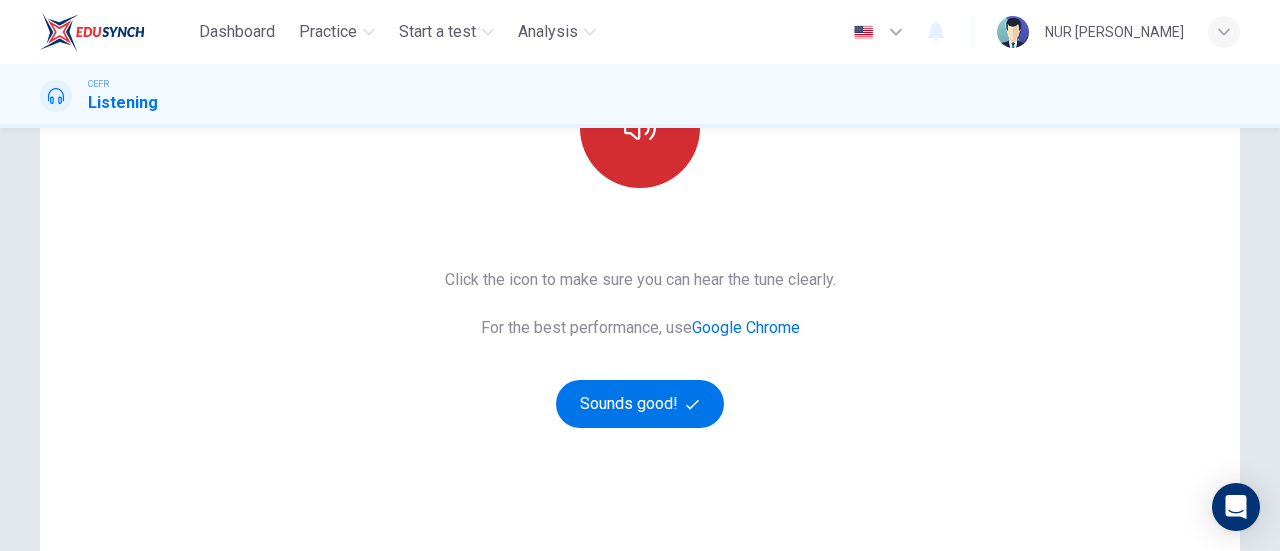 scroll, scrollTop: 285, scrollLeft: 0, axis: vertical 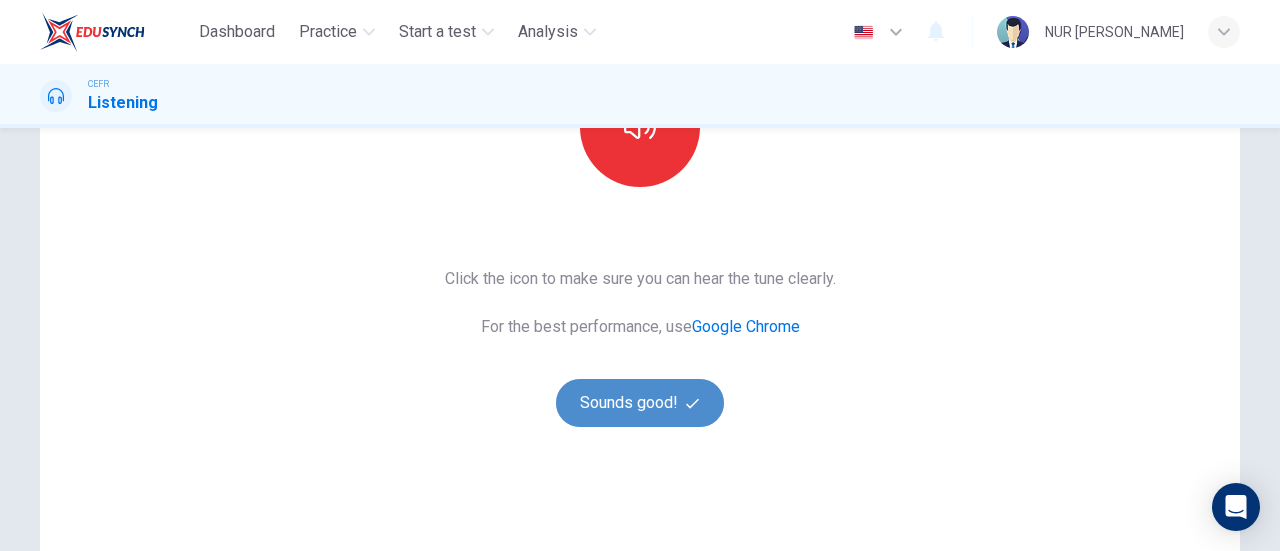 click on "Sounds good!" at bounding box center [640, 403] 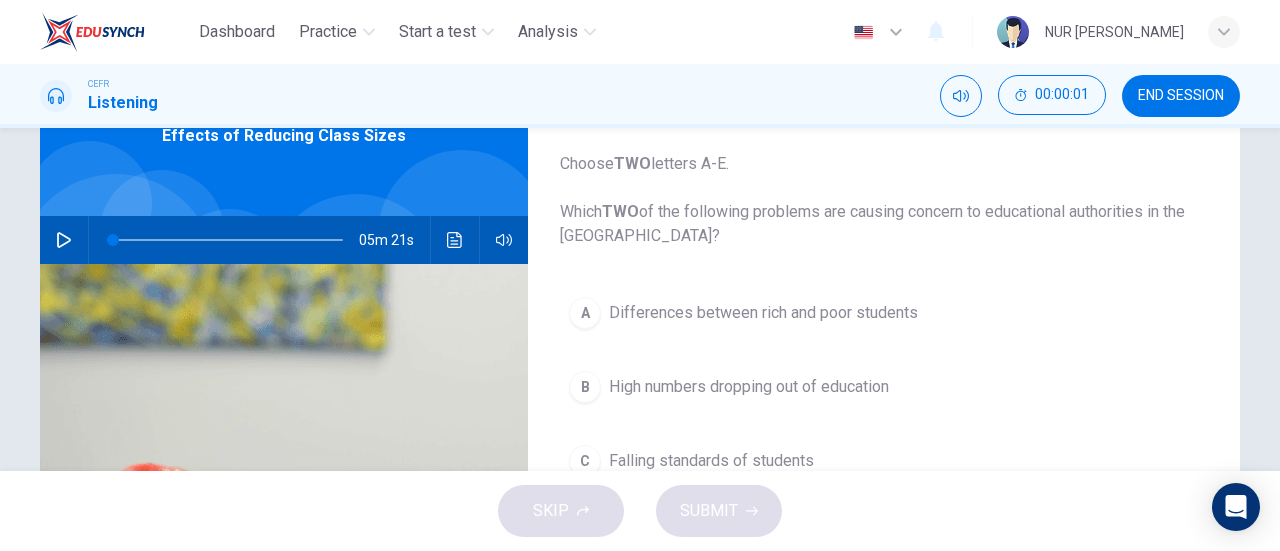 scroll, scrollTop: 0, scrollLeft: 0, axis: both 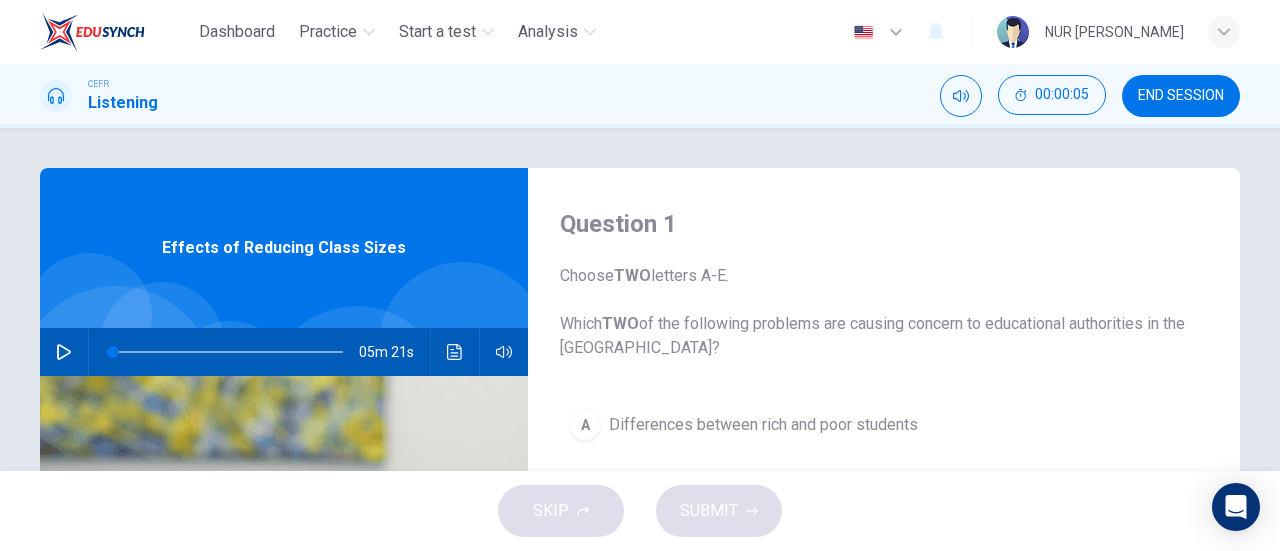 click 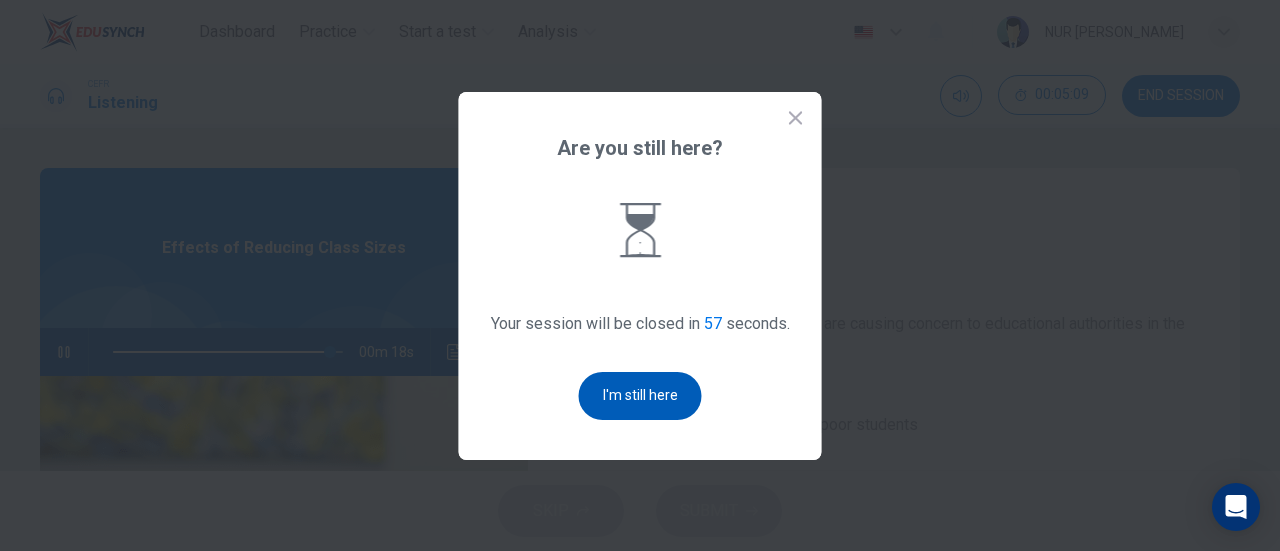 click on "I'm still here" at bounding box center [640, 396] 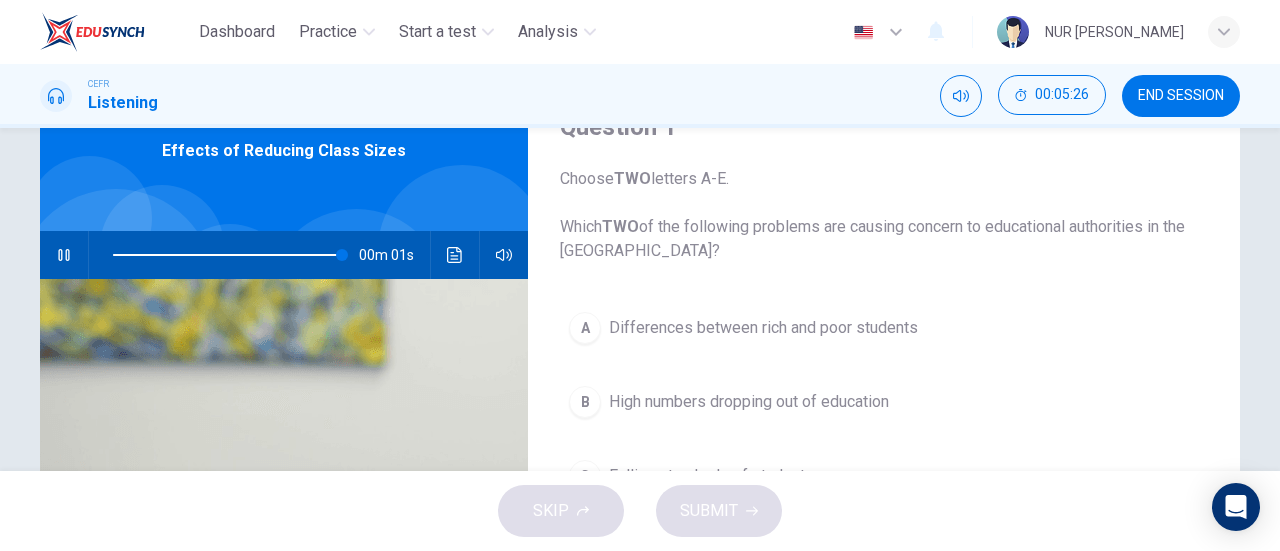 scroll, scrollTop: 102, scrollLeft: 0, axis: vertical 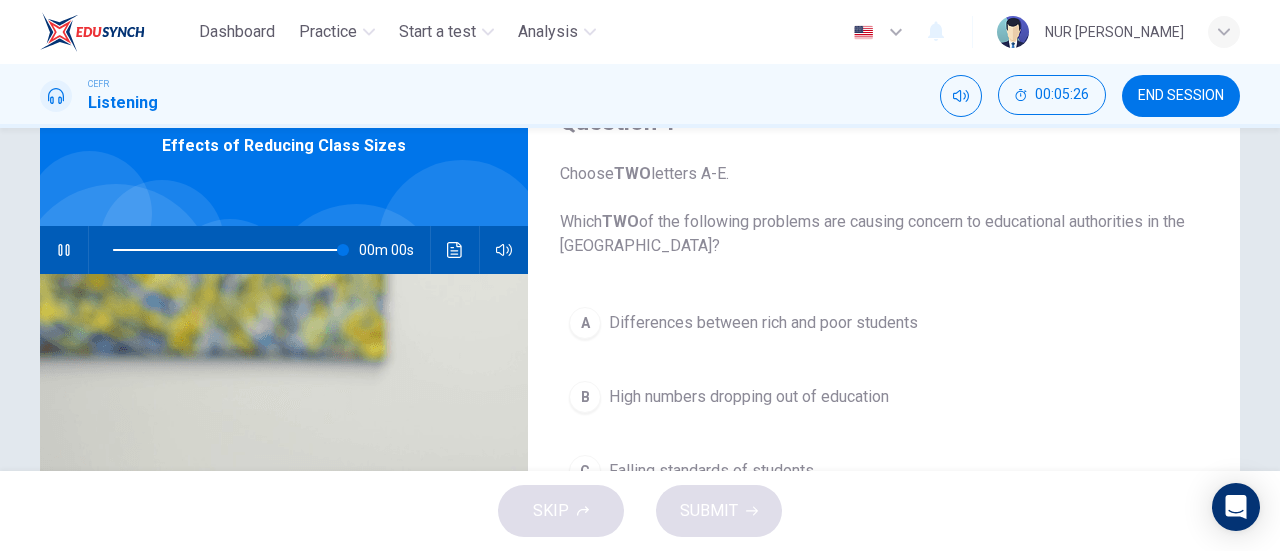 type on "0" 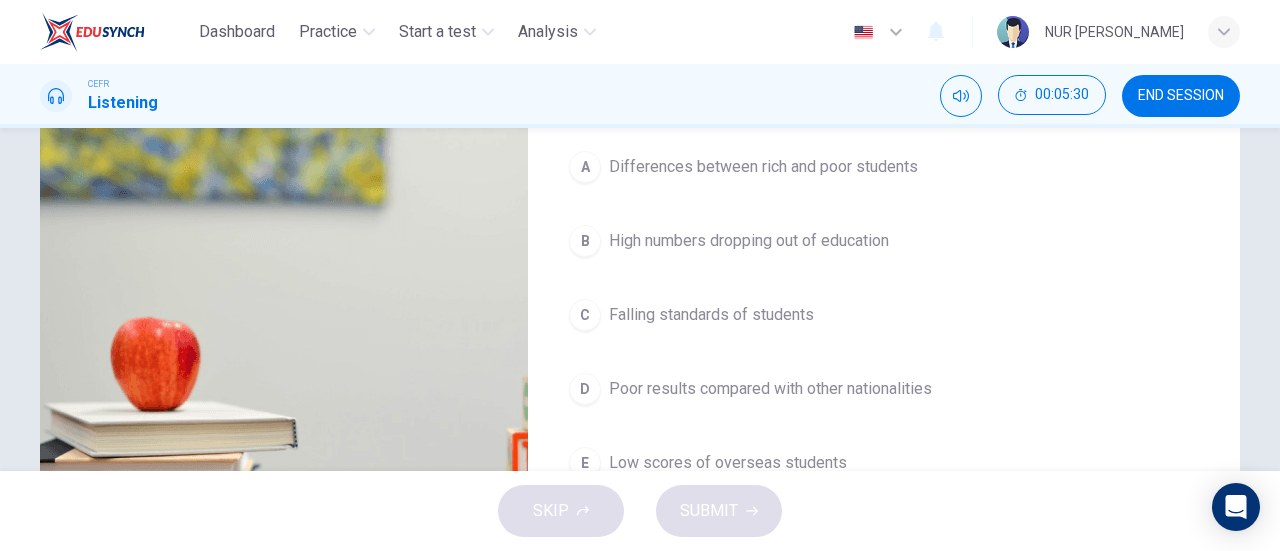 scroll, scrollTop: 267, scrollLeft: 0, axis: vertical 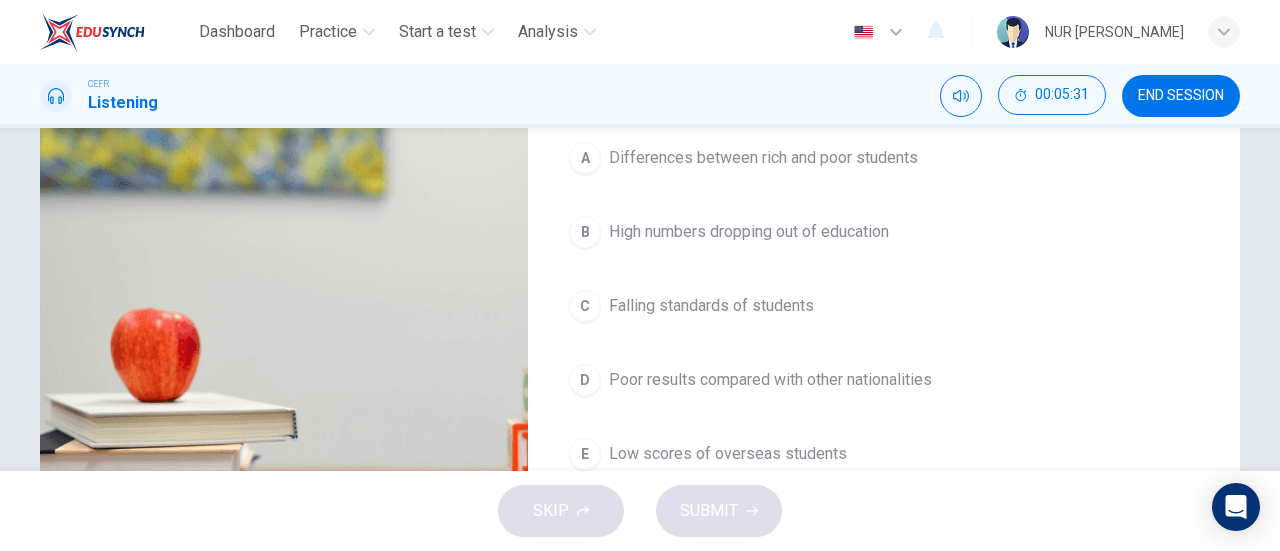 click on "Poor results compared with other nationalities" at bounding box center [770, 380] 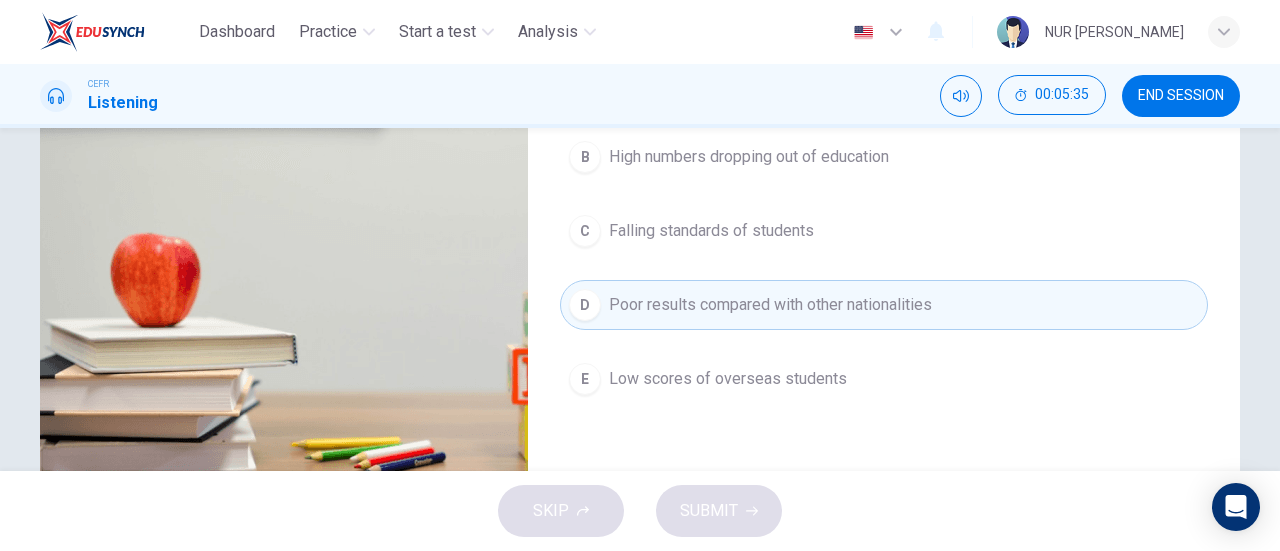 scroll, scrollTop: 358, scrollLeft: 0, axis: vertical 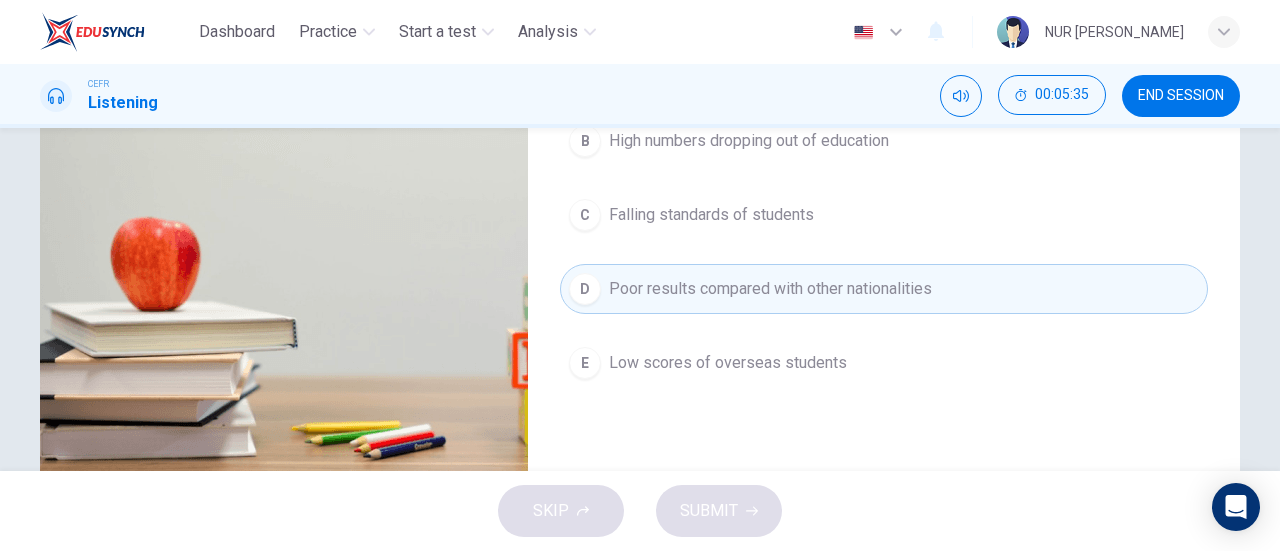 click on "Low scores of overseas students" at bounding box center [728, 363] 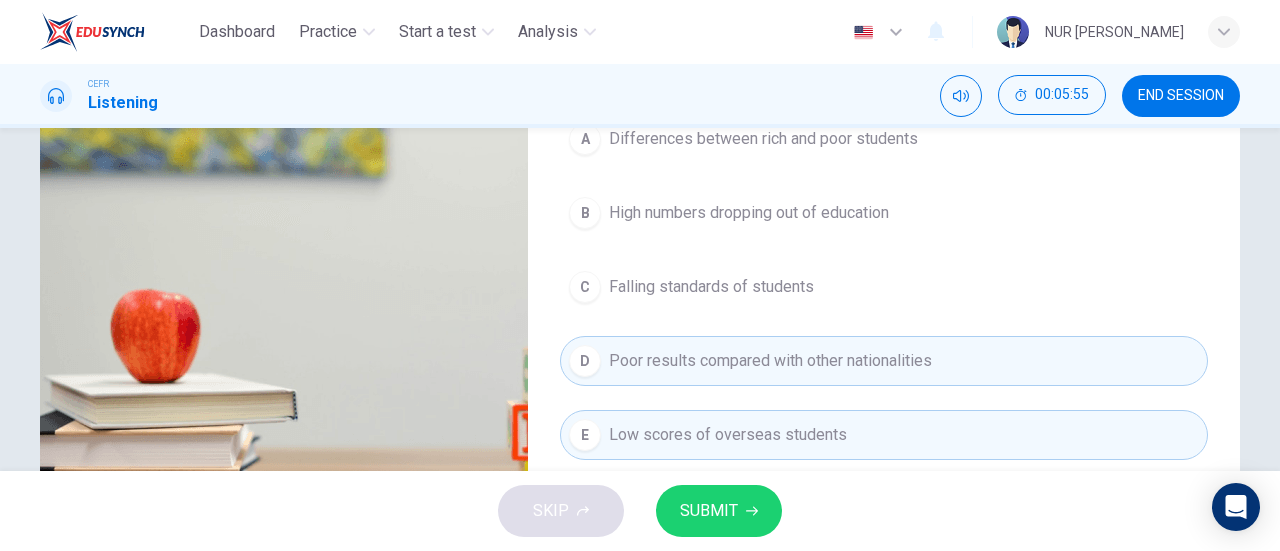 scroll, scrollTop: 287, scrollLeft: 0, axis: vertical 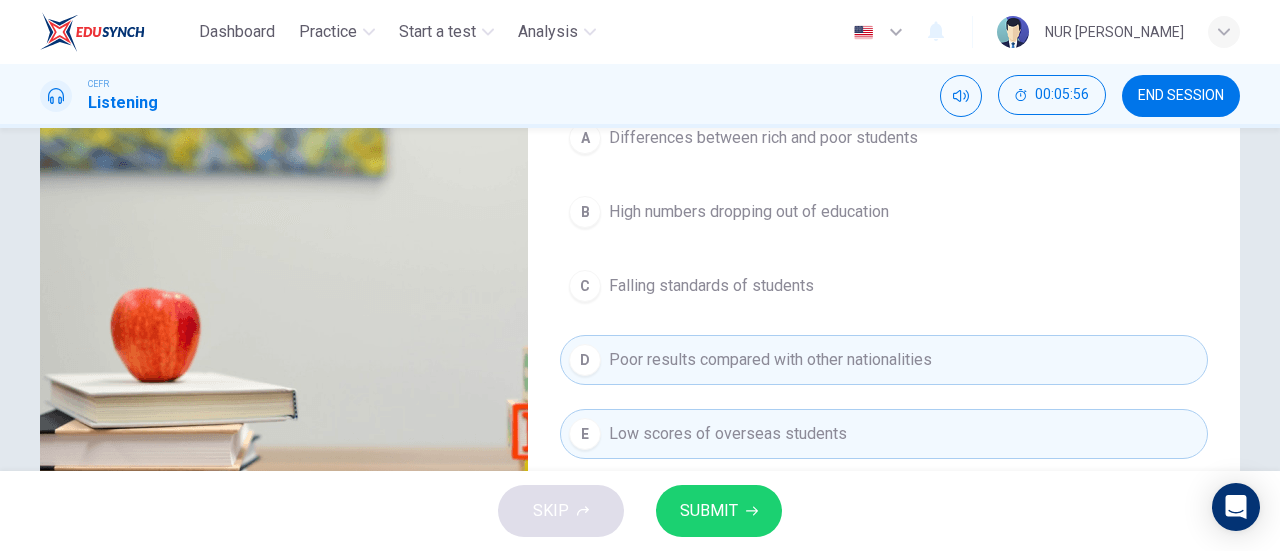 click on "Falling standards of students" at bounding box center (711, 286) 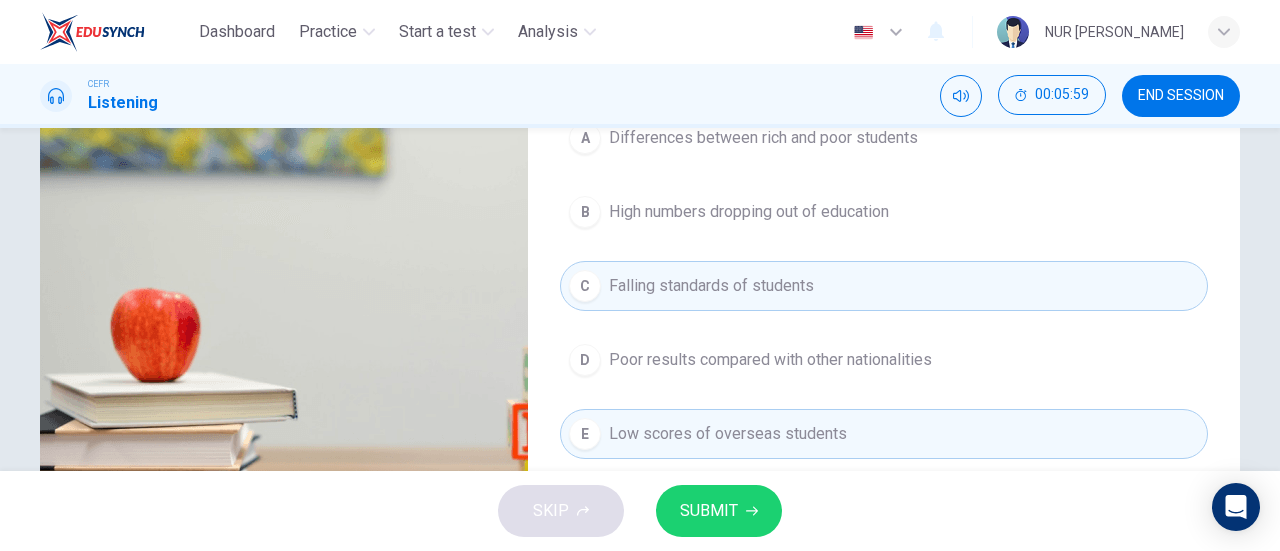 click on "E Low scores of overseas students" at bounding box center [884, 434] 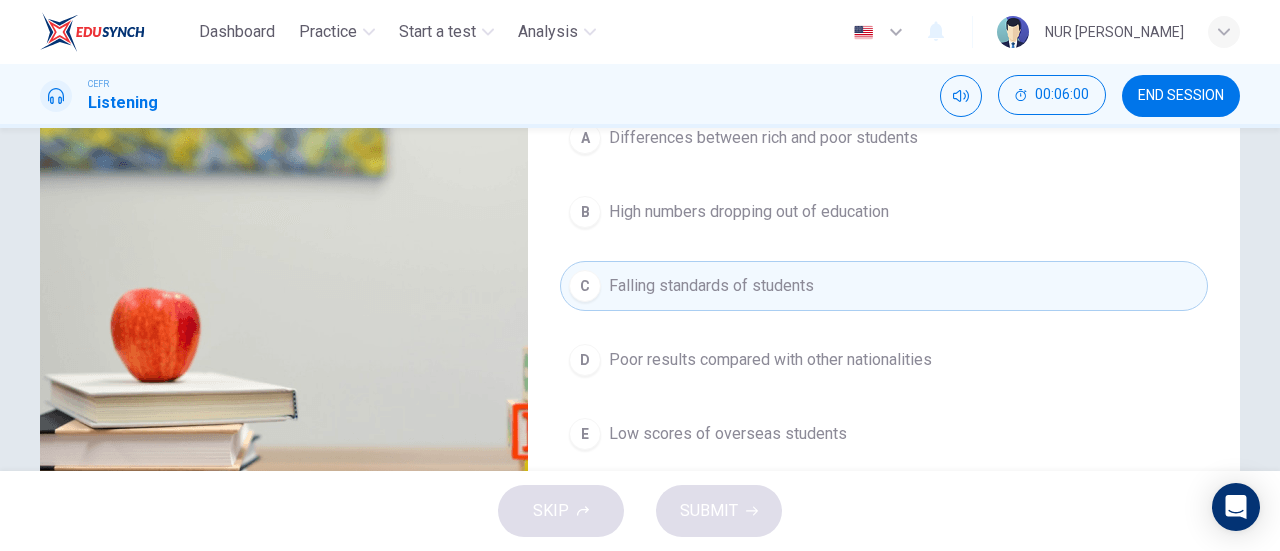 click on "D Poor results compared with other nationalities" at bounding box center [884, 360] 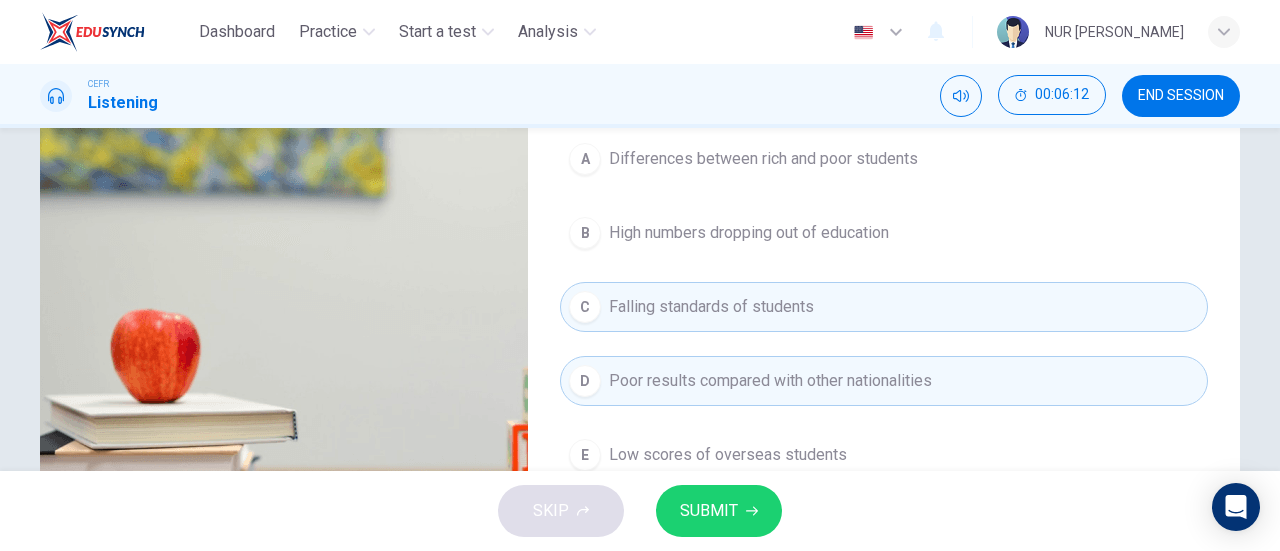 scroll, scrollTop: 284, scrollLeft: 0, axis: vertical 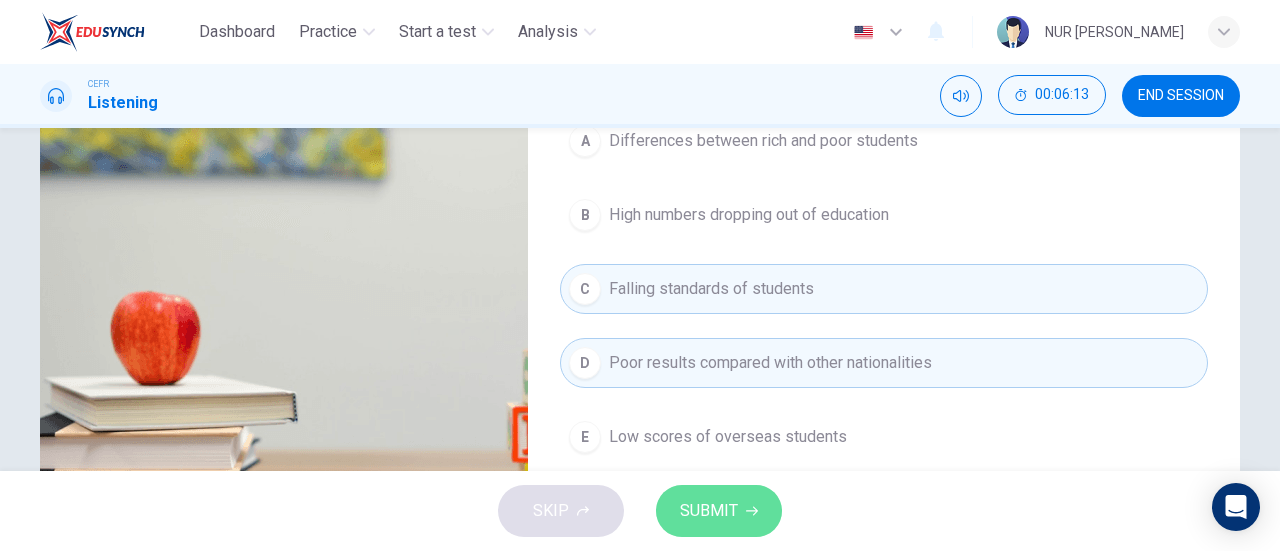 click on "SUBMIT" at bounding box center (709, 511) 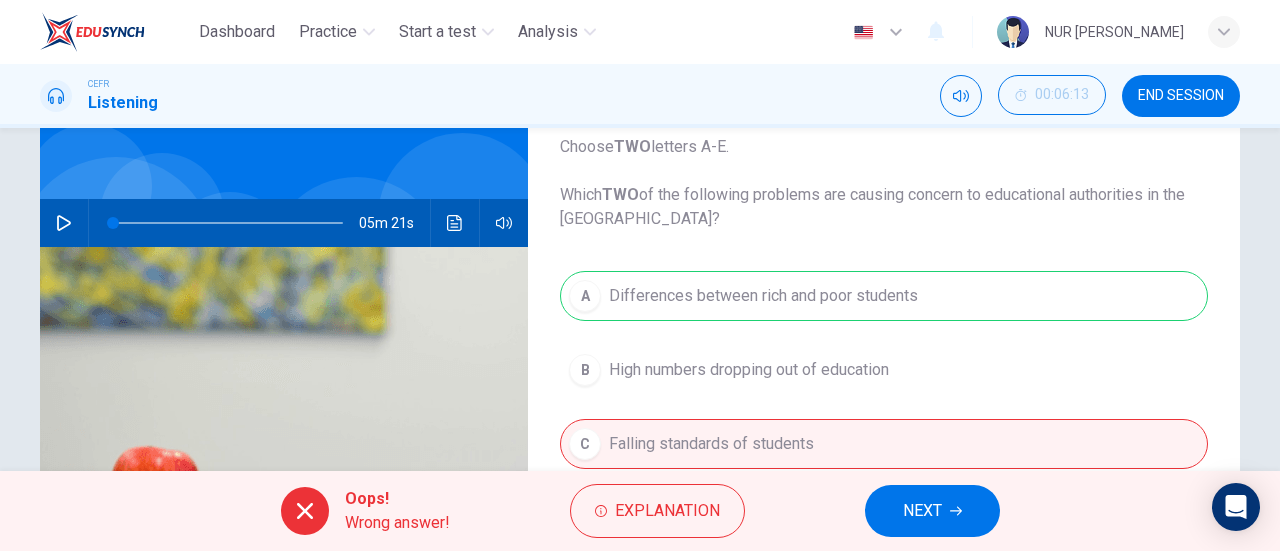 scroll, scrollTop: 133, scrollLeft: 0, axis: vertical 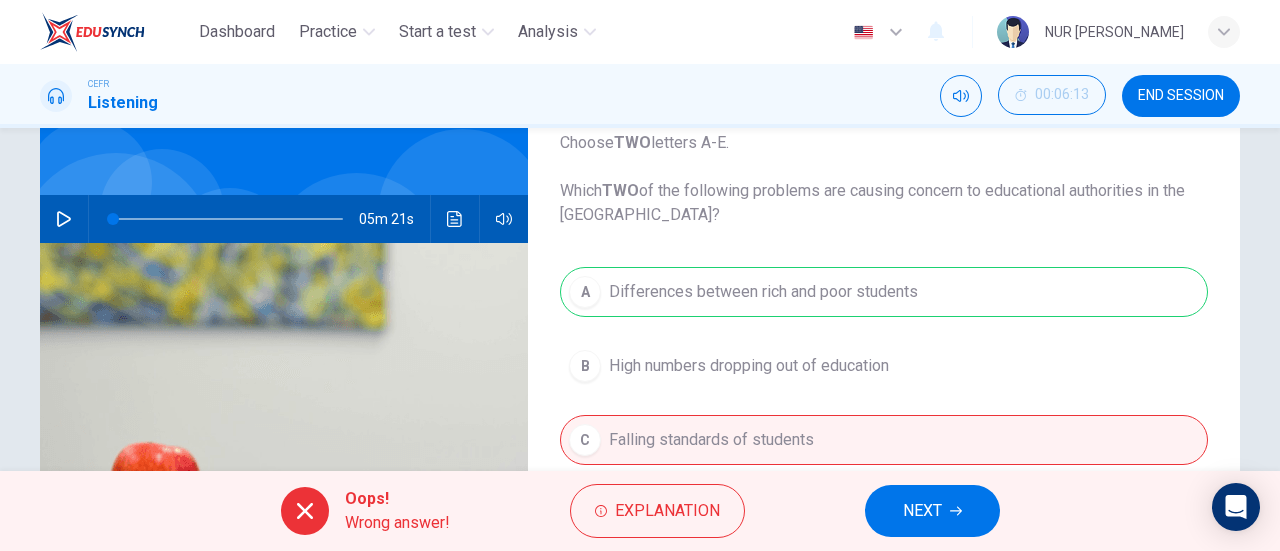 click on "NEXT" at bounding box center (932, 511) 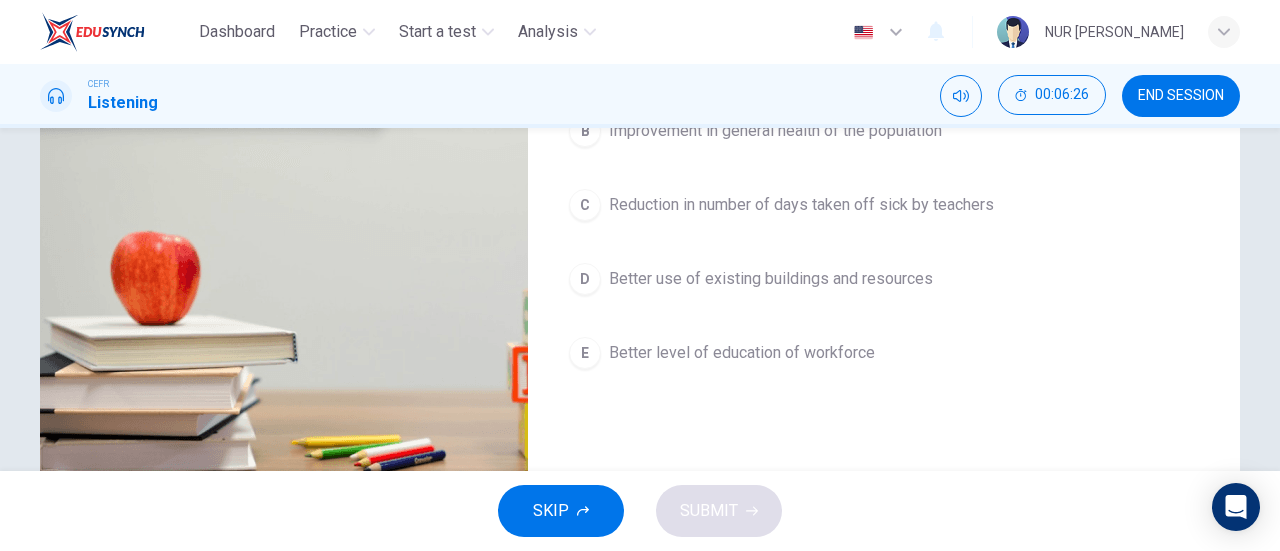 scroll, scrollTop: 345, scrollLeft: 0, axis: vertical 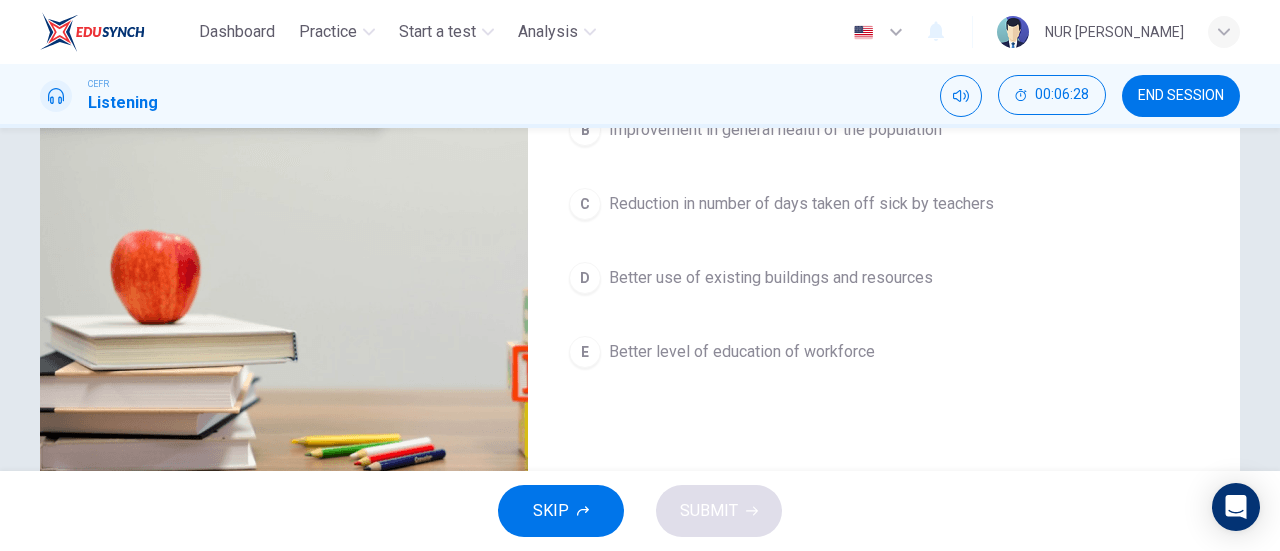 click on "Better level of education of workforce" at bounding box center (742, 352) 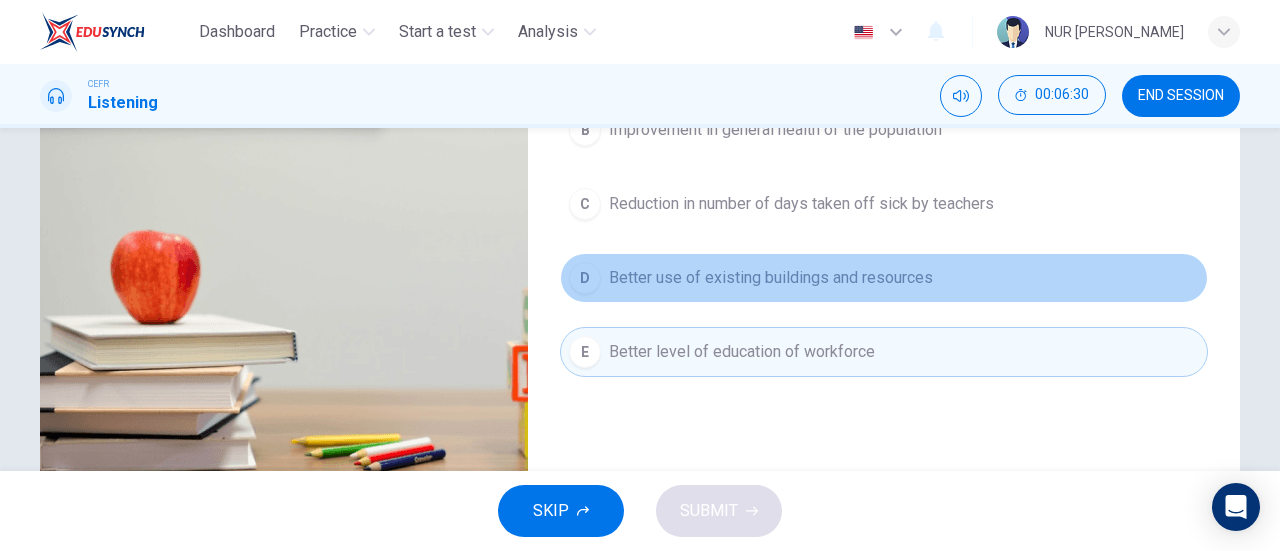 click on "Better use of existing buildings and resources" at bounding box center [771, 278] 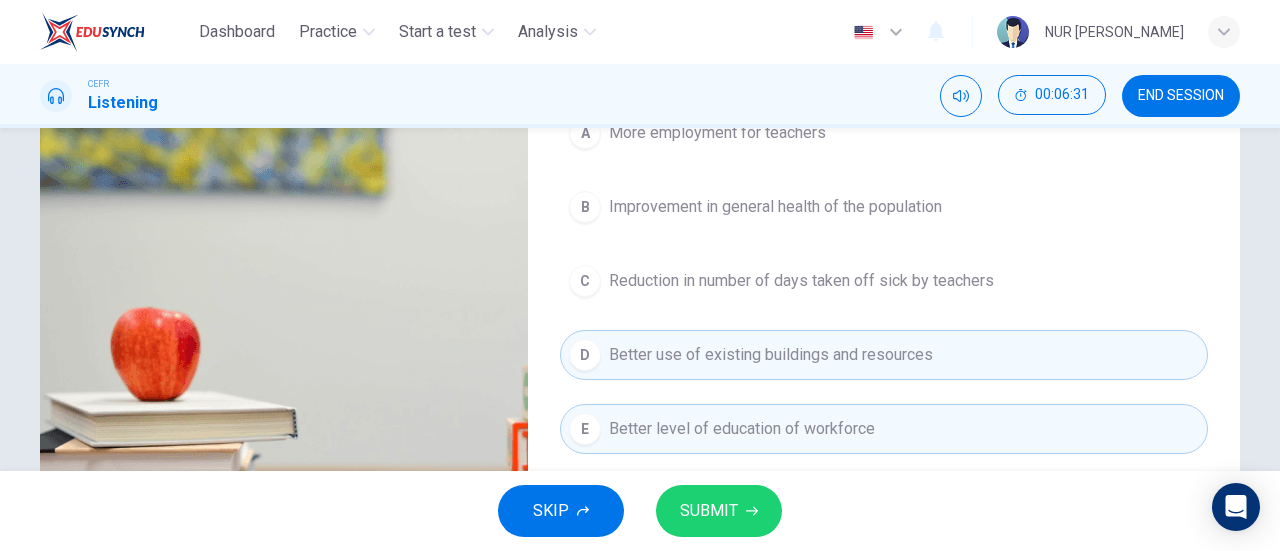 scroll, scrollTop: 249, scrollLeft: 0, axis: vertical 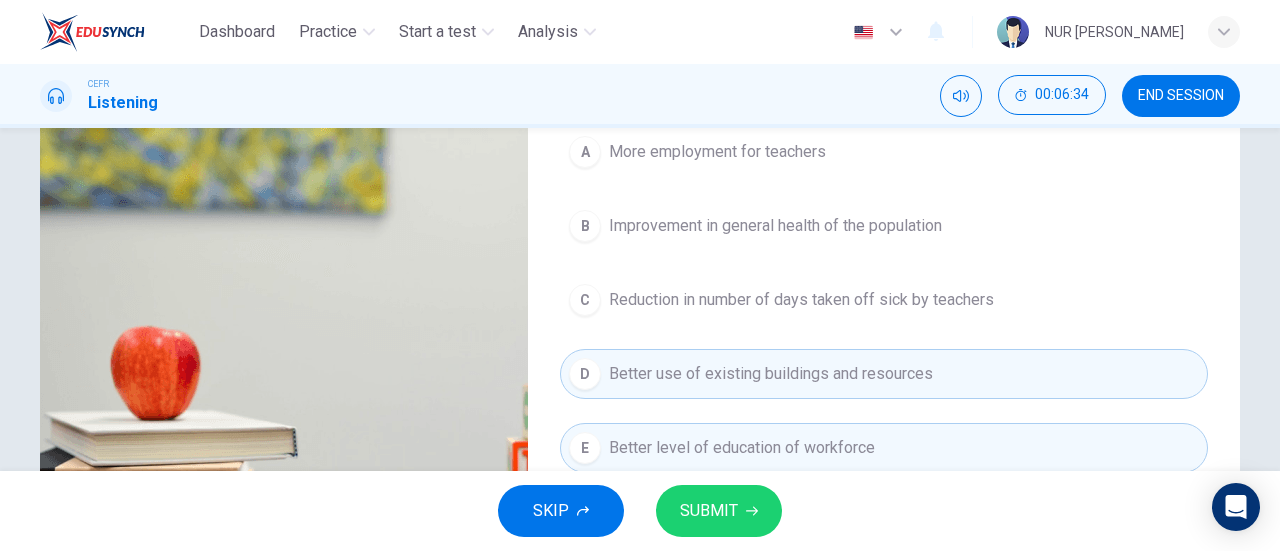 click on "SUBMIT" at bounding box center (709, 511) 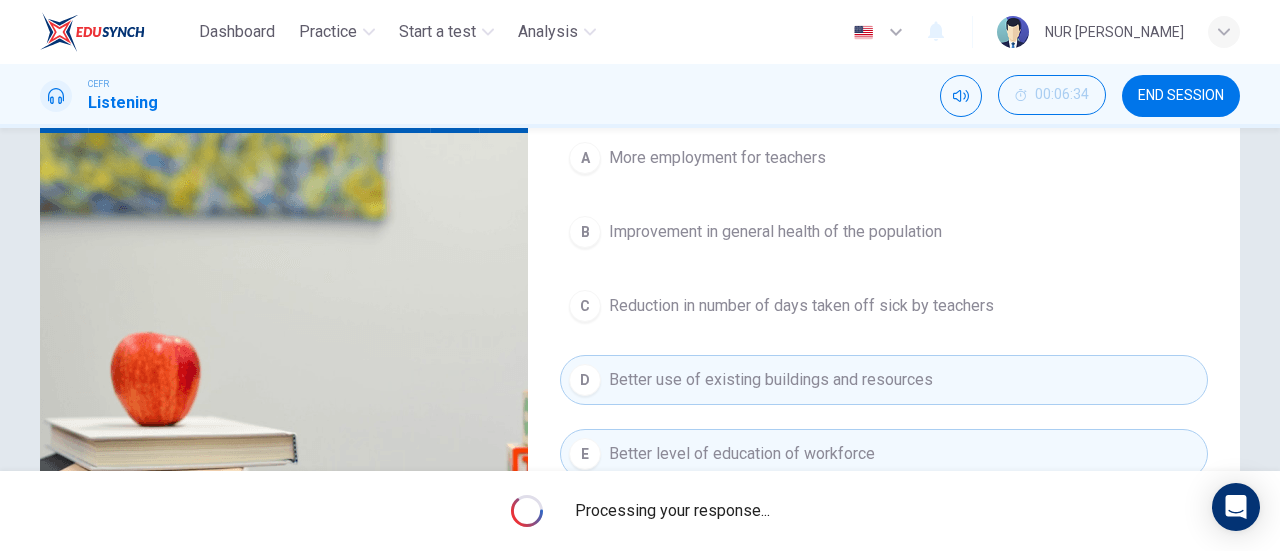 scroll, scrollTop: 246, scrollLeft: 0, axis: vertical 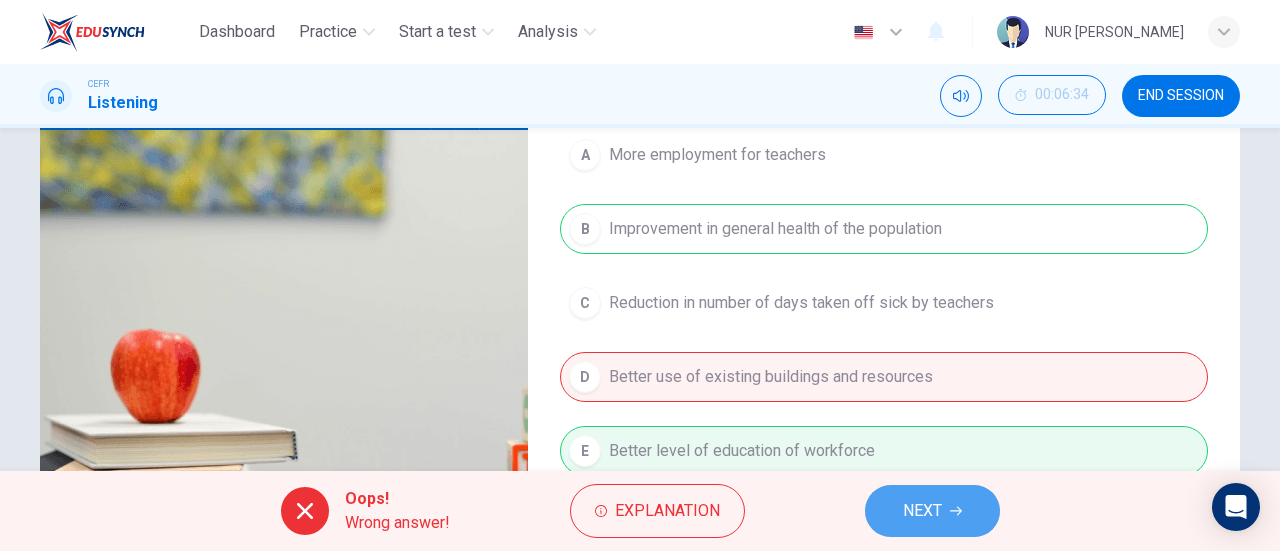 click on "NEXT" at bounding box center [922, 511] 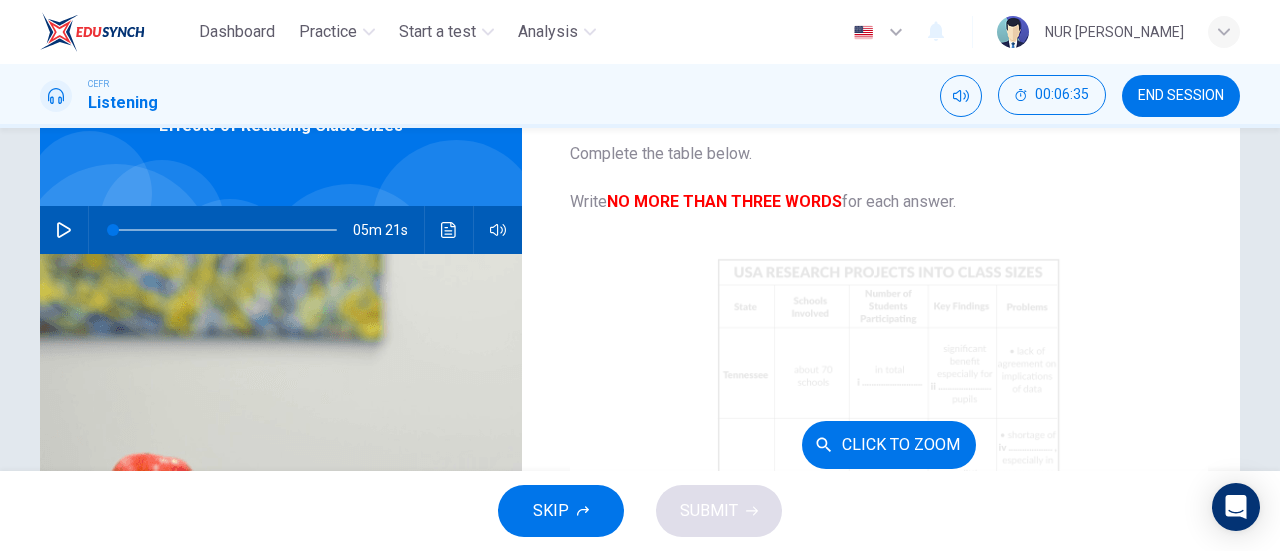 scroll, scrollTop: 82, scrollLeft: 0, axis: vertical 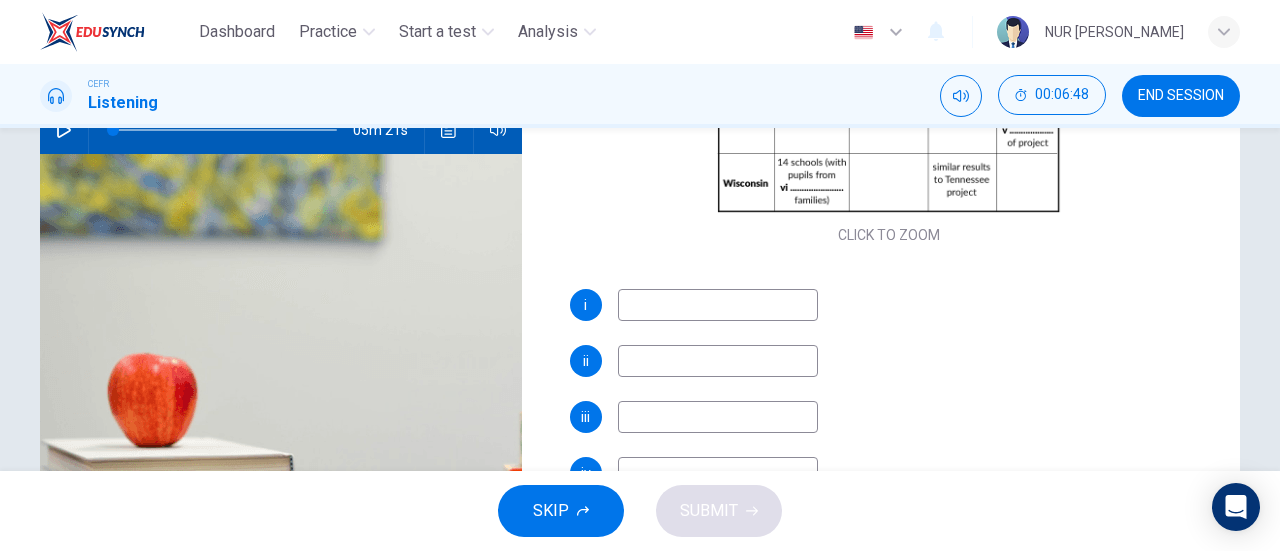 click at bounding box center [718, 305] 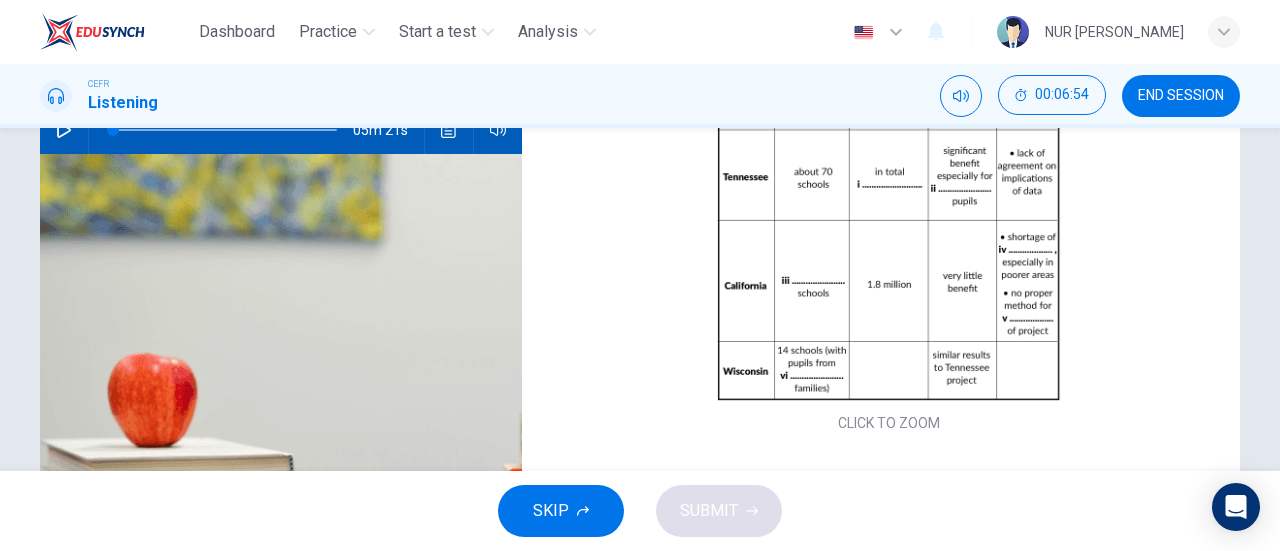 scroll, scrollTop: 96, scrollLeft: 0, axis: vertical 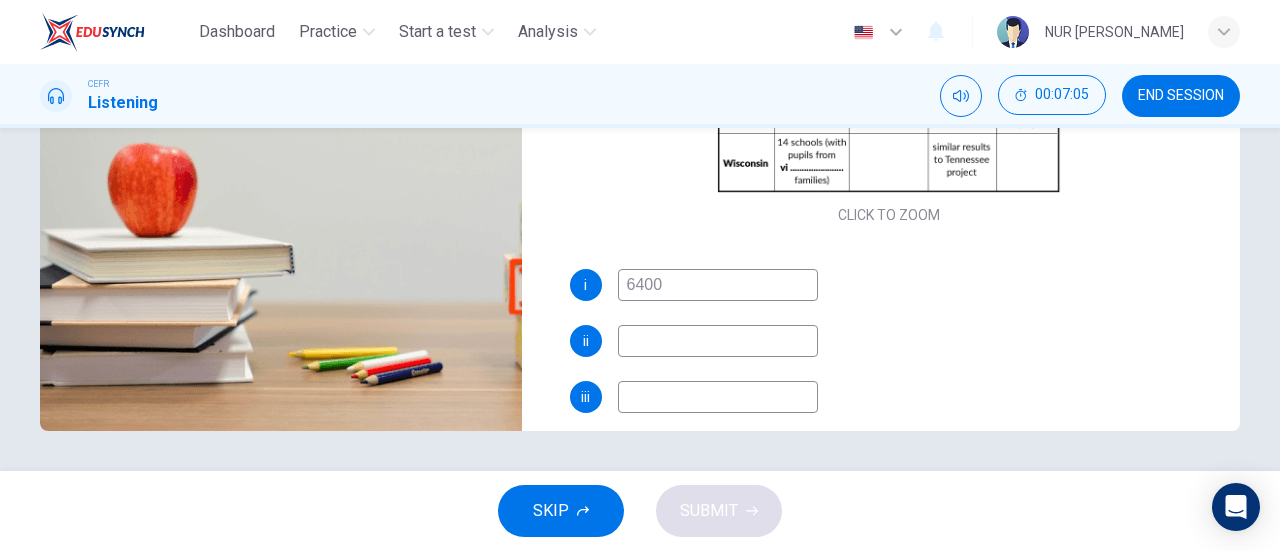 type on "6400" 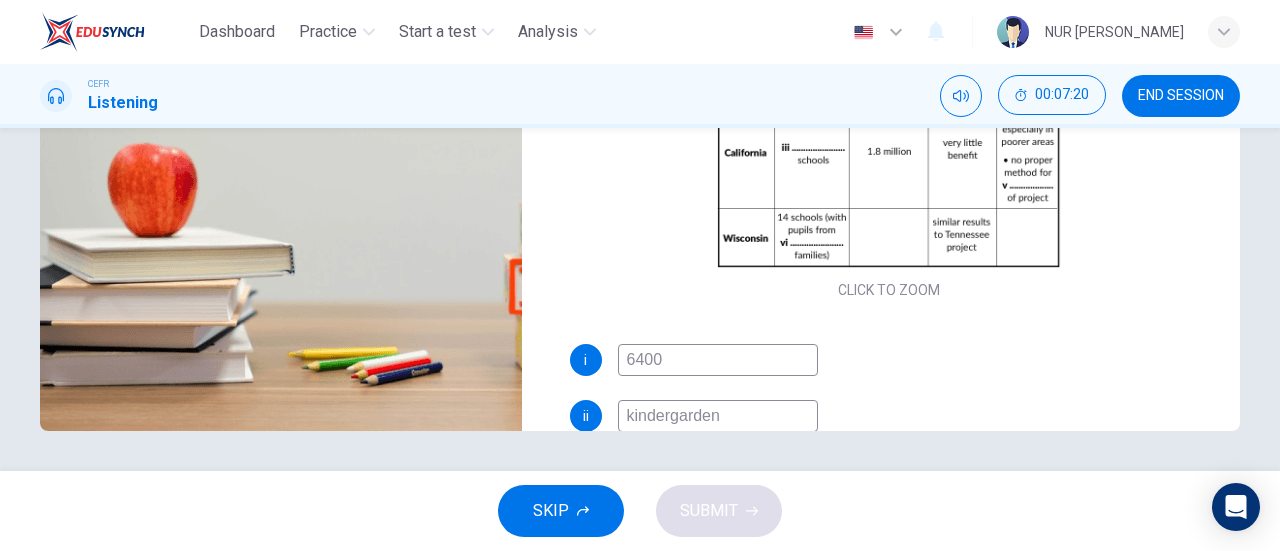 scroll, scrollTop: 0, scrollLeft: 0, axis: both 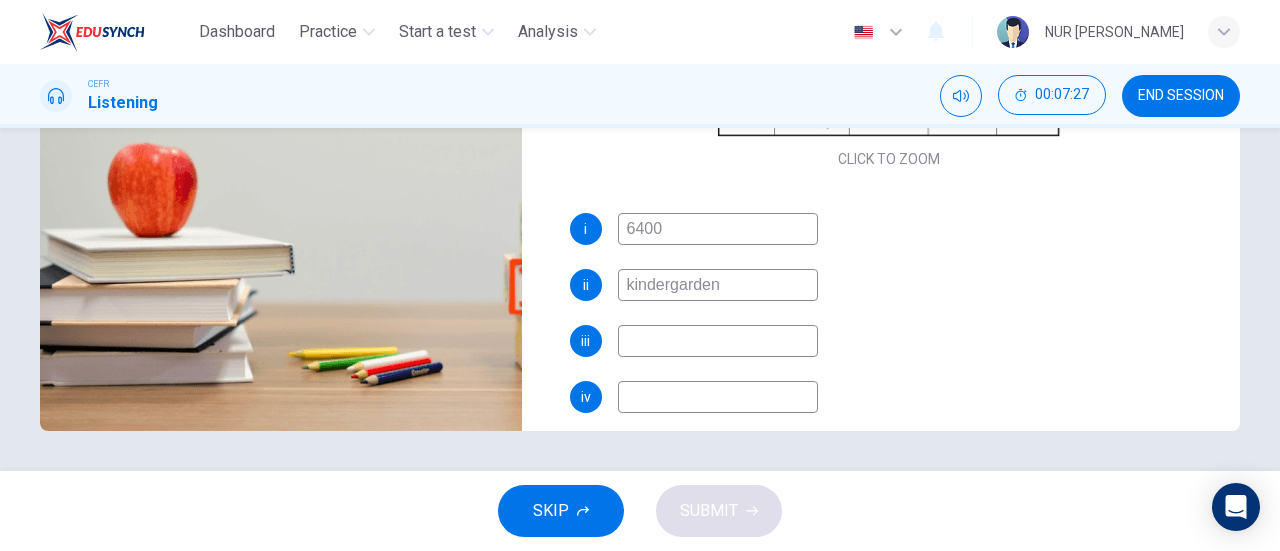 type on "kindergarden" 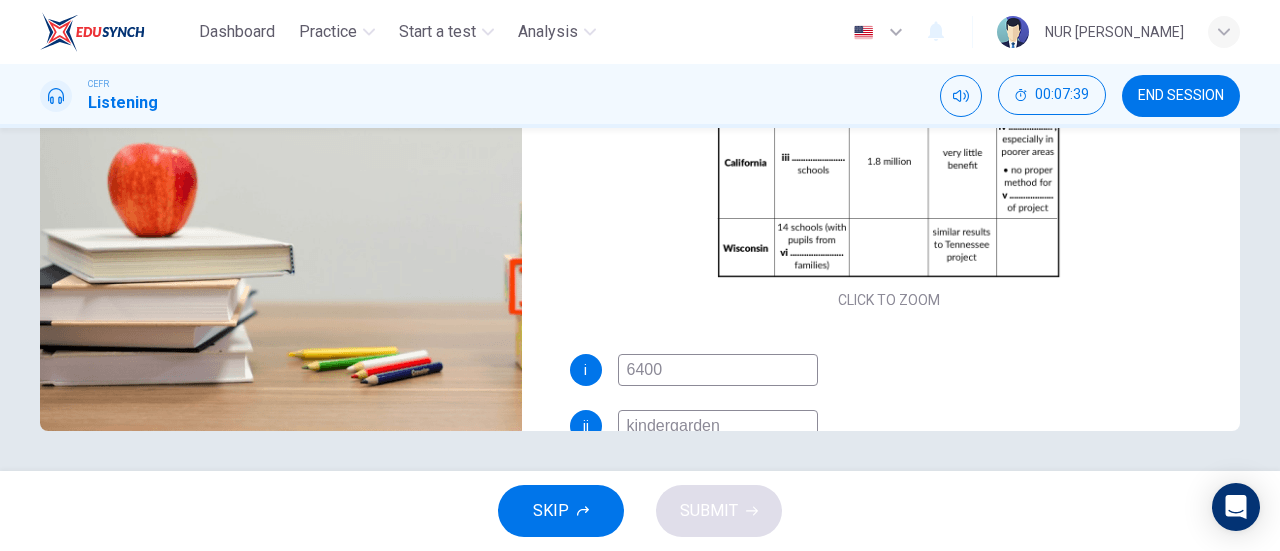 scroll, scrollTop: 0, scrollLeft: 0, axis: both 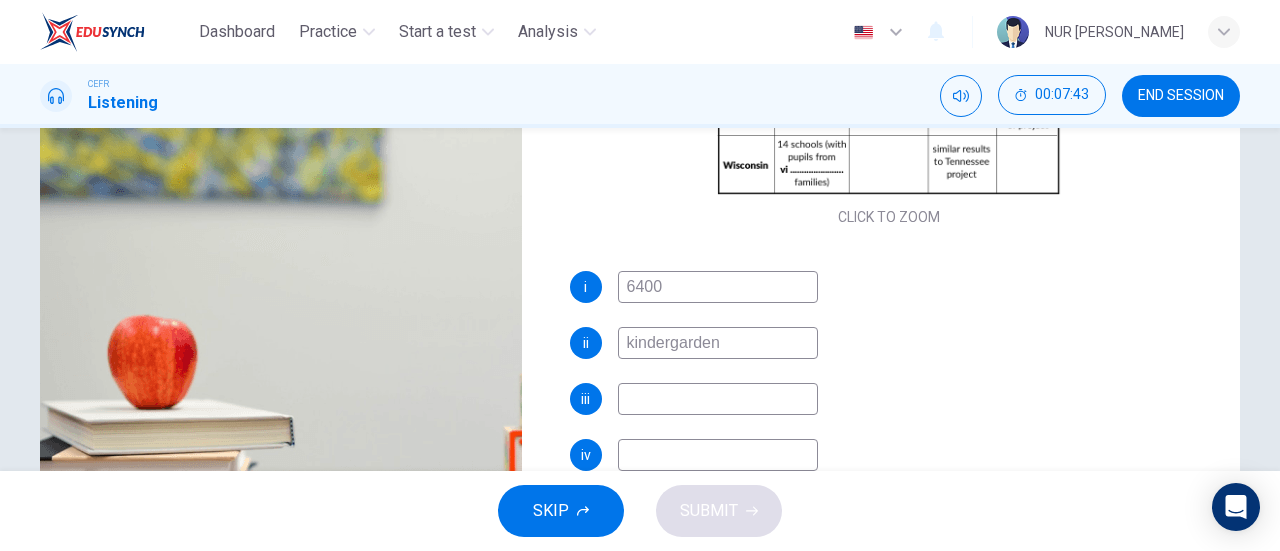 click at bounding box center (718, 399) 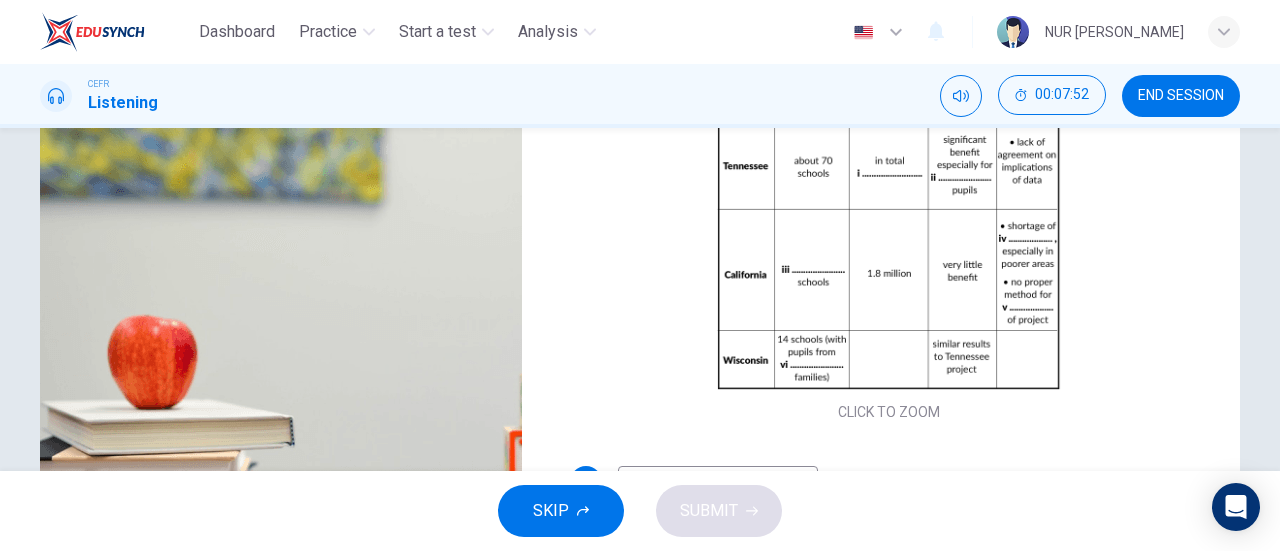 scroll, scrollTop: 70, scrollLeft: 0, axis: vertical 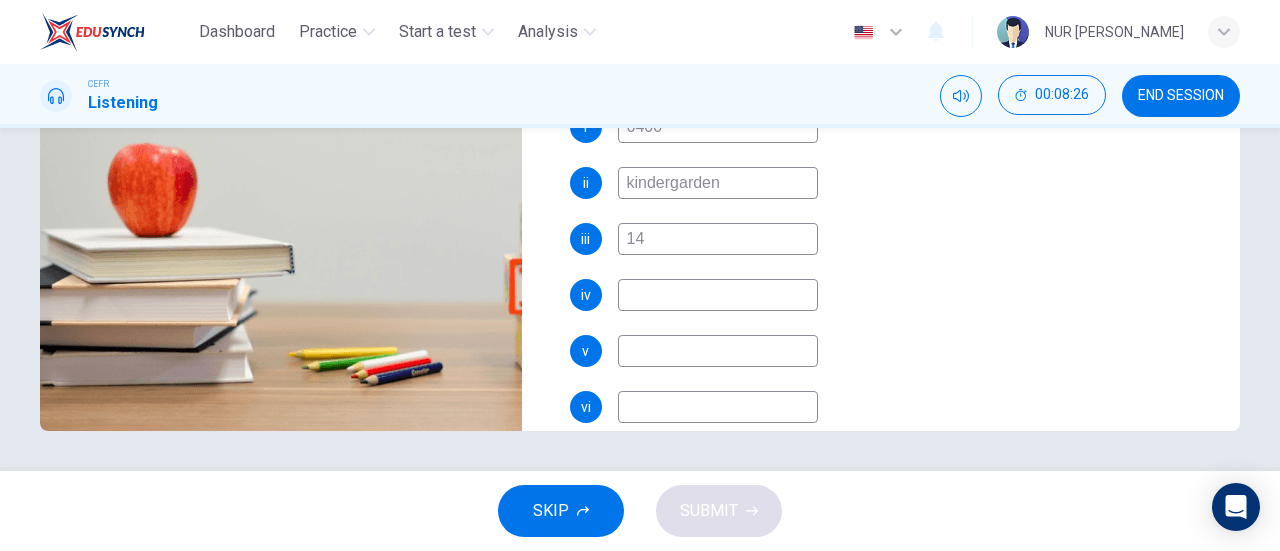 type on "14" 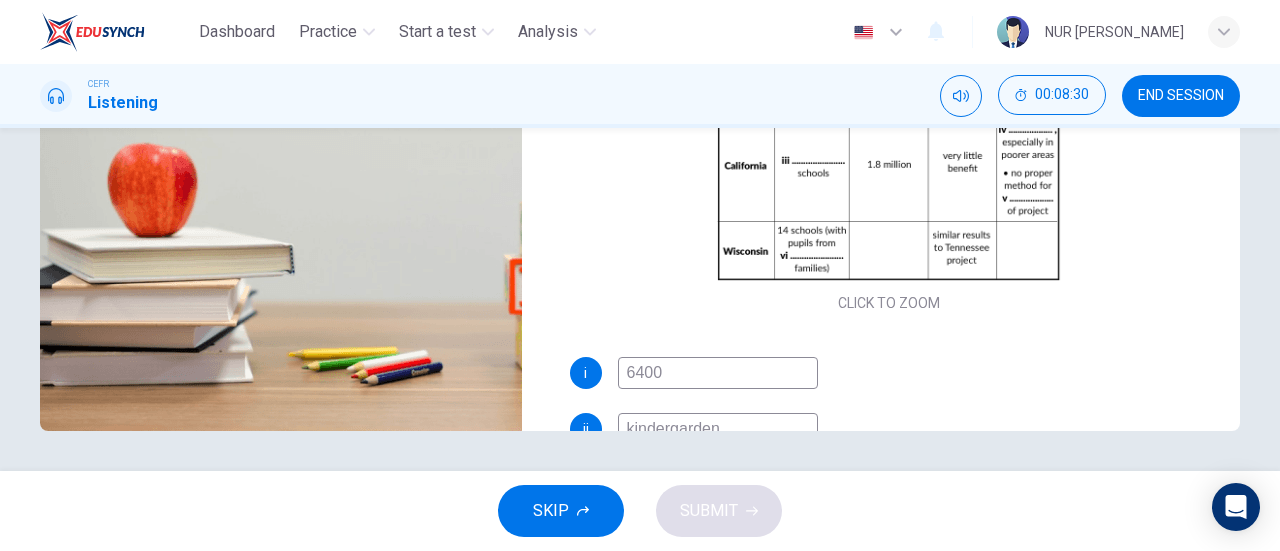 scroll, scrollTop: 0, scrollLeft: 0, axis: both 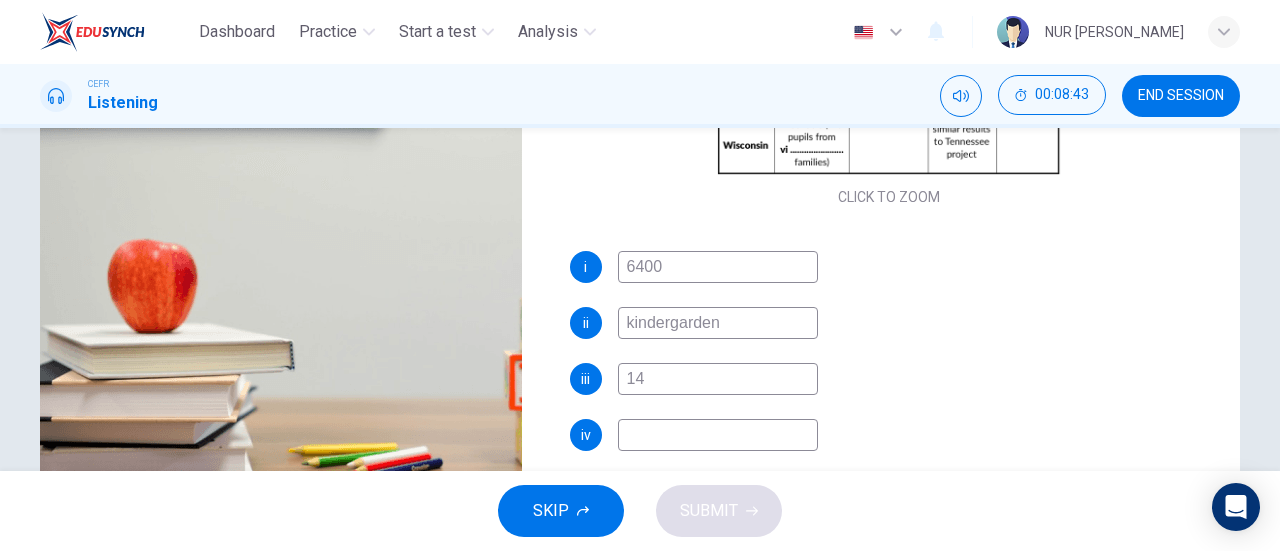 type on "poor" 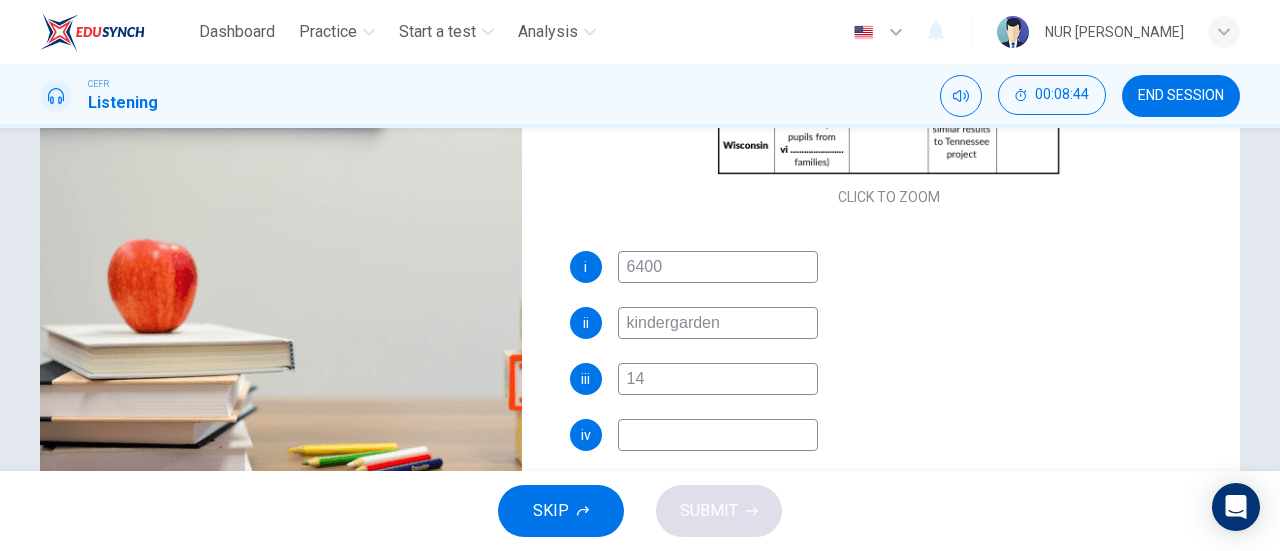 click at bounding box center [718, 435] 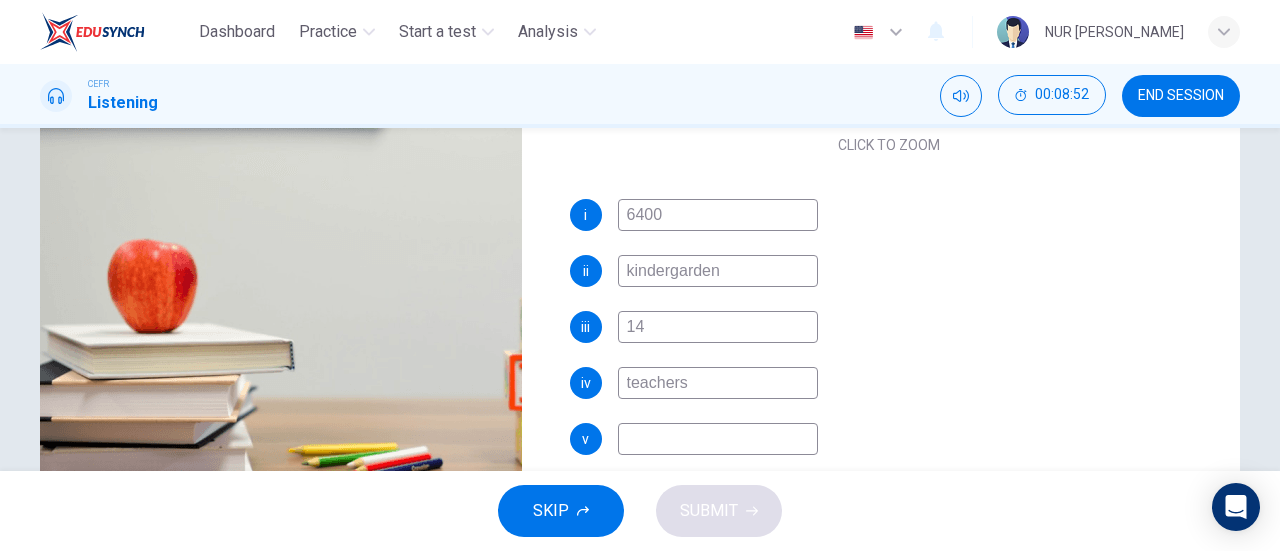 scroll, scrollTop: 286, scrollLeft: 0, axis: vertical 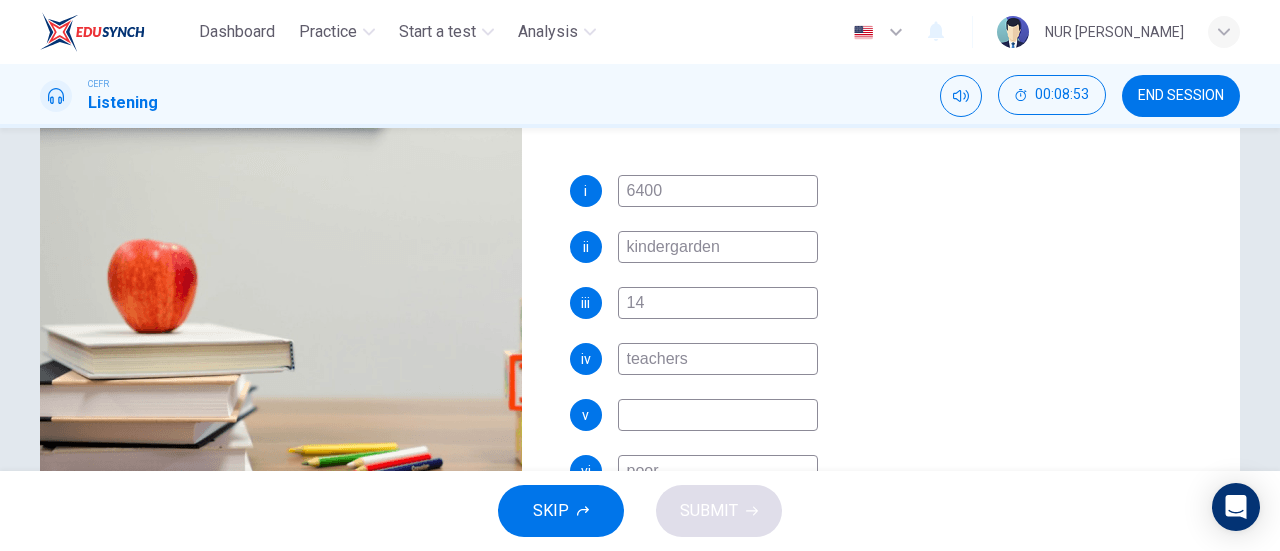 type on "teachers" 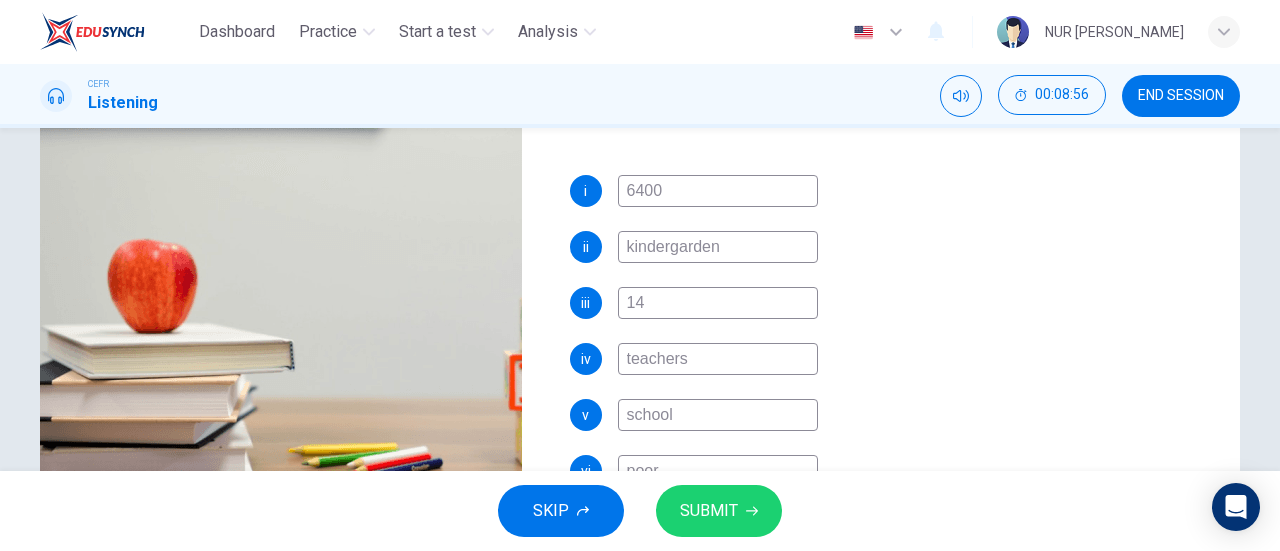 type on "school" 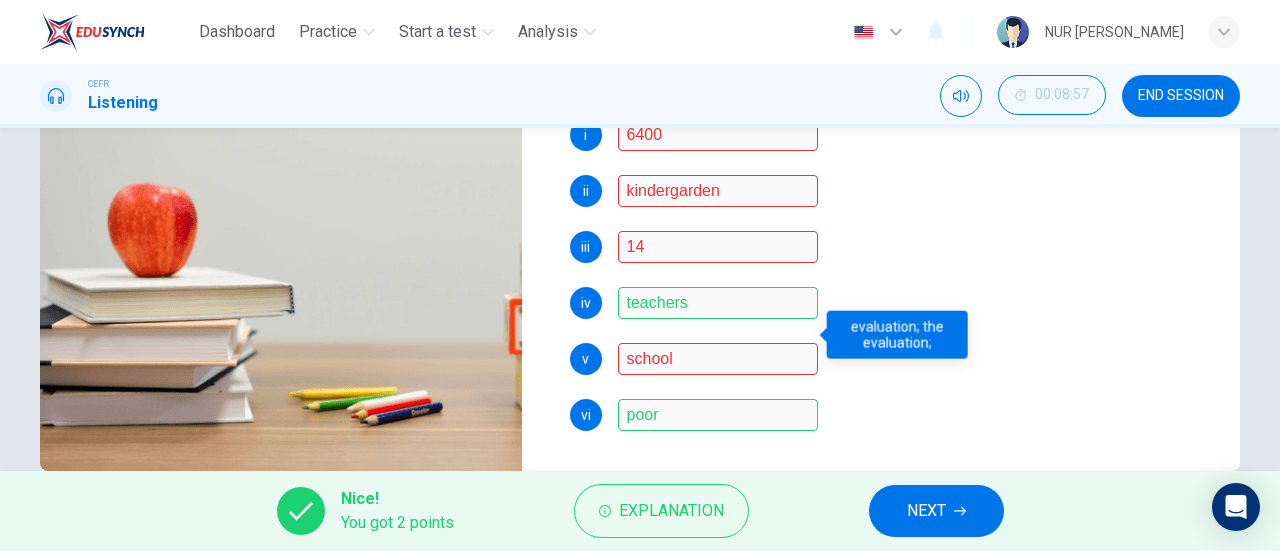 scroll, scrollTop: 432, scrollLeft: 0, axis: vertical 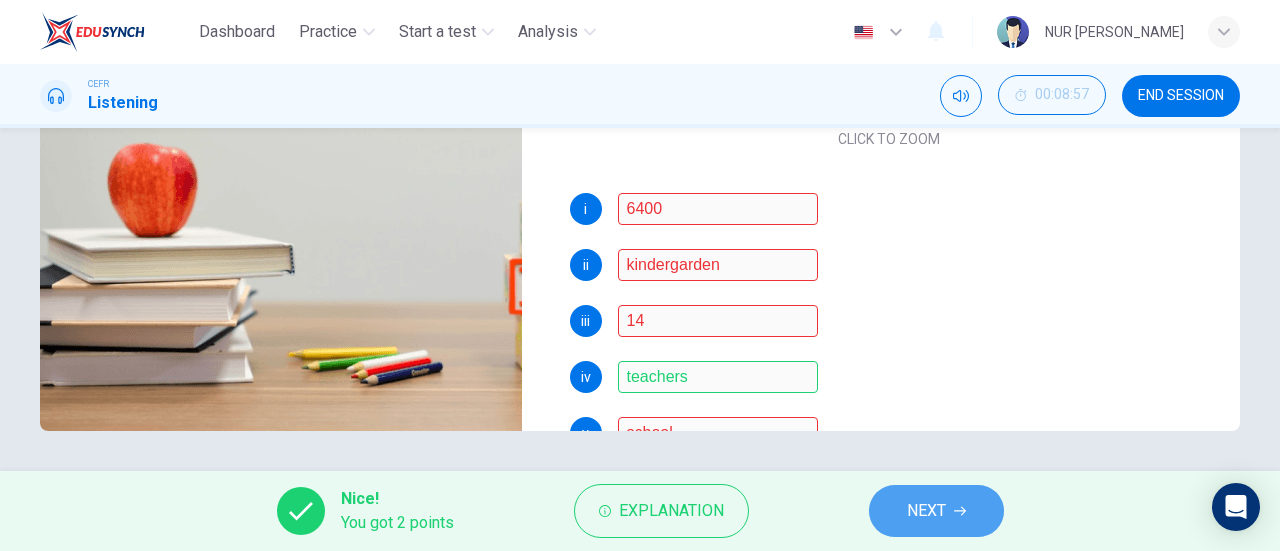 click on "NEXT" at bounding box center [936, 511] 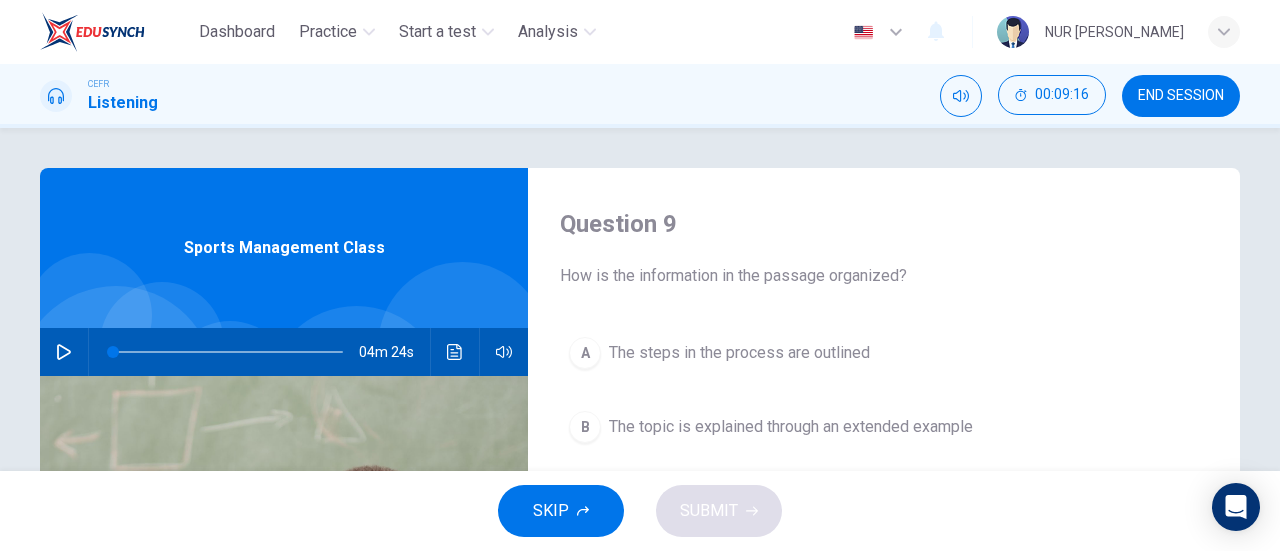click on "END SESSION" at bounding box center (1181, 96) 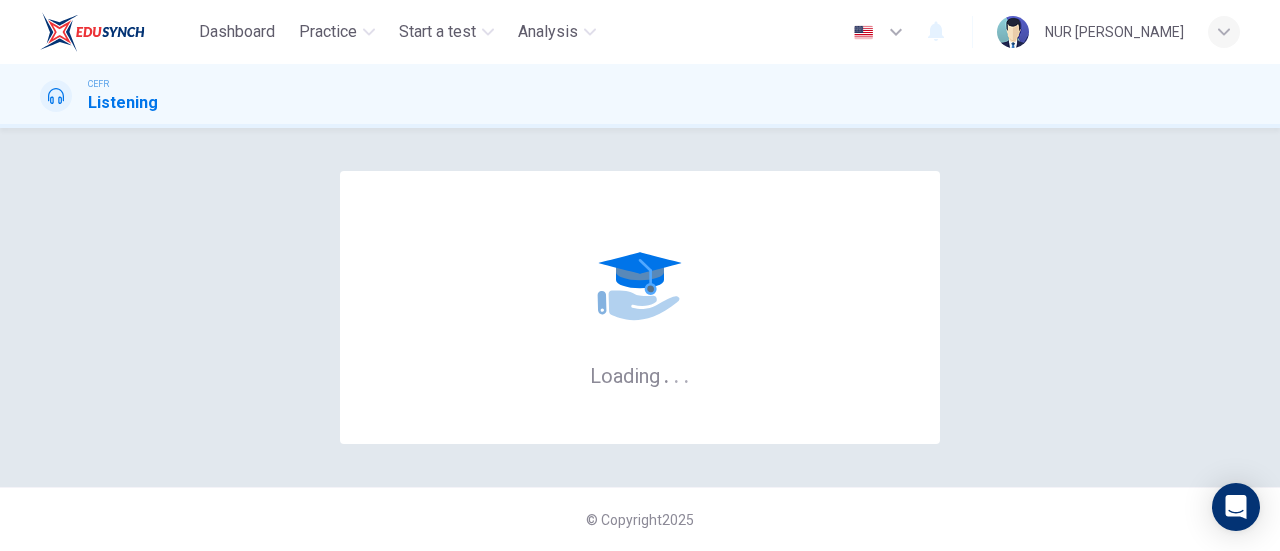 scroll, scrollTop: 0, scrollLeft: 0, axis: both 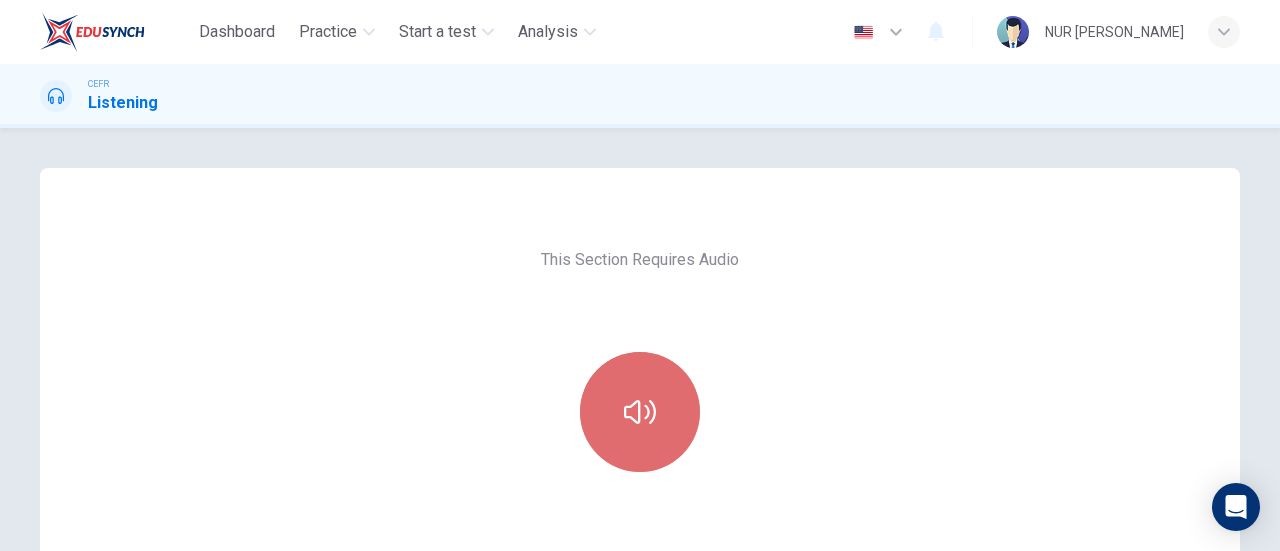 click 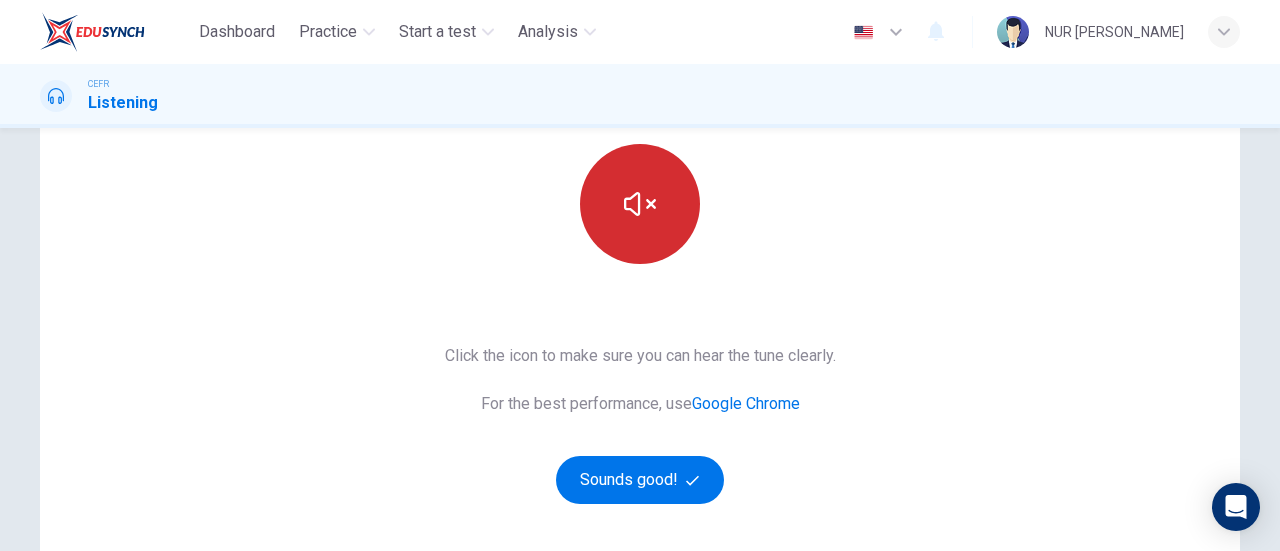 scroll, scrollTop: 208, scrollLeft: 0, axis: vertical 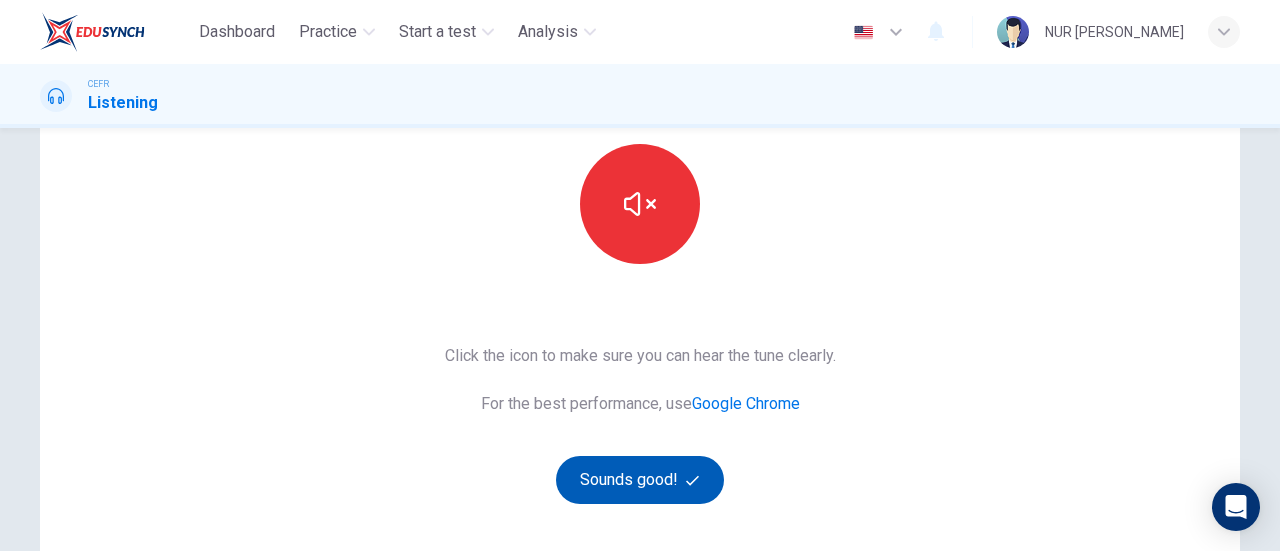 click on "Sounds good!" at bounding box center [640, 480] 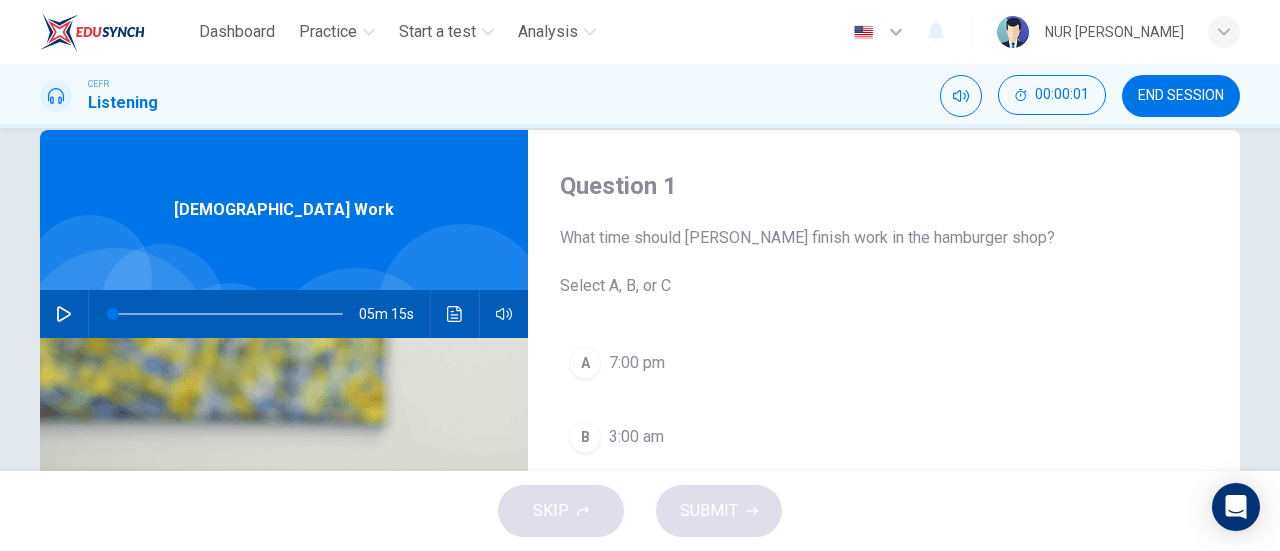 scroll, scrollTop: 0, scrollLeft: 0, axis: both 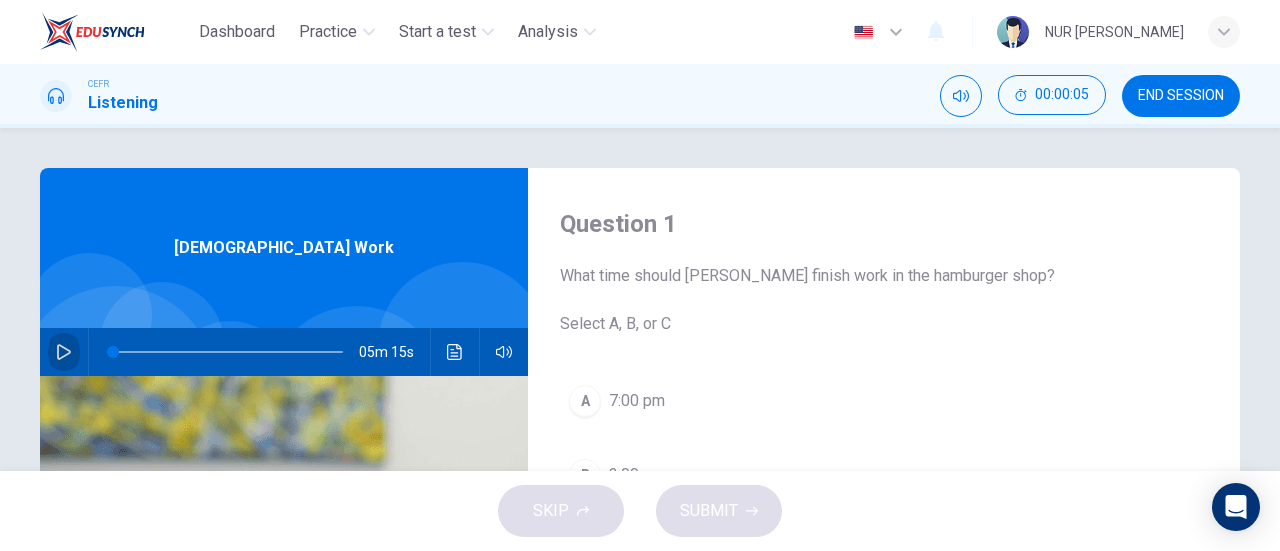 click at bounding box center (64, 352) 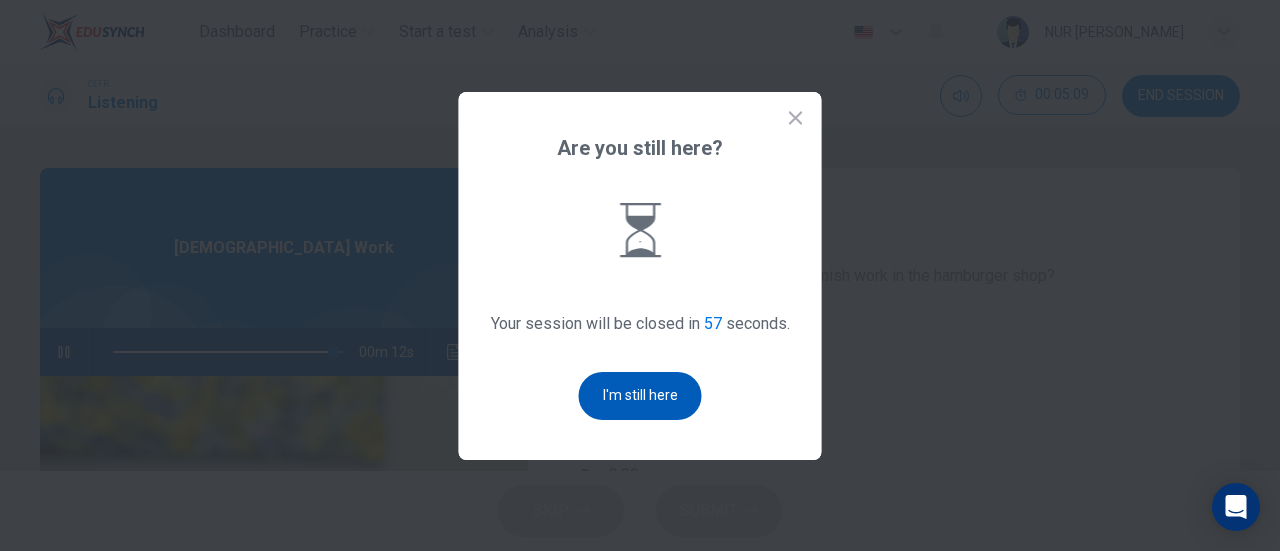 click on "I'm still here" at bounding box center (640, 396) 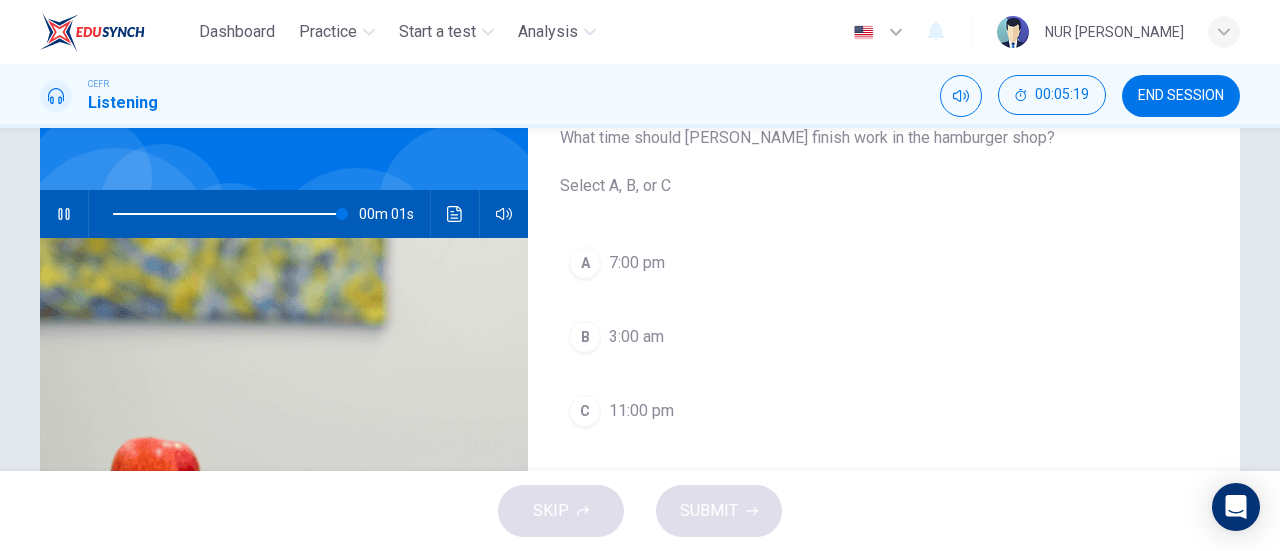 scroll, scrollTop: 90, scrollLeft: 0, axis: vertical 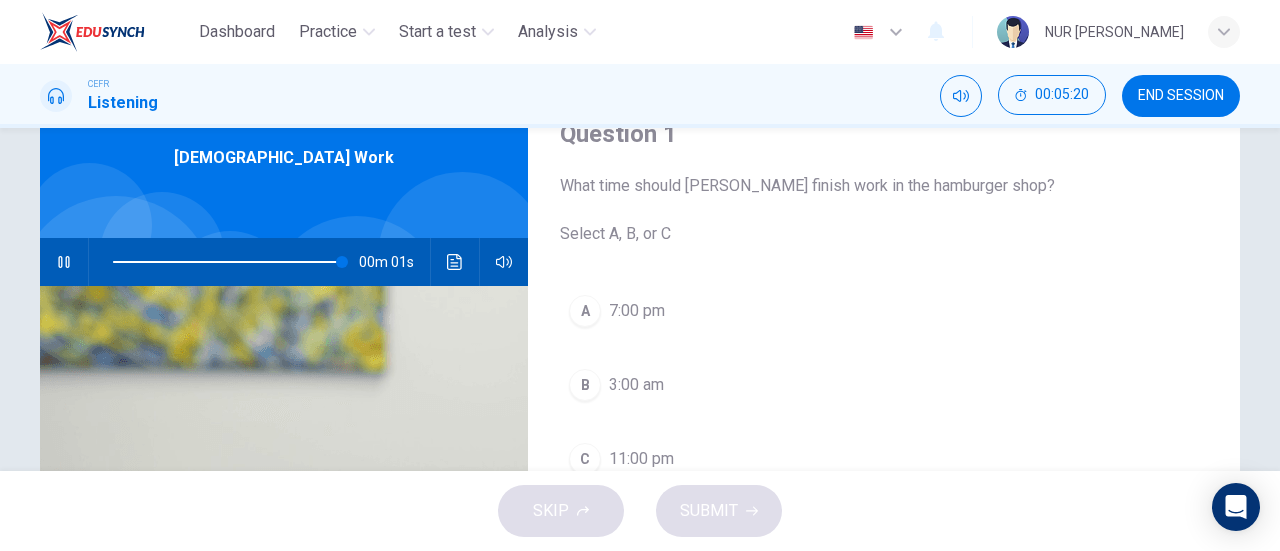 type on "0" 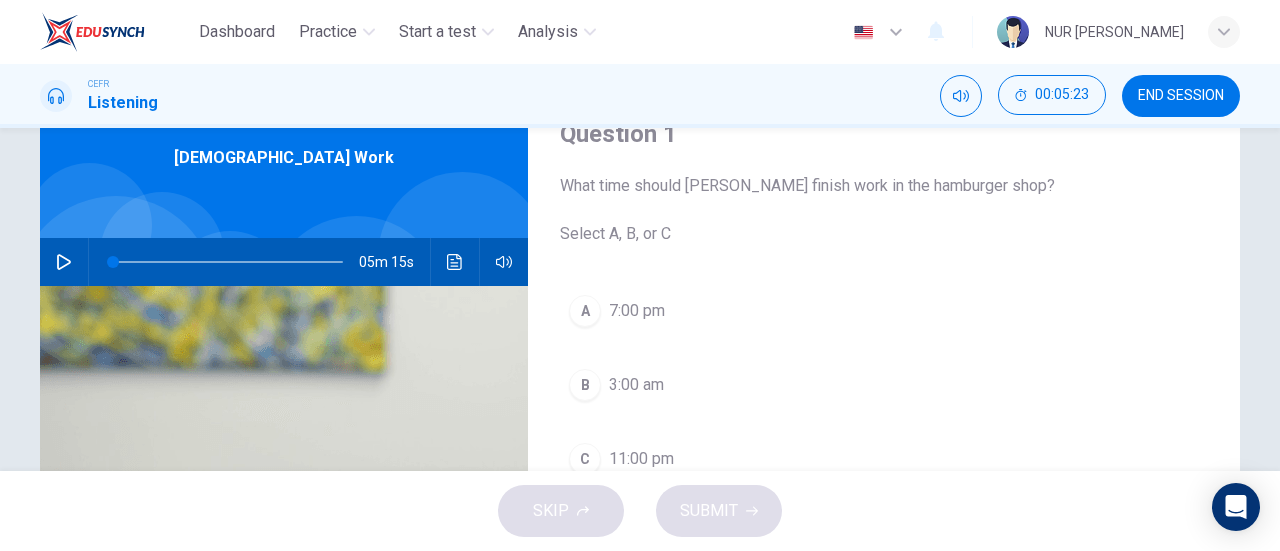 click on "B 3:00 am" at bounding box center [884, 385] 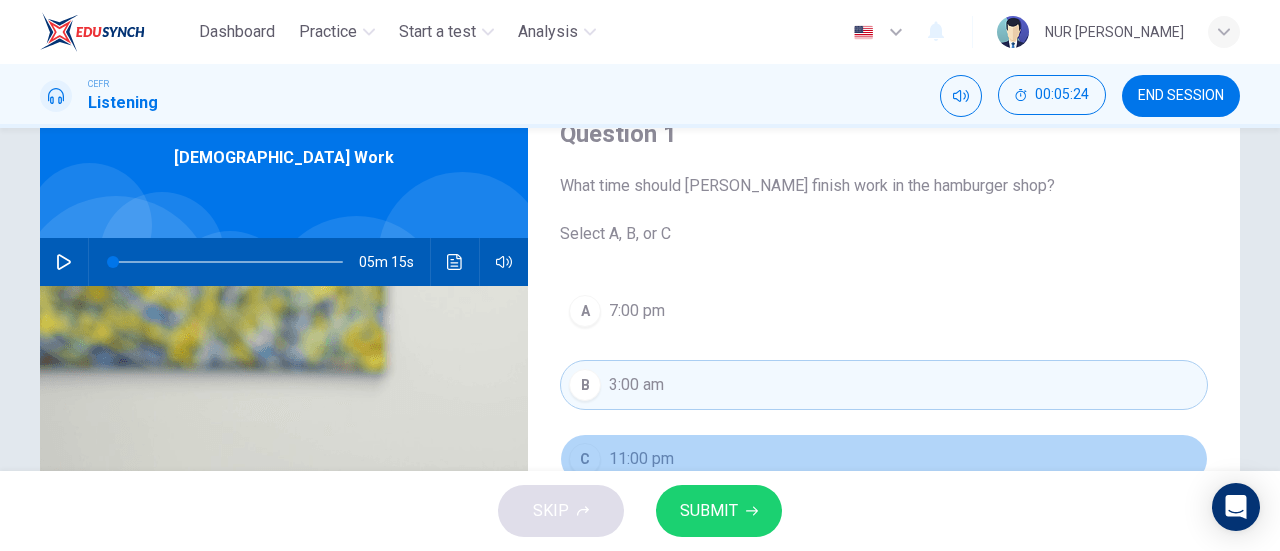 click on "11:00 pm" at bounding box center (641, 459) 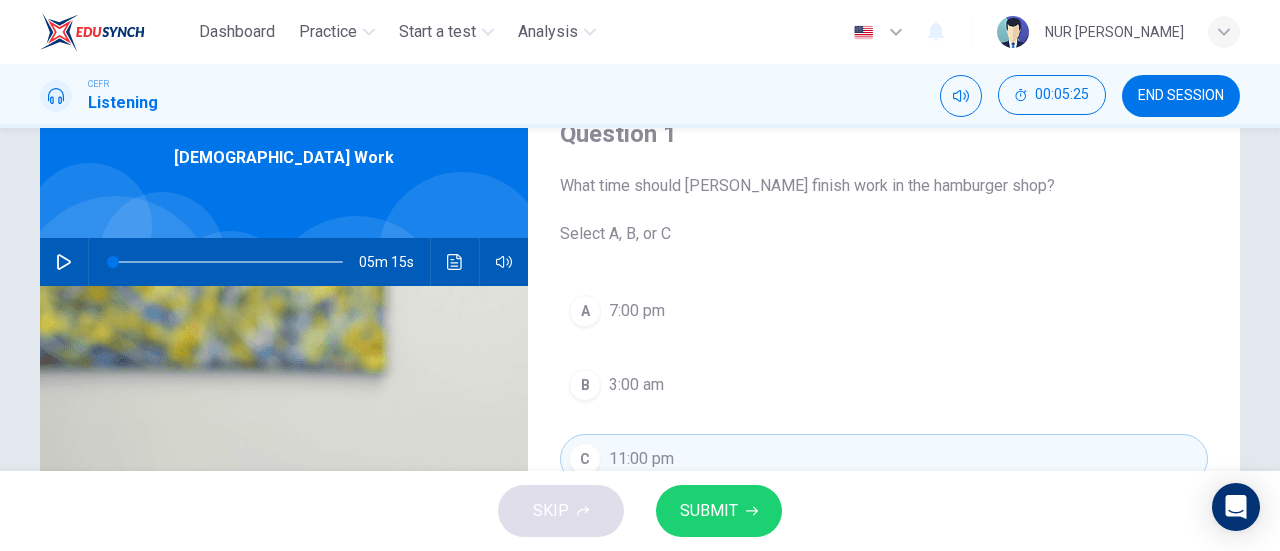 click on "SUBMIT" at bounding box center [709, 511] 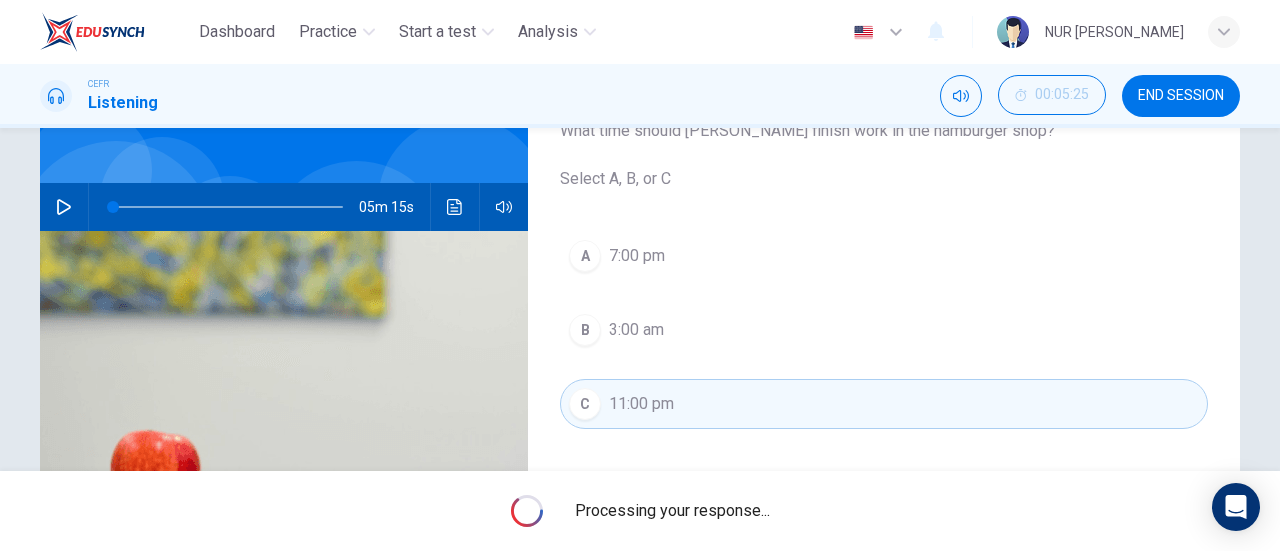 scroll, scrollTop: 143, scrollLeft: 0, axis: vertical 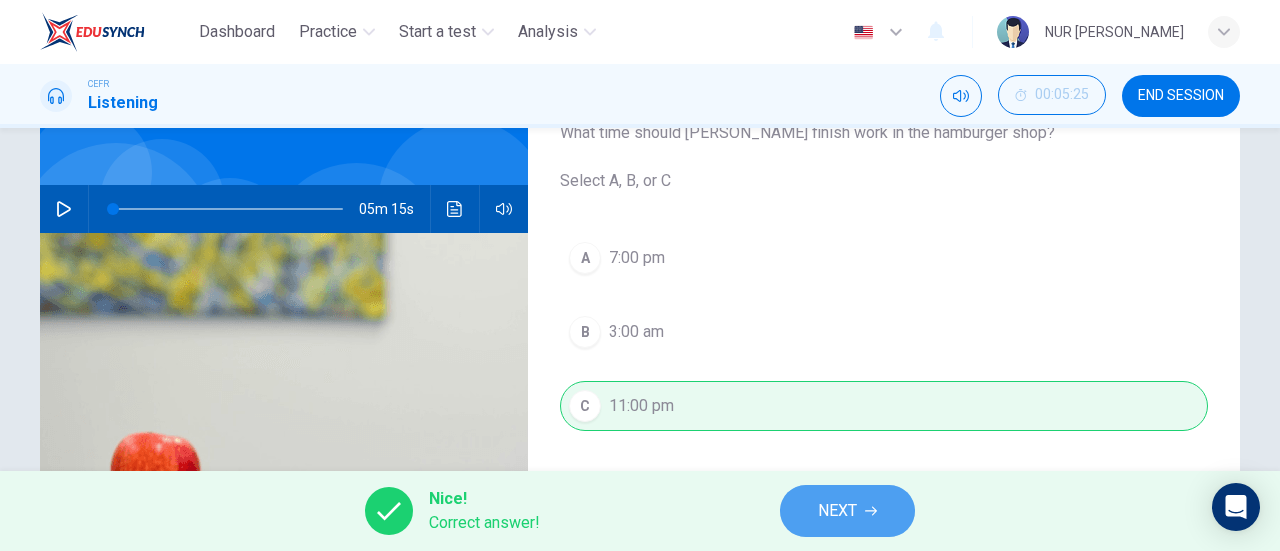 click on "NEXT" at bounding box center [847, 511] 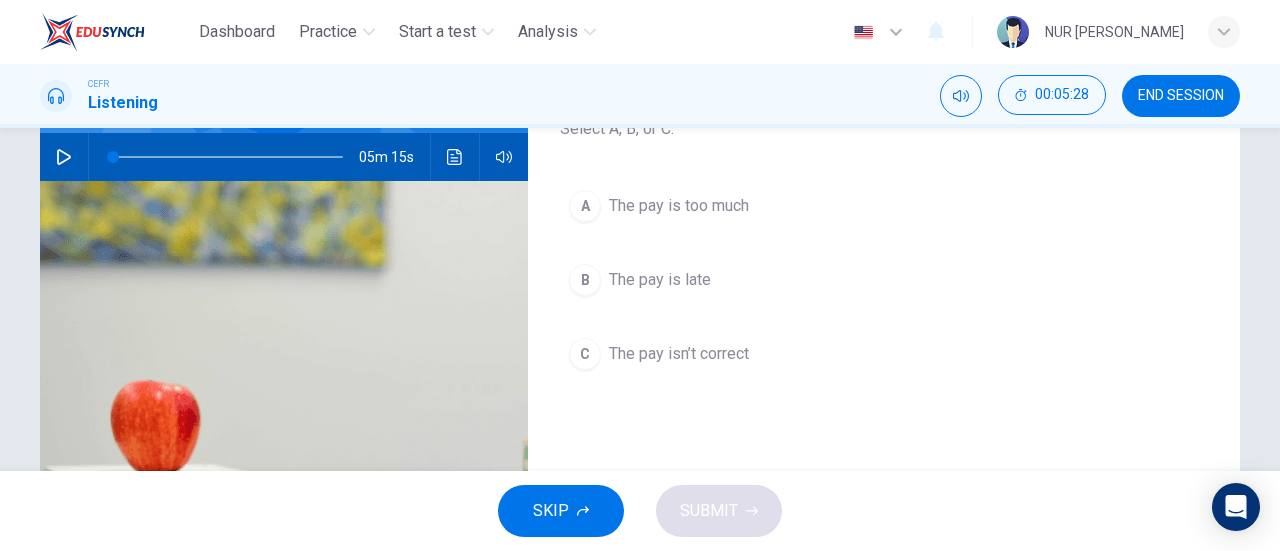 scroll, scrollTop: 196, scrollLeft: 0, axis: vertical 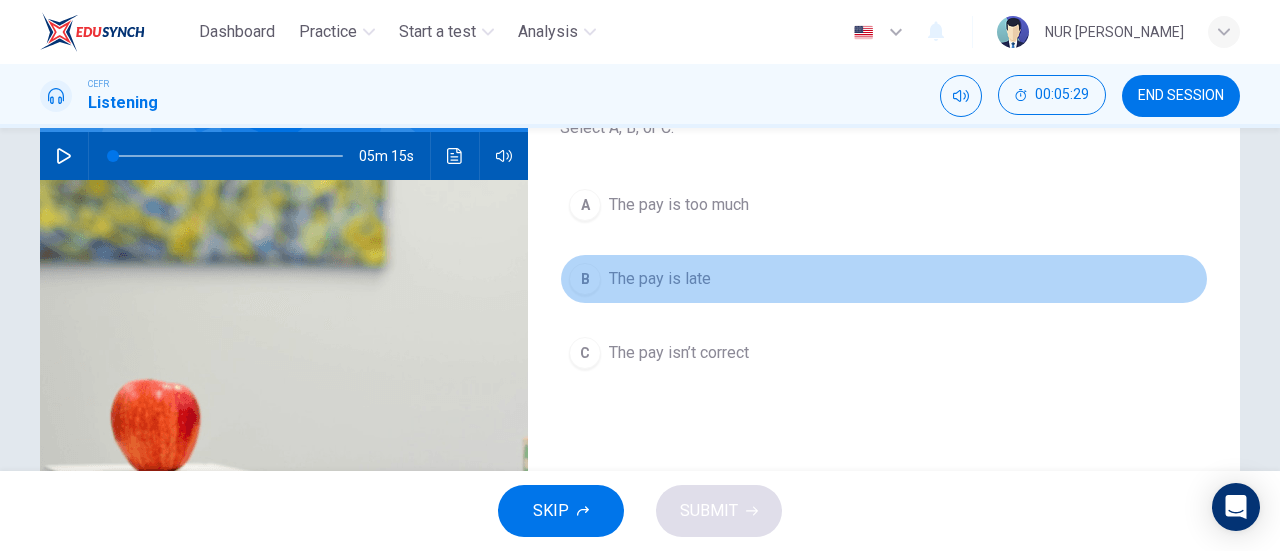 click on "The pay is late" at bounding box center [660, 279] 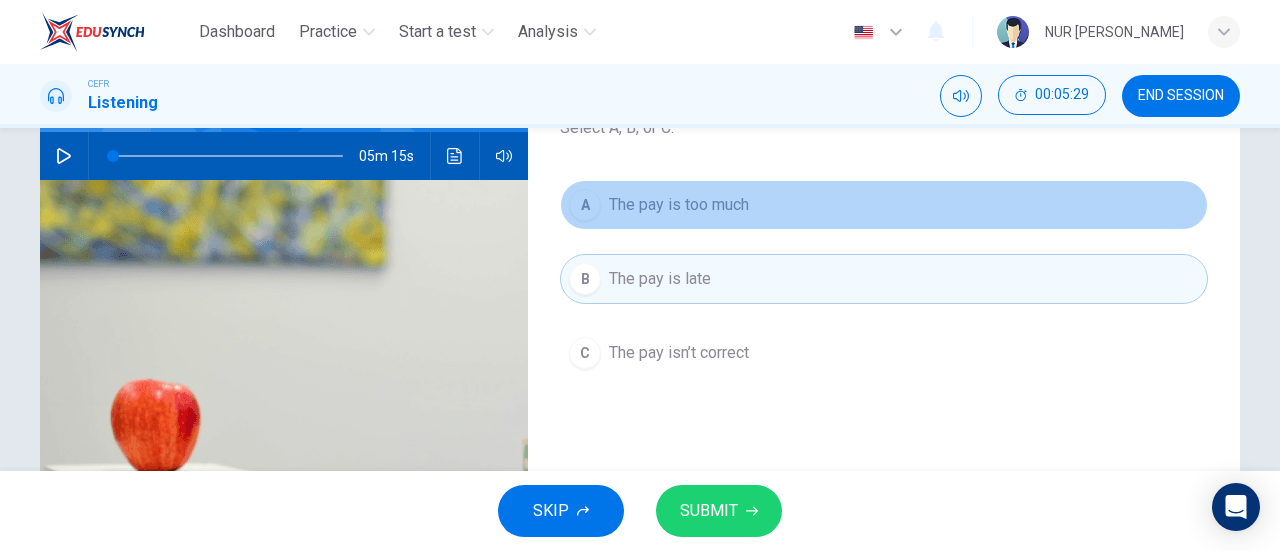 click on "The pay is too much" at bounding box center (679, 205) 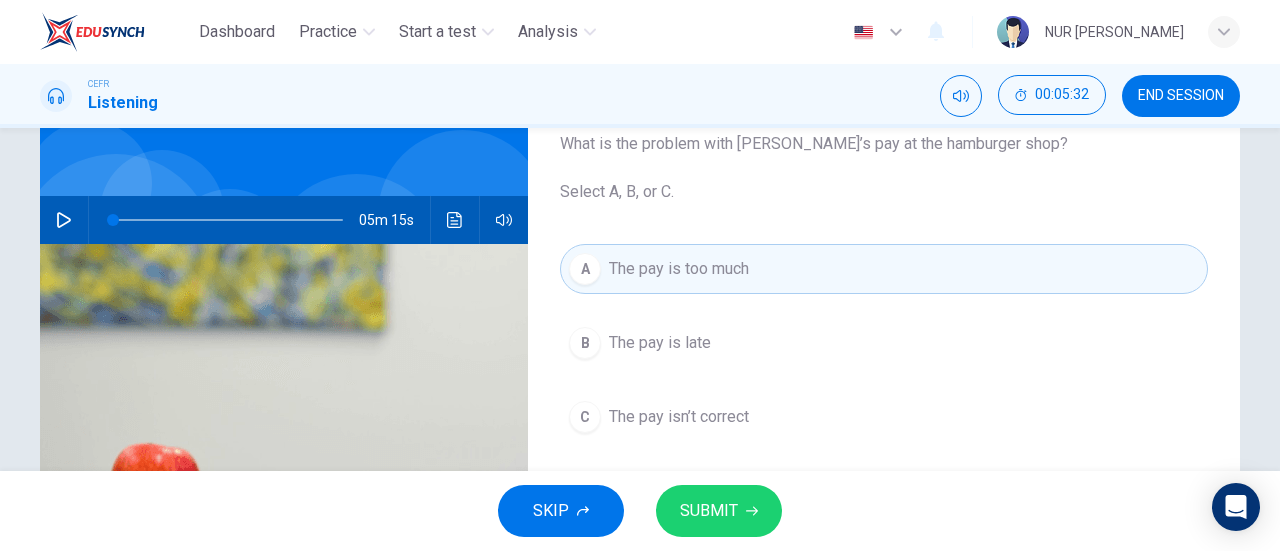 scroll, scrollTop: 154, scrollLeft: 0, axis: vertical 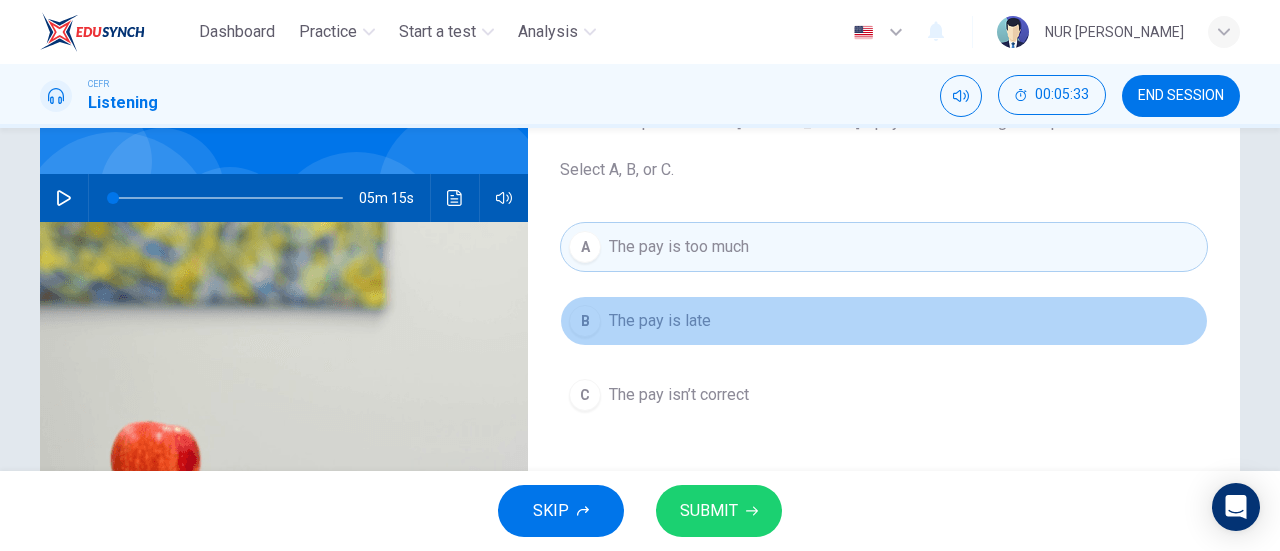 click on "B The pay is late" at bounding box center (884, 321) 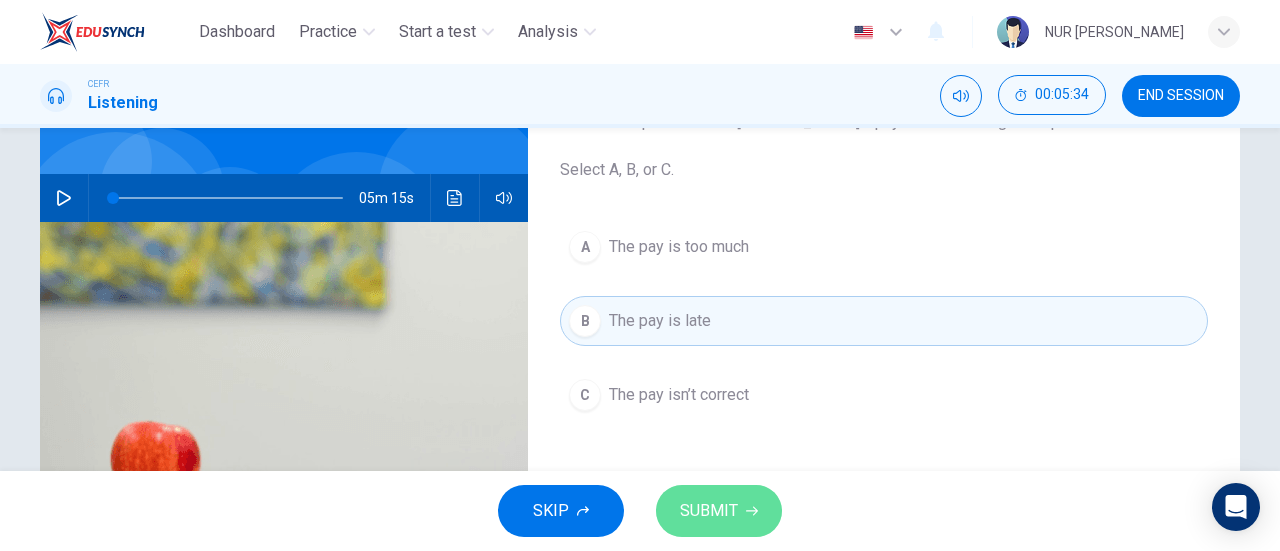 click on "SUBMIT" at bounding box center [719, 511] 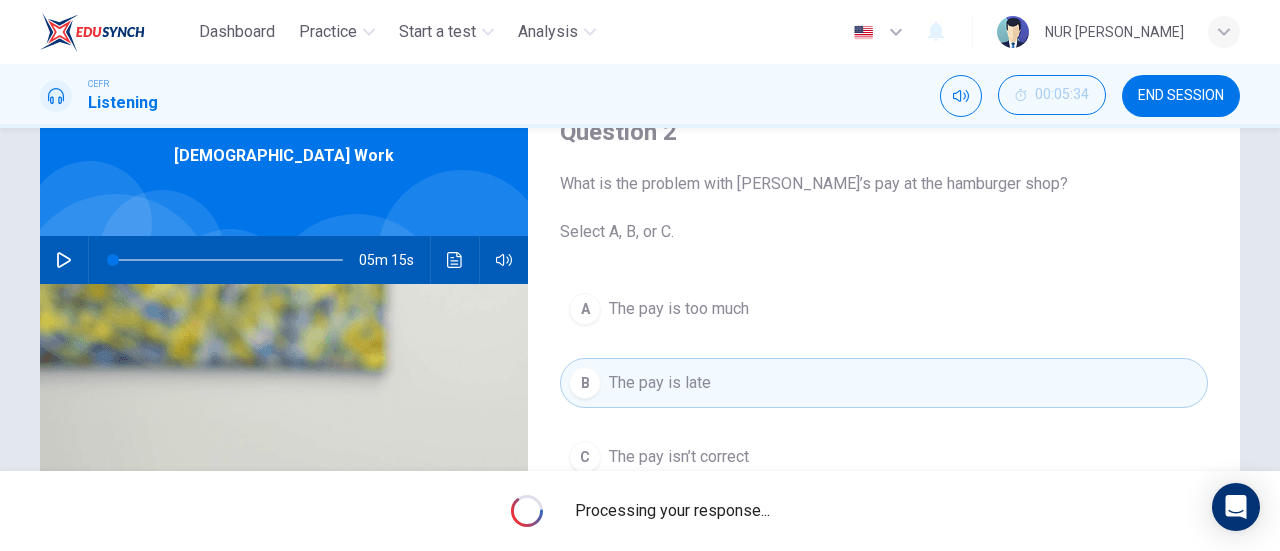 scroll, scrollTop: 92, scrollLeft: 0, axis: vertical 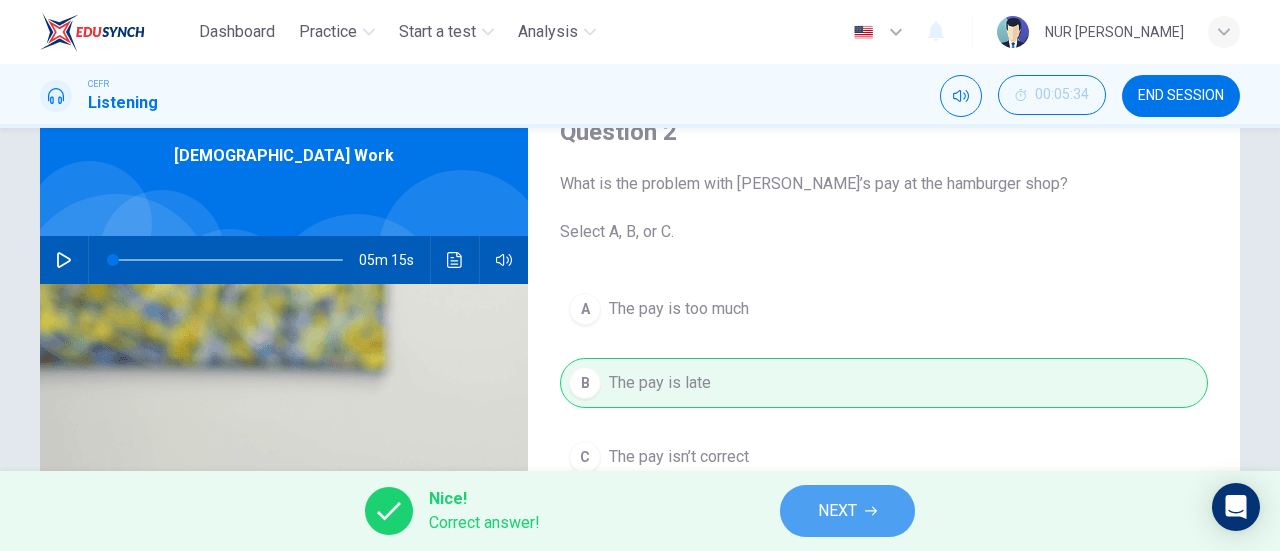 click on "NEXT" at bounding box center (847, 511) 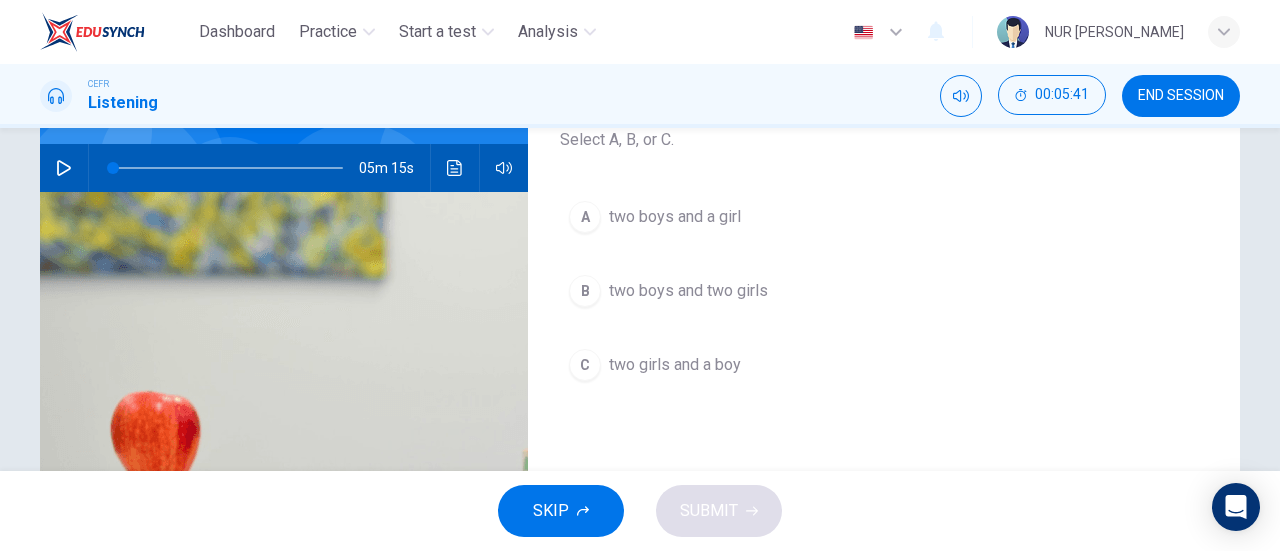scroll, scrollTop: 186, scrollLeft: 0, axis: vertical 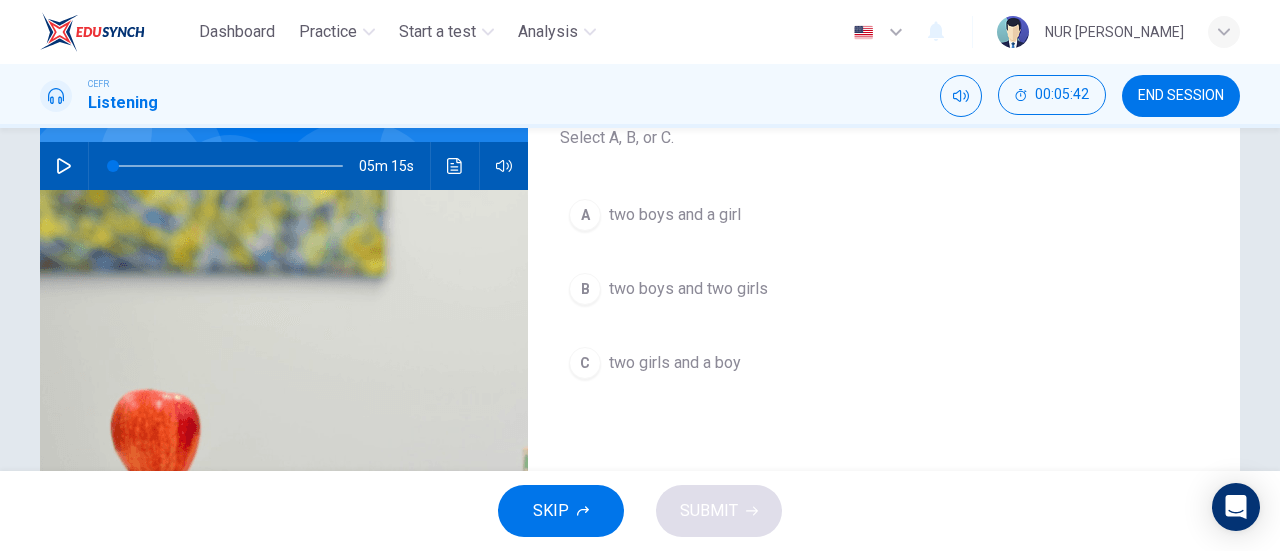 click on "C two girls and a boy" at bounding box center [884, 363] 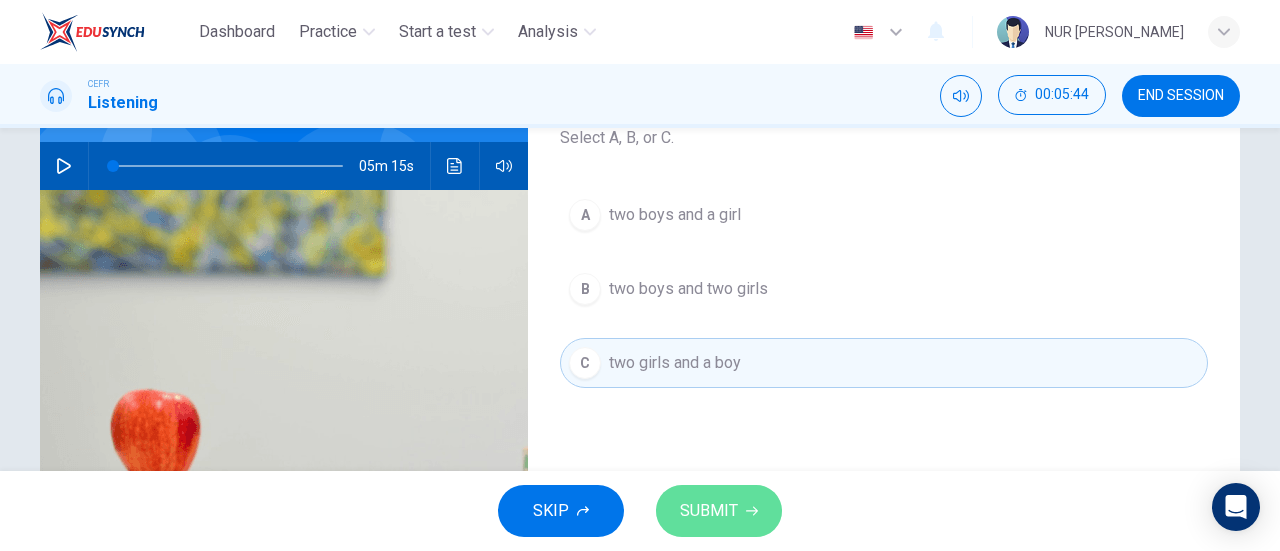 click on "SUBMIT" at bounding box center (709, 511) 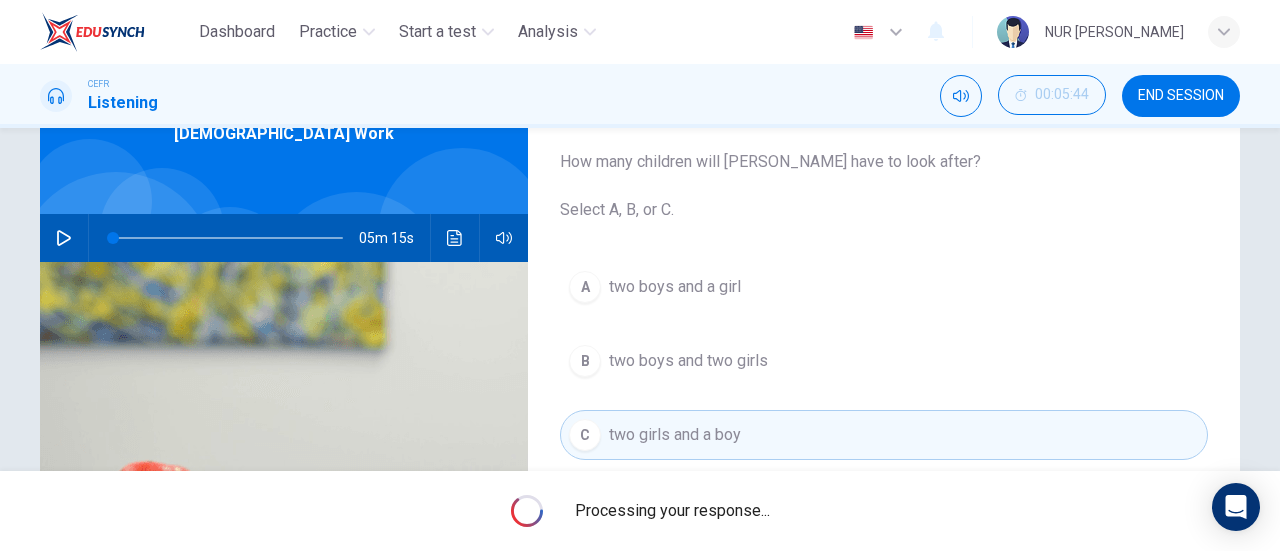 scroll, scrollTop: 86, scrollLeft: 0, axis: vertical 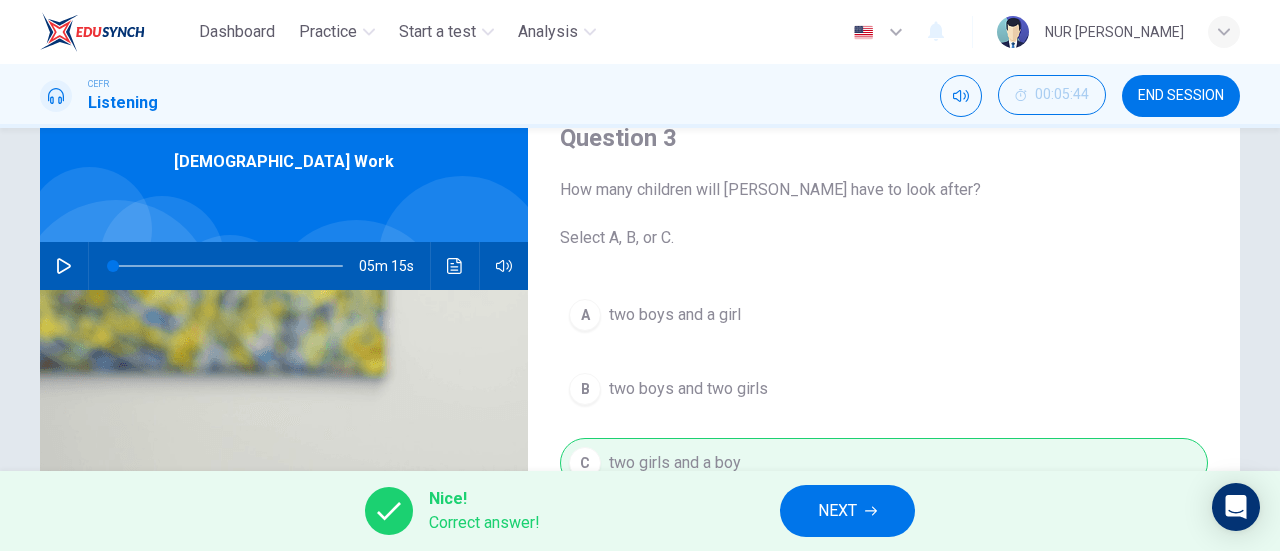 click on "NEXT" at bounding box center (847, 511) 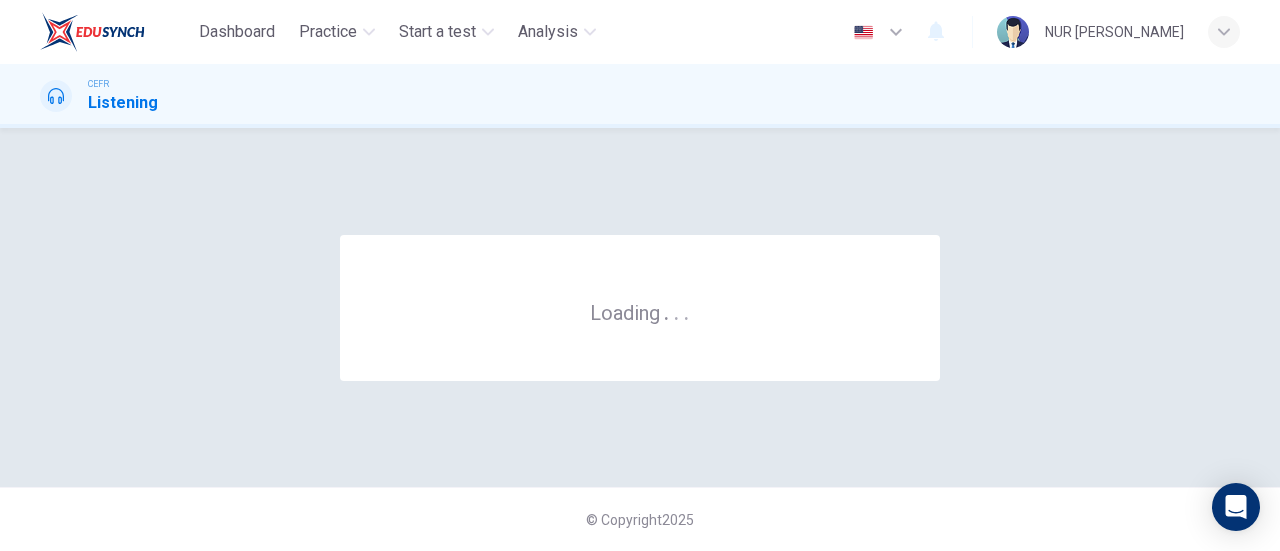 scroll, scrollTop: 0, scrollLeft: 0, axis: both 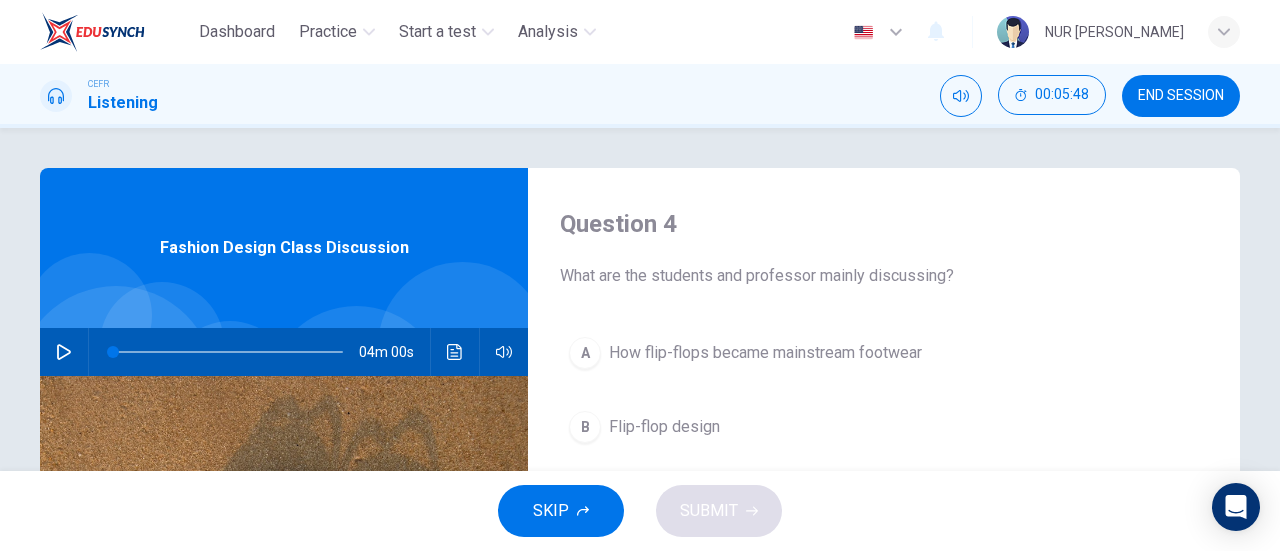 click 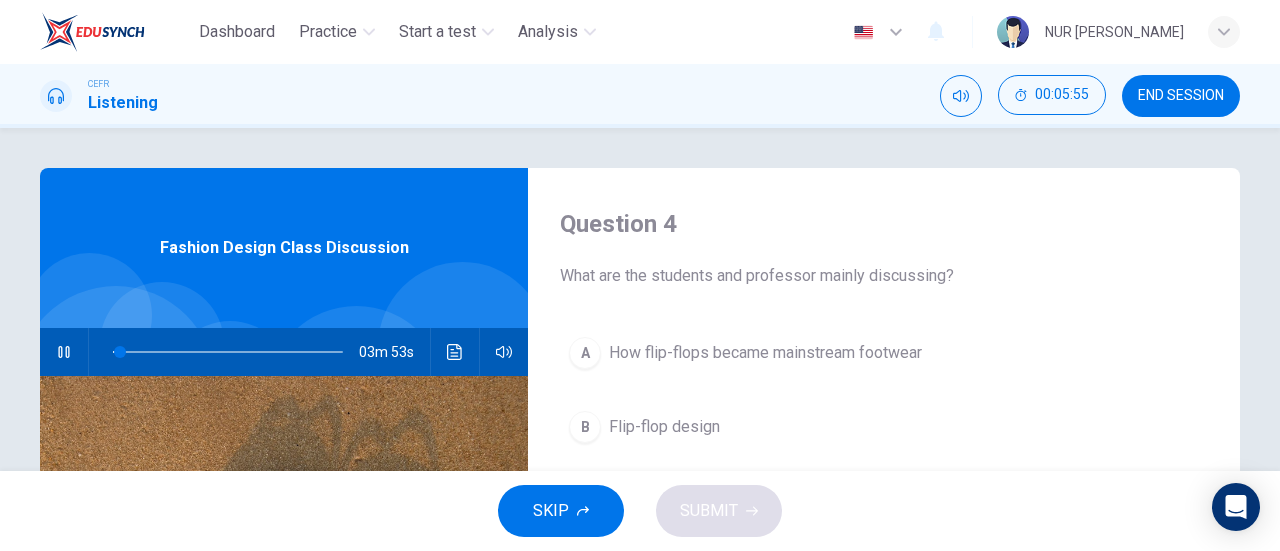 click 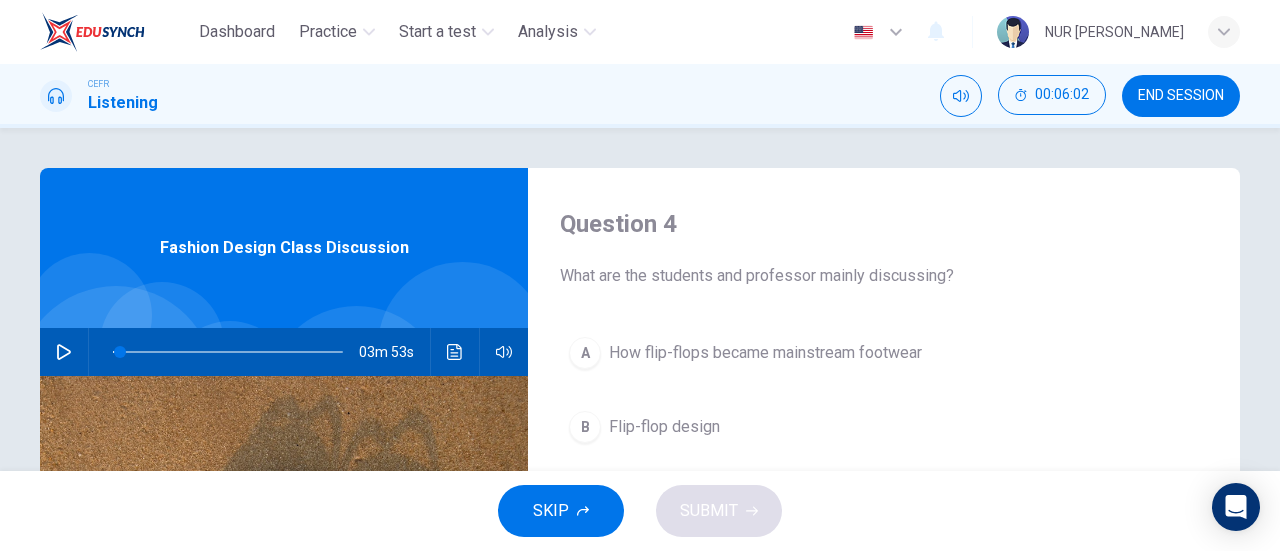 type 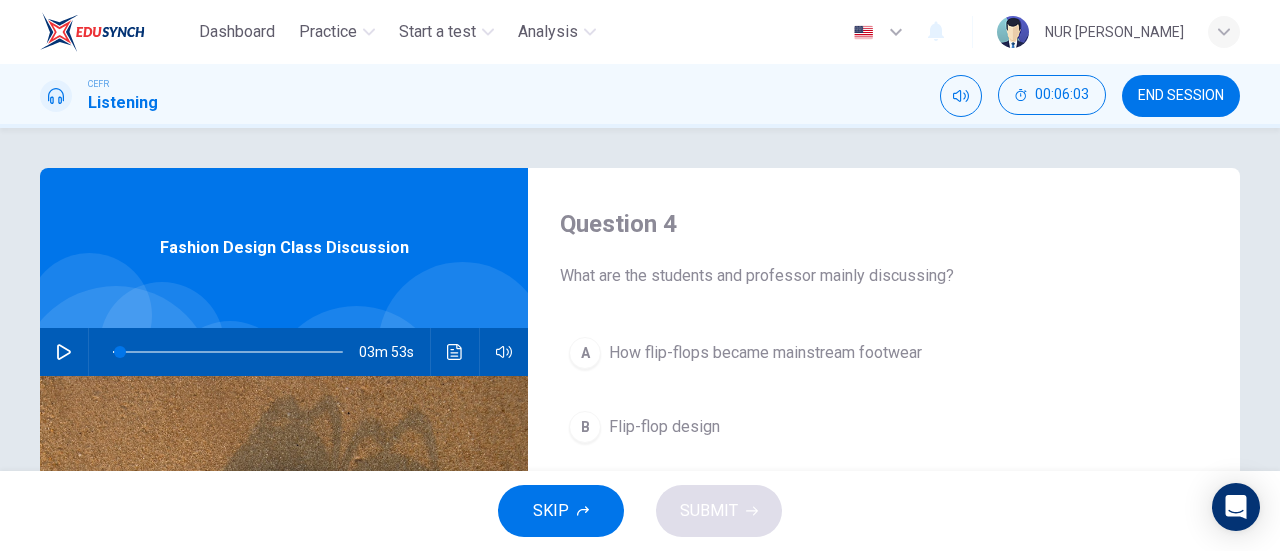 click at bounding box center [64, 352] 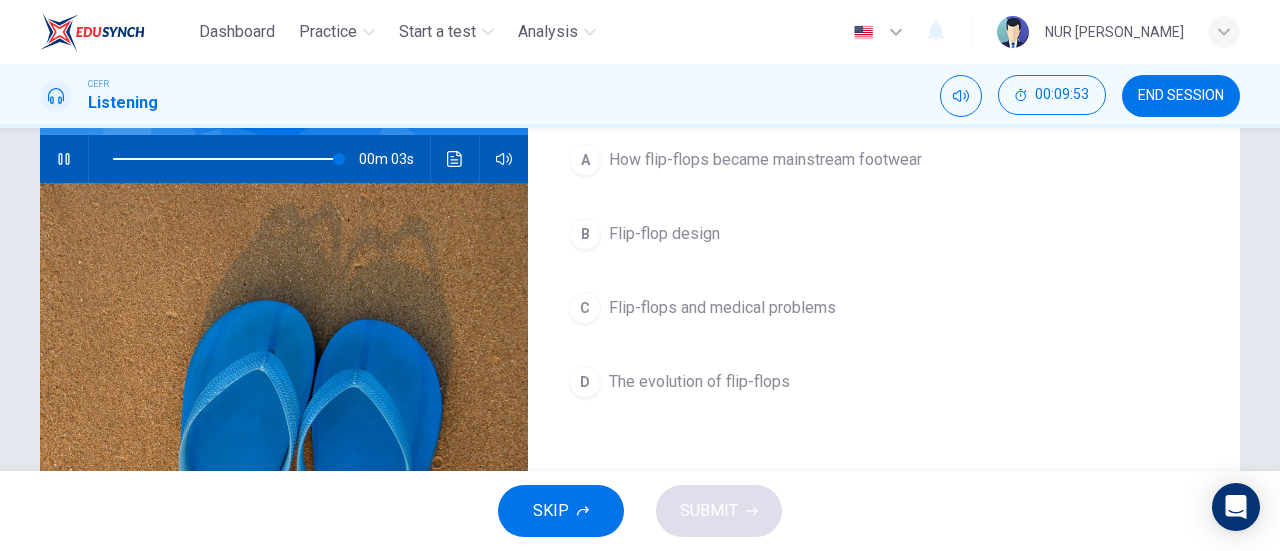 scroll, scrollTop: 214, scrollLeft: 0, axis: vertical 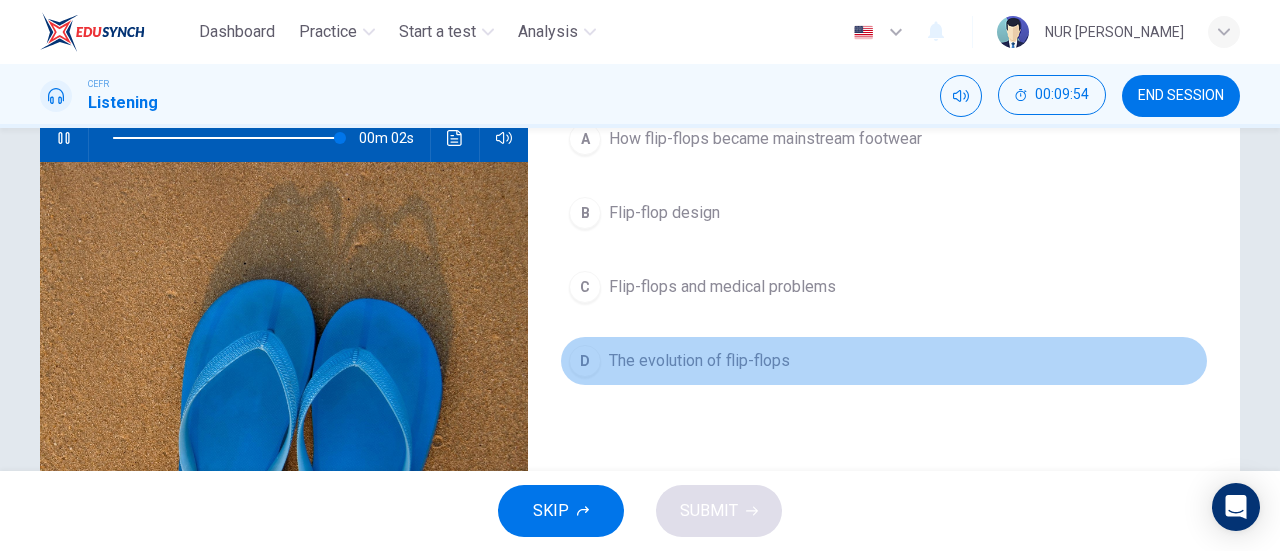 click on "D The evolution of flip-flops" at bounding box center (884, 361) 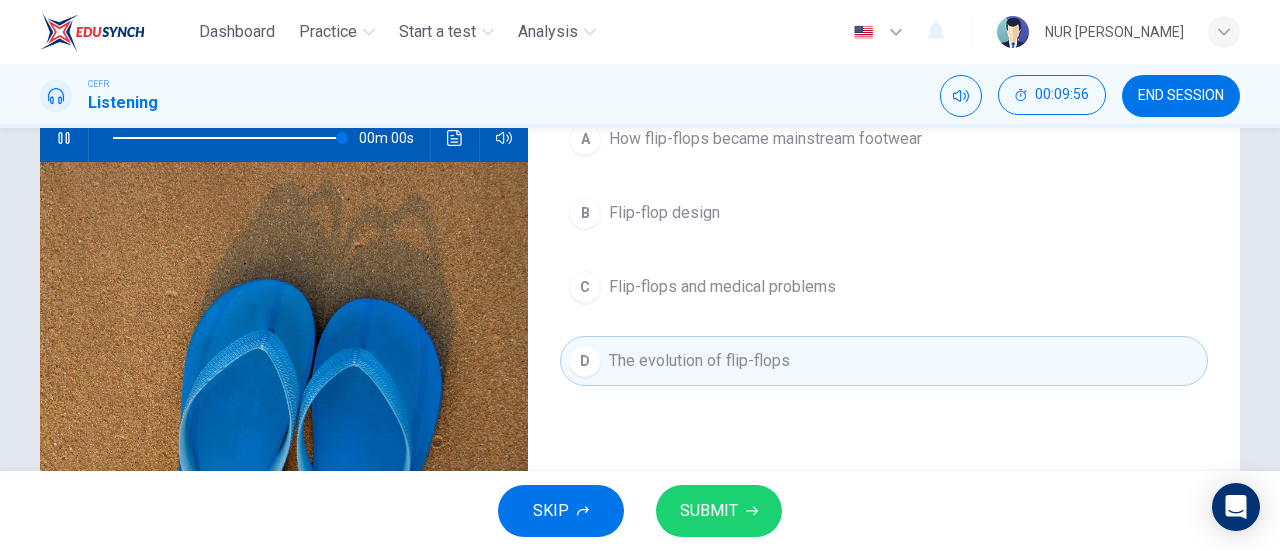 type on "0" 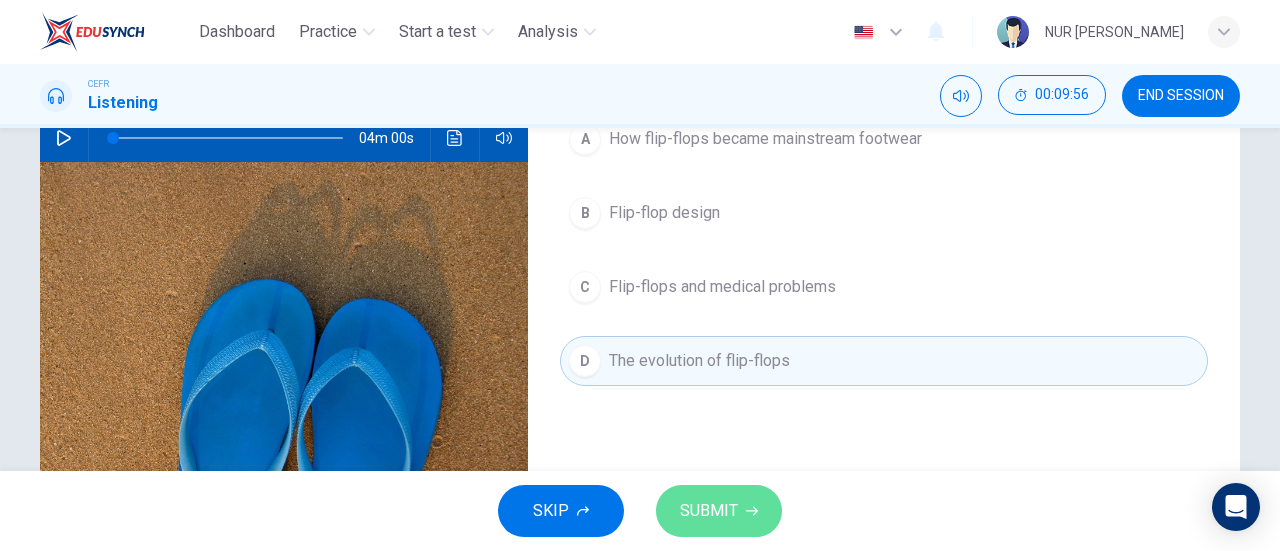 click on "SUBMIT" at bounding box center (709, 511) 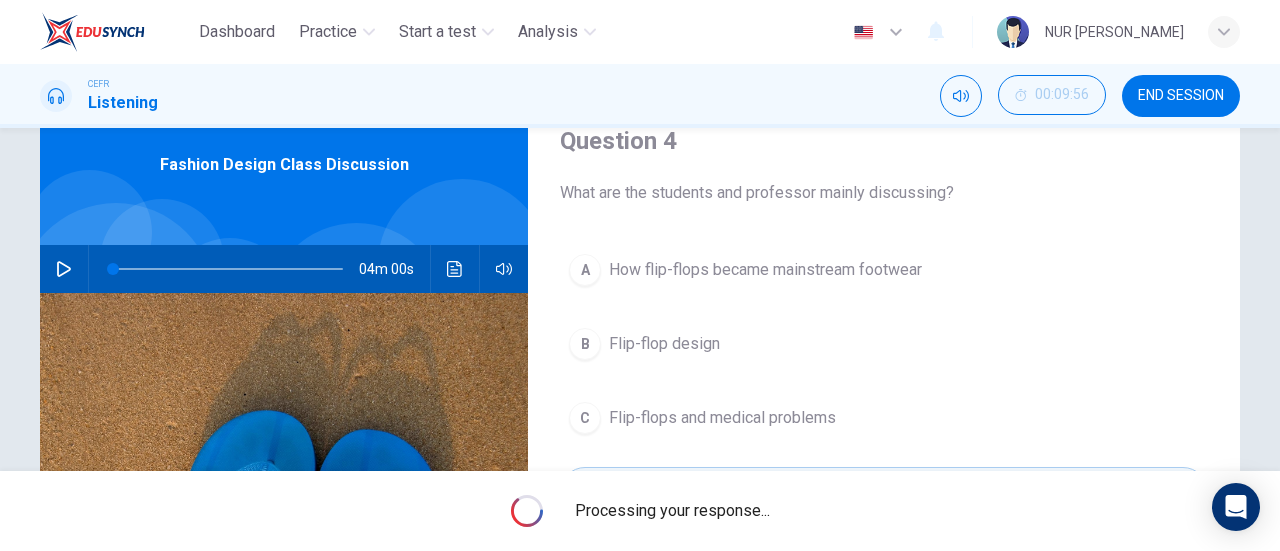 scroll, scrollTop: 82, scrollLeft: 0, axis: vertical 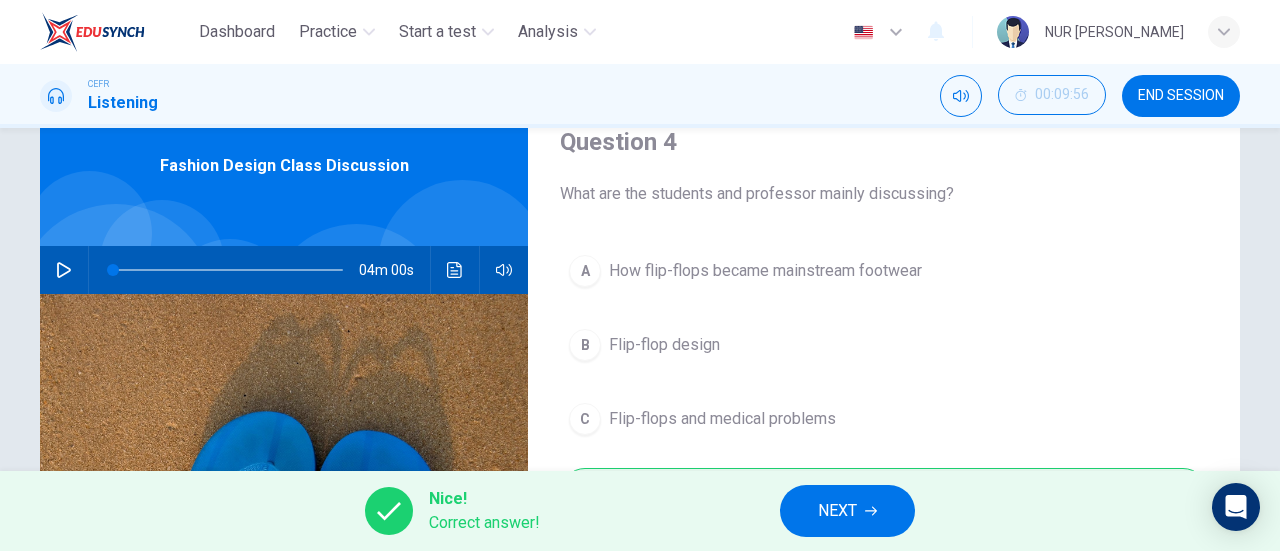 click on "NEXT" at bounding box center (837, 511) 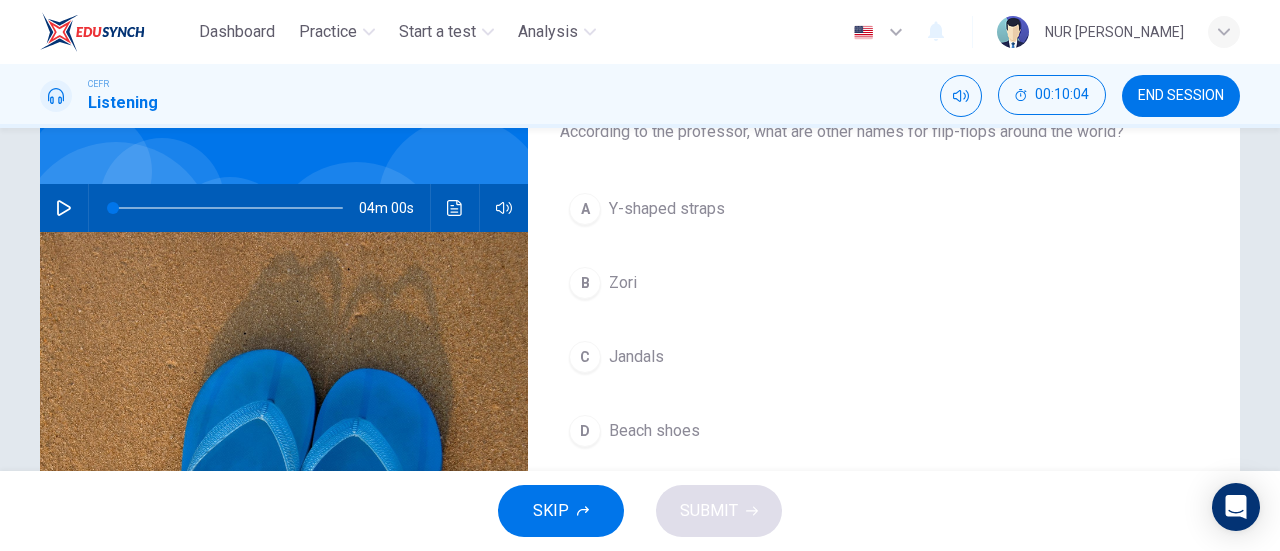 scroll, scrollTop: 146, scrollLeft: 0, axis: vertical 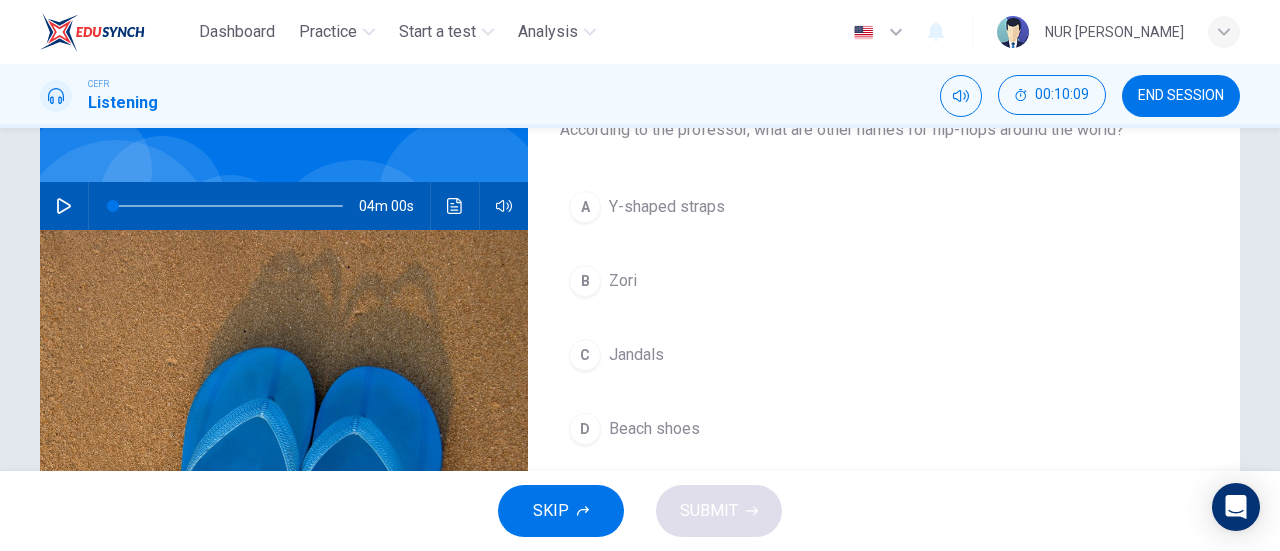 click on "A Y-shaped straps B Zori C Jandals D Beach shoes" at bounding box center (884, 338) 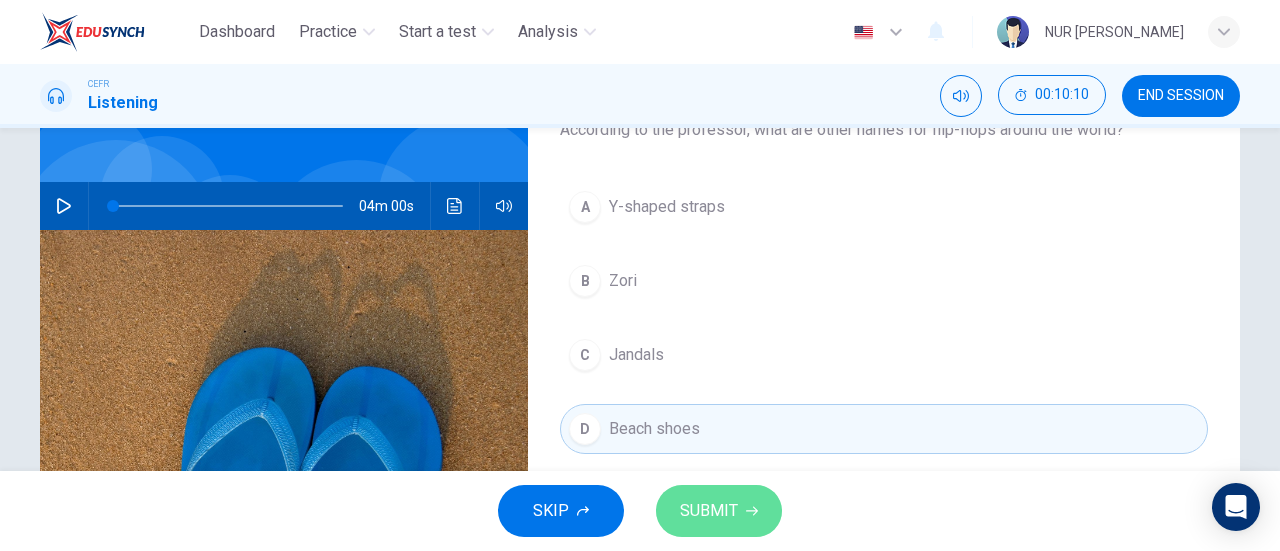 click on "SUBMIT" at bounding box center [719, 511] 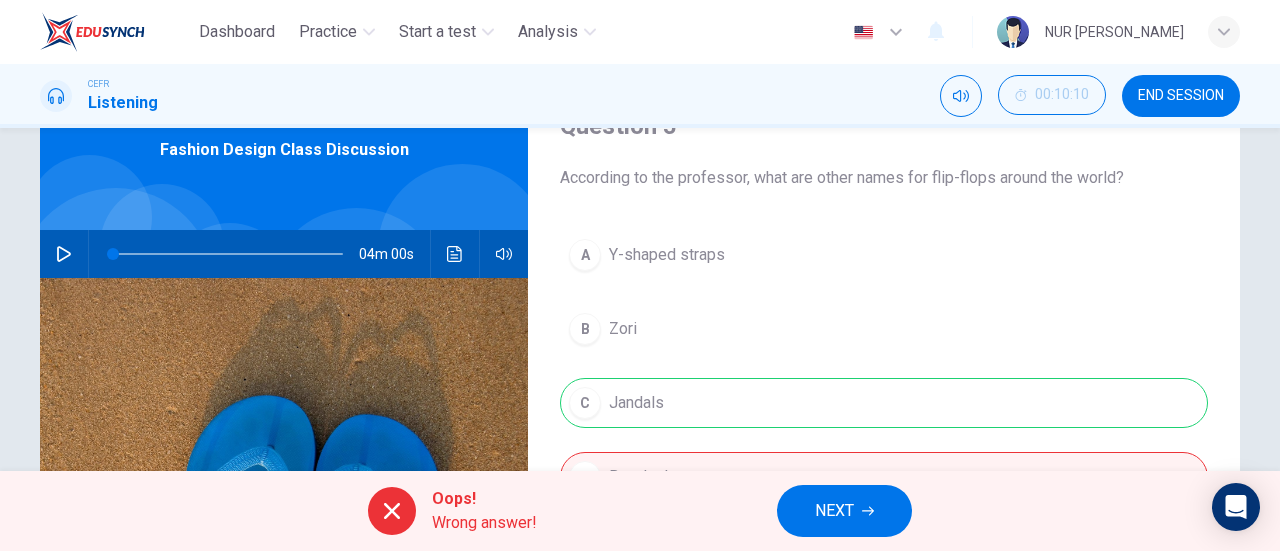 scroll, scrollTop: 107, scrollLeft: 0, axis: vertical 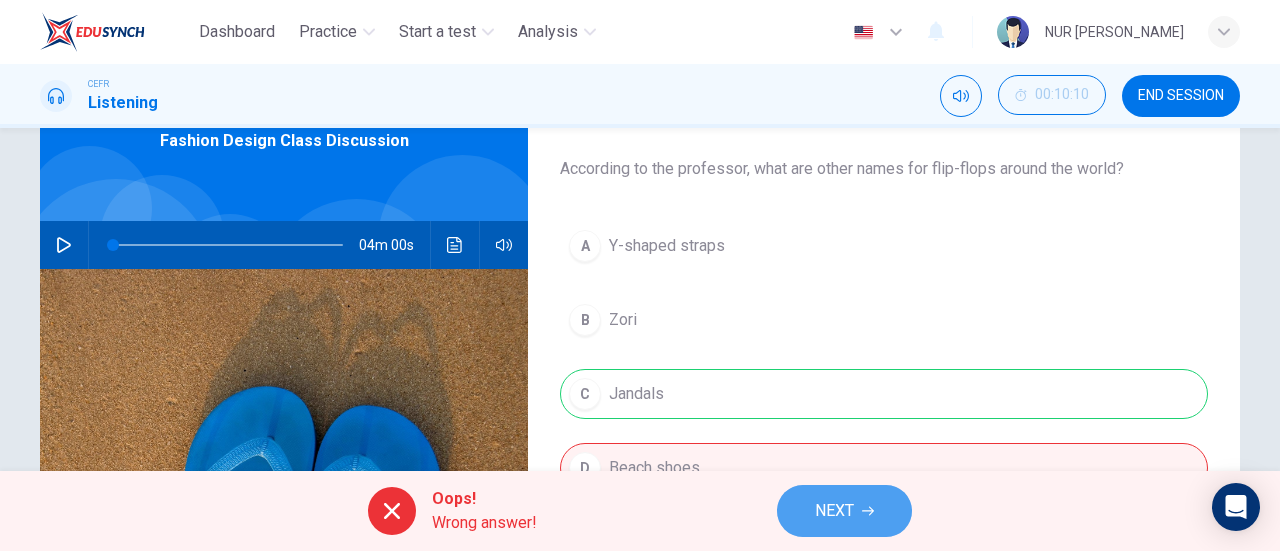 click on "NEXT" at bounding box center (844, 511) 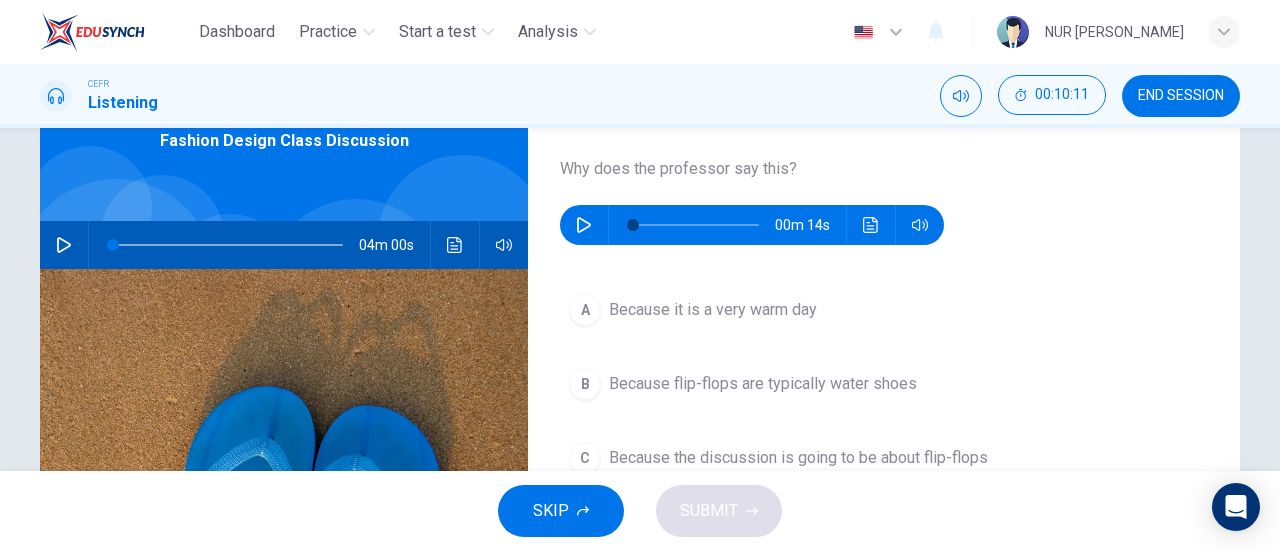 click 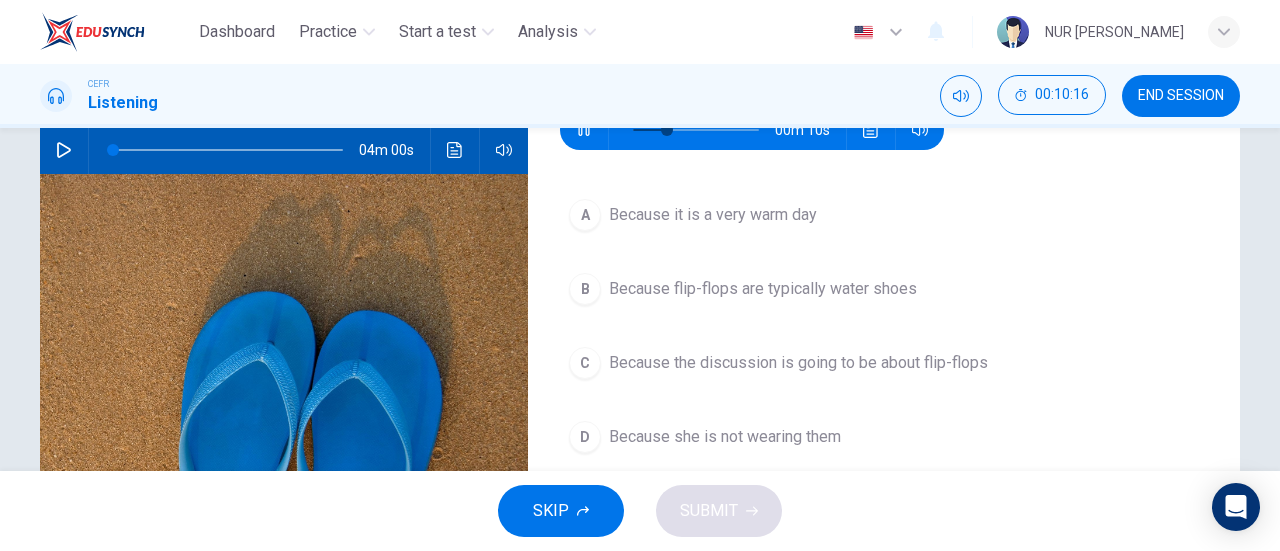 scroll, scrollTop: 217, scrollLeft: 0, axis: vertical 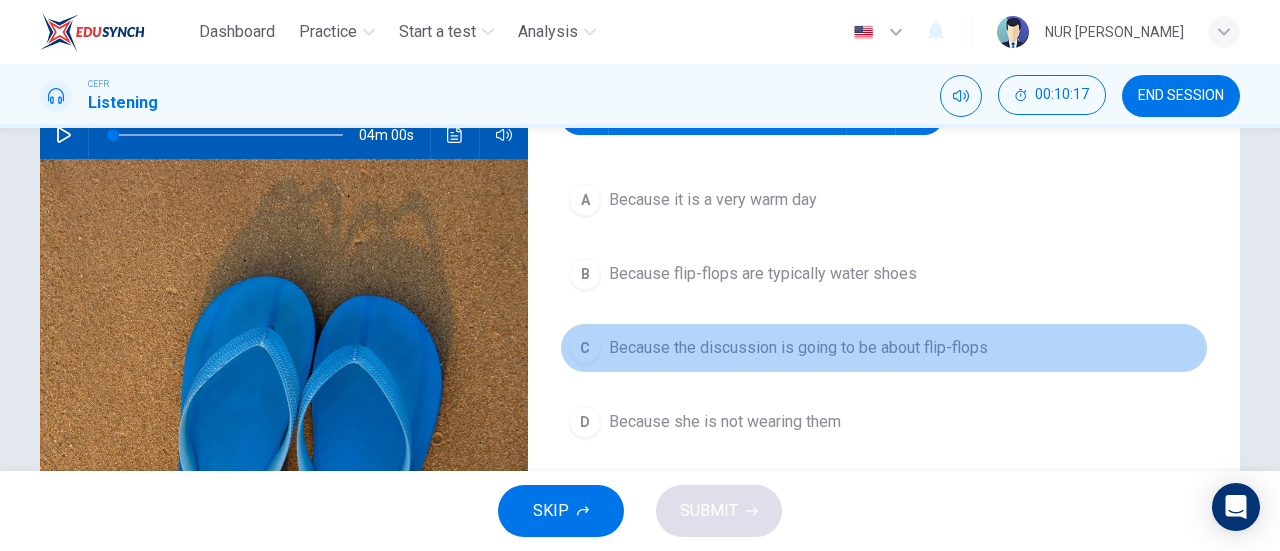 click on "Because the discussion is going to be about flip-flops" at bounding box center [798, 348] 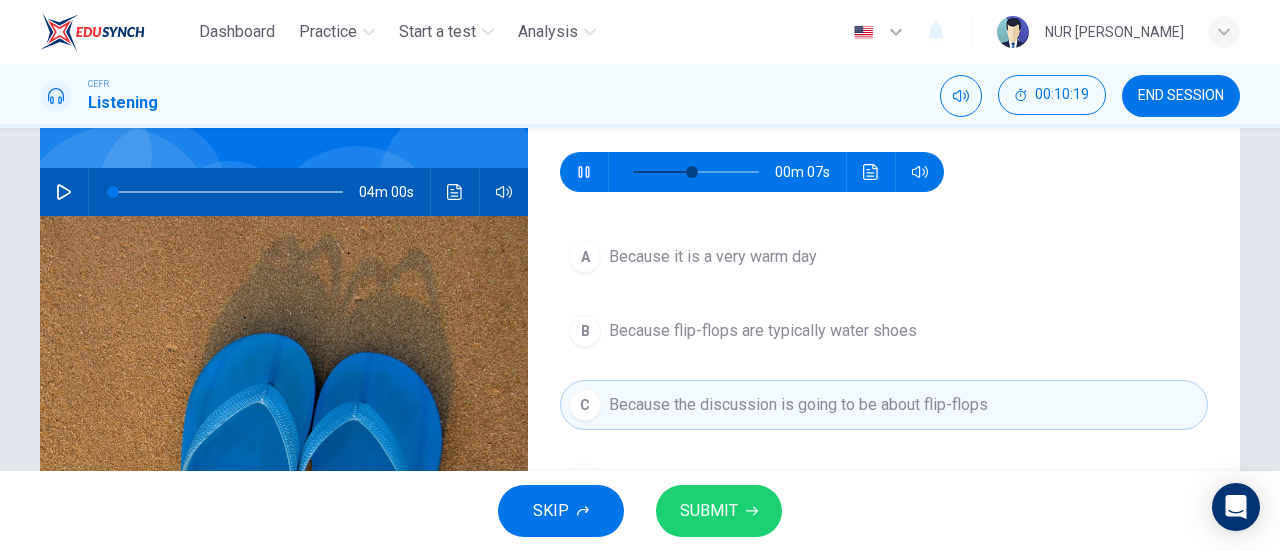 scroll, scrollTop: 159, scrollLeft: 0, axis: vertical 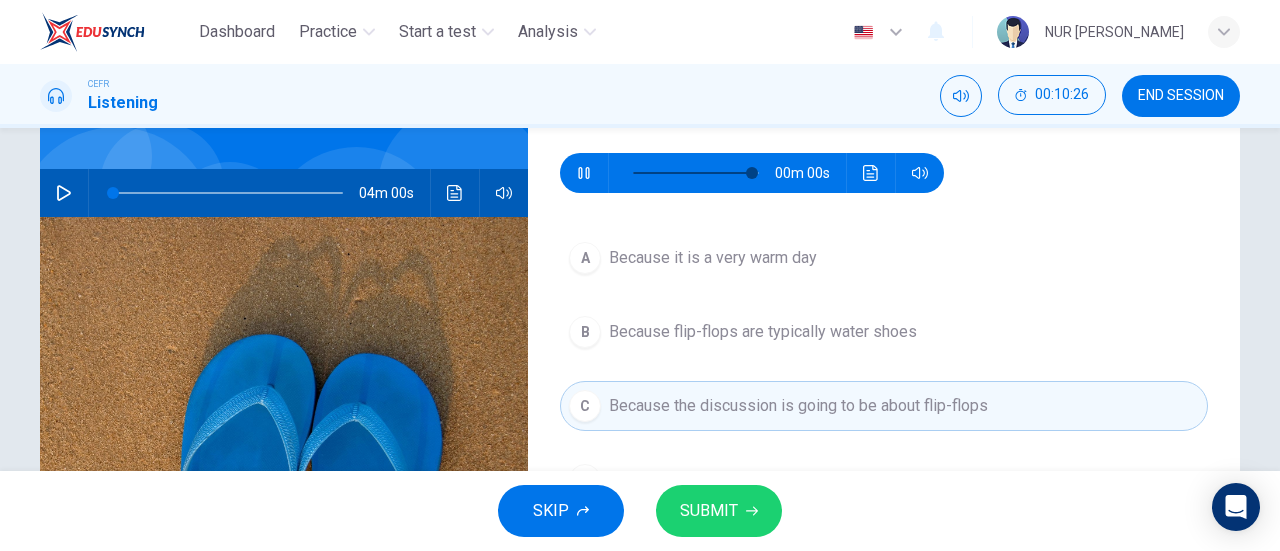 type on "0" 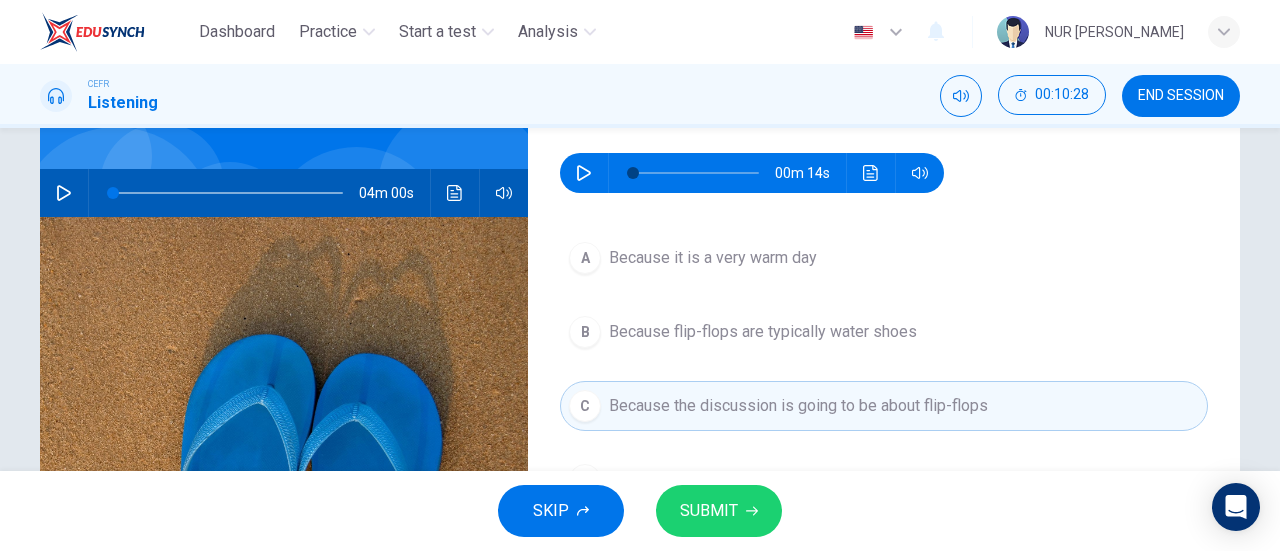 click on "SUBMIT" at bounding box center [709, 511] 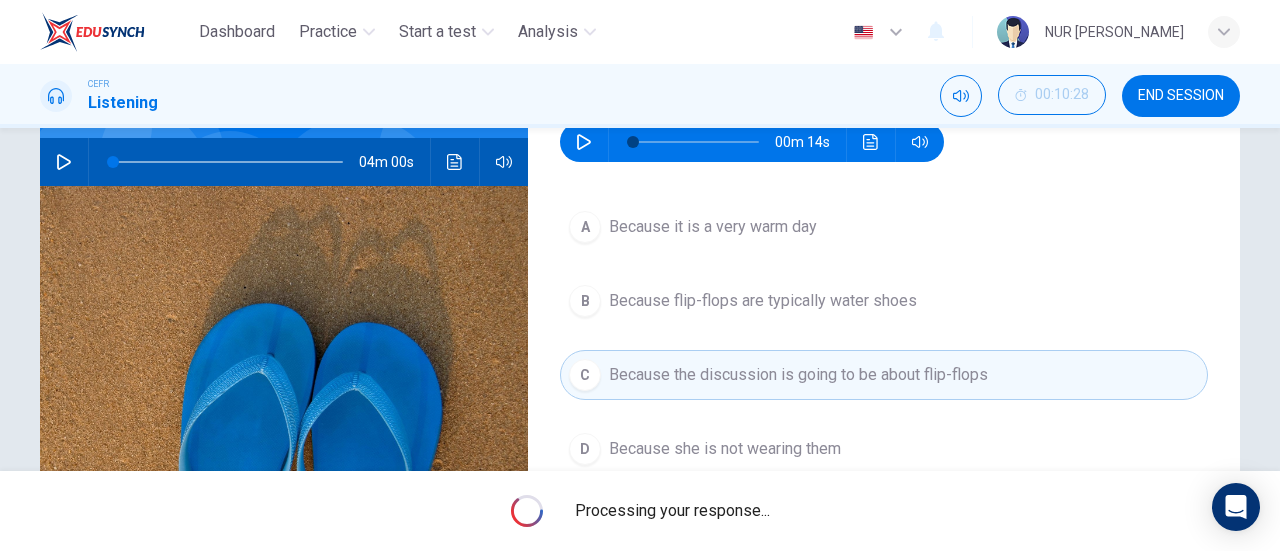 scroll, scrollTop: 190, scrollLeft: 0, axis: vertical 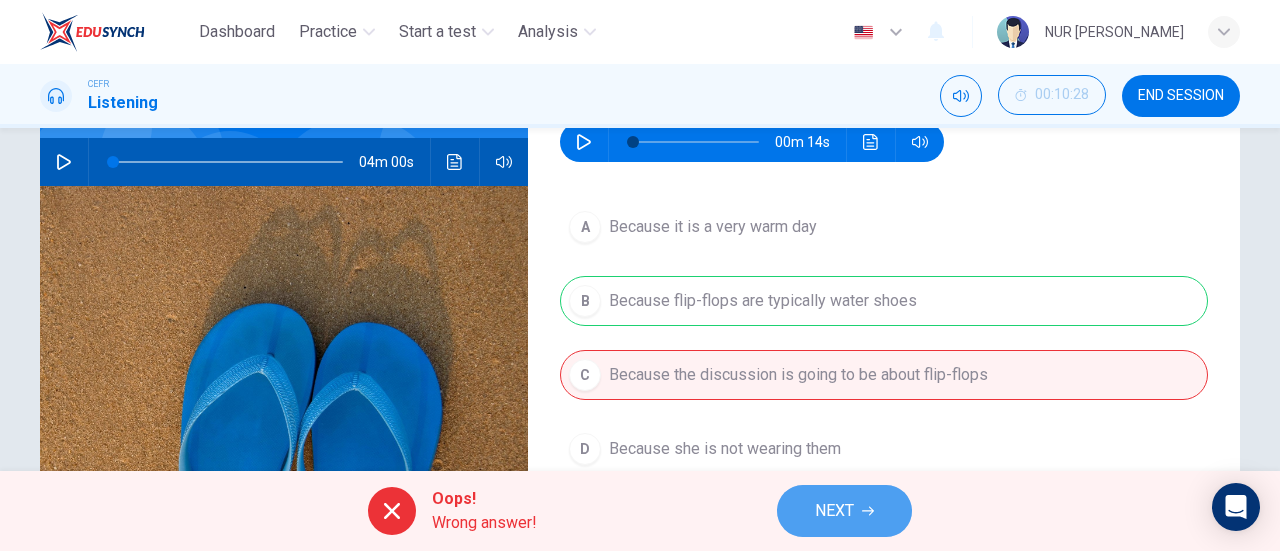 click on "NEXT" at bounding box center [834, 511] 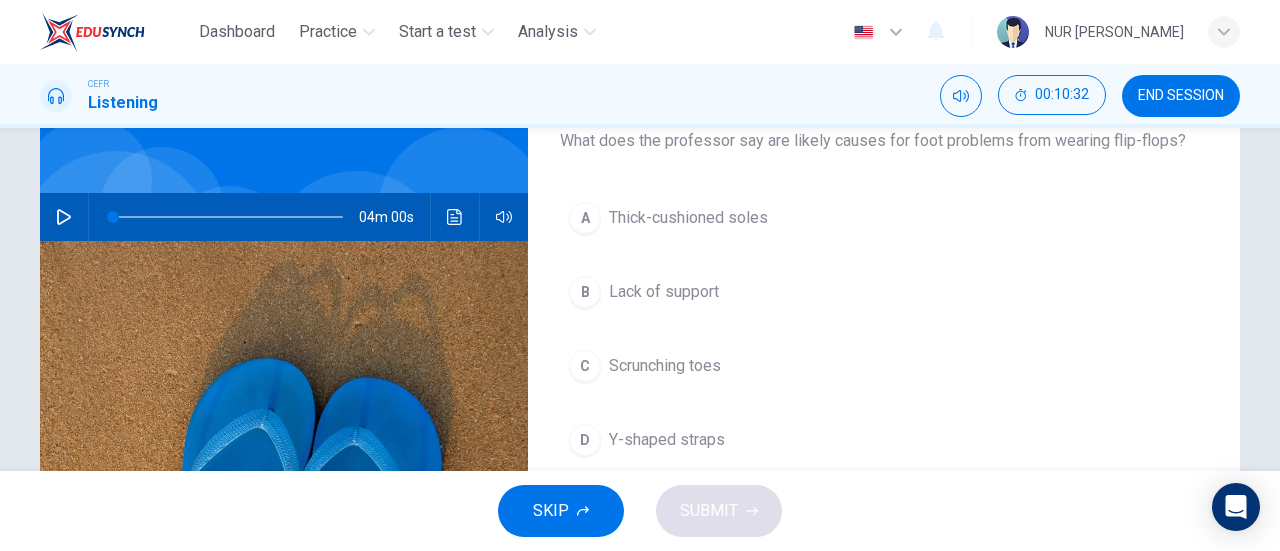 scroll, scrollTop: 134, scrollLeft: 0, axis: vertical 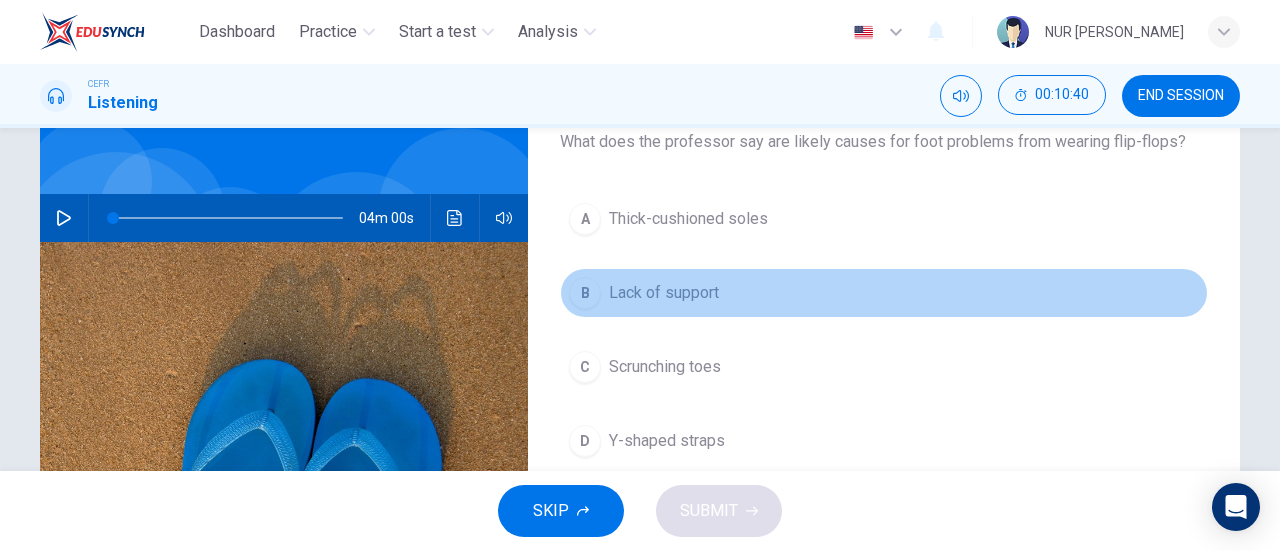 click on "Lack of support" at bounding box center (664, 293) 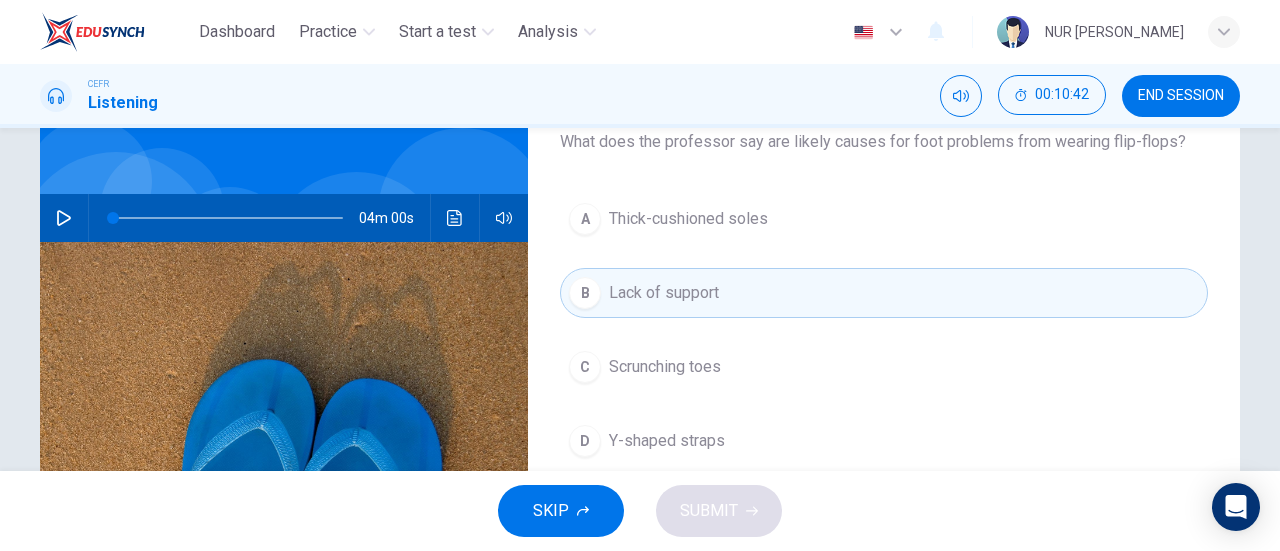 click on "Scrunching toes" at bounding box center [665, 367] 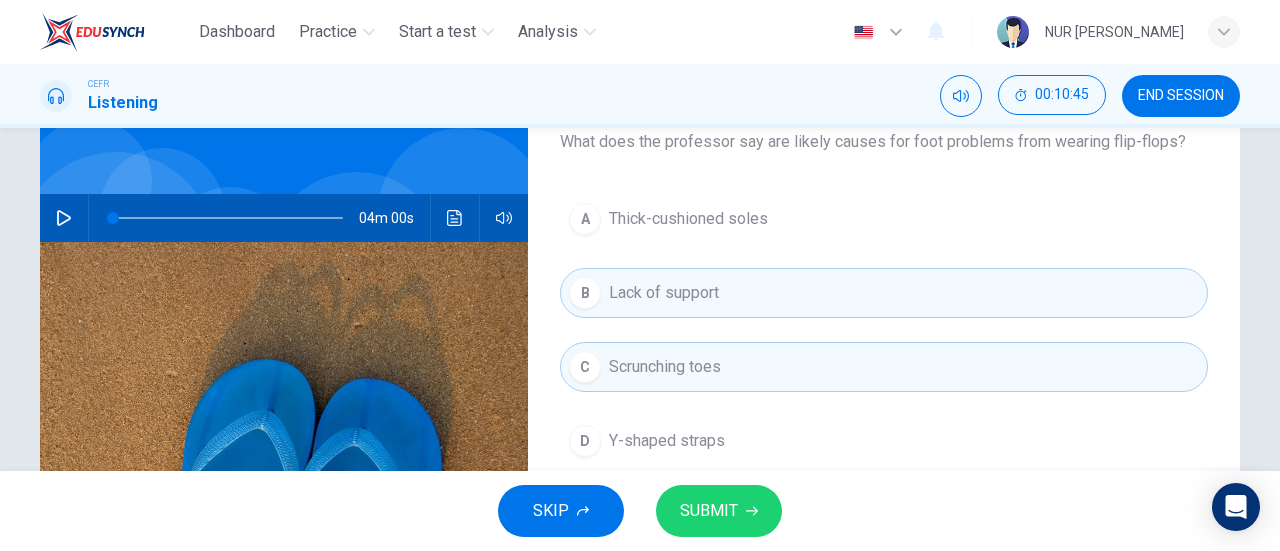 click on "D Y-shaped straps" at bounding box center (884, 441) 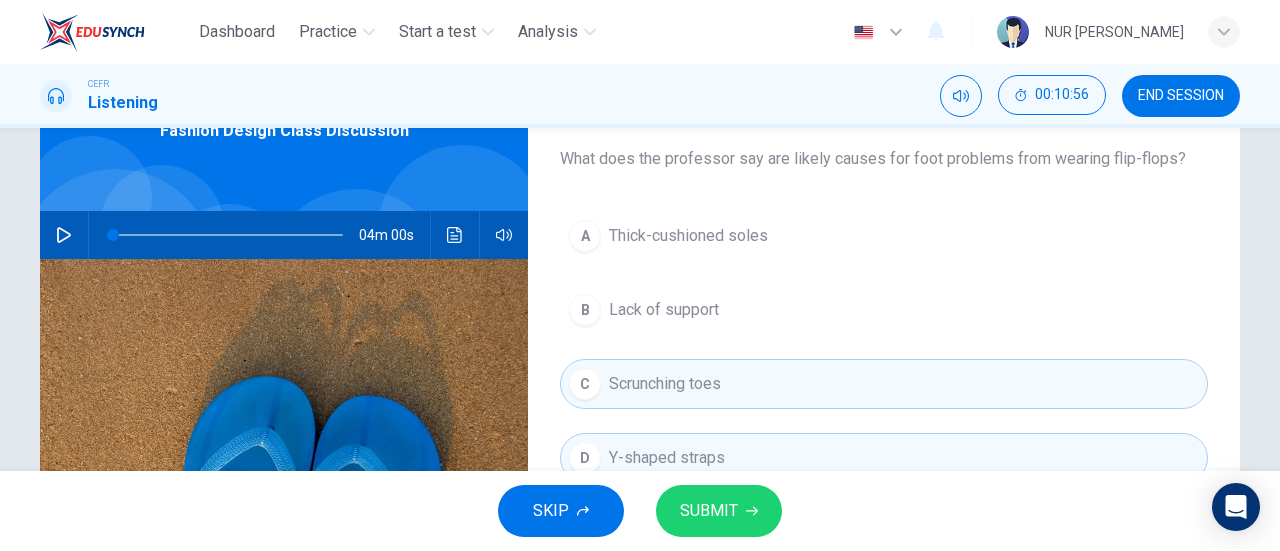 scroll, scrollTop: 127, scrollLeft: 0, axis: vertical 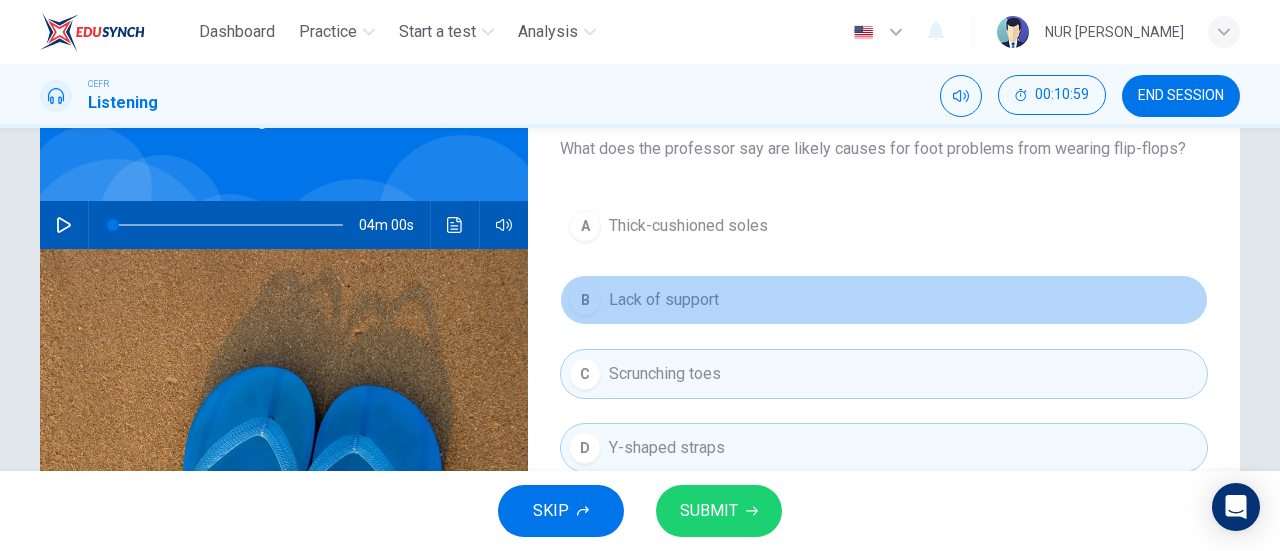 click on "Lack of support" at bounding box center [664, 300] 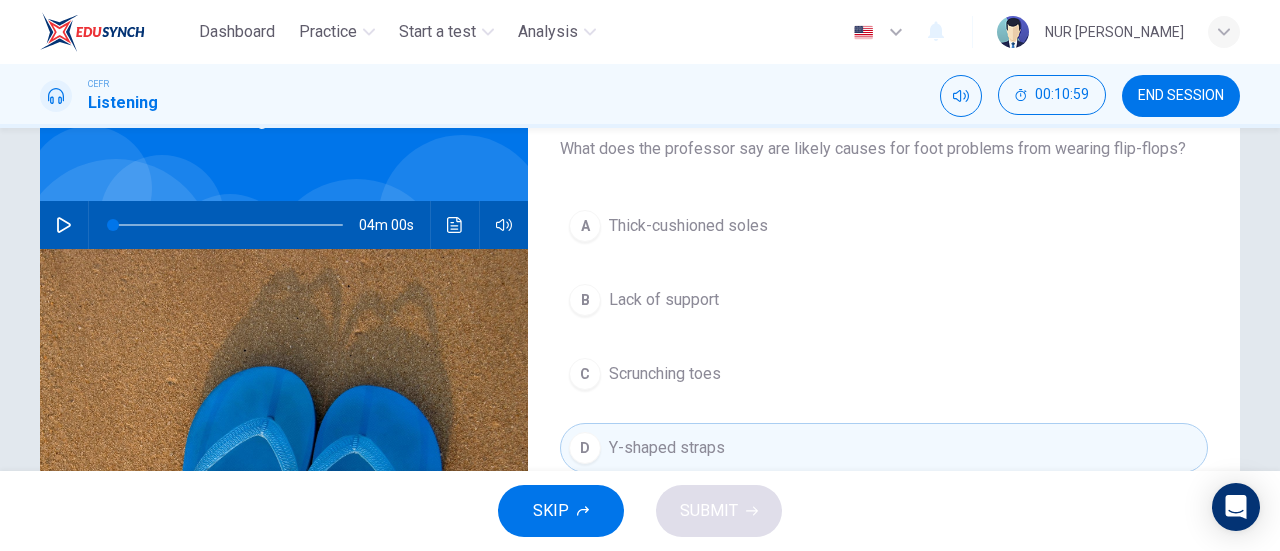 click on "Lack of support" at bounding box center (664, 300) 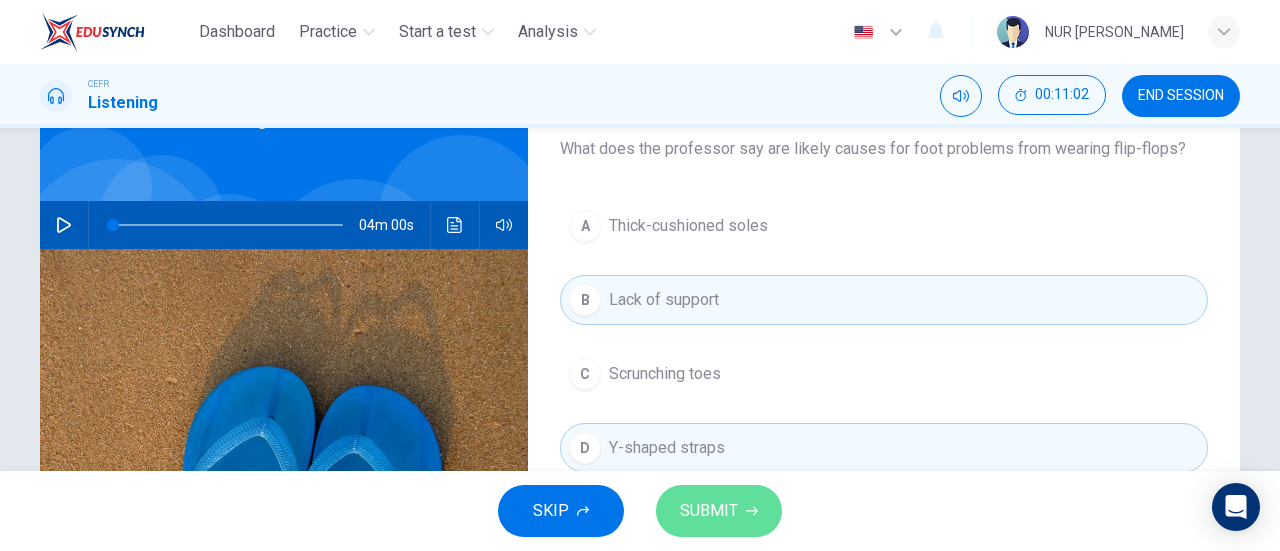 click on "SUBMIT" at bounding box center [709, 511] 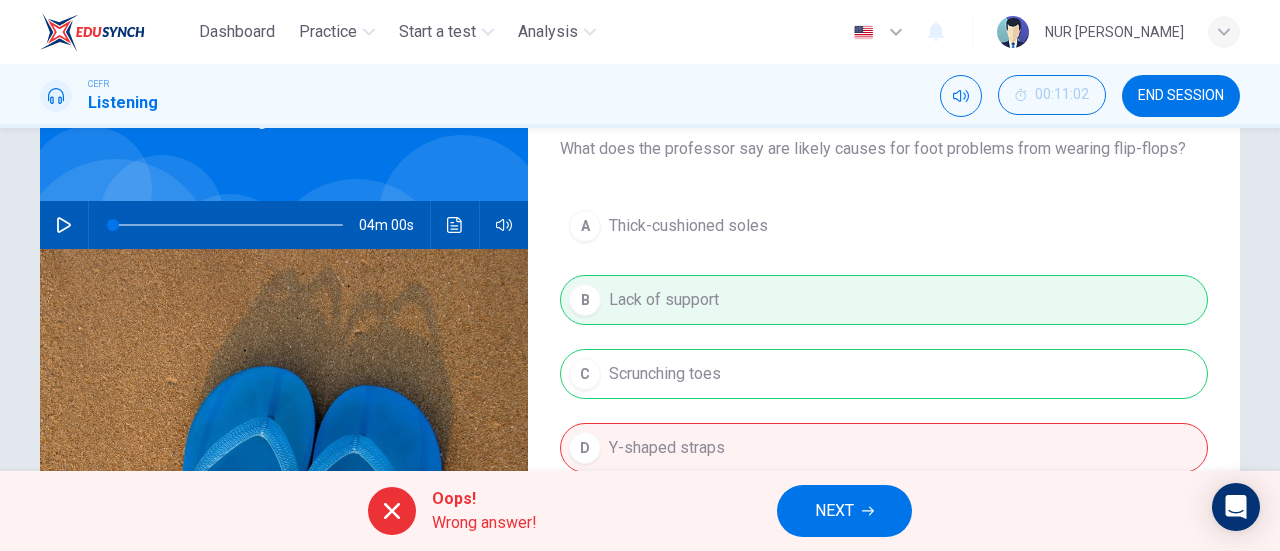 click on "NEXT" at bounding box center (844, 511) 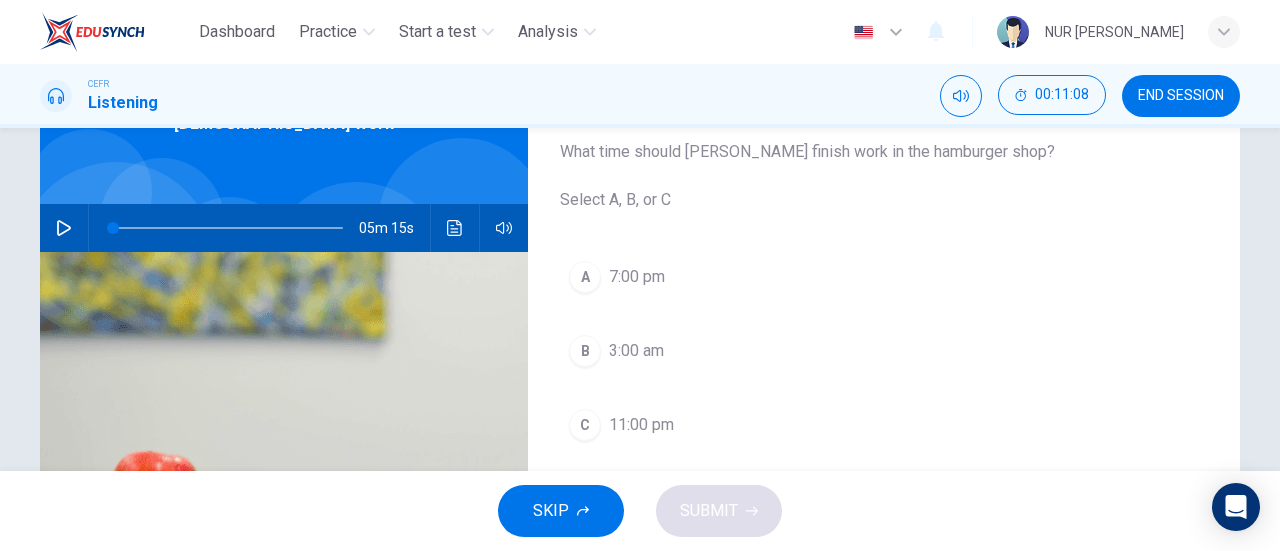 scroll, scrollTop: 110, scrollLeft: 0, axis: vertical 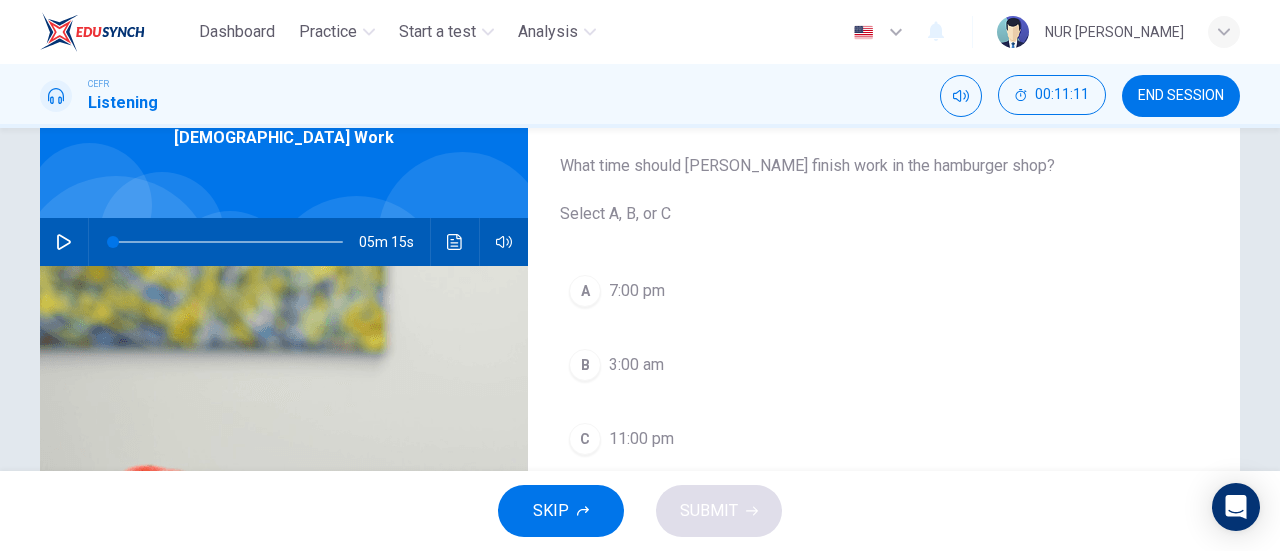 click on "C" at bounding box center (585, 439) 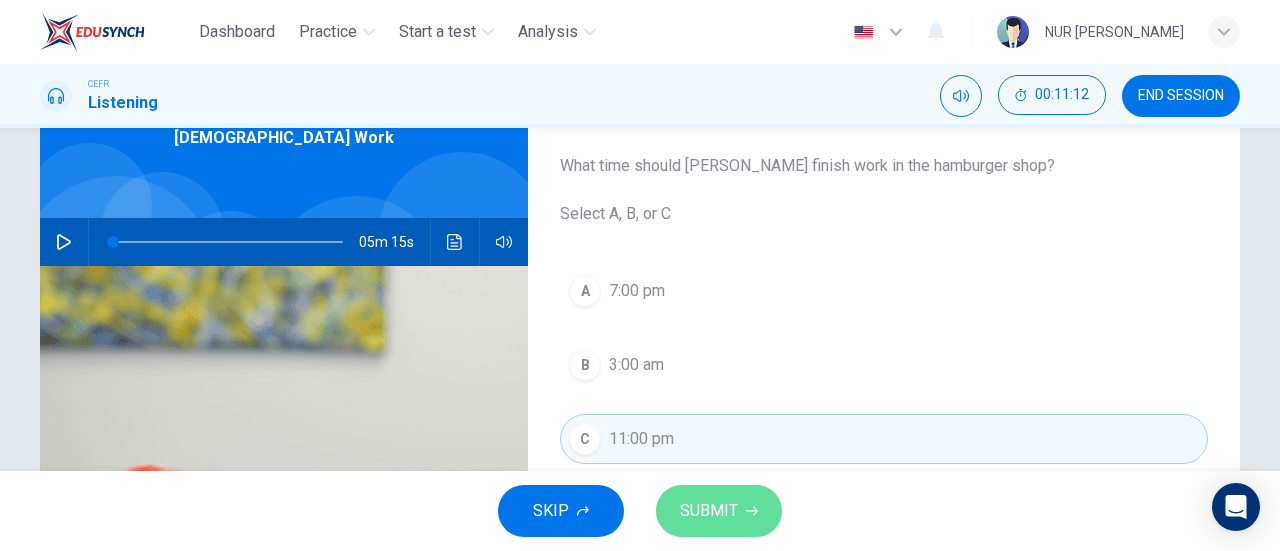 click on "SUBMIT" at bounding box center (709, 511) 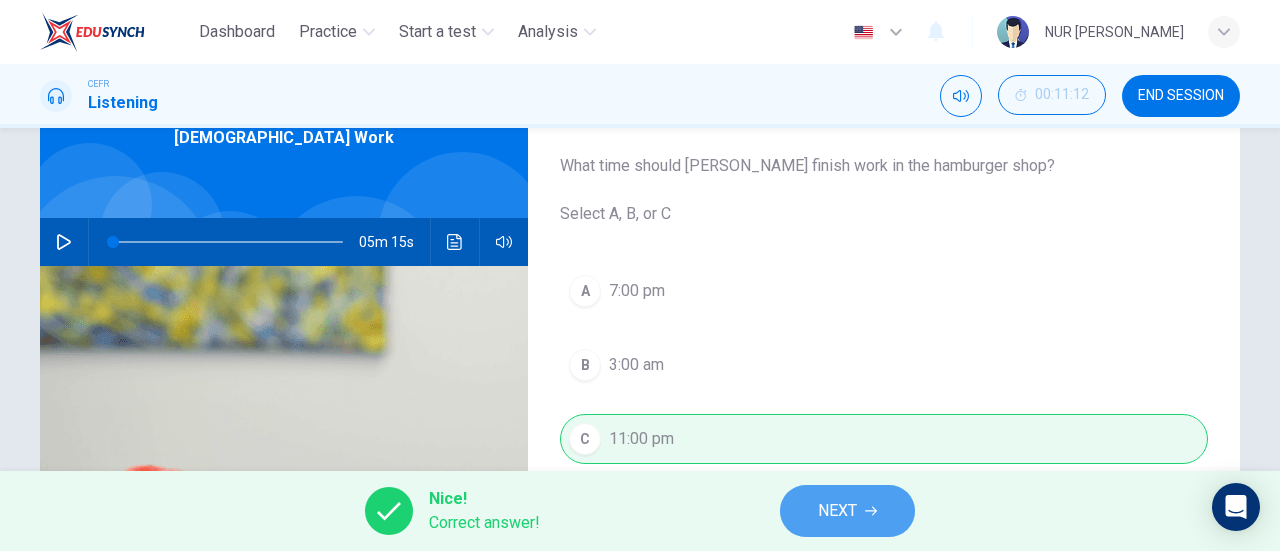 click on "NEXT" at bounding box center [837, 511] 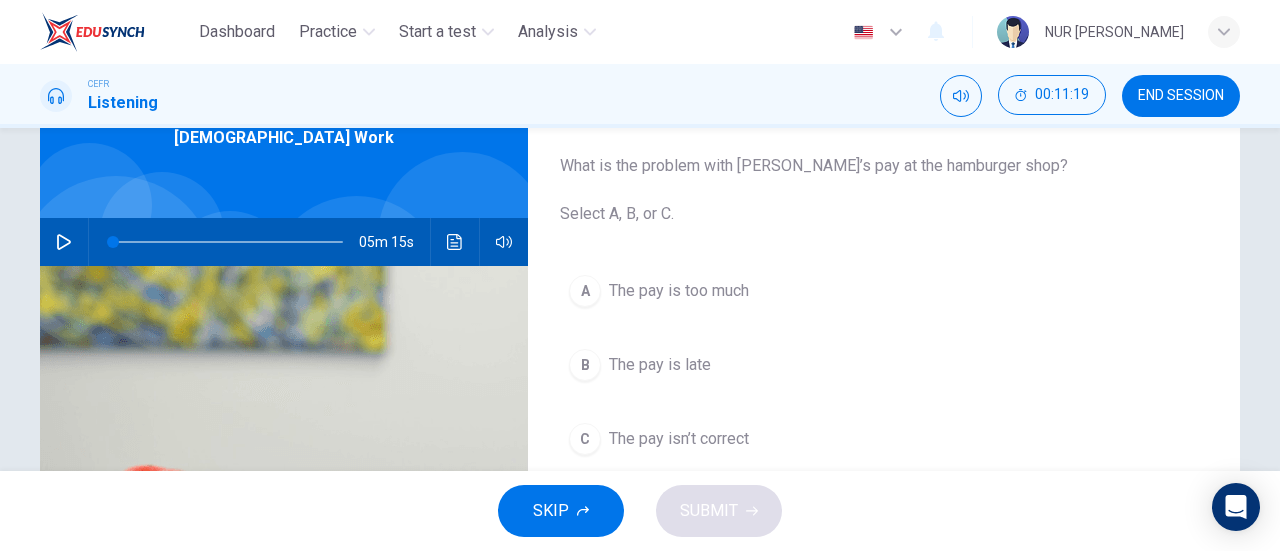 click on "The pay is late" at bounding box center (660, 365) 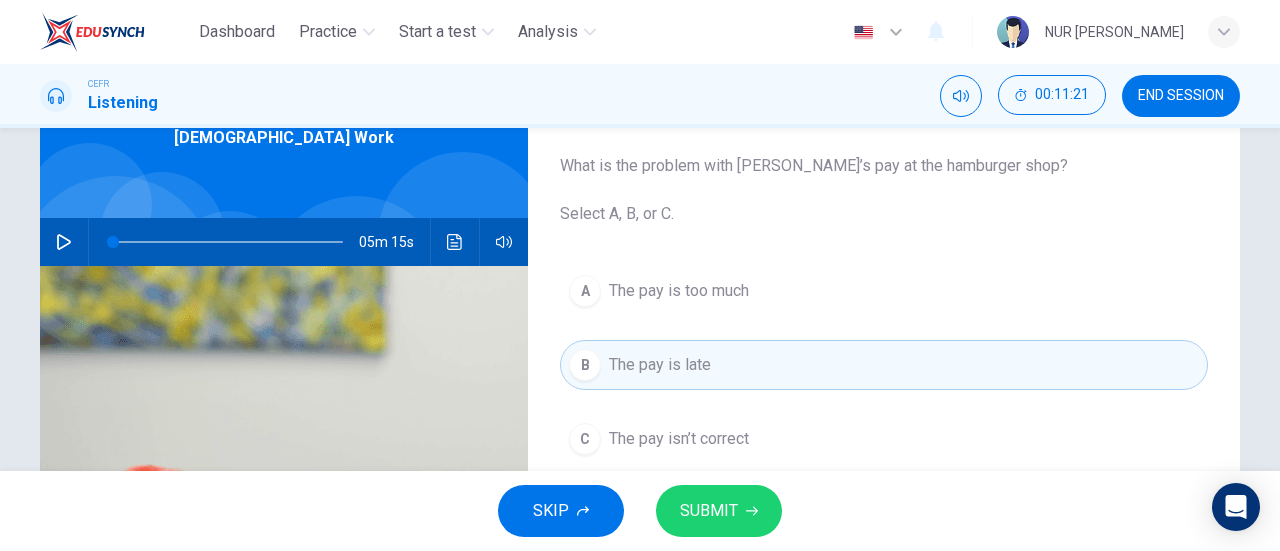 click on "SUBMIT" at bounding box center (709, 511) 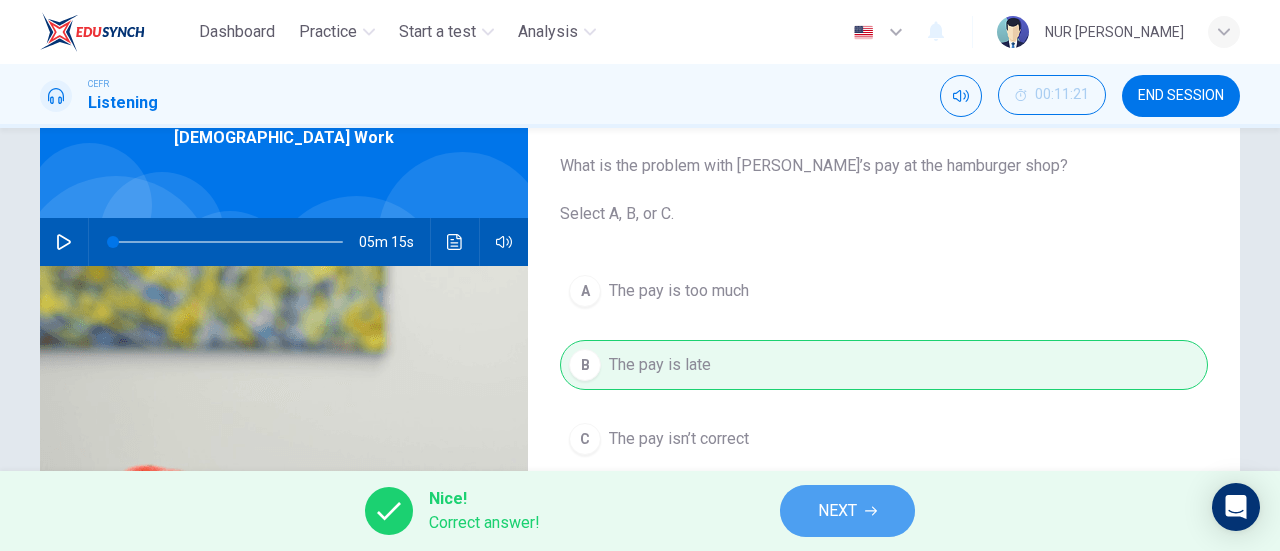click on "NEXT" at bounding box center [847, 511] 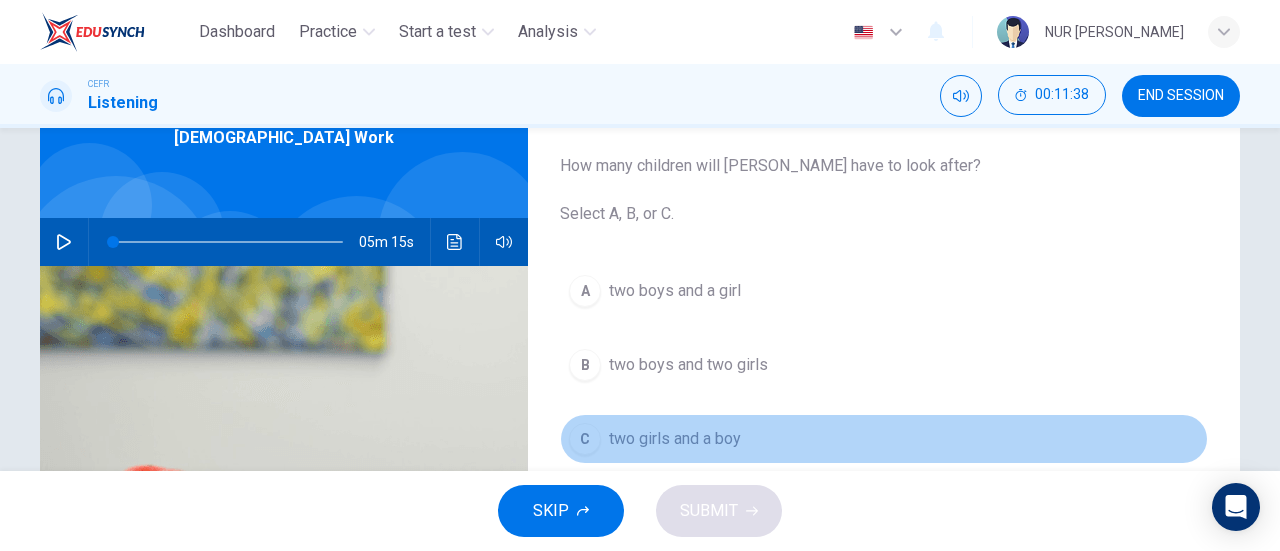 click on "two girls and a boy" at bounding box center [675, 439] 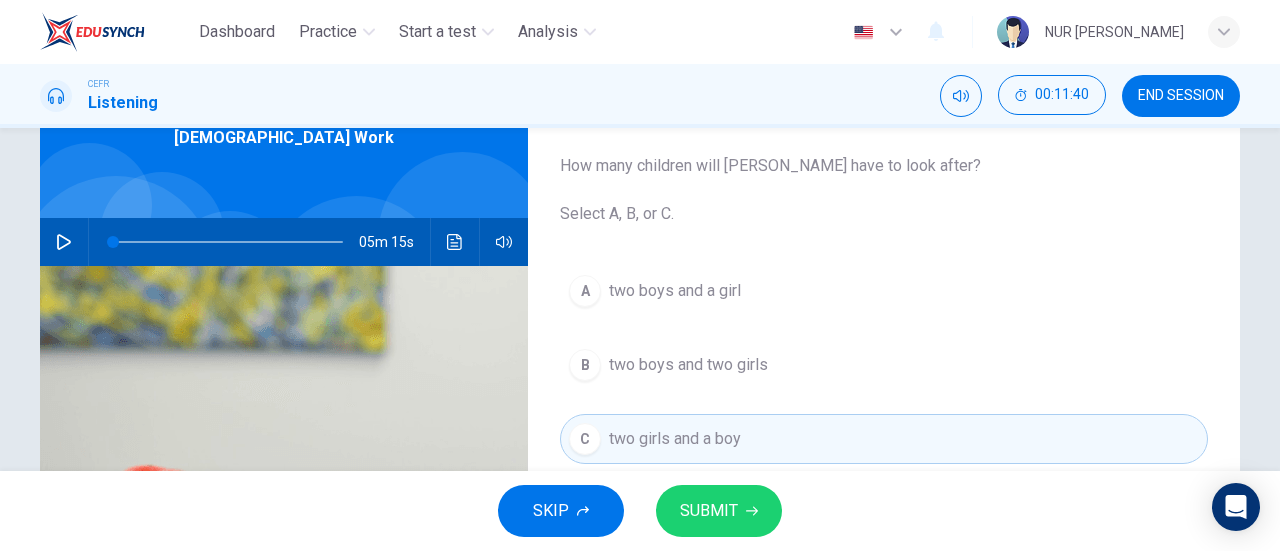 drag, startPoint x: 698, startPoint y: 481, endPoint x: 701, endPoint y: 492, distance: 11.401754 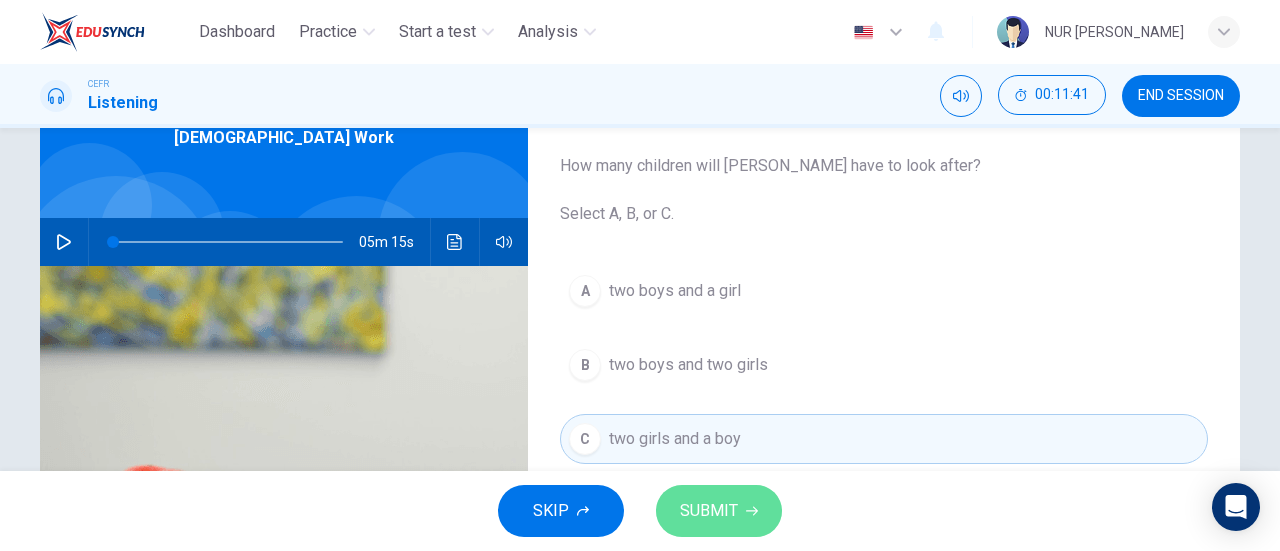 click on "SUBMIT" at bounding box center [709, 511] 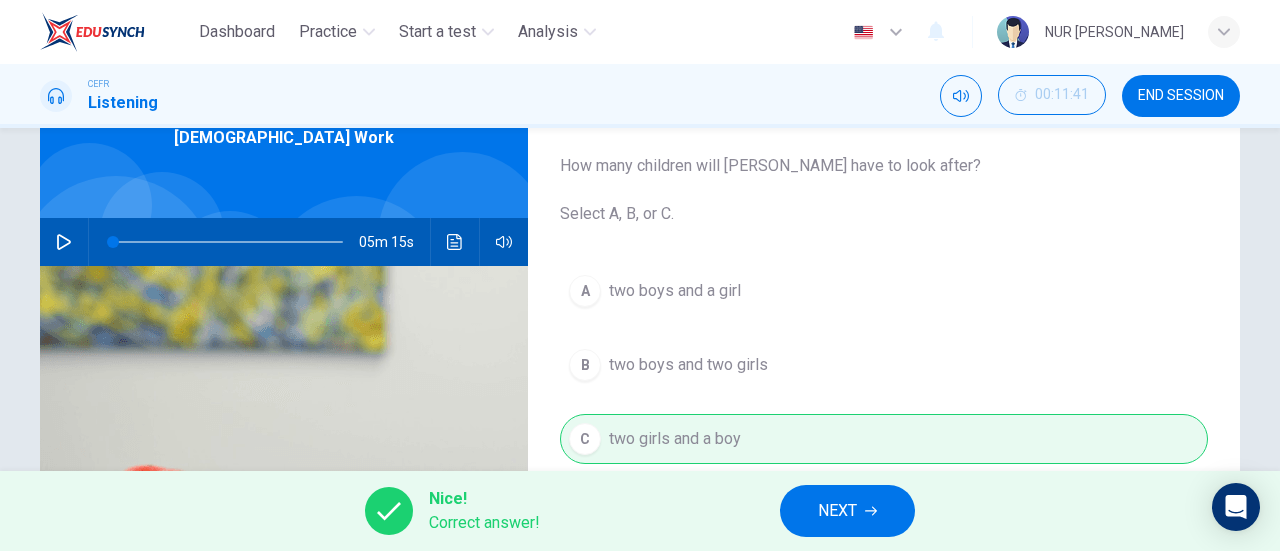 click on "NEXT" at bounding box center [847, 511] 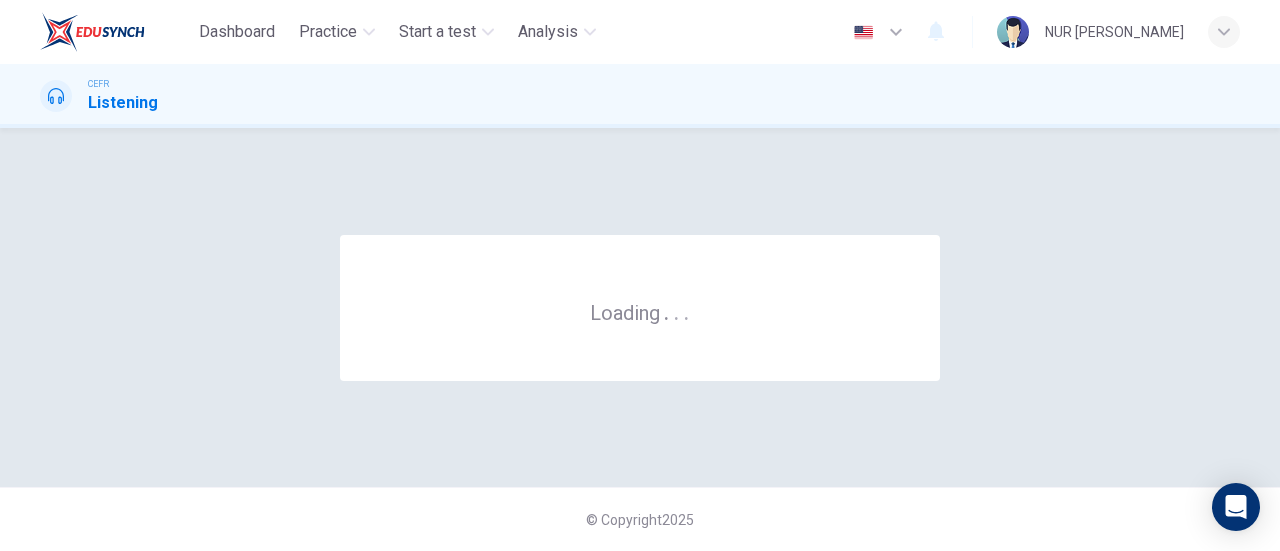 scroll, scrollTop: 0, scrollLeft: 0, axis: both 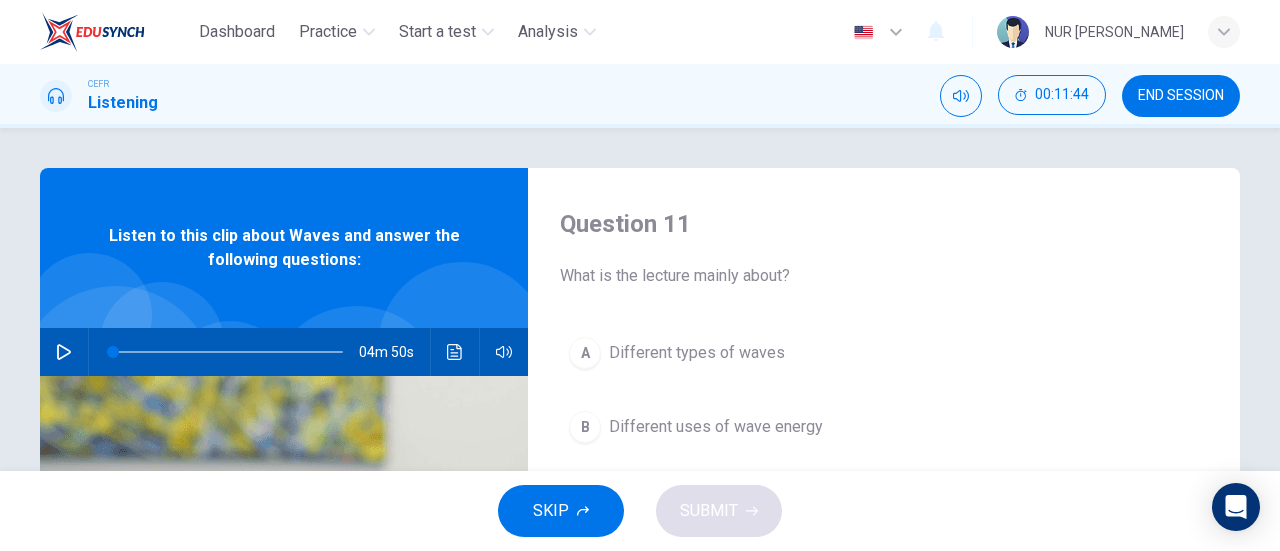 click on "END SESSION" at bounding box center [1181, 96] 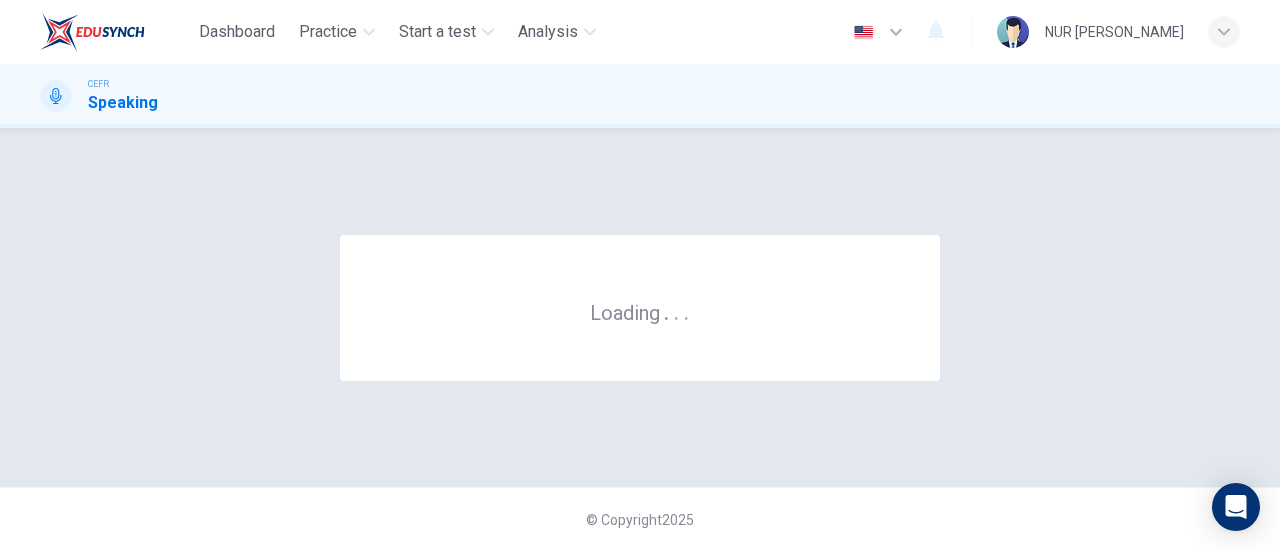 scroll, scrollTop: 0, scrollLeft: 0, axis: both 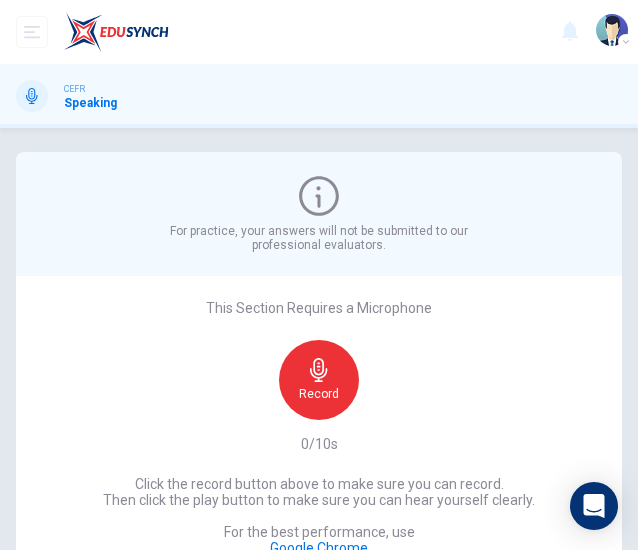 click 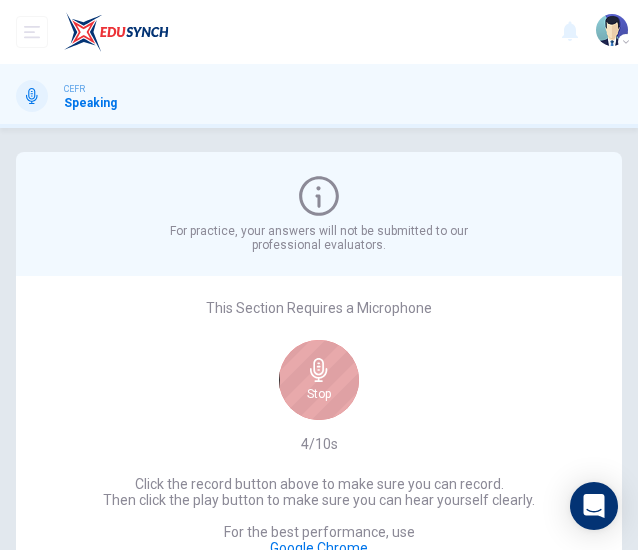 click 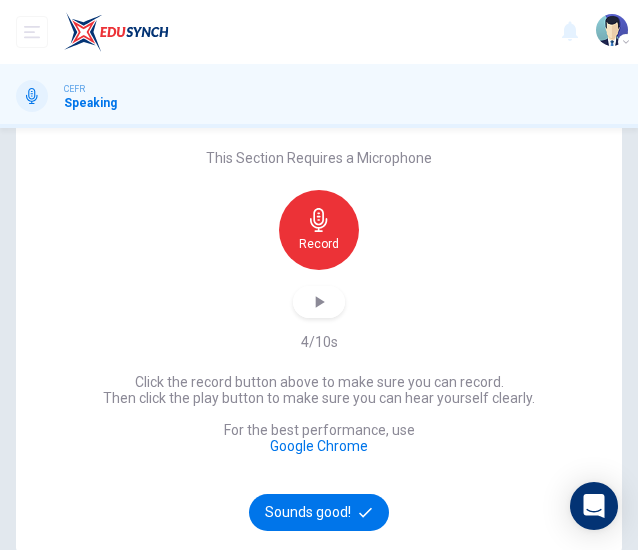 scroll, scrollTop: 152, scrollLeft: 0, axis: vertical 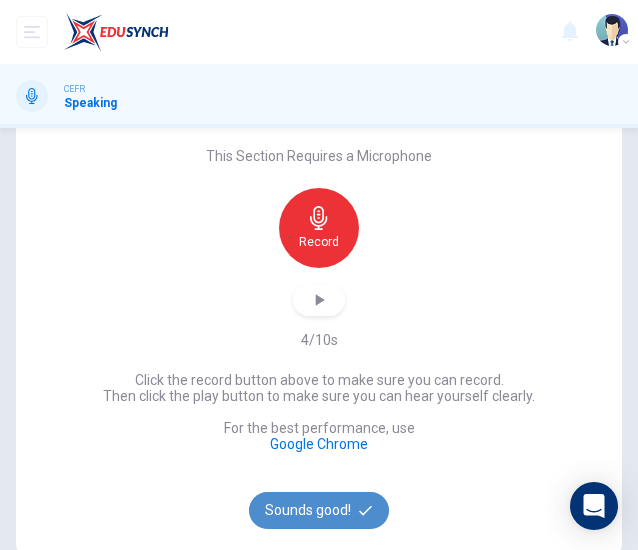click on "Sounds good!" at bounding box center (319, 510) 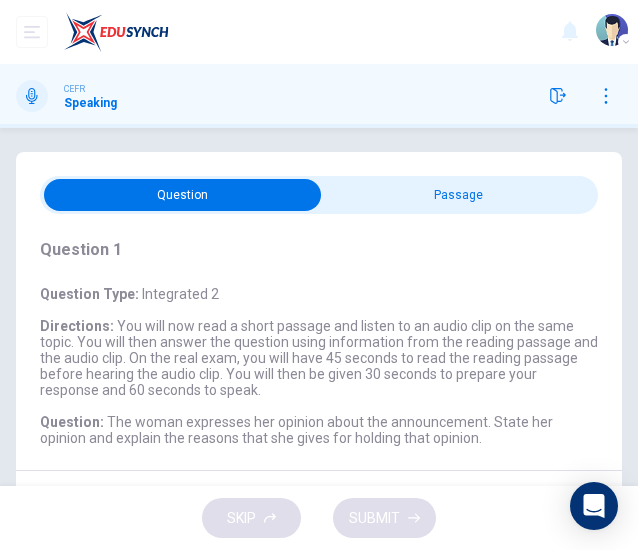 scroll, scrollTop: 0, scrollLeft: 0, axis: both 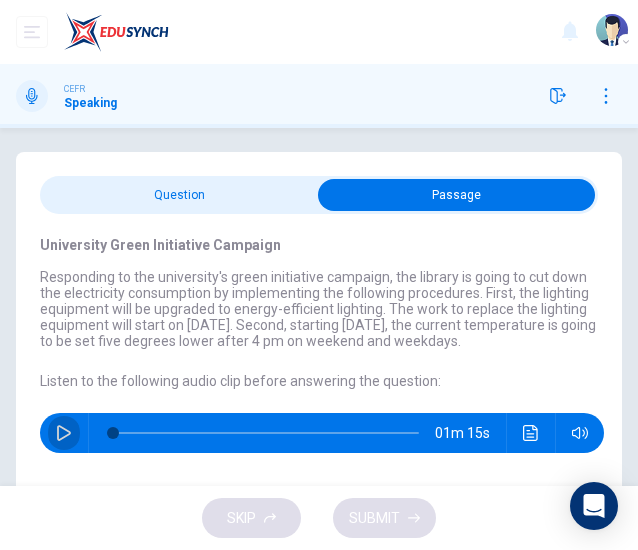 click at bounding box center [64, 433] 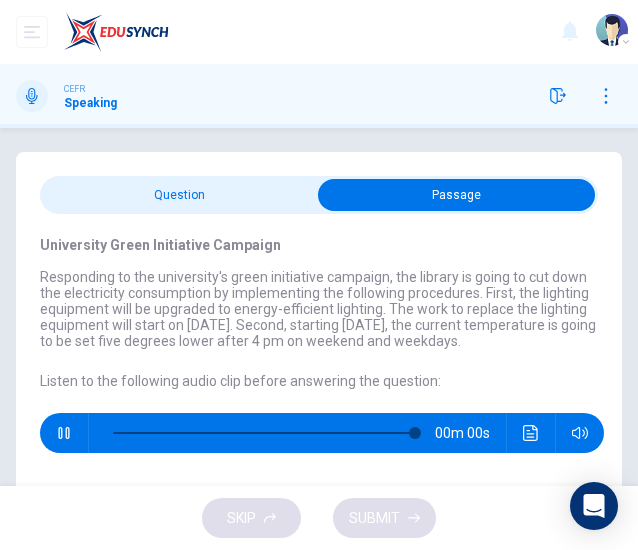 type on "0" 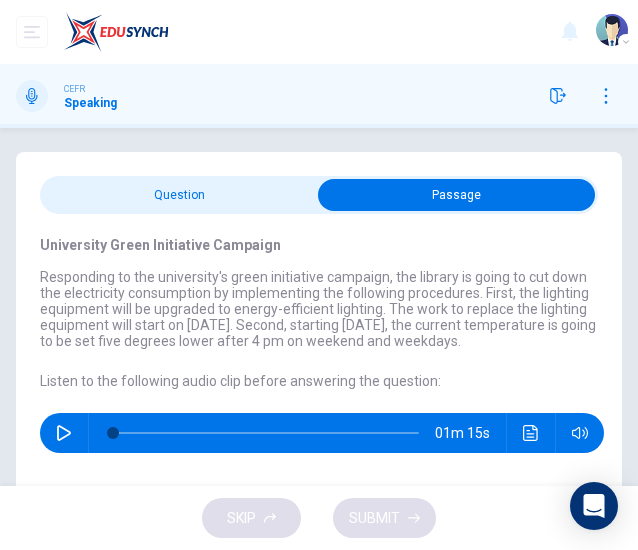 click at bounding box center [456, 195] 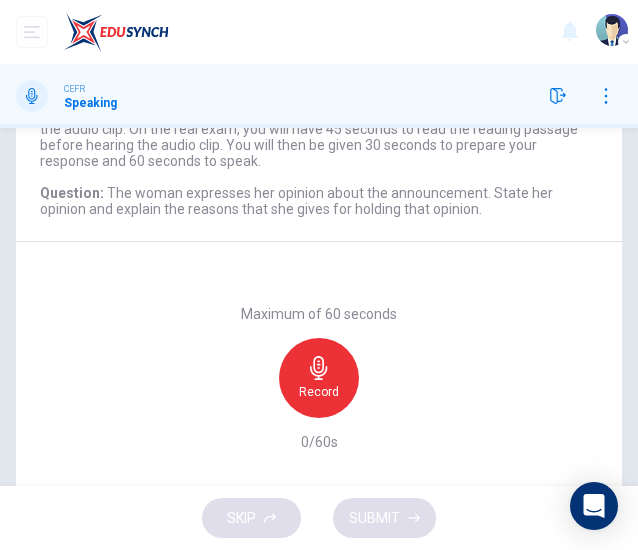 scroll, scrollTop: 232, scrollLeft: 0, axis: vertical 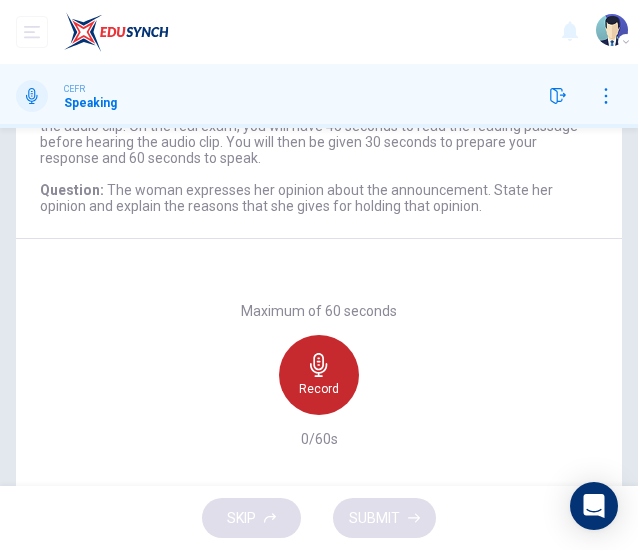 click on "Record" at bounding box center (319, 375) 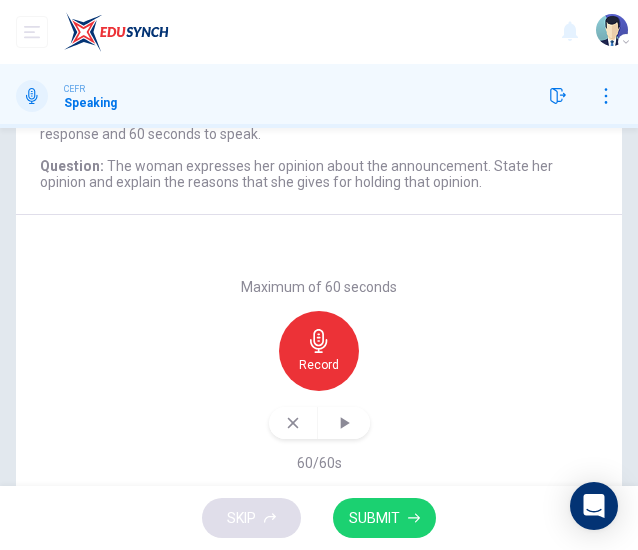 scroll, scrollTop: 260, scrollLeft: 0, axis: vertical 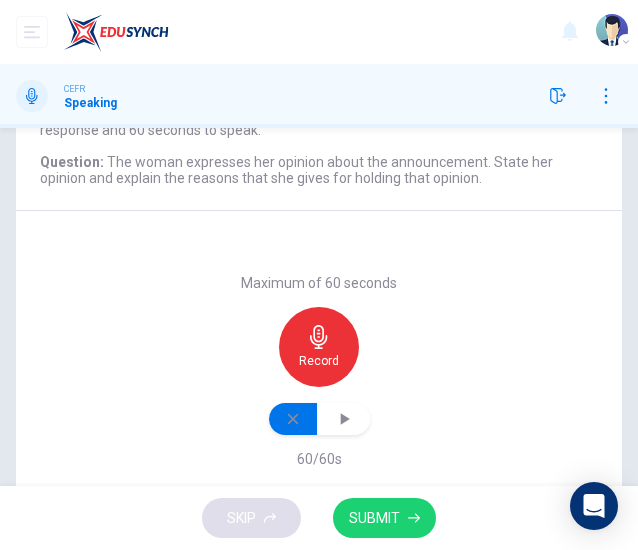 click at bounding box center (293, 419) 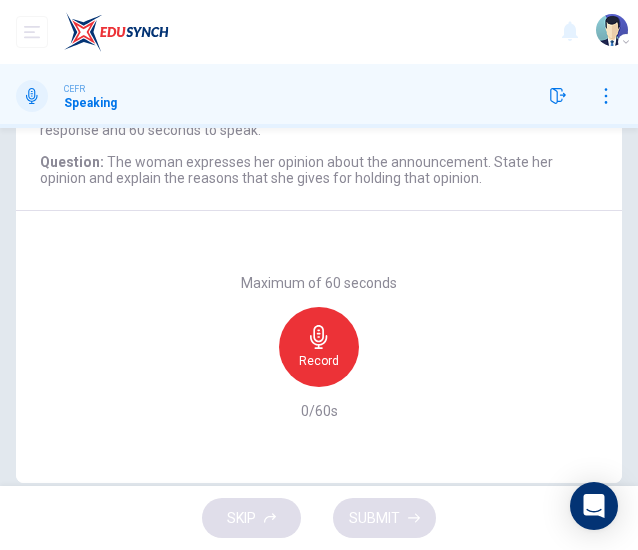 click on "Record" at bounding box center [319, 347] 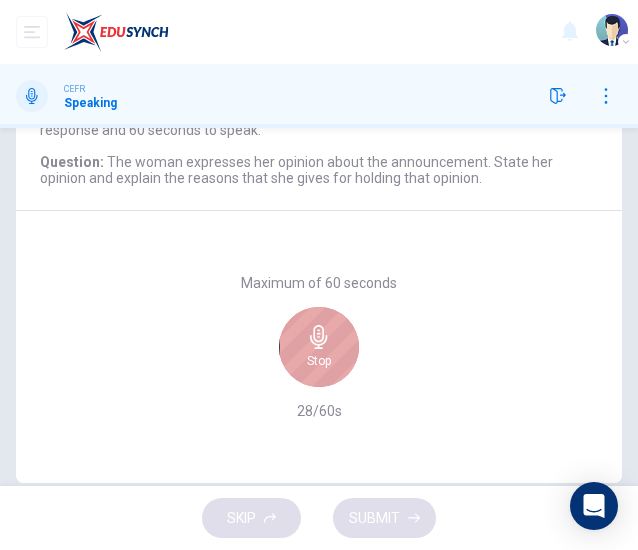 click on "Stop" at bounding box center (319, 347) 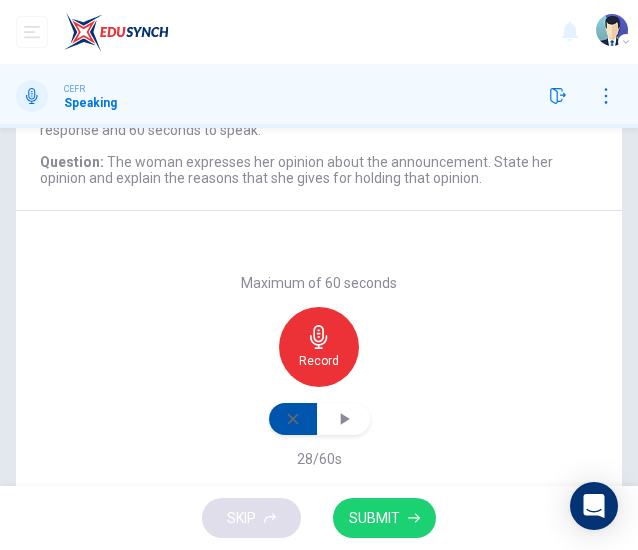 click at bounding box center [293, 419] 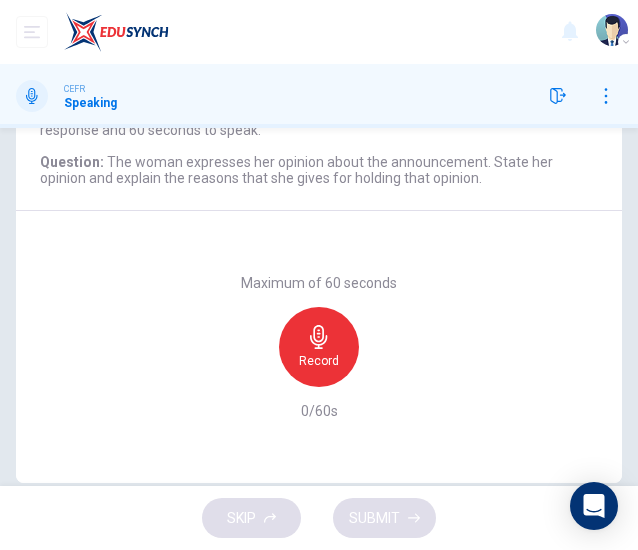 click on "Record" at bounding box center (319, 361) 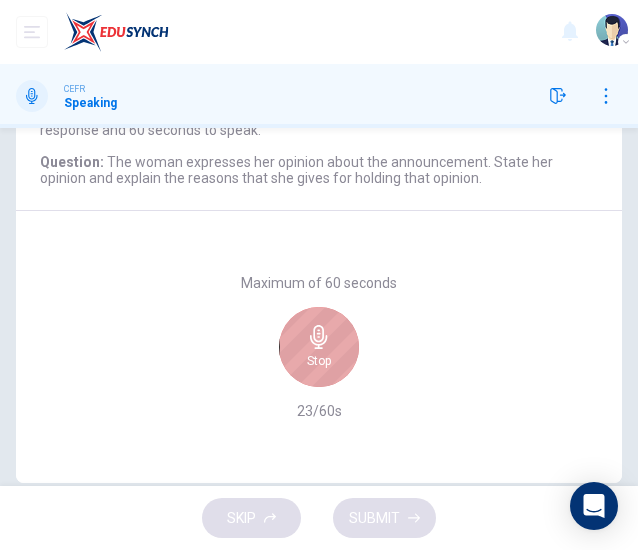 click on "Stop" at bounding box center (319, 361) 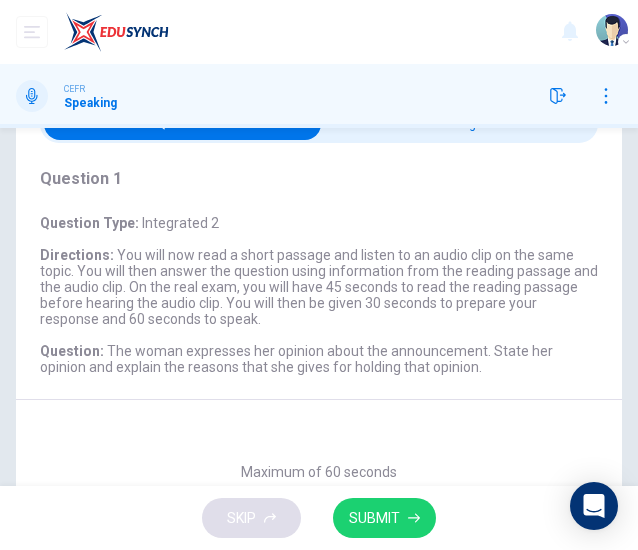 scroll, scrollTop: 72, scrollLeft: 0, axis: vertical 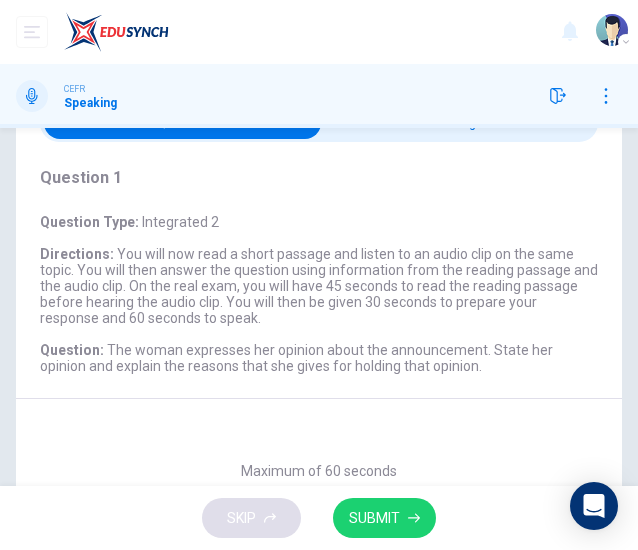 click at bounding box center (182, 123) 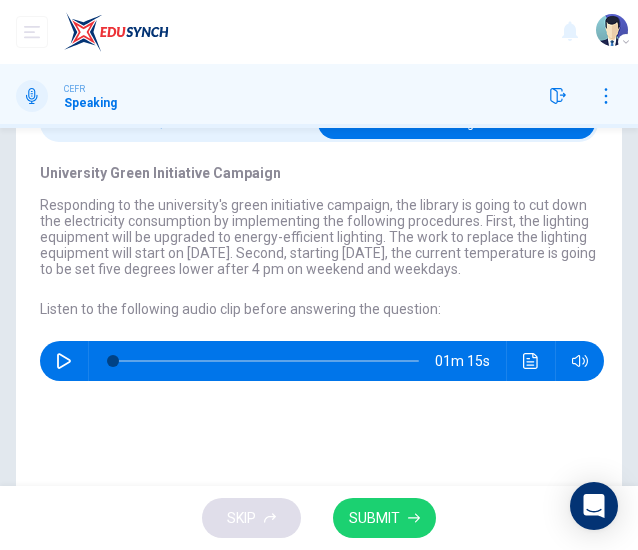 click at bounding box center [456, 123] 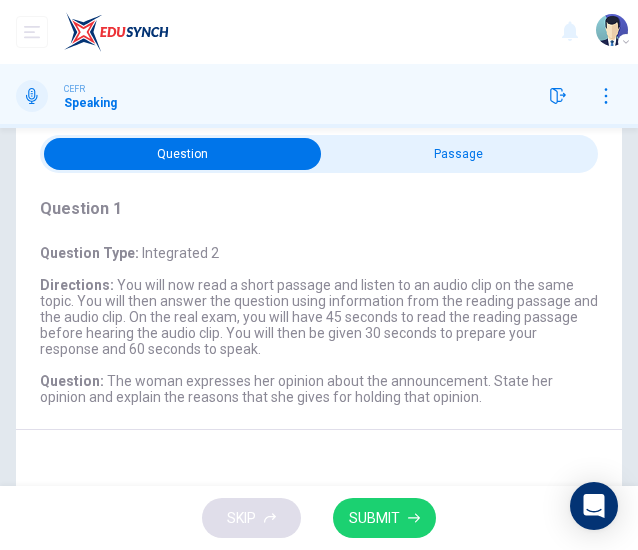 scroll, scrollTop: 10, scrollLeft: 0, axis: vertical 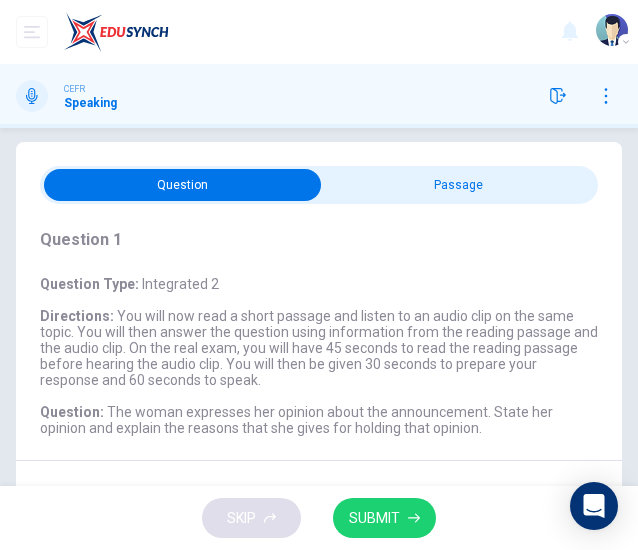 click at bounding box center (182, 185) 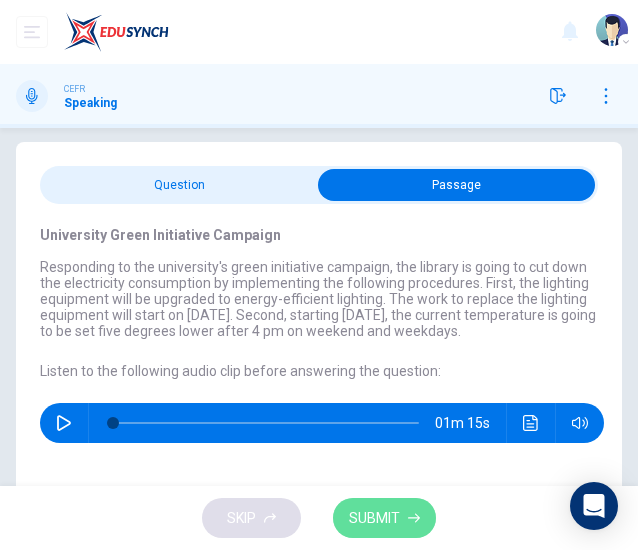 click on "SUBMIT" at bounding box center [374, 518] 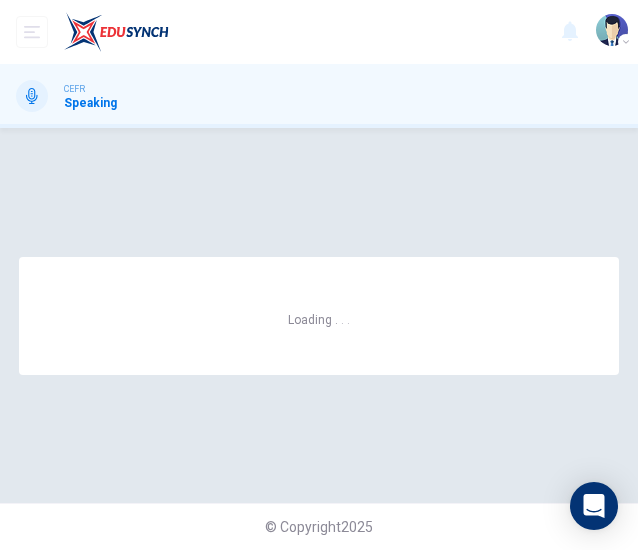 scroll, scrollTop: 0, scrollLeft: 0, axis: both 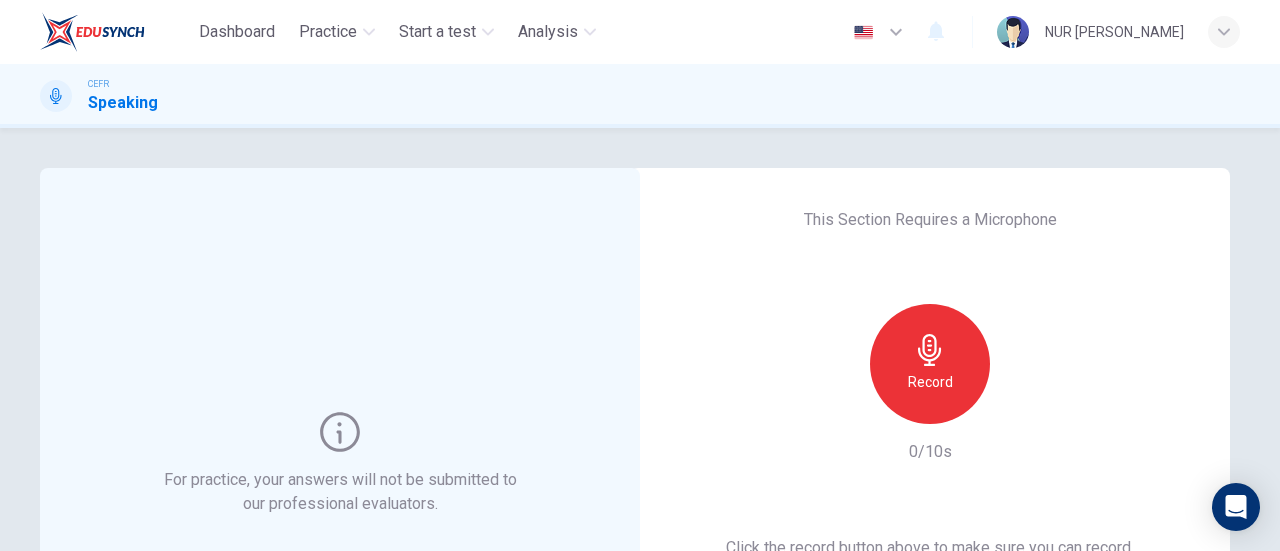 click on "Record" at bounding box center [930, 364] 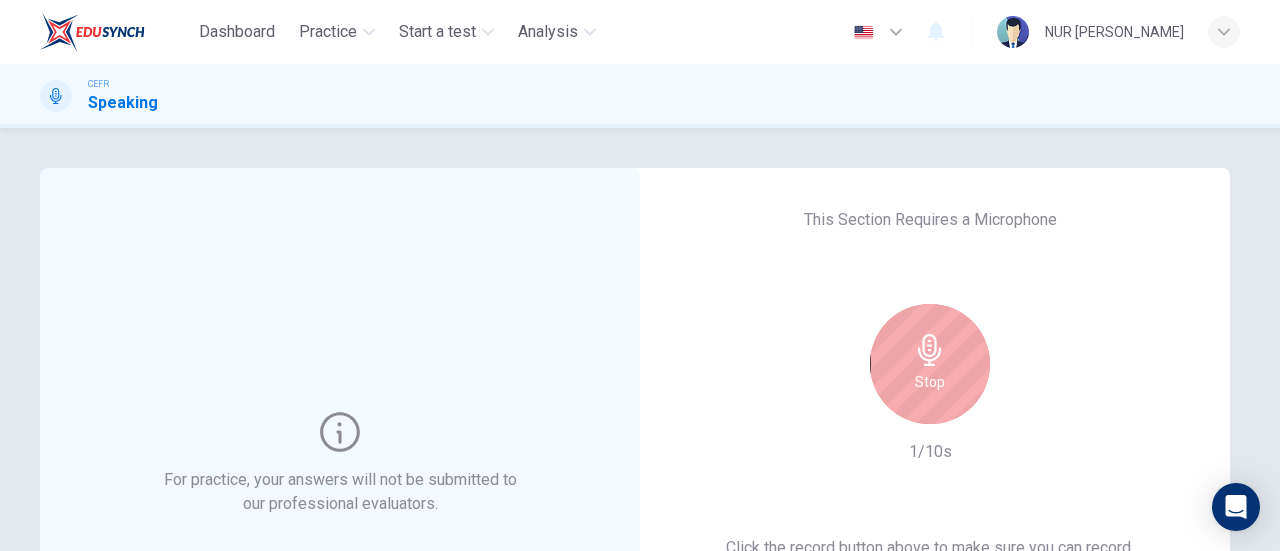 click on "Stop" at bounding box center [930, 364] 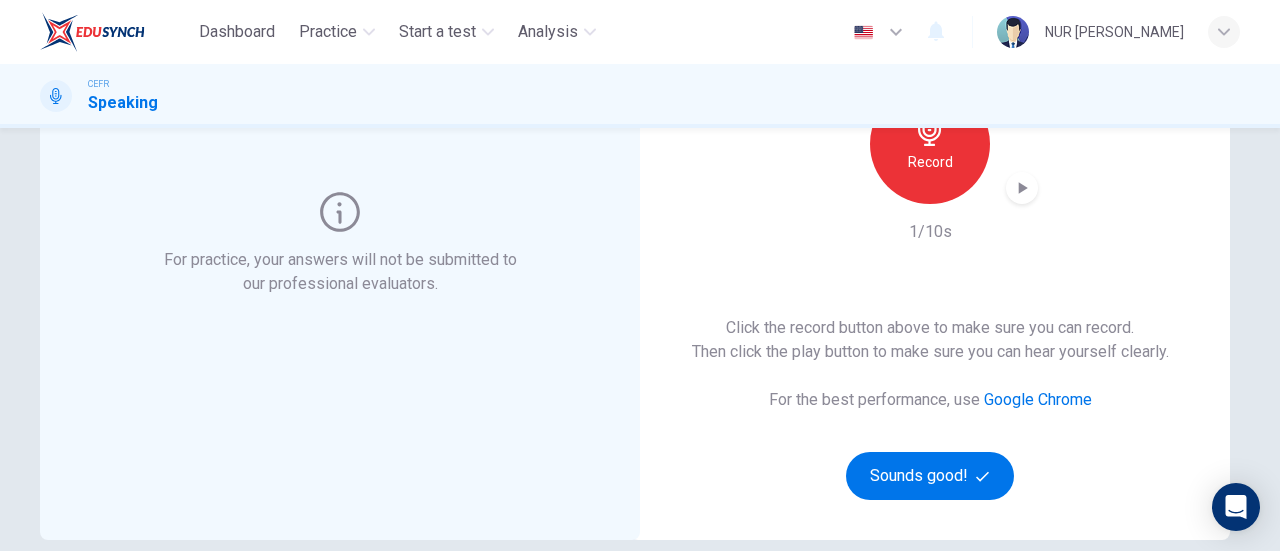 scroll, scrollTop: 225, scrollLeft: 0, axis: vertical 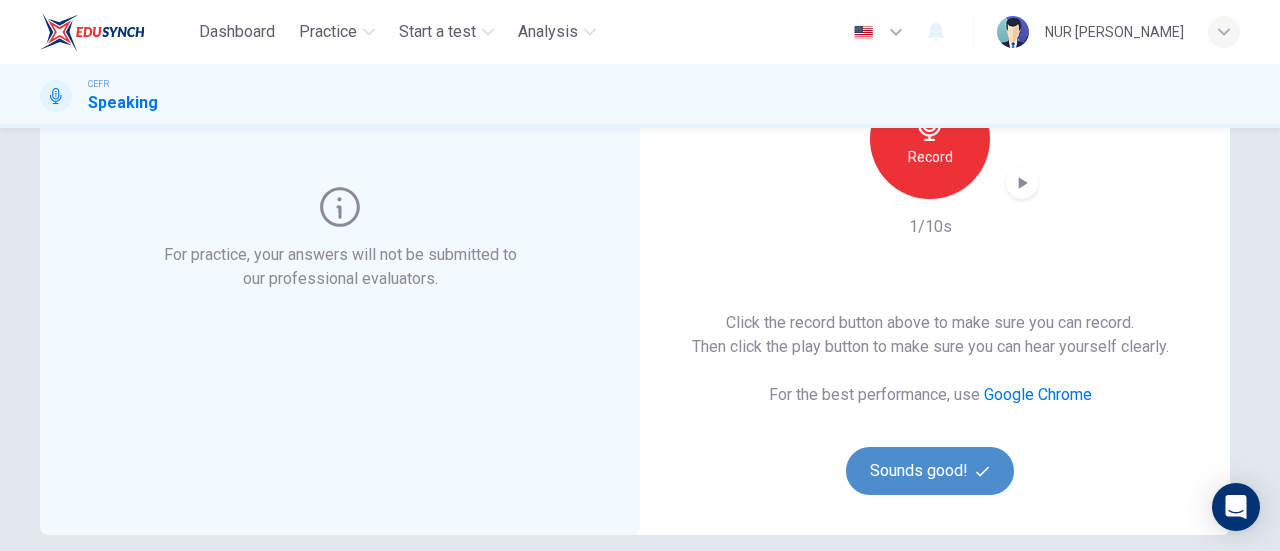 click on "Sounds good!" at bounding box center [930, 471] 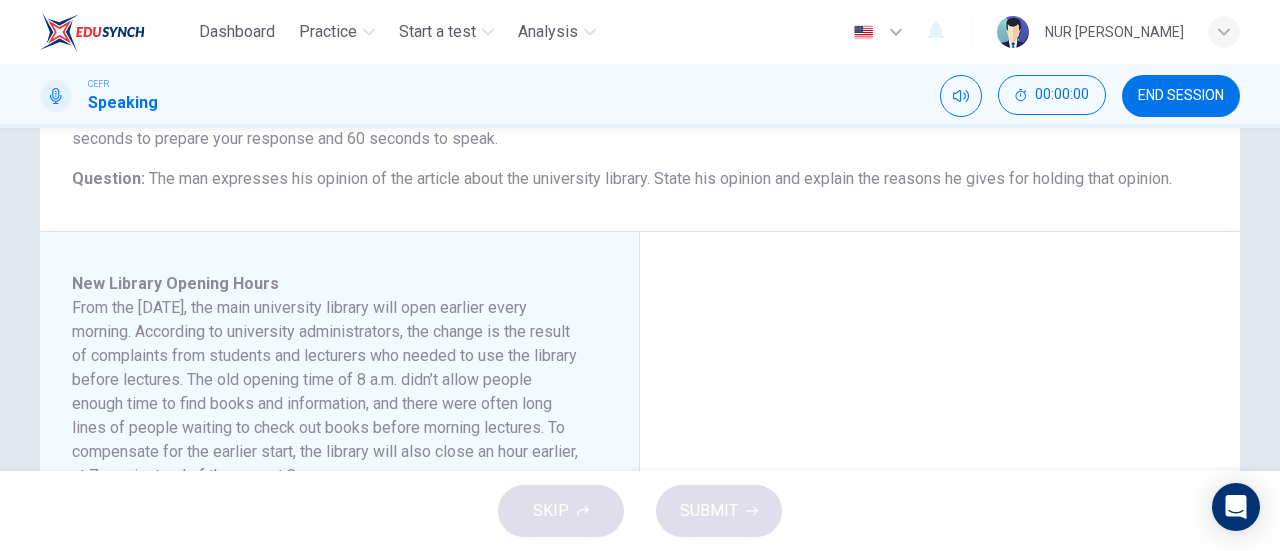 click on "Maximum of 60 seconds Record 0/60s" at bounding box center (940, 572) 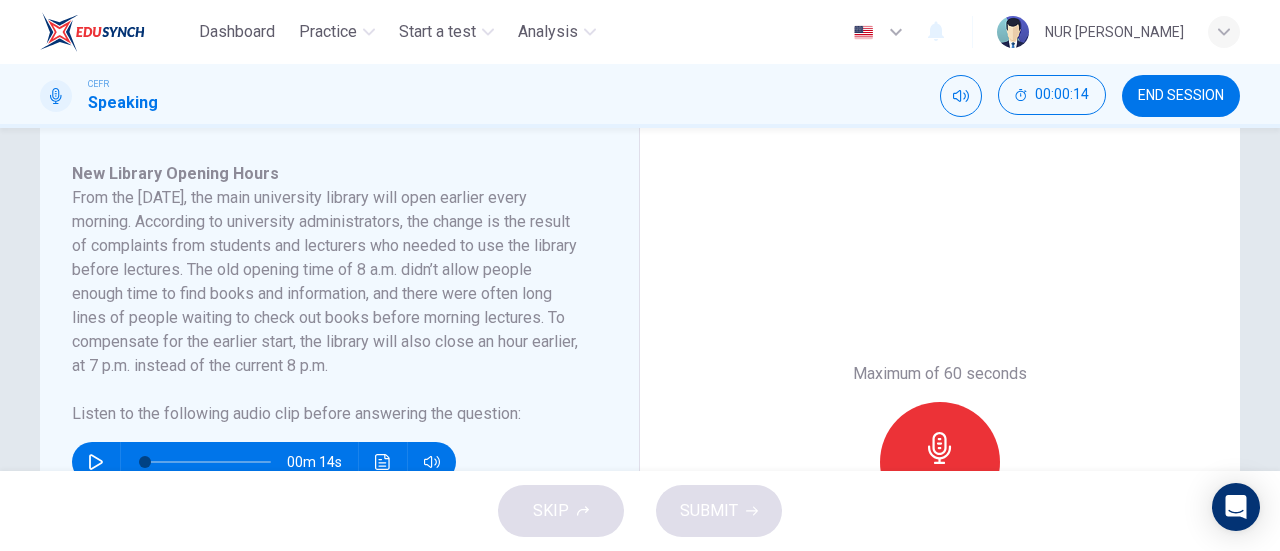 scroll, scrollTop: 360, scrollLeft: 0, axis: vertical 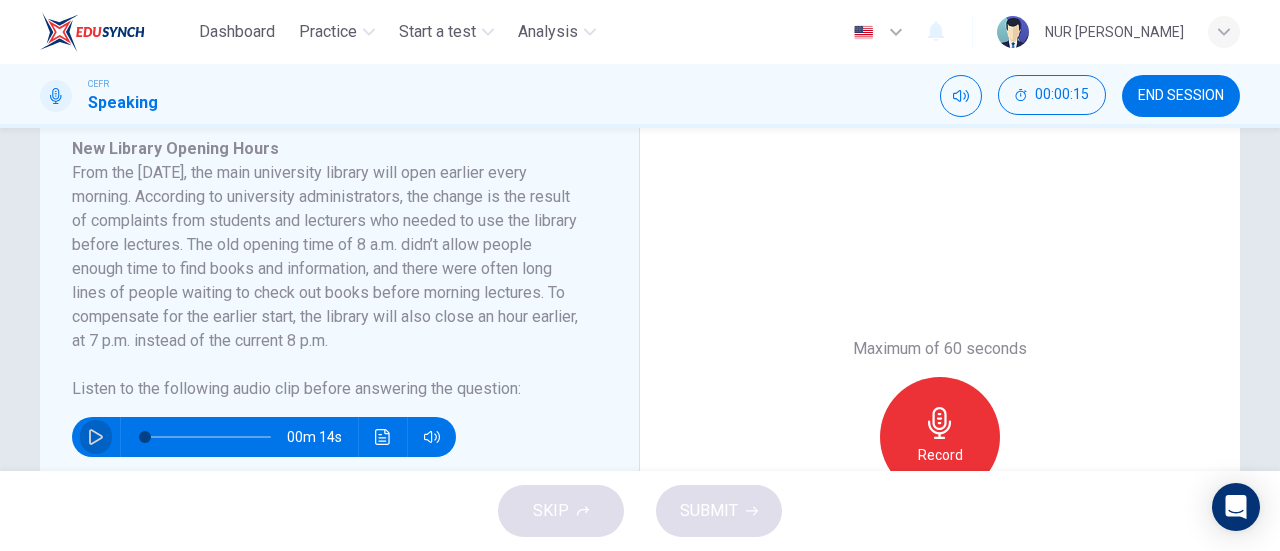 click 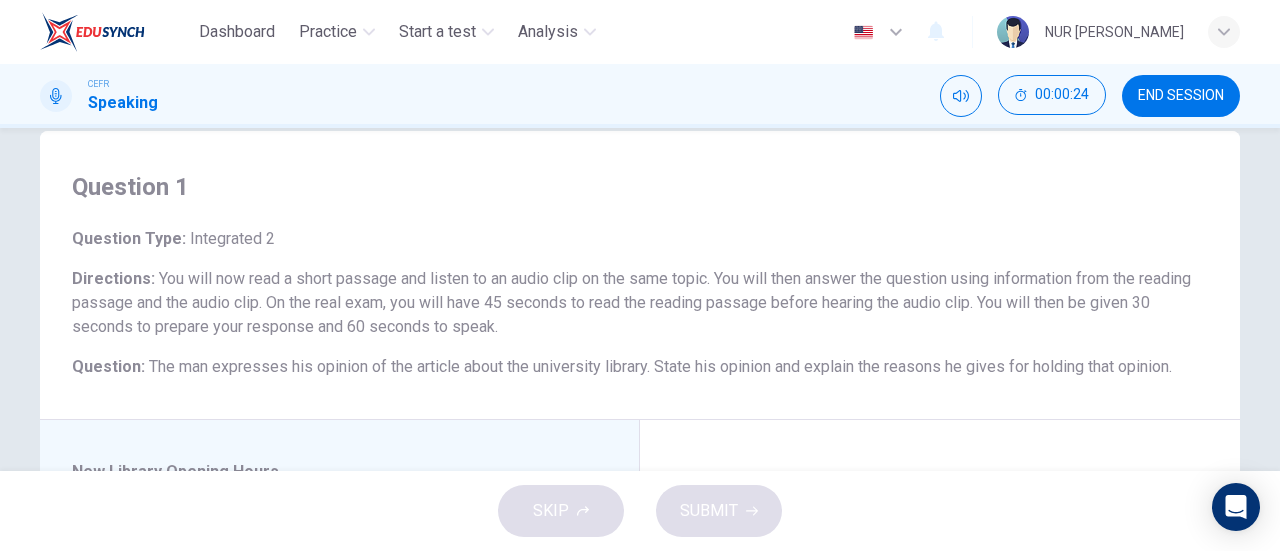 scroll, scrollTop: 0, scrollLeft: 0, axis: both 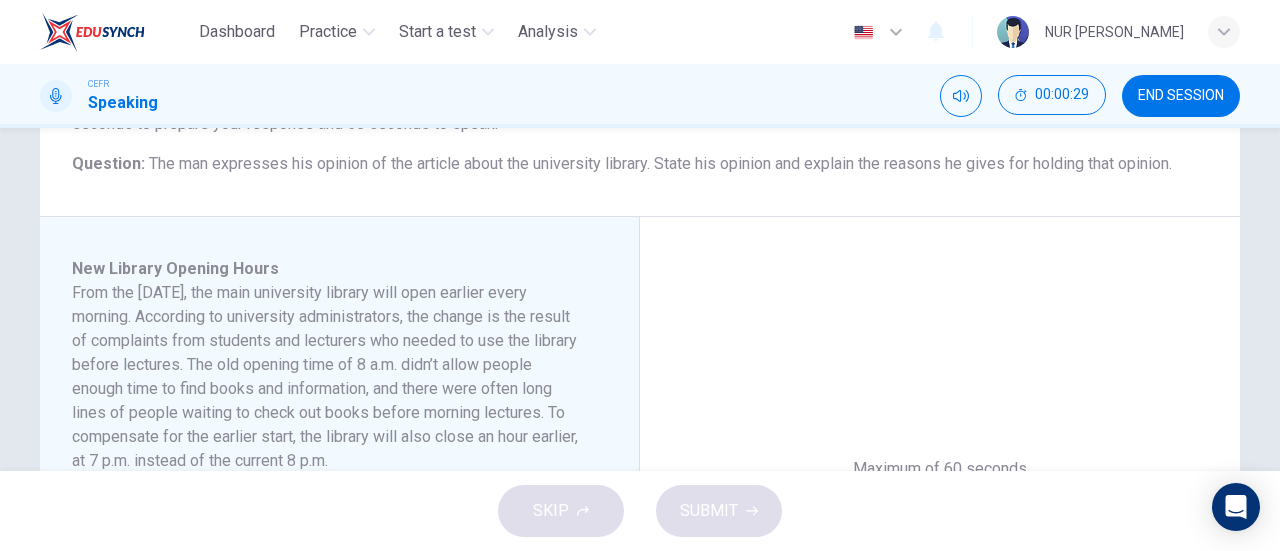 type on "0" 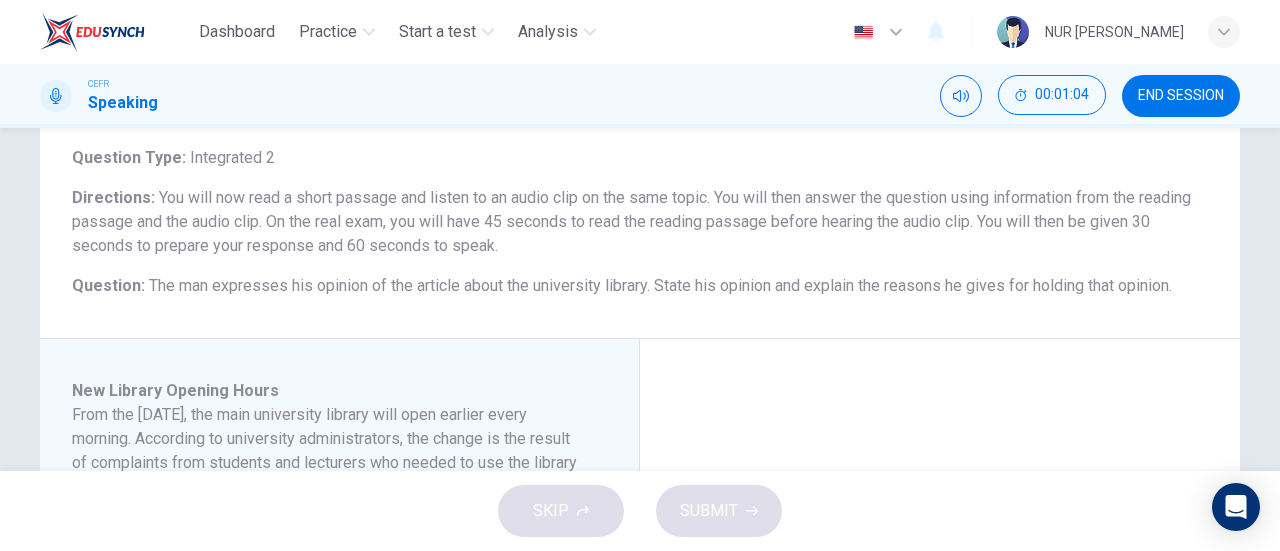 scroll, scrollTop: 65, scrollLeft: 0, axis: vertical 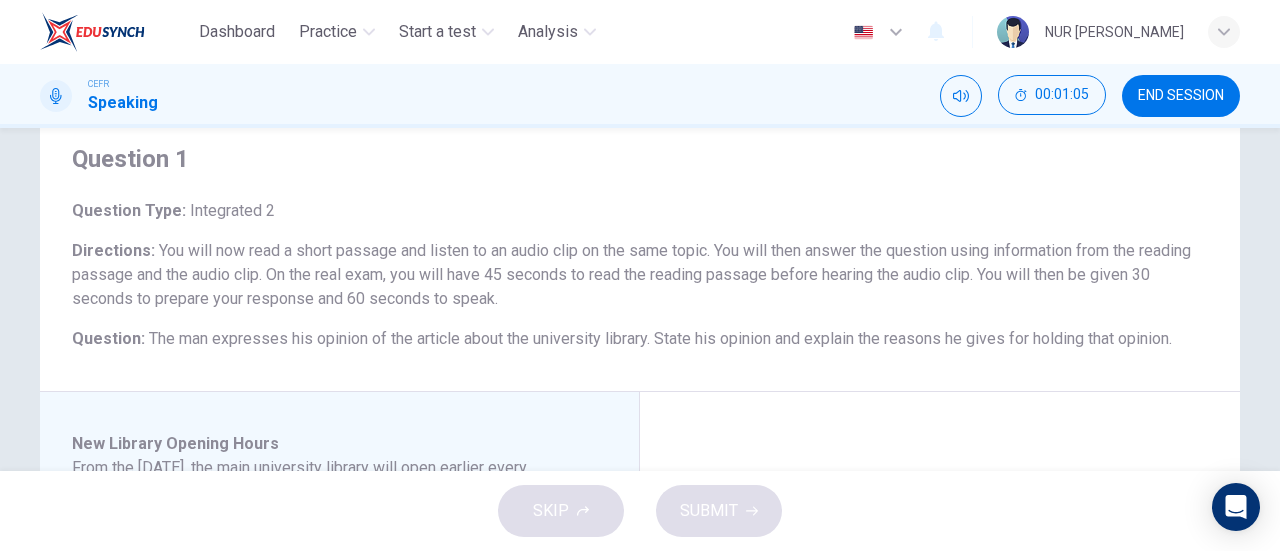 click on "Question Type :   Integrated 2 Directions :   You will now read a short passage and listen to an audio clip on the same topic. You will then answer the question using information from the reading passage and the audio clip. On the real exam, you will have 45 seconds to read the reading passage before hearing the audio clip. You will then be given 30 seconds to prepare your response and 60 seconds to speak. Question :     The man expresses his opinion of the article about the university library. State his opinion and explain the reasons he gives for holding that opinion." at bounding box center (640, 275) 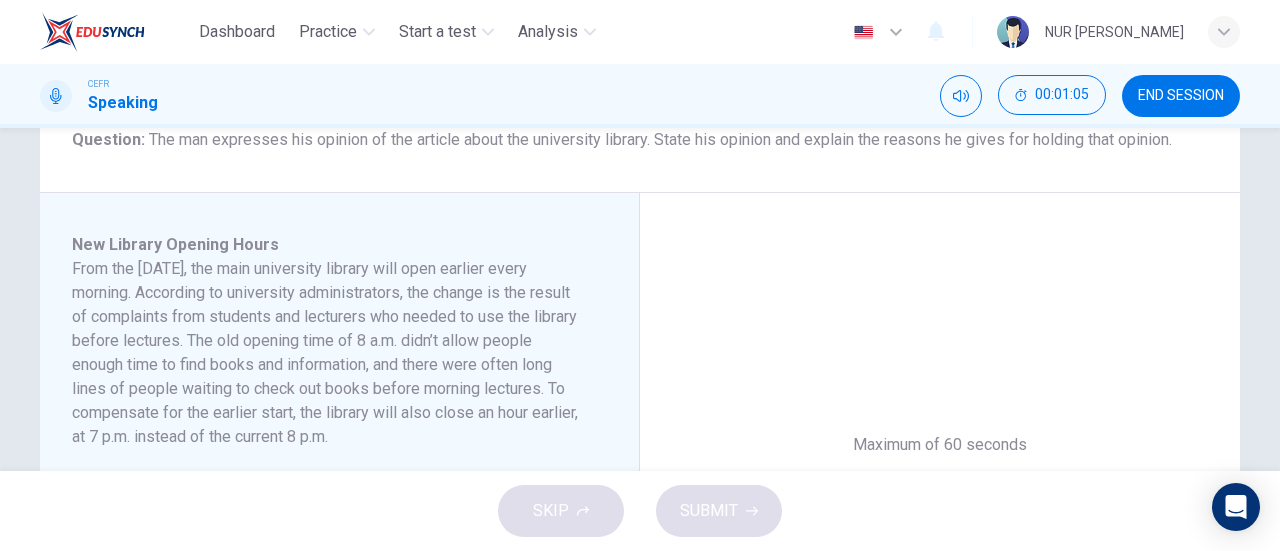 scroll, scrollTop: 362, scrollLeft: 0, axis: vertical 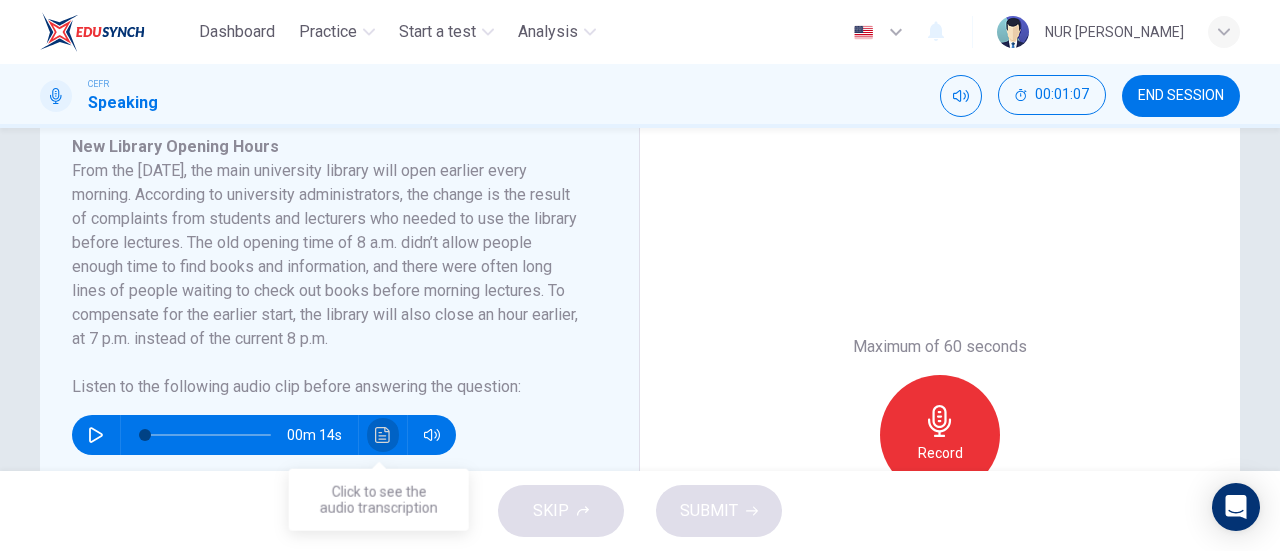 click 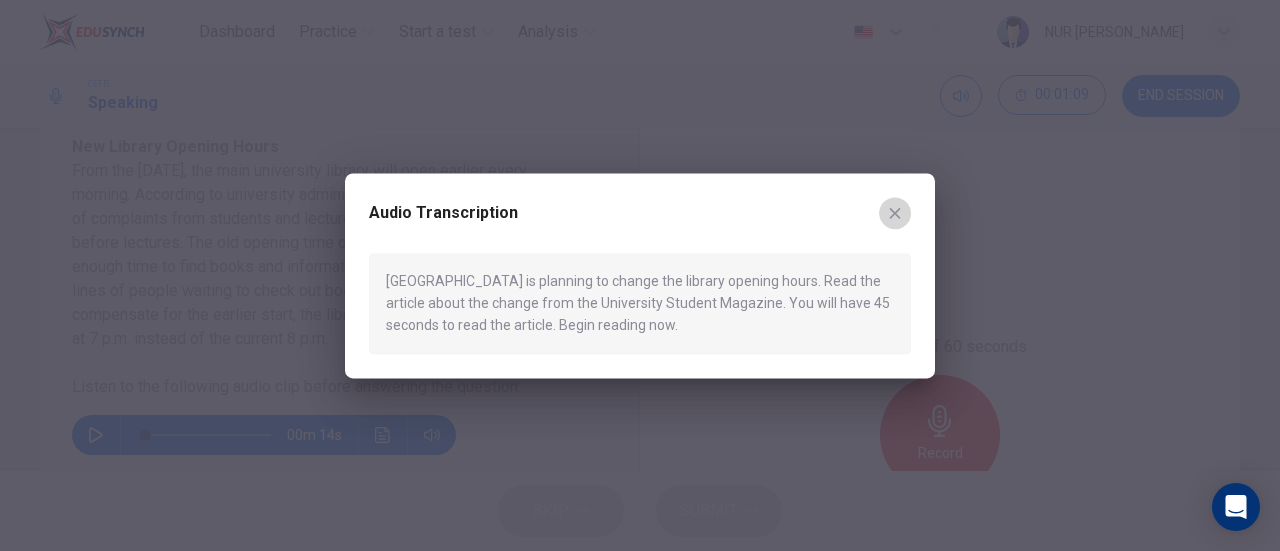 click 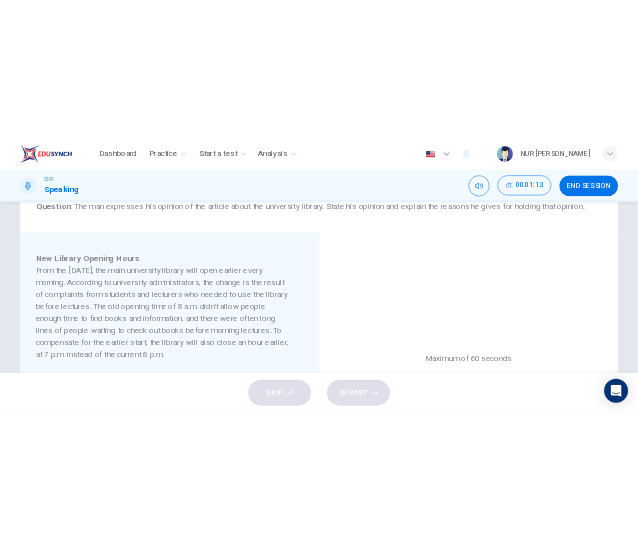 scroll, scrollTop: 268, scrollLeft: 0, axis: vertical 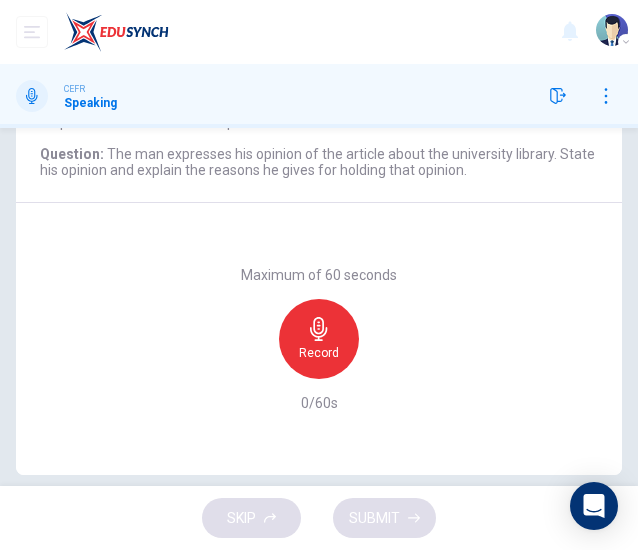 click on "Record" at bounding box center (319, 353) 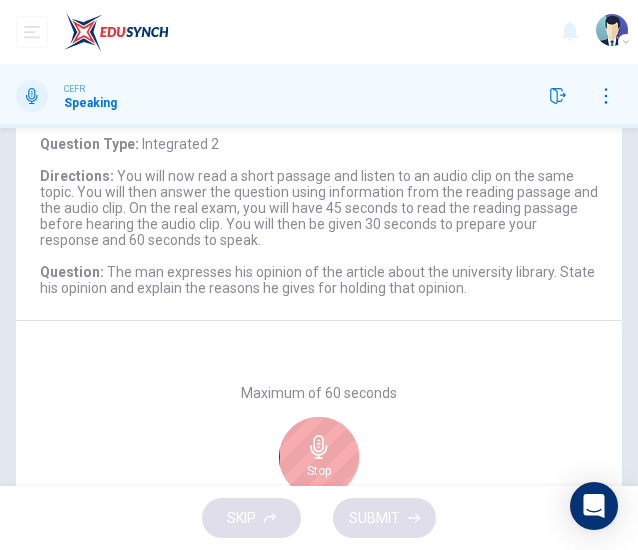 scroll, scrollTop: 138, scrollLeft: 0, axis: vertical 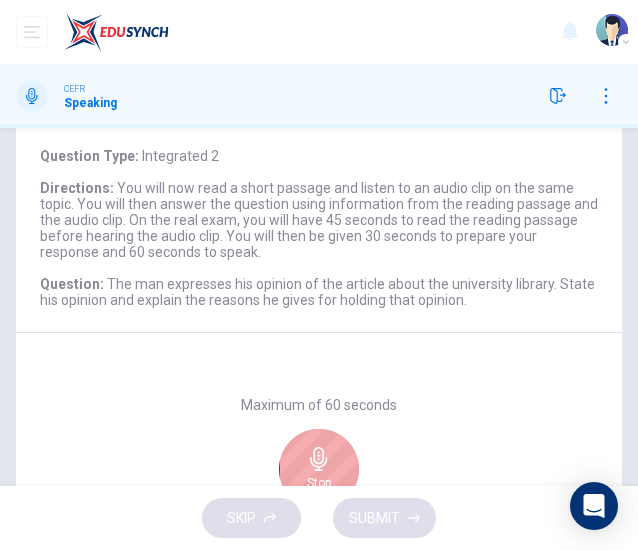 click on "Stop" at bounding box center (319, 469) 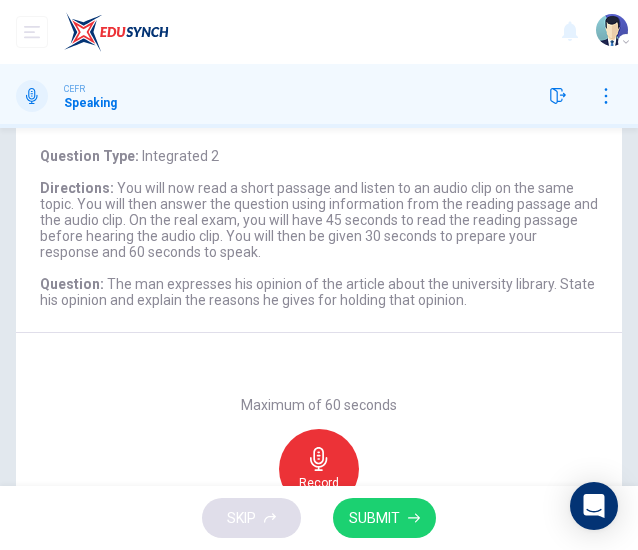 click on "Question Type :   Integrated 2 Directions :   You will now read a short passage and listen to an audio clip on the same topic. You will then answer the question using information from the reading passage and the audio clip. On the real exam, you will have 45 seconds to read the reading passage before hearing the audio clip. You will then be given 30 seconds to prepare your response and 60 seconds to speak. Question :     The man expresses his opinion of the article about the university library. State his opinion and explain the reasons he gives for holding that opinion." at bounding box center [319, 228] 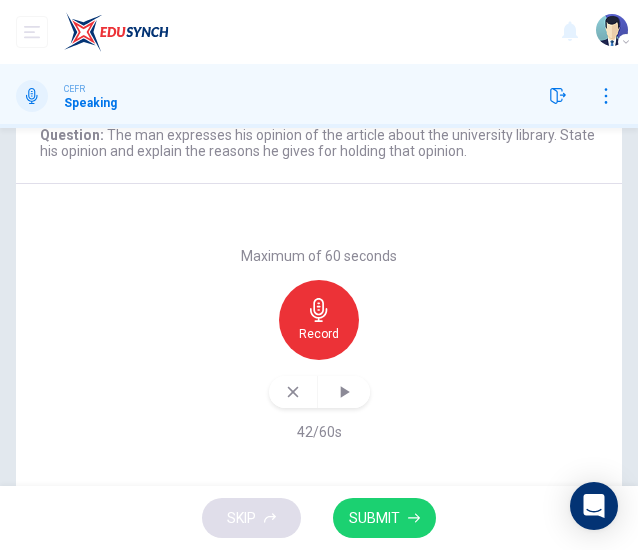 scroll, scrollTop: 328, scrollLeft: 0, axis: vertical 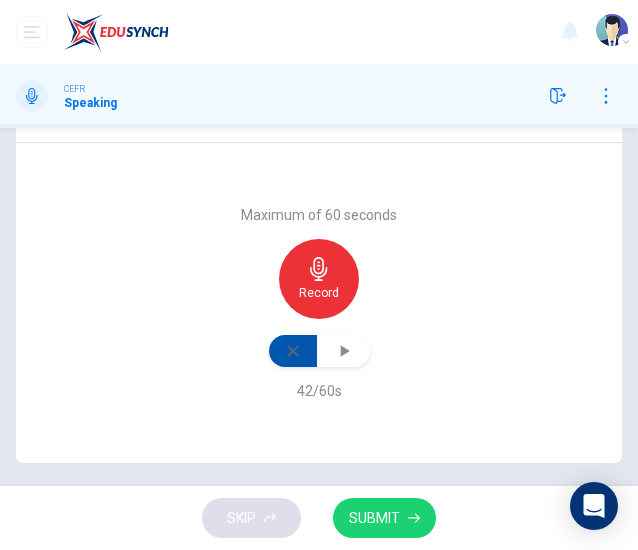 click 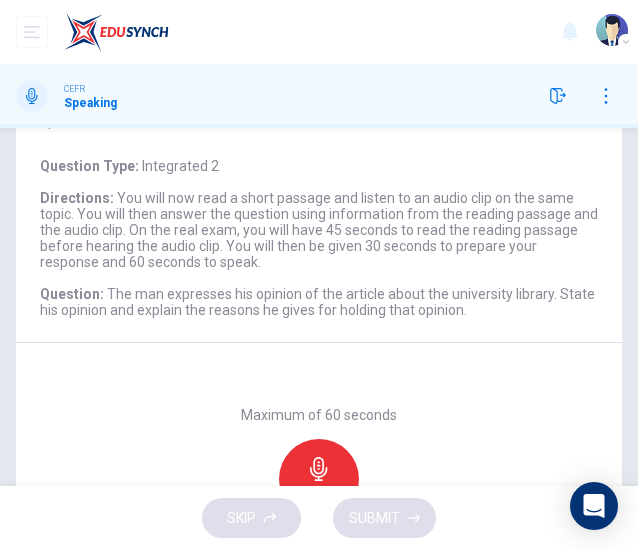scroll, scrollTop: 120, scrollLeft: 0, axis: vertical 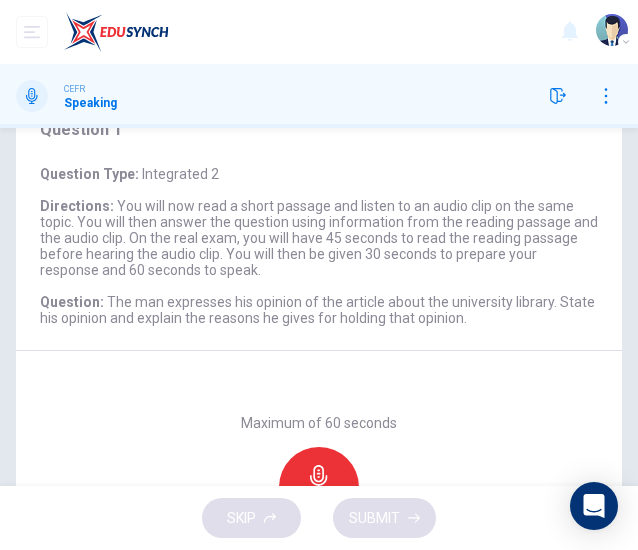 click on "Record" at bounding box center (319, 487) 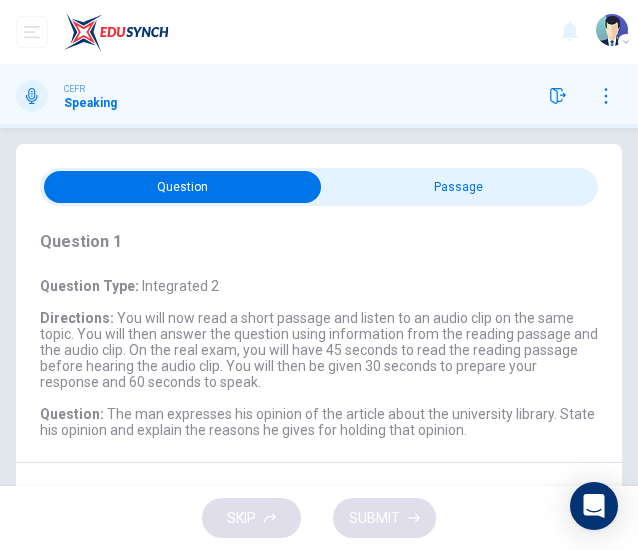 scroll, scrollTop: 0, scrollLeft: 0, axis: both 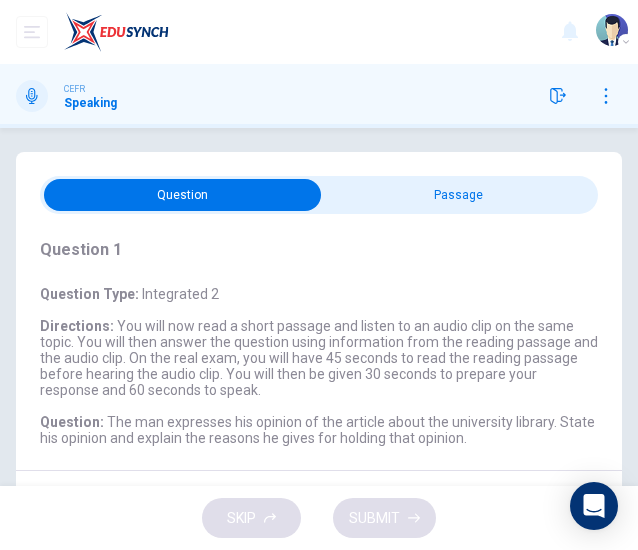 click at bounding box center (182, 195) 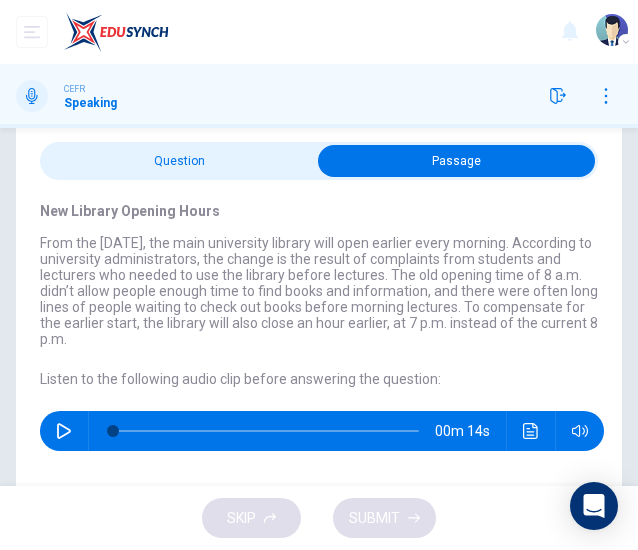 scroll, scrollTop: 34, scrollLeft: 0, axis: vertical 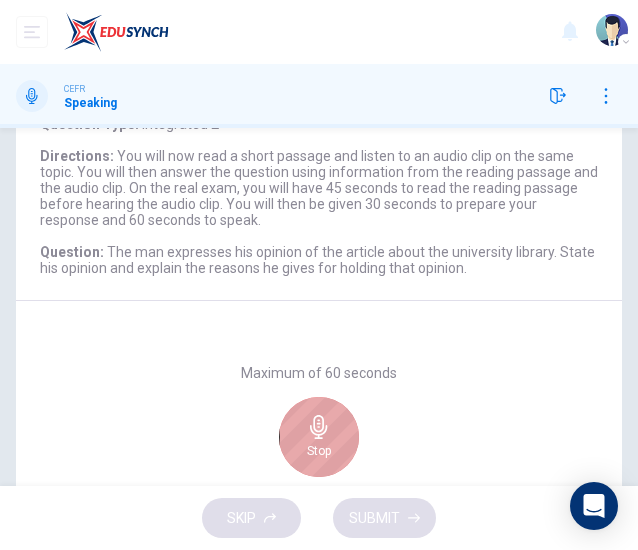 click on "Stop" at bounding box center (319, 451) 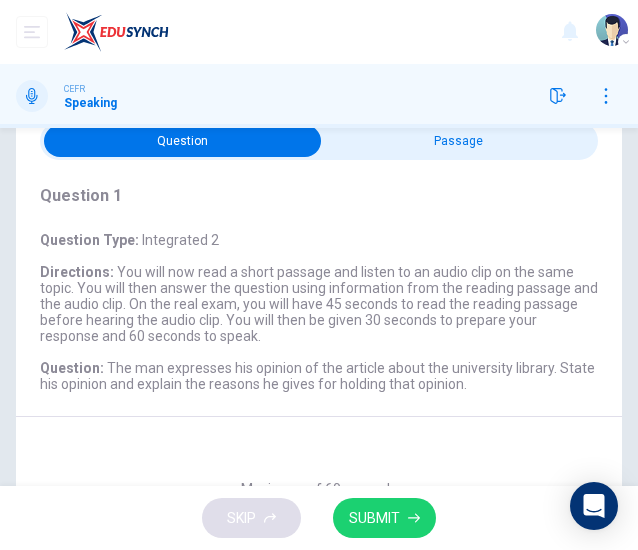scroll, scrollTop: 52, scrollLeft: 0, axis: vertical 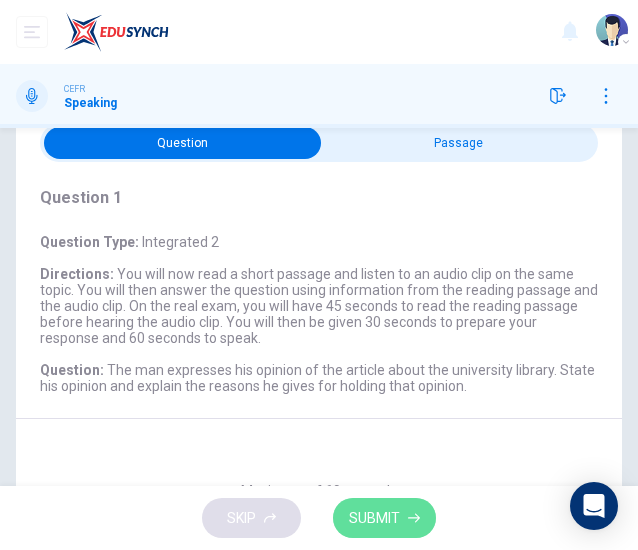 click on "SUBMIT" at bounding box center [374, 518] 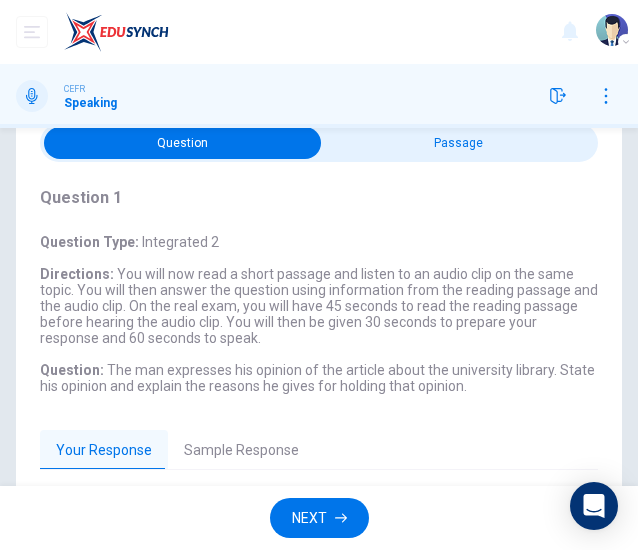 scroll, scrollTop: 4, scrollLeft: 0, axis: vertical 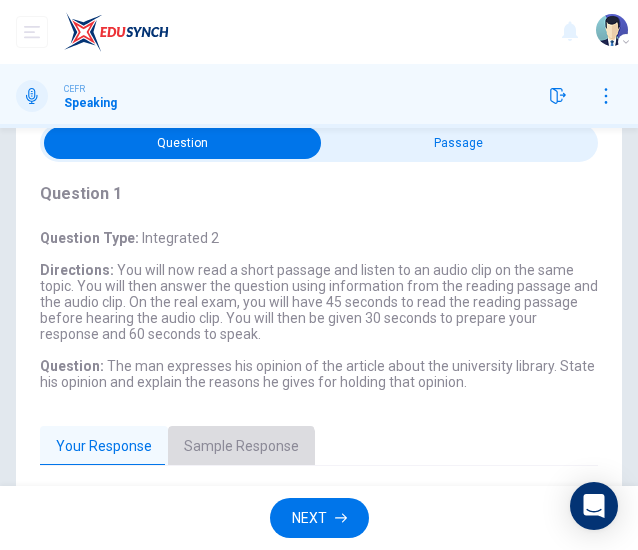 click on "Sample Response" at bounding box center (241, 447) 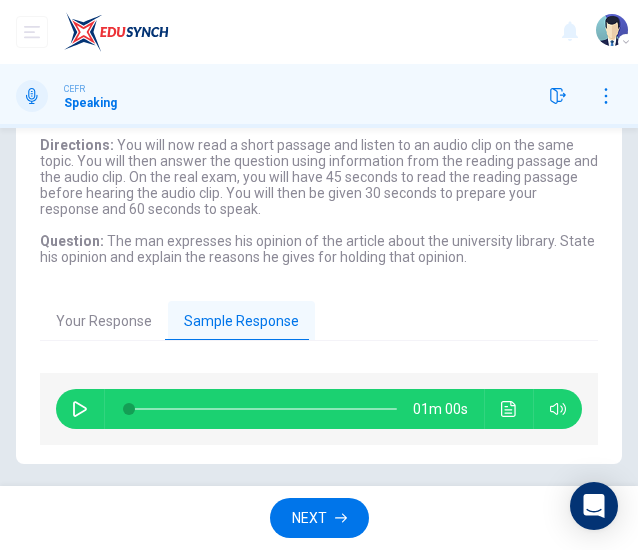 scroll, scrollTop: 178, scrollLeft: 0, axis: vertical 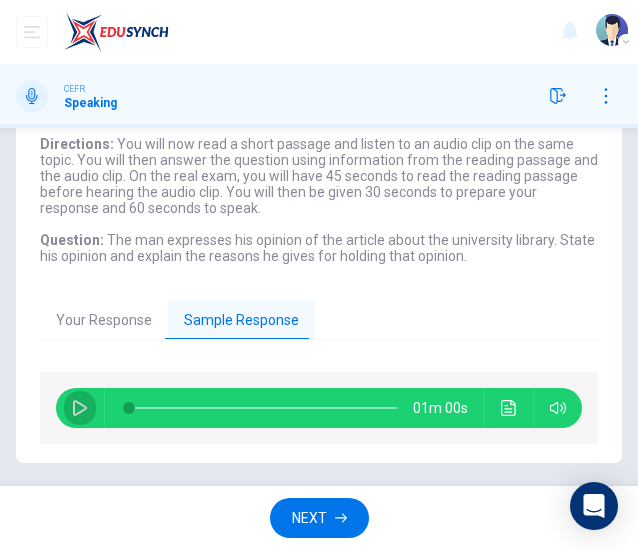 click 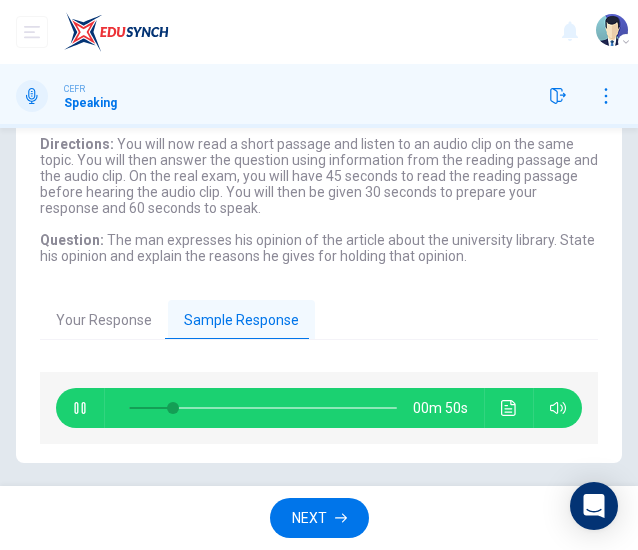 scroll, scrollTop: 0, scrollLeft: 0, axis: both 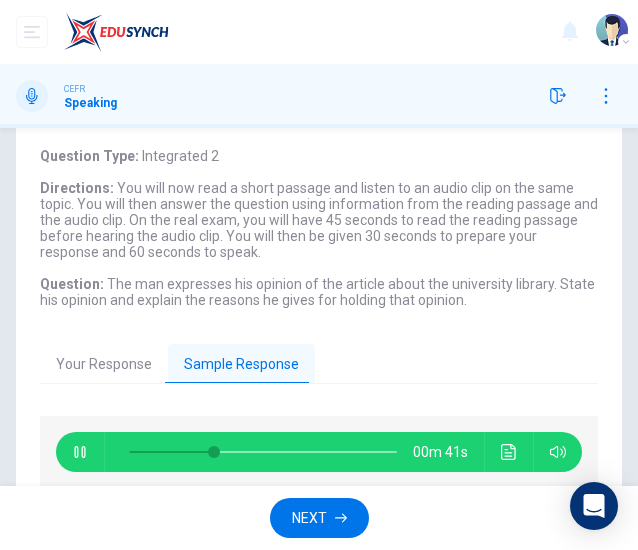 type on "33" 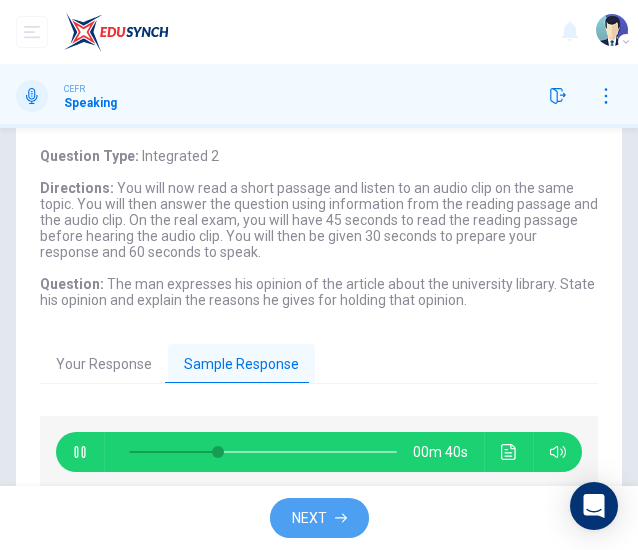 click on "NEXT" at bounding box center (309, 518) 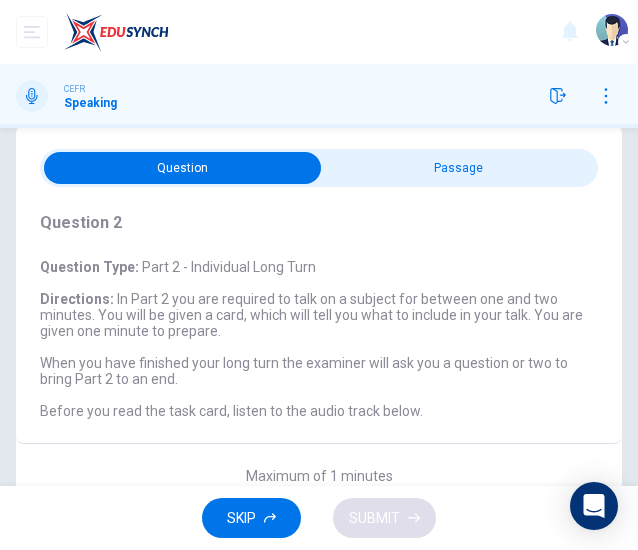 scroll, scrollTop: 26, scrollLeft: 0, axis: vertical 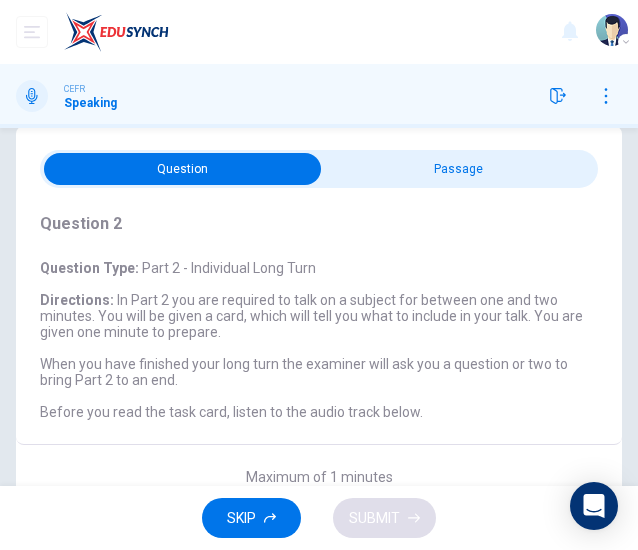 click at bounding box center (182, 169) 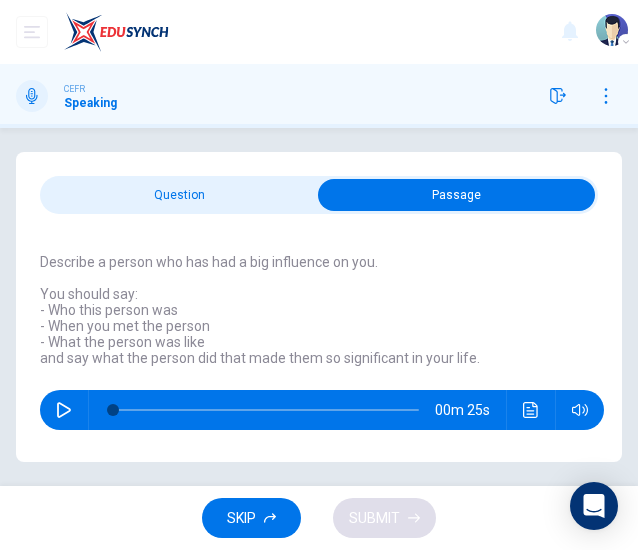 scroll, scrollTop: 0, scrollLeft: 0, axis: both 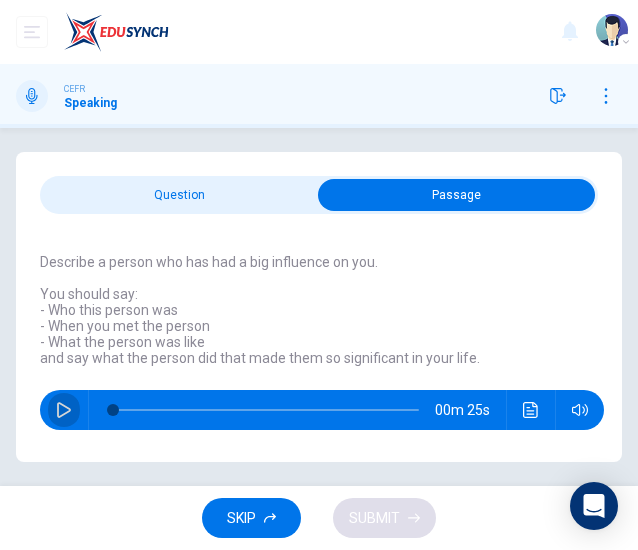 click at bounding box center (64, 410) 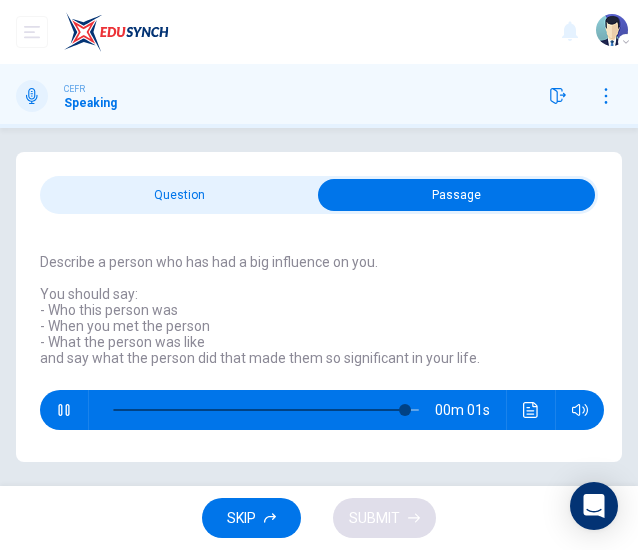 type on "0" 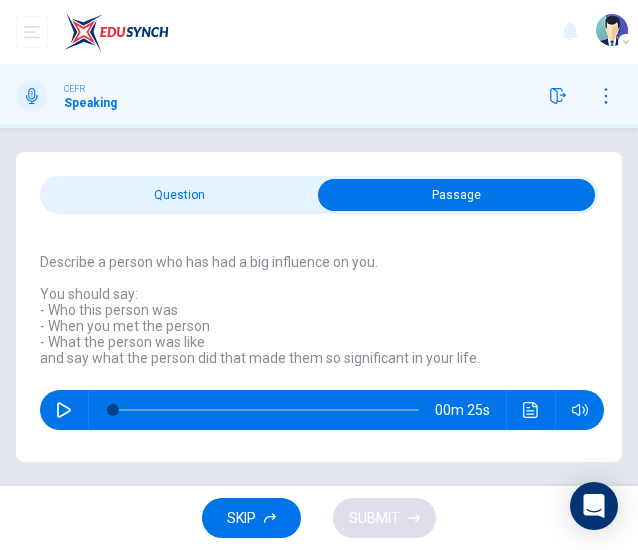 click at bounding box center (456, 195) 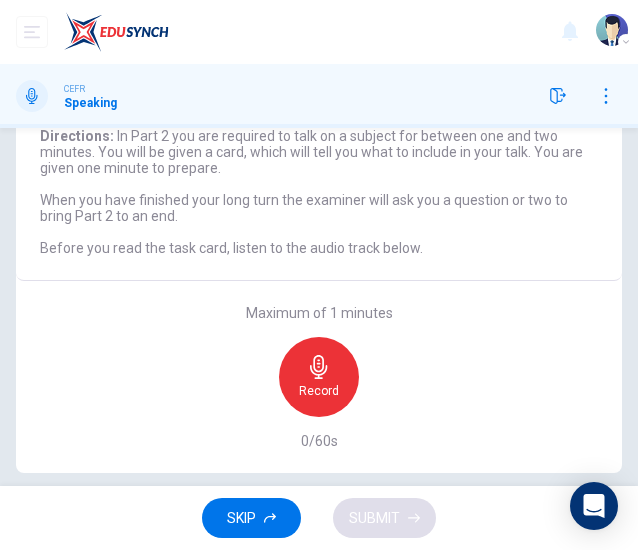 scroll, scrollTop: 200, scrollLeft: 0, axis: vertical 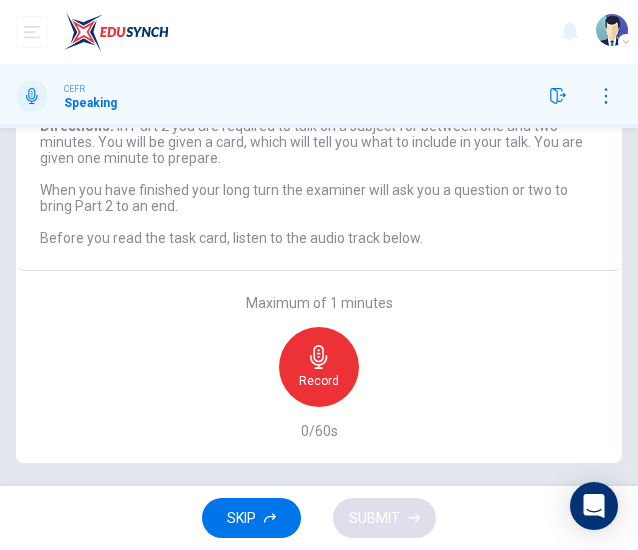 click on "Record" at bounding box center [319, 367] 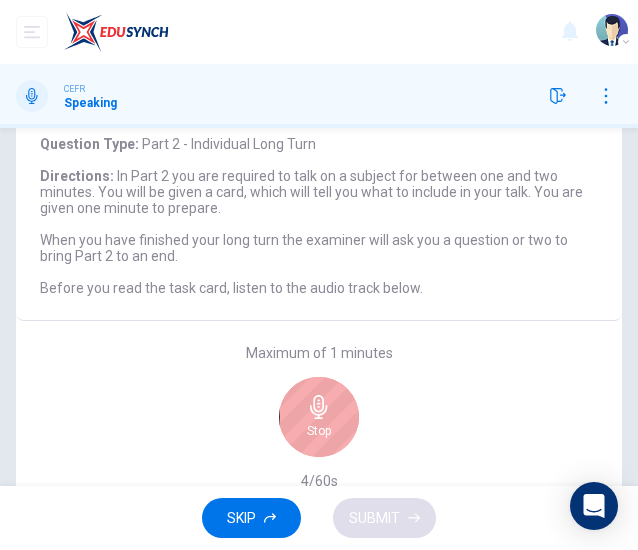scroll, scrollTop: 164, scrollLeft: 0, axis: vertical 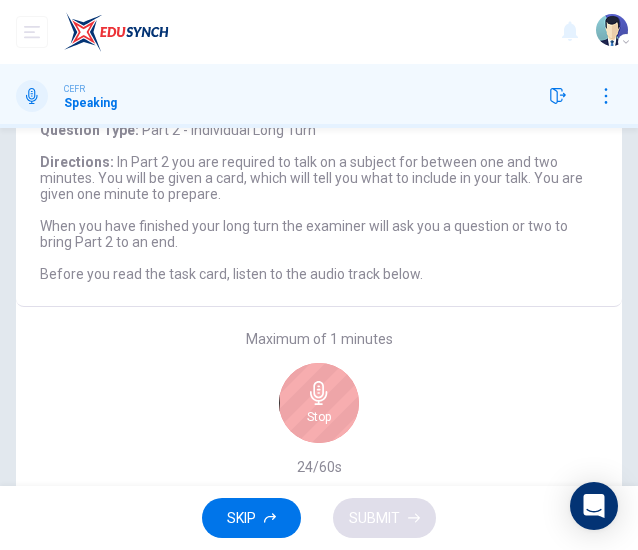 click on "Stop" at bounding box center (319, 403) 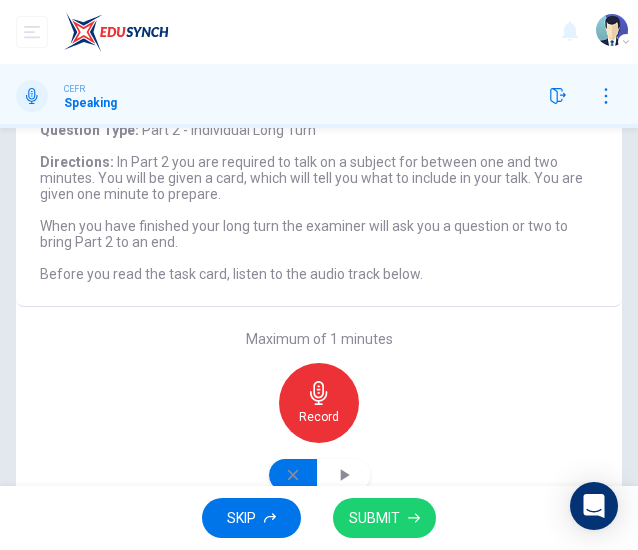 click at bounding box center [293, 475] 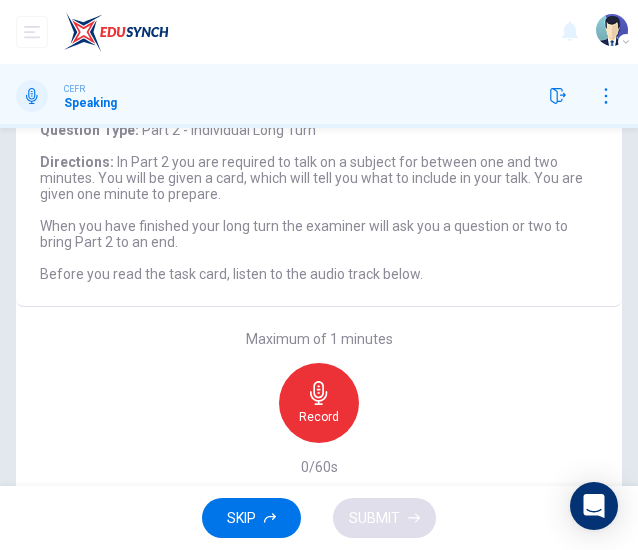 click on "Record" at bounding box center (319, 403) 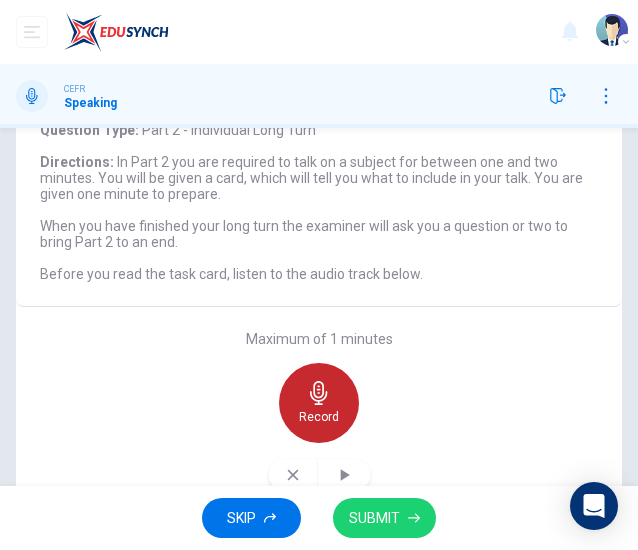 click on "Record" at bounding box center (319, 417) 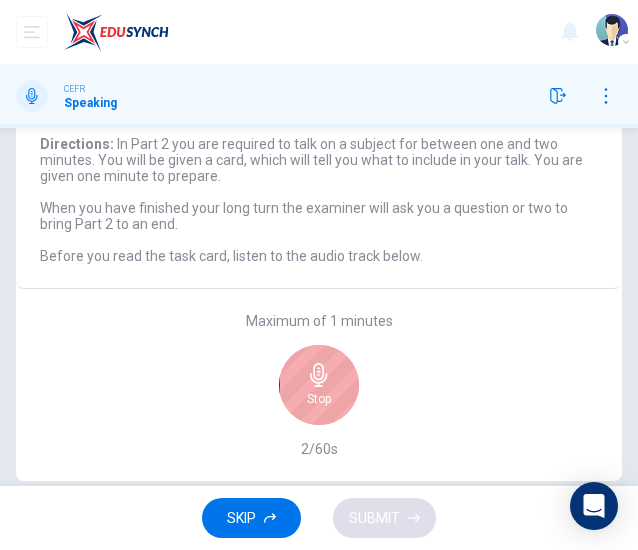 scroll, scrollTop: 181, scrollLeft: 0, axis: vertical 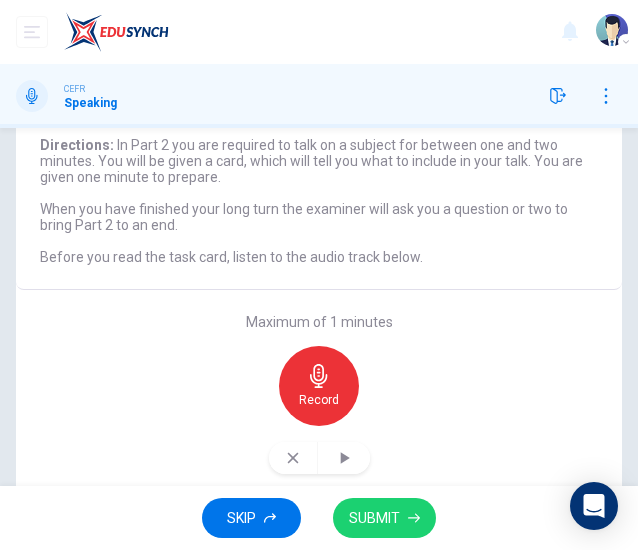 click on "SUBMIT" at bounding box center (374, 518) 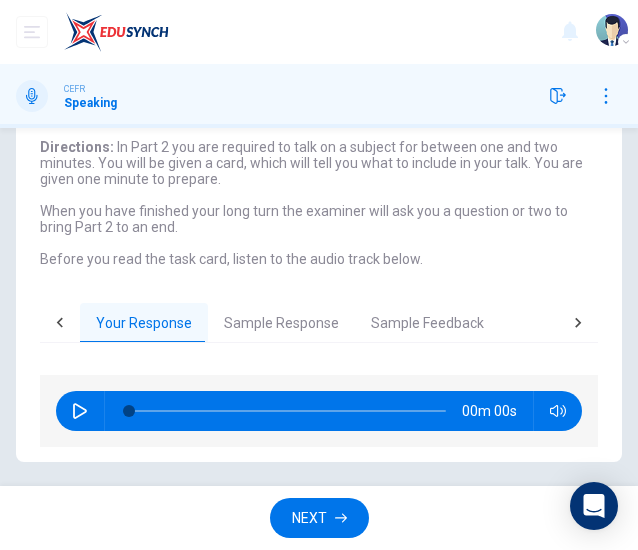 scroll, scrollTop: 178, scrollLeft: 0, axis: vertical 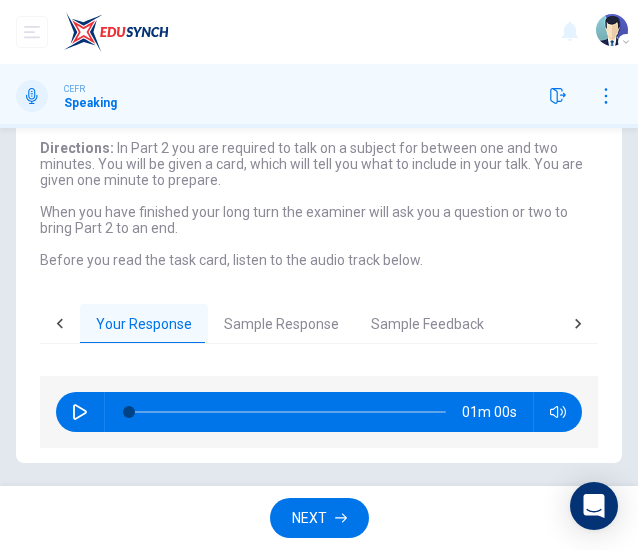 click on "NEXT" at bounding box center [309, 518] 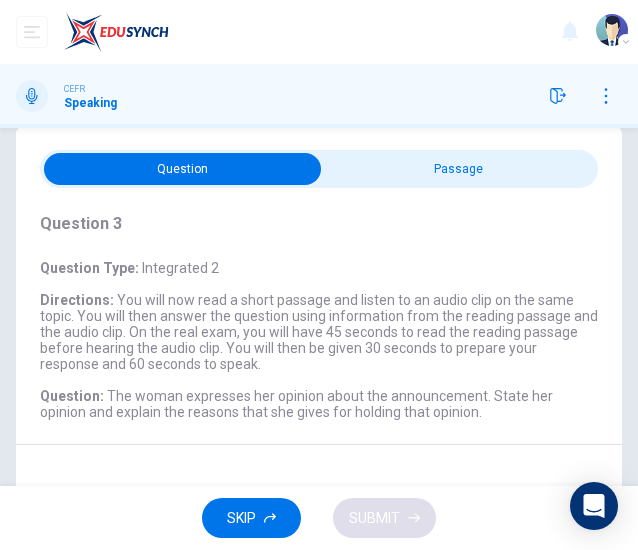 scroll, scrollTop: 0, scrollLeft: 0, axis: both 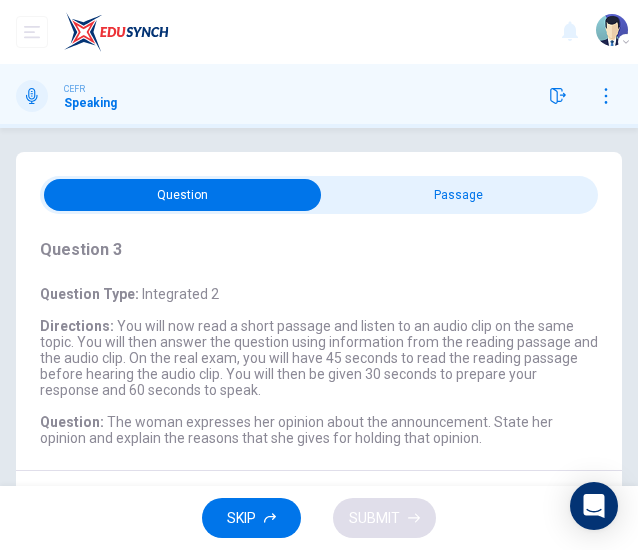 click at bounding box center [182, 195] 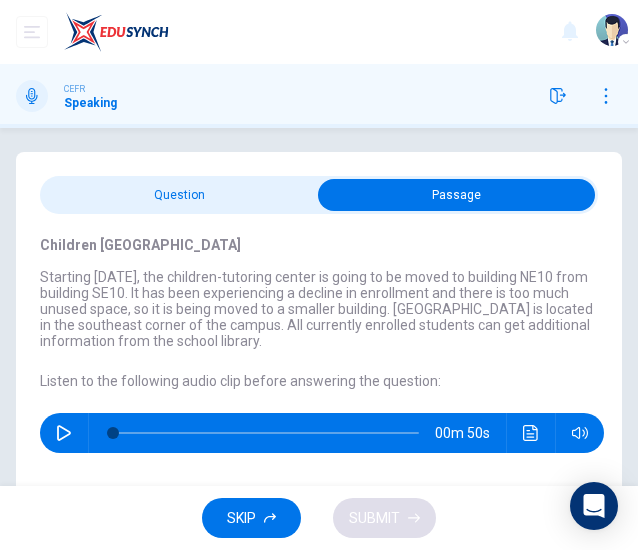 click 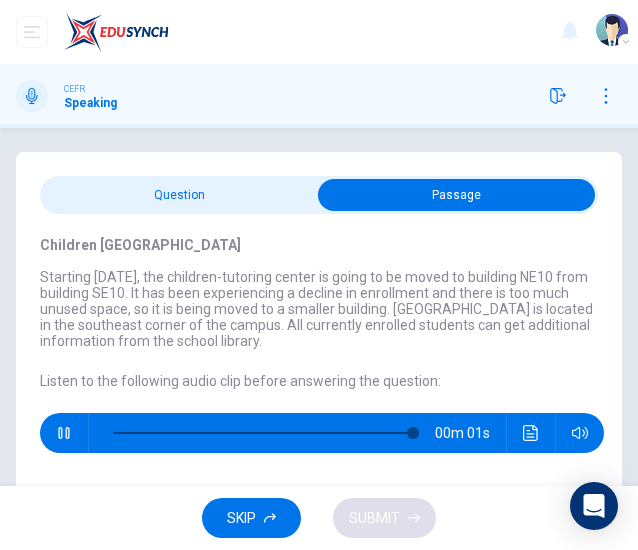 type on "0" 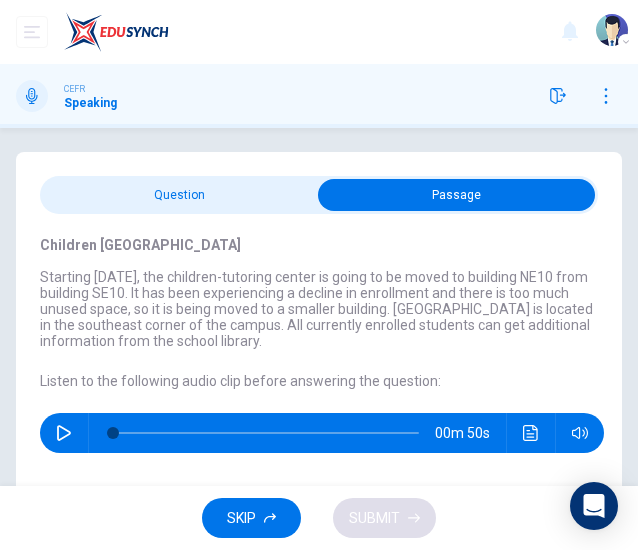 drag, startPoint x: 67, startPoint y: 431, endPoint x: 190, endPoint y: 179, distance: 280.41577 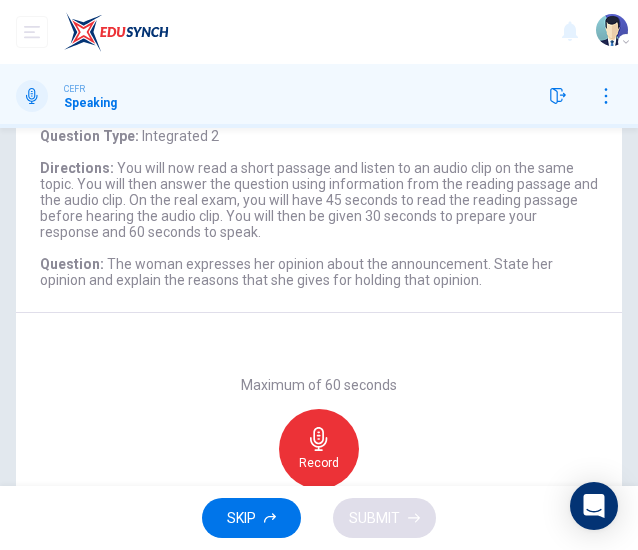 scroll, scrollTop: 158, scrollLeft: 0, axis: vertical 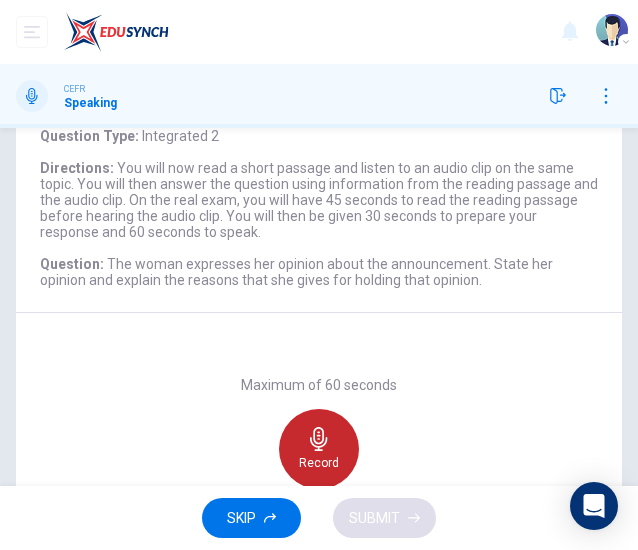 click on "Record" at bounding box center [319, 449] 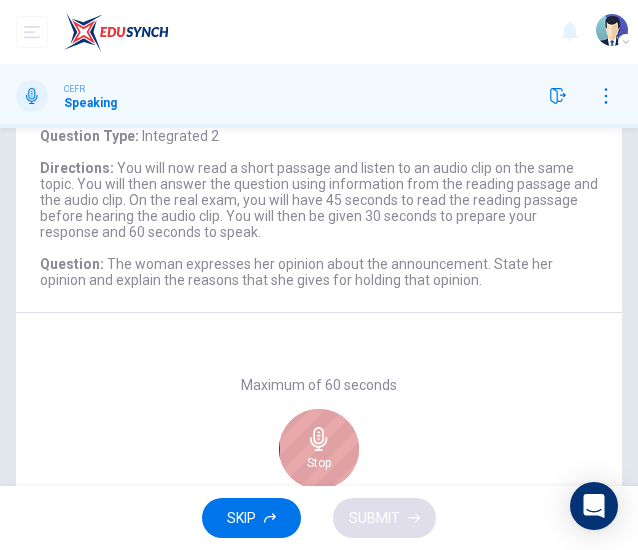 click 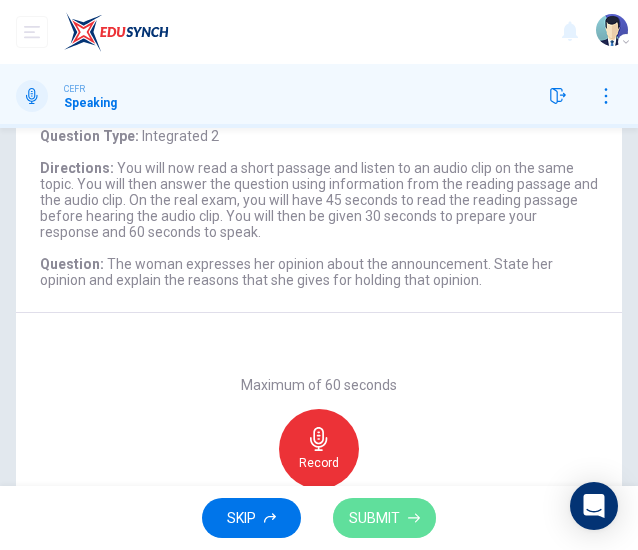 click on "SUBMIT" at bounding box center [384, 518] 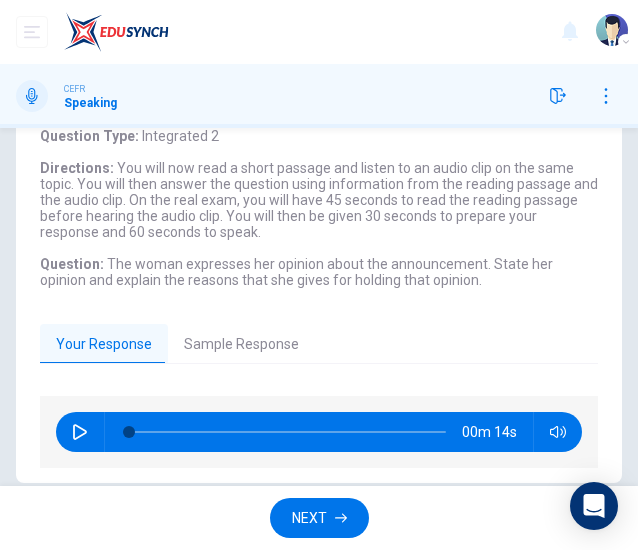scroll, scrollTop: 4, scrollLeft: 0, axis: vertical 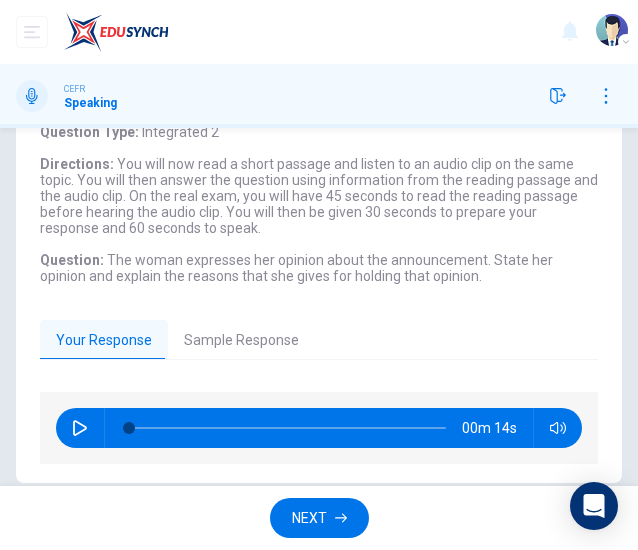 click 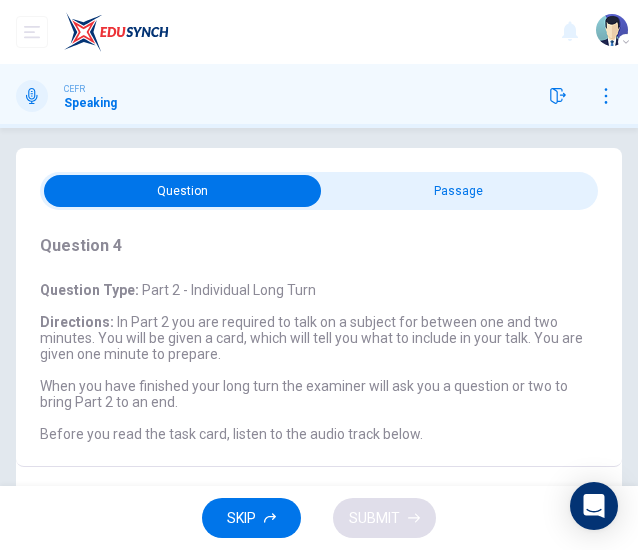 scroll, scrollTop: 0, scrollLeft: 0, axis: both 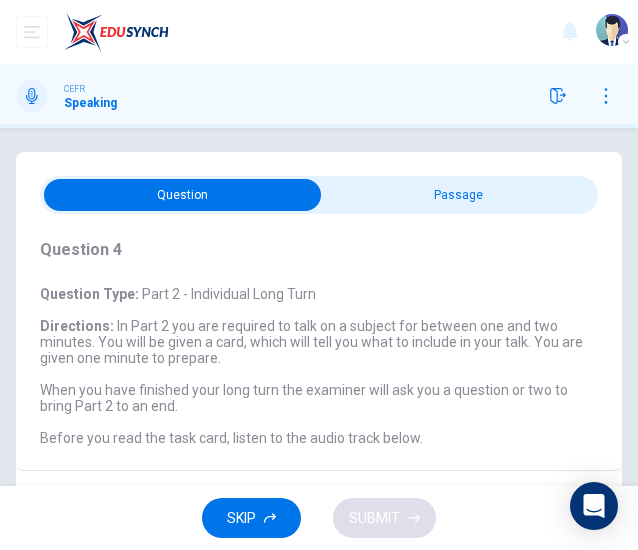 click at bounding box center [182, 195] 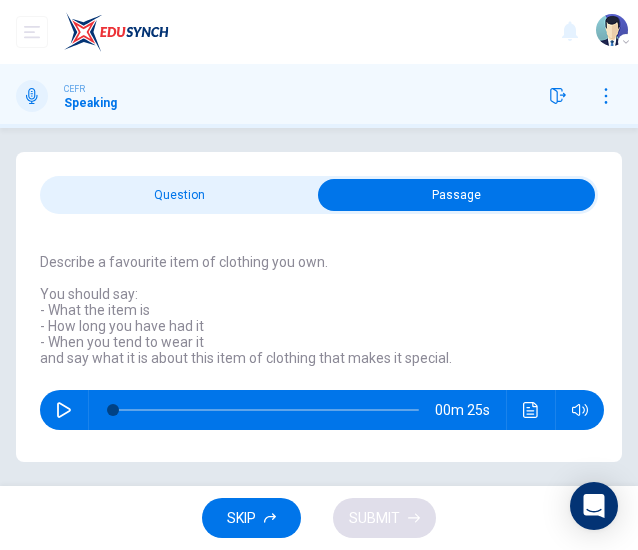 click 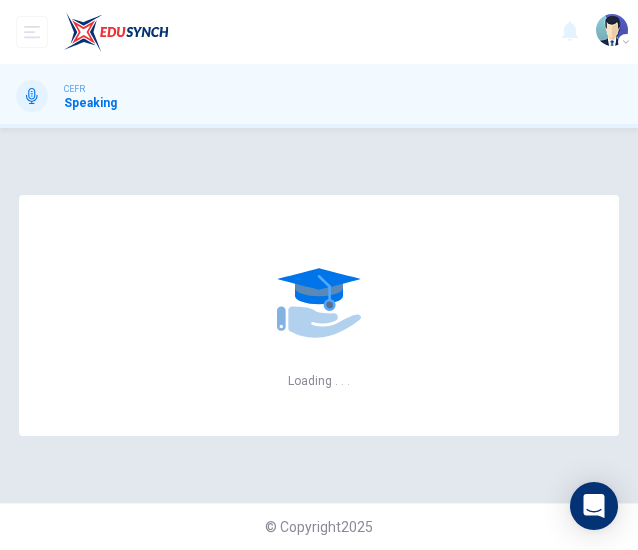 scroll, scrollTop: 0, scrollLeft: 0, axis: both 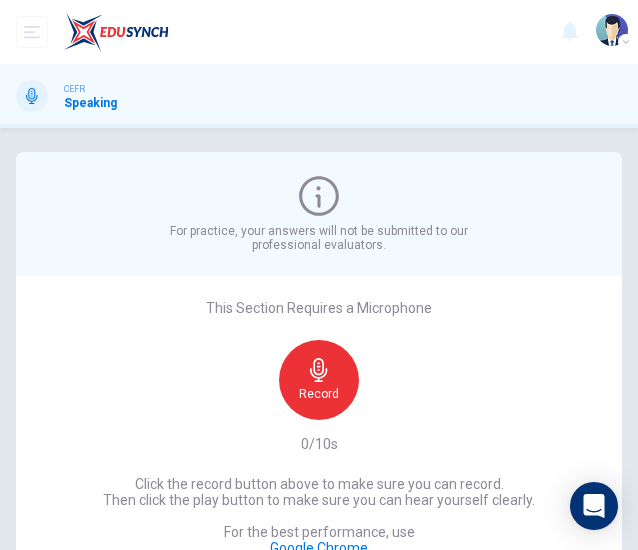 click 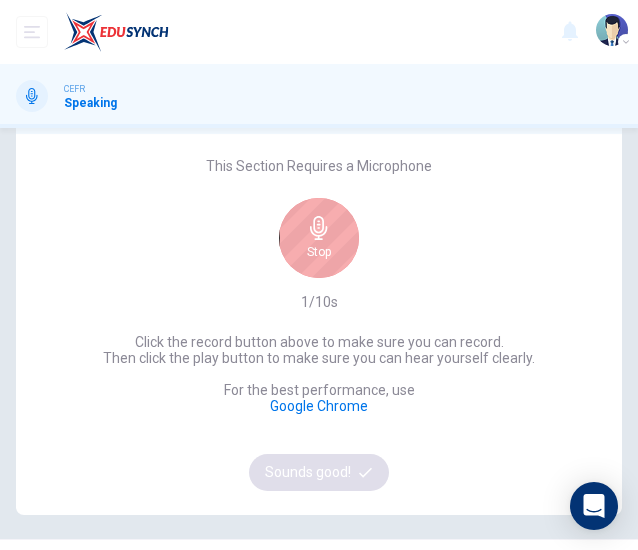 scroll, scrollTop: 177, scrollLeft: 0, axis: vertical 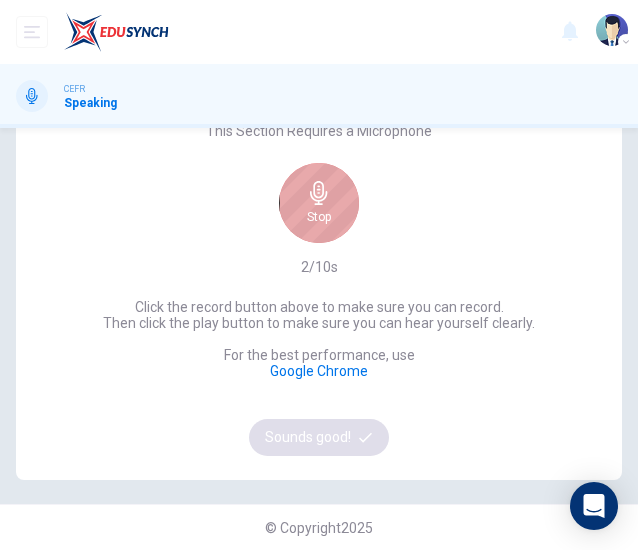 click 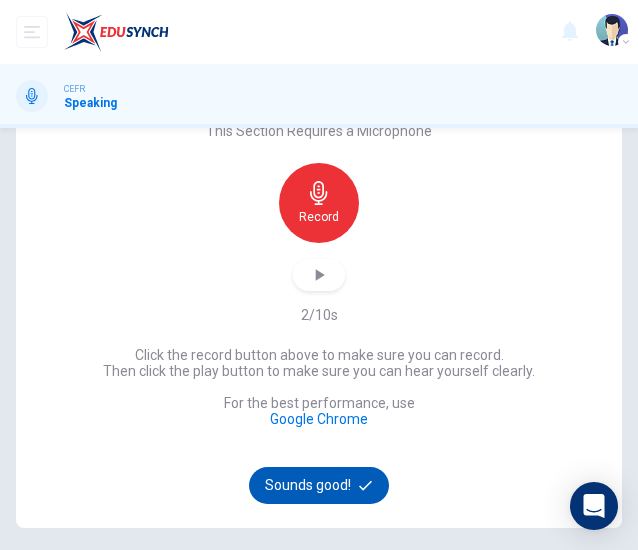 click on "Sounds good!" at bounding box center (319, 485) 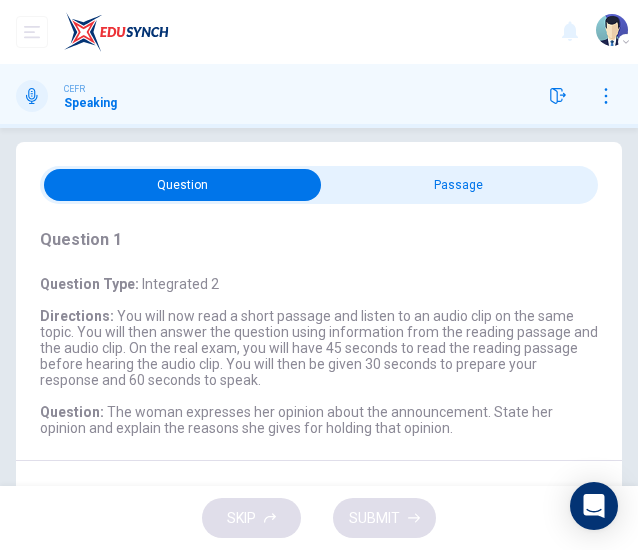 scroll, scrollTop: 6, scrollLeft: 0, axis: vertical 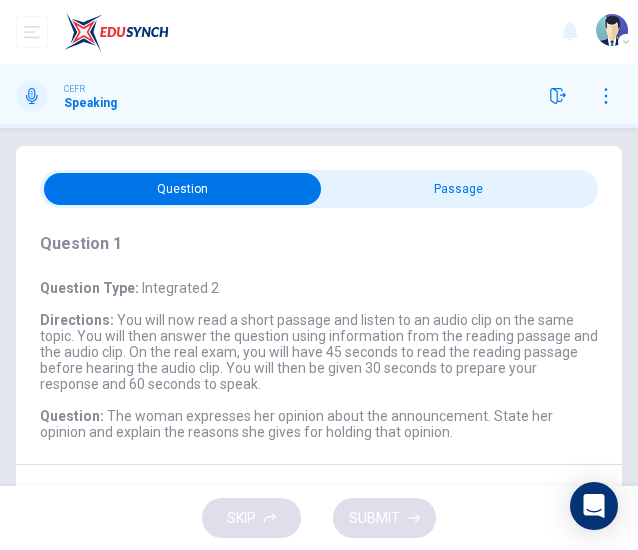 click at bounding box center [182, 189] 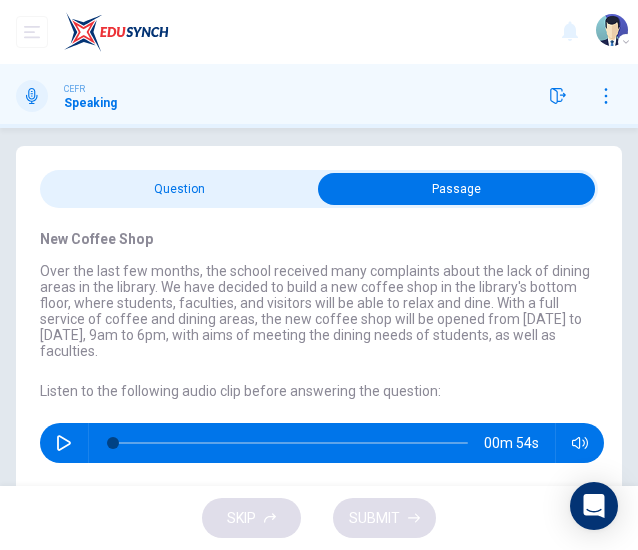 click at bounding box center [64, 443] 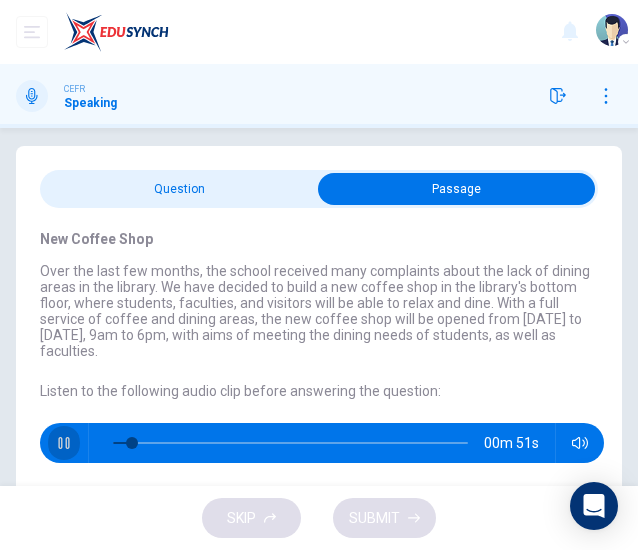 click 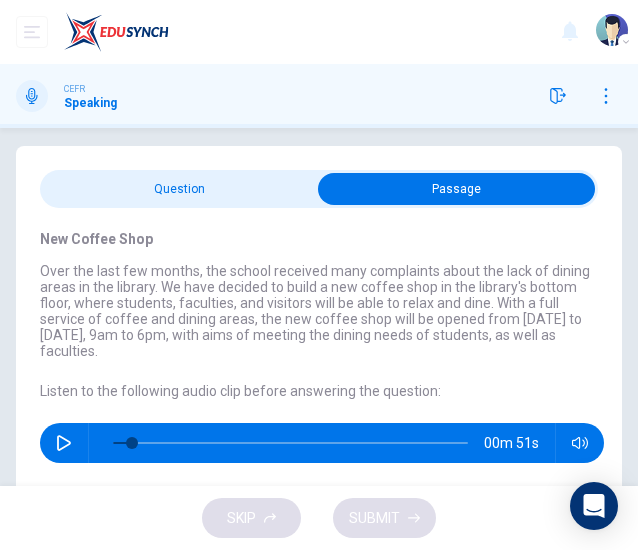 click 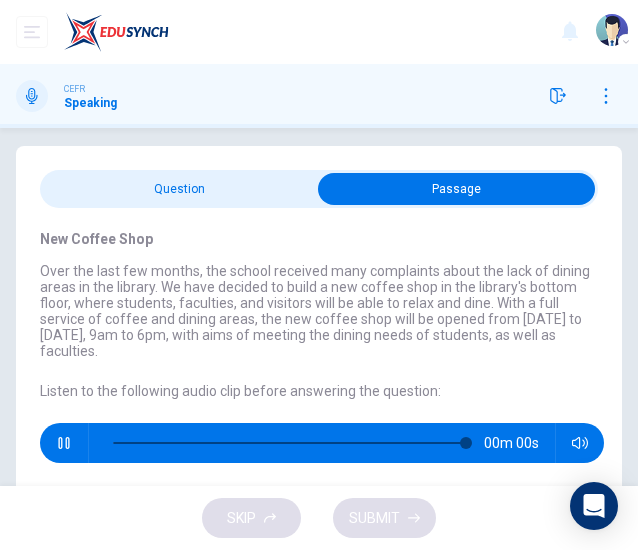 type on "0" 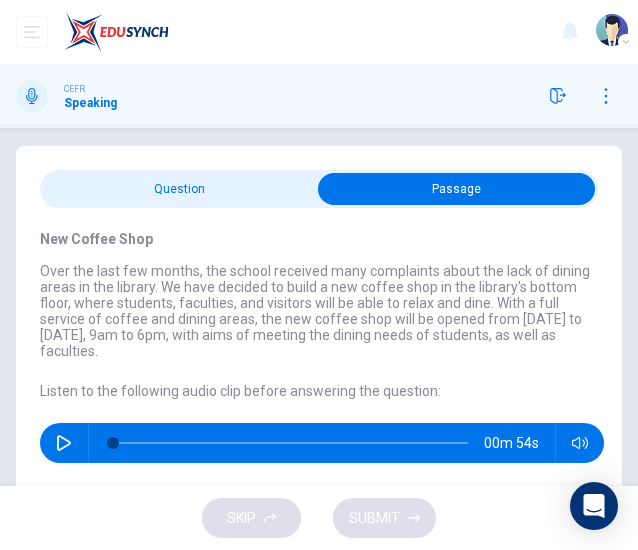 click on "New Coffee Shop Over the last few months, the school received many complaints about the lack of dining areas in the library. We have decided to build a new coffee shop in the library's bottom floor, where students, faculties, and visitors will be able to relax and dine. With a full service of coffee and dining areas, the new coffee shop will be opened from Monday to Saturday, 9am to 6pm, with aims of meeting the dining needs of students, as well as faculties.  Listen to the following audio clip before answering the question : 00m 54s" at bounding box center (319, 347) 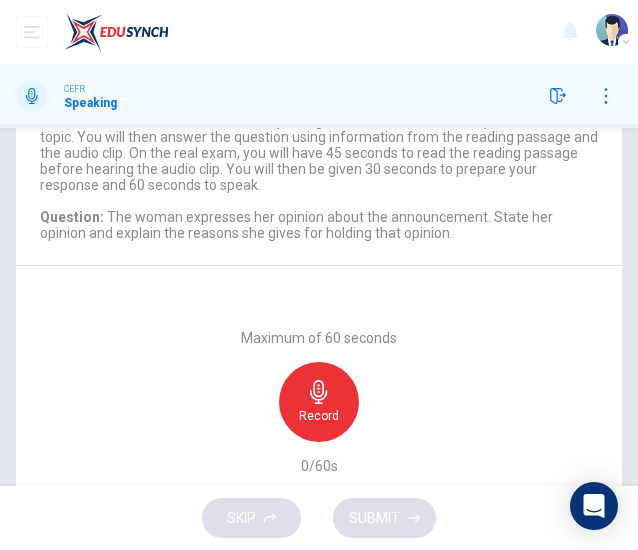 scroll, scrollTop: 206, scrollLeft: 0, axis: vertical 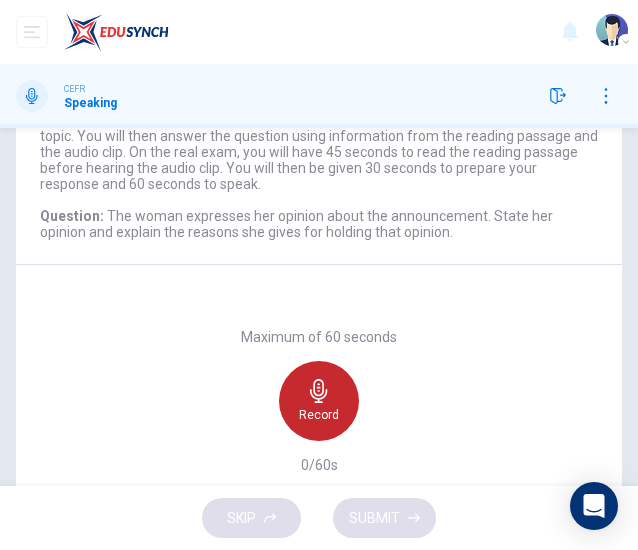 click on "Record" at bounding box center [319, 401] 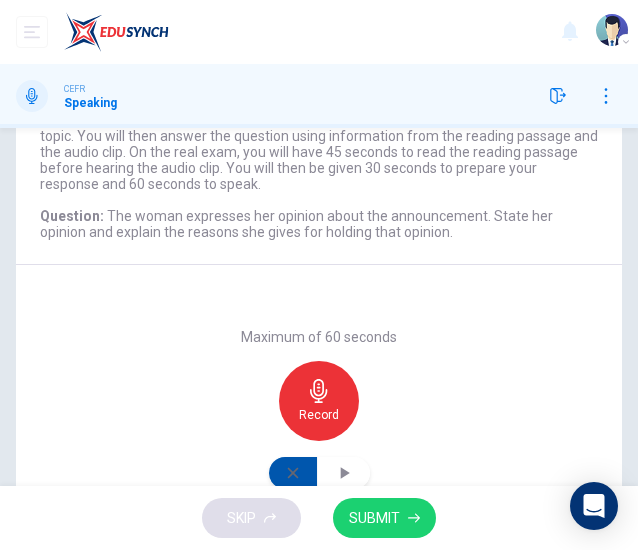 click 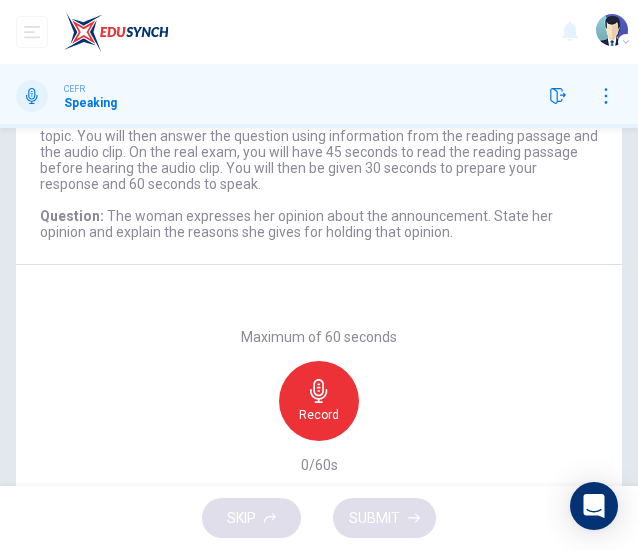 click on "Record" at bounding box center (319, 401) 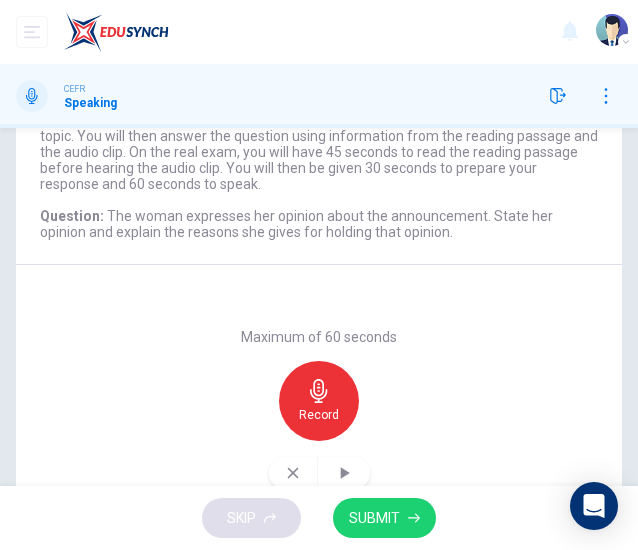 click on "SUBMIT" at bounding box center [374, 518] 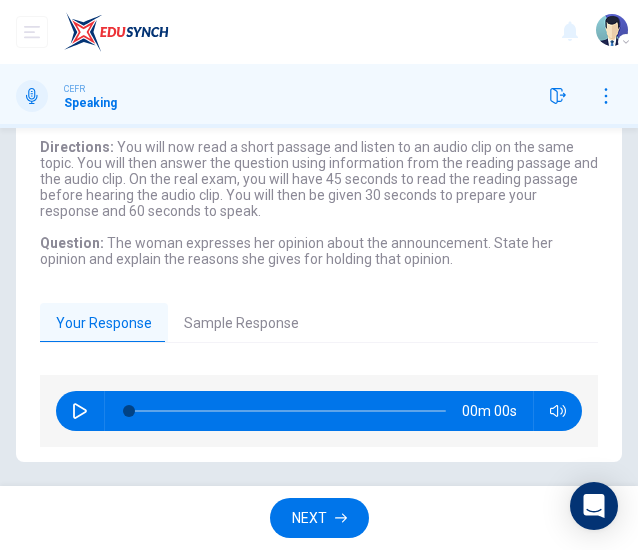 scroll, scrollTop: 178, scrollLeft: 0, axis: vertical 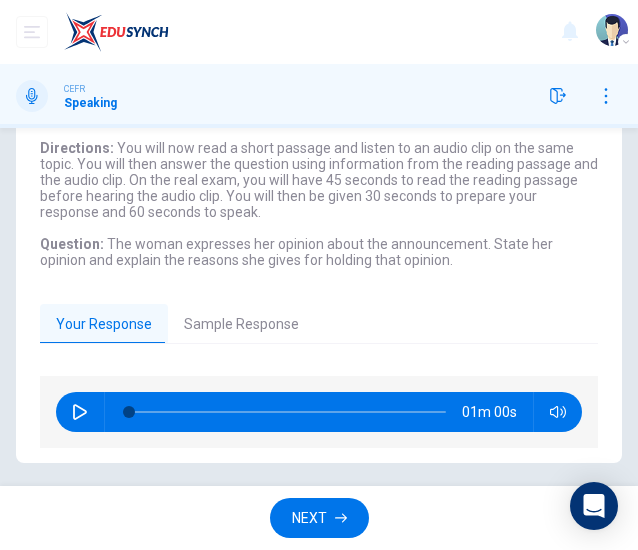 click on "Sample Response" at bounding box center (241, 325) 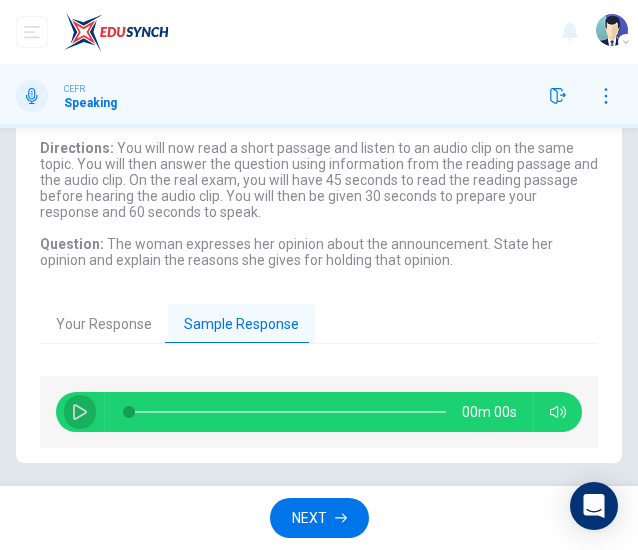 click at bounding box center [80, 412] 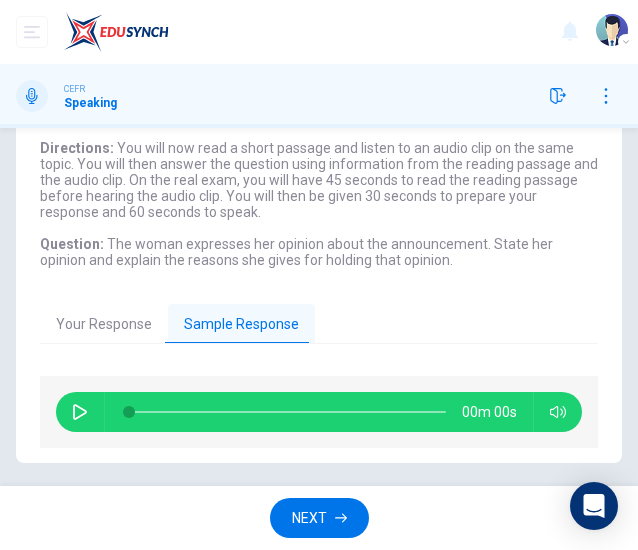 click 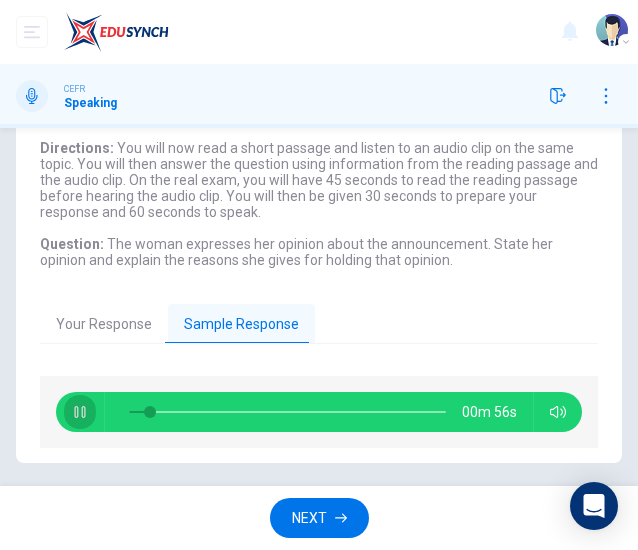 click 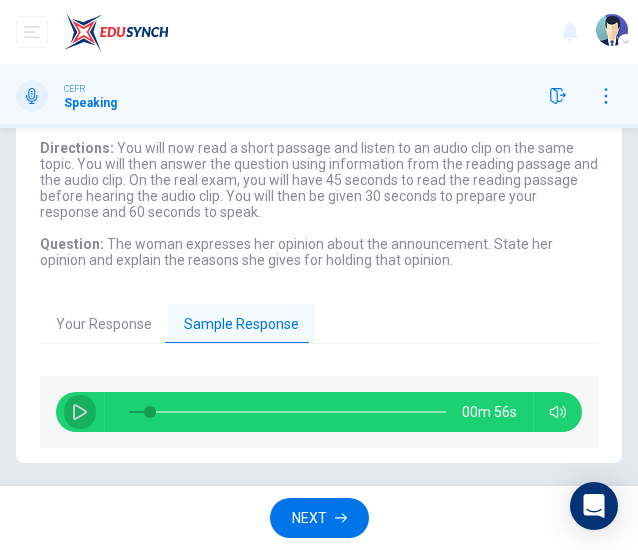 click 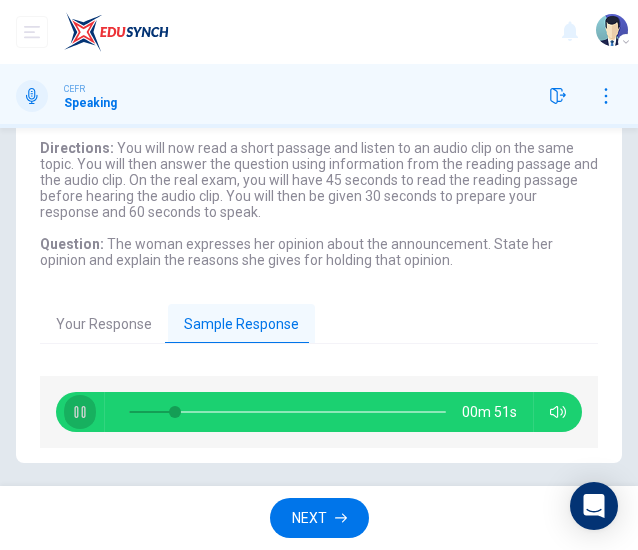 click 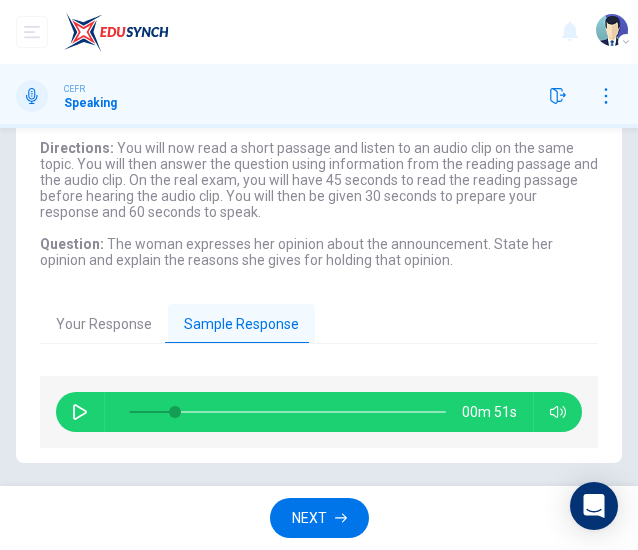 click on "NEXT" at bounding box center (309, 518) 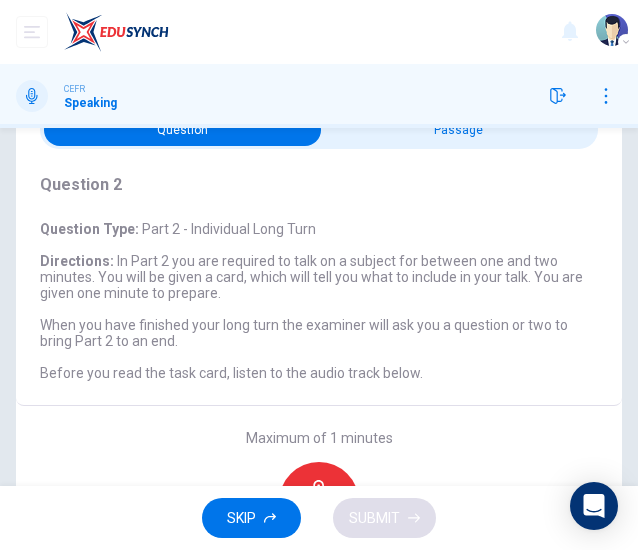 scroll, scrollTop: 53, scrollLeft: 0, axis: vertical 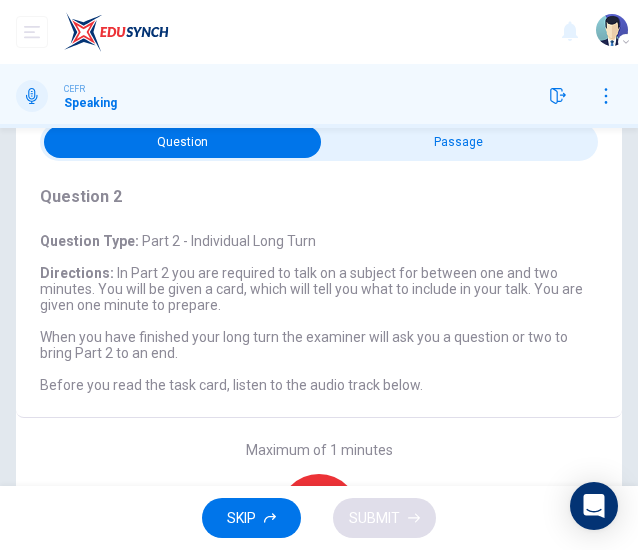 click at bounding box center (182, 142) 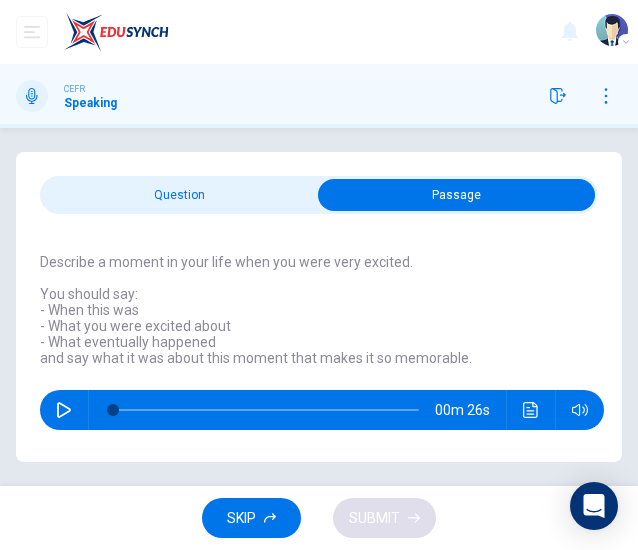 scroll, scrollTop: 0, scrollLeft: 0, axis: both 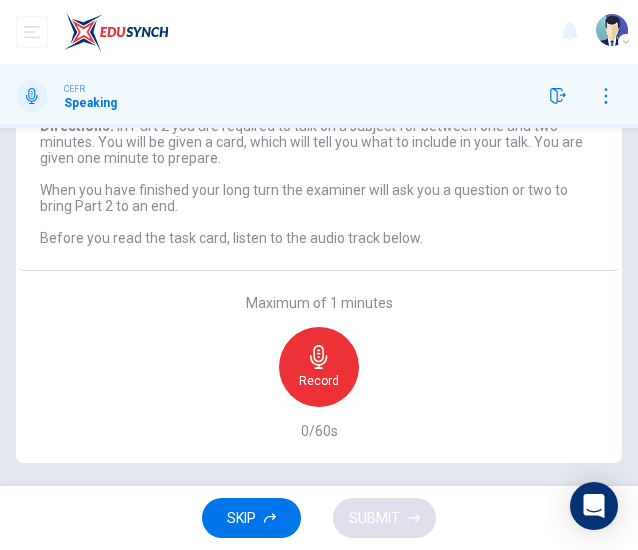 click 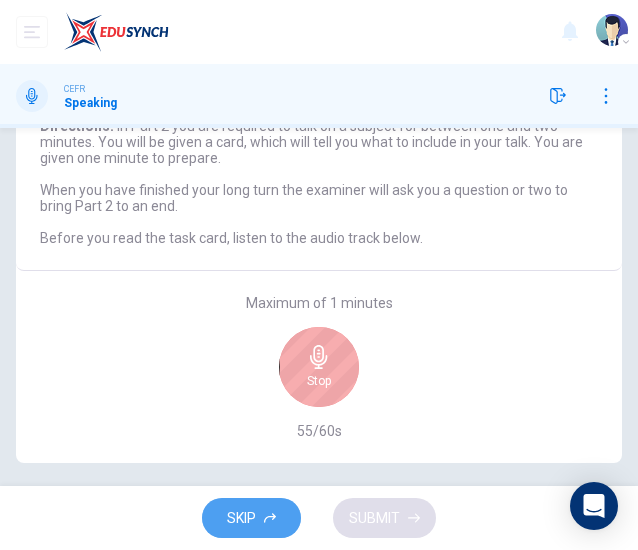 click on "SKIP" at bounding box center (251, 518) 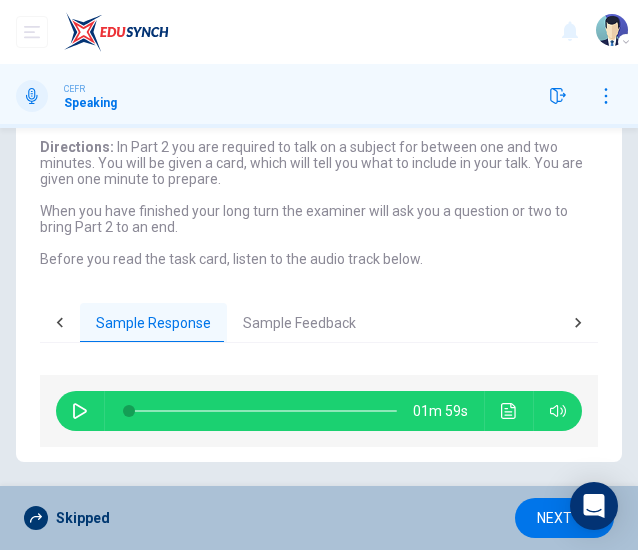 scroll, scrollTop: 178, scrollLeft: 0, axis: vertical 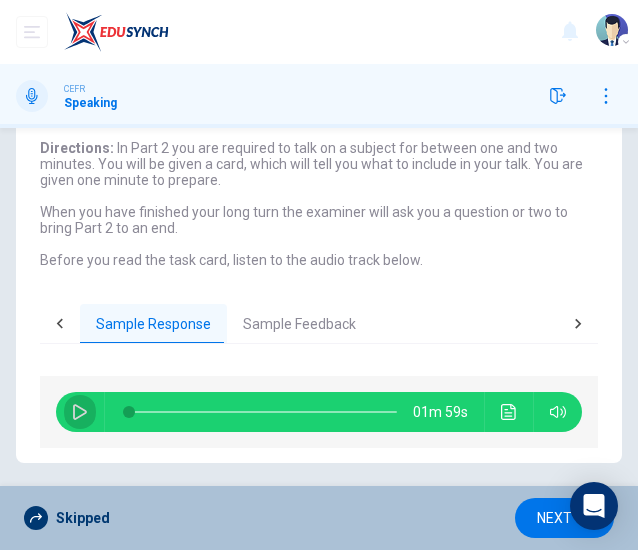 click at bounding box center (80, 412) 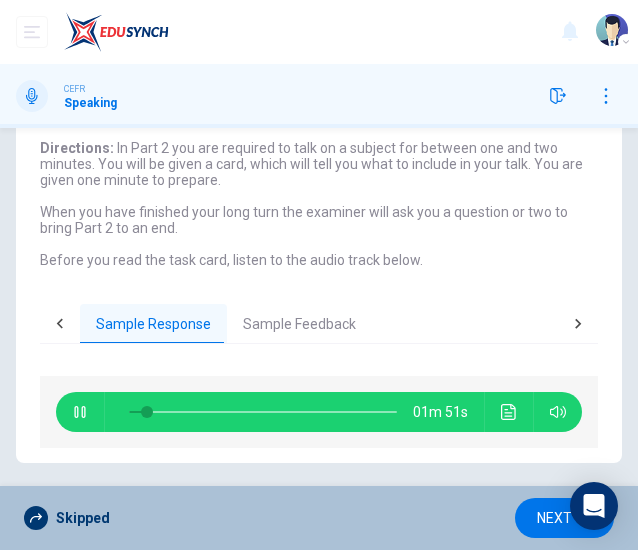 type on "8" 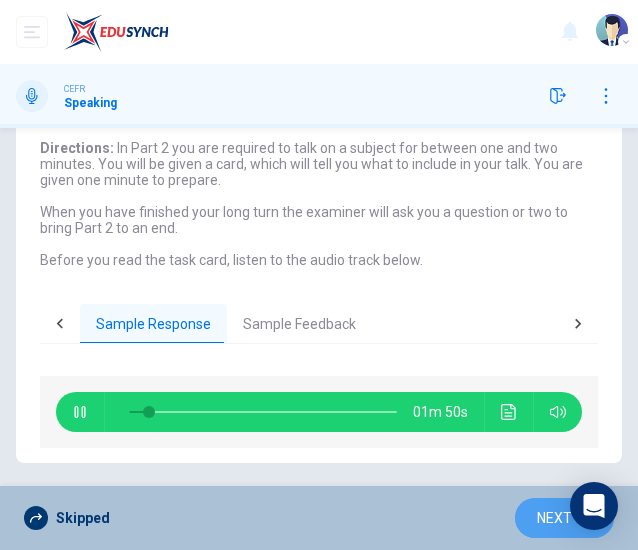 click on "NEXT" at bounding box center [554, 518] 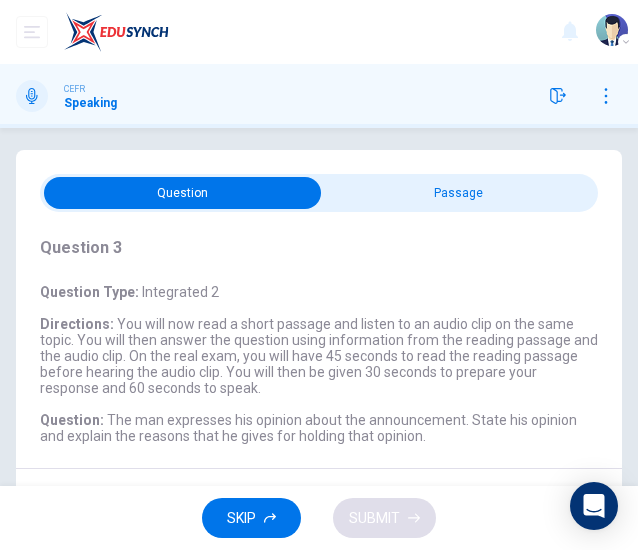 scroll, scrollTop: 0, scrollLeft: 0, axis: both 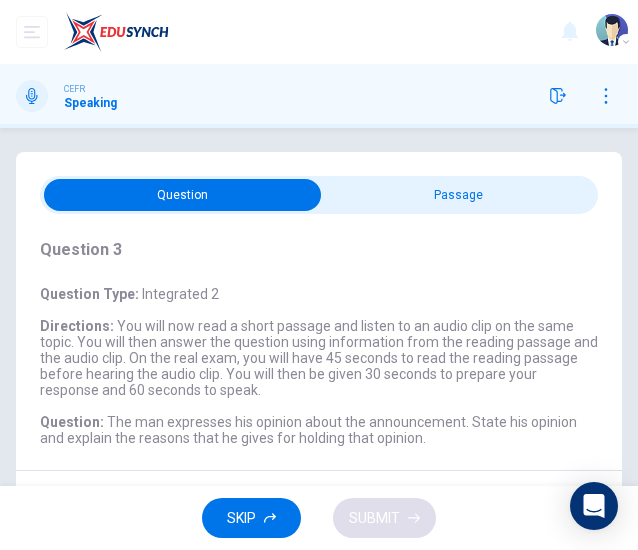 click at bounding box center (182, 195) 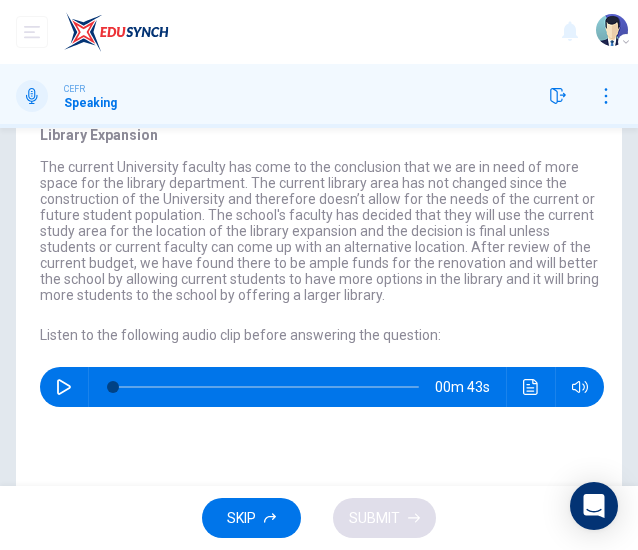 scroll, scrollTop: 130, scrollLeft: 0, axis: vertical 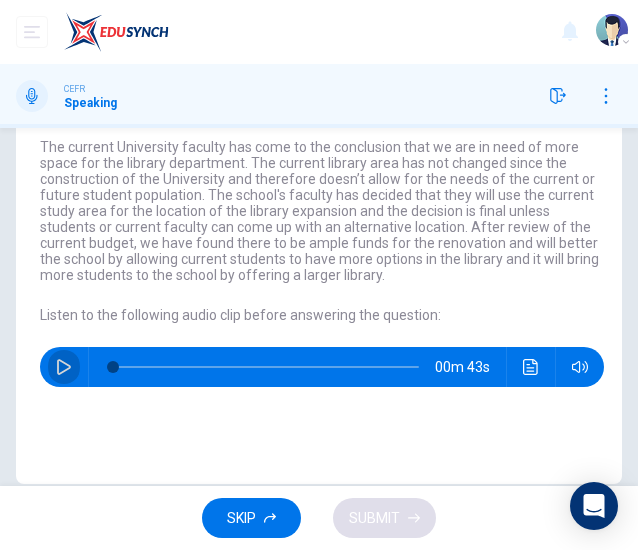 click 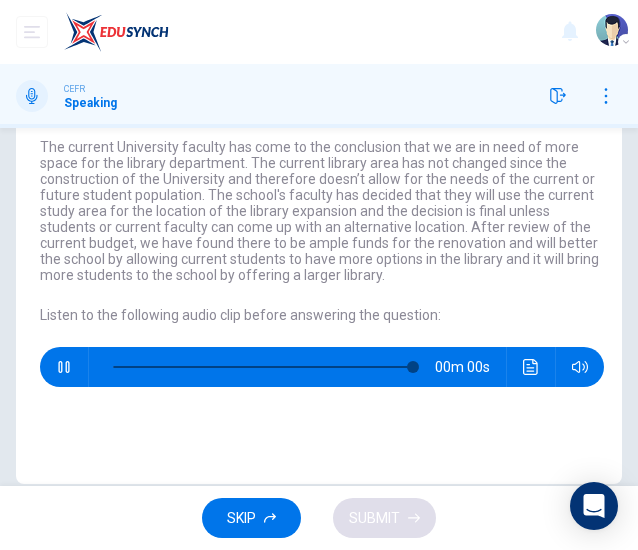 type on "0" 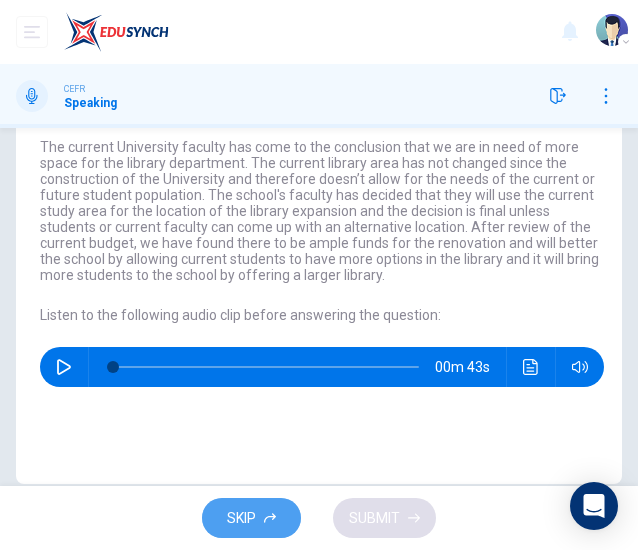 click on "SKIP" at bounding box center (241, 518) 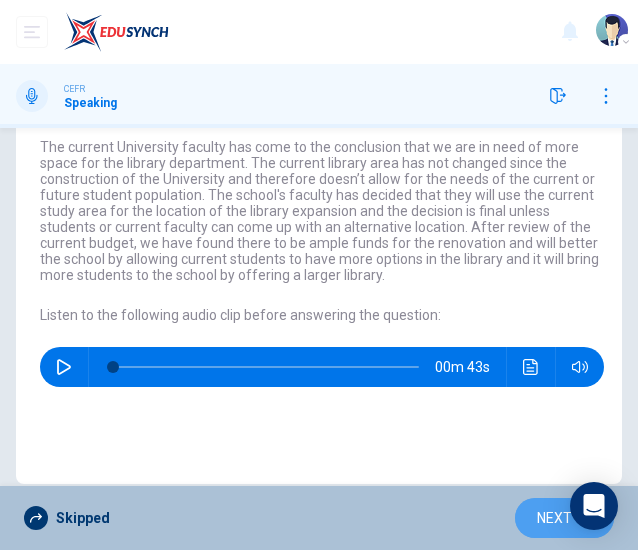 click on "NEXT" at bounding box center [554, 518] 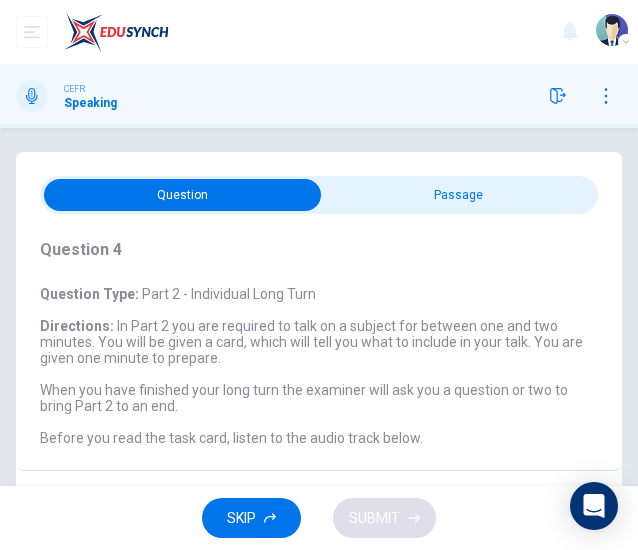click at bounding box center [606, 96] 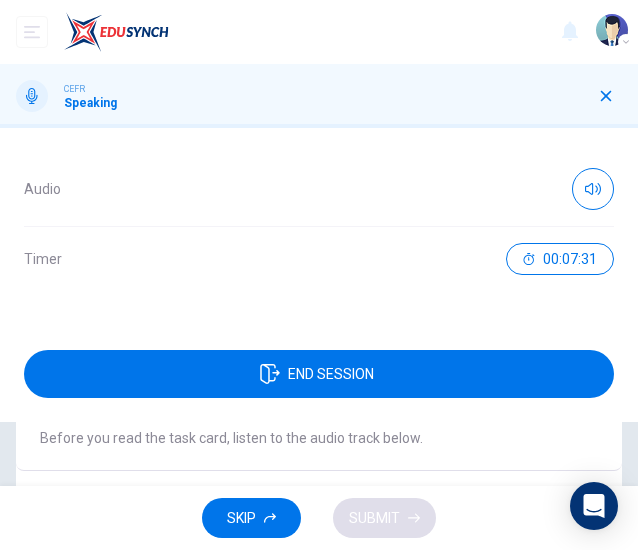 click on "END SESSION" at bounding box center (319, 374) 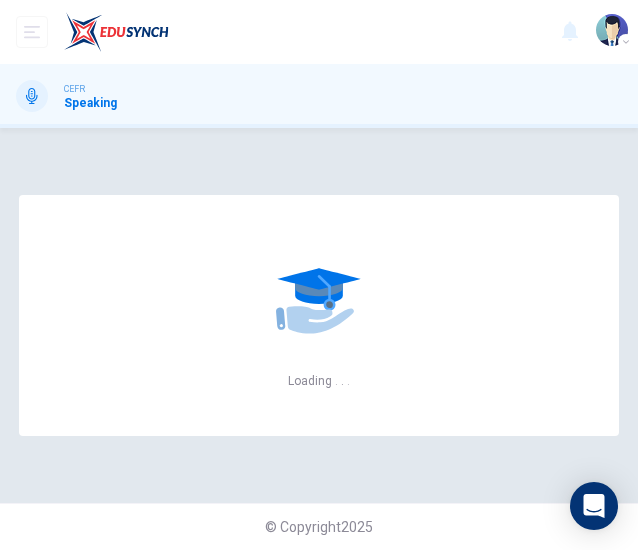 scroll, scrollTop: 0, scrollLeft: 0, axis: both 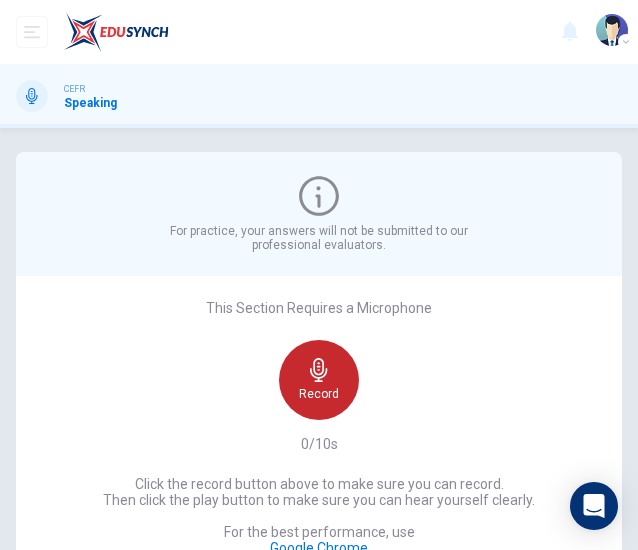click on "Record" at bounding box center (319, 394) 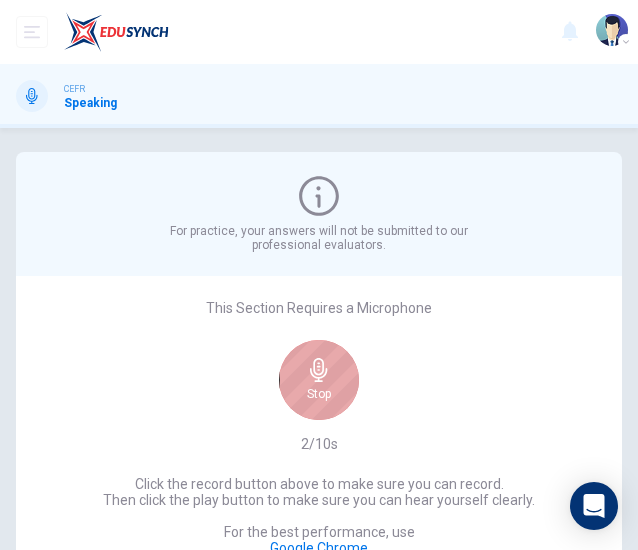 click on "Stop" at bounding box center [319, 394] 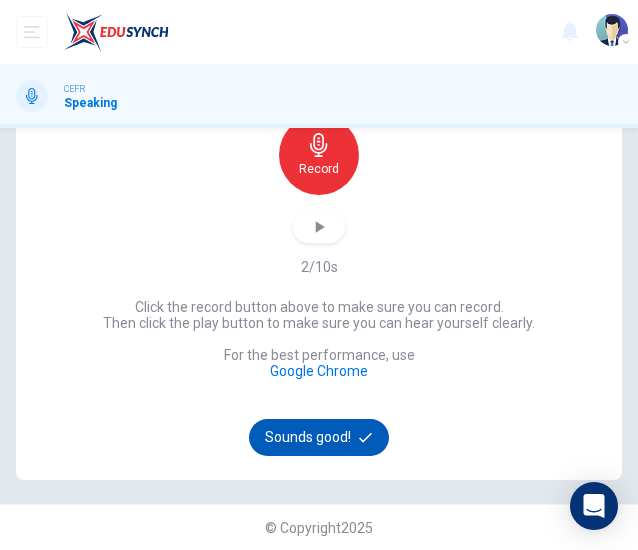 click on "Sounds good!" at bounding box center [319, 437] 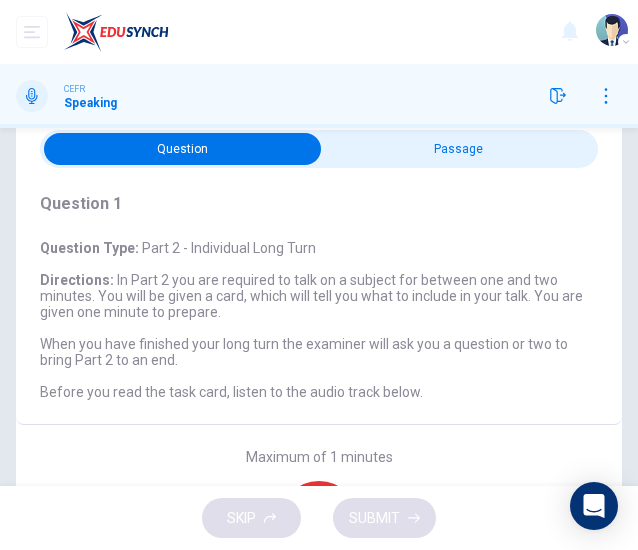 scroll, scrollTop: 10, scrollLeft: 0, axis: vertical 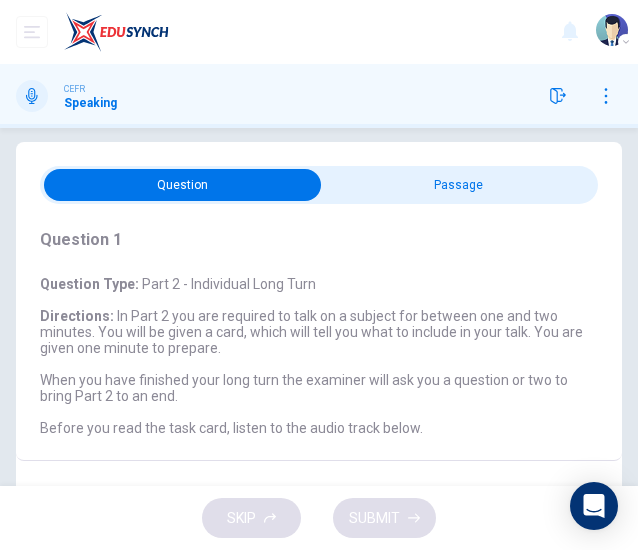 click at bounding box center (182, 185) 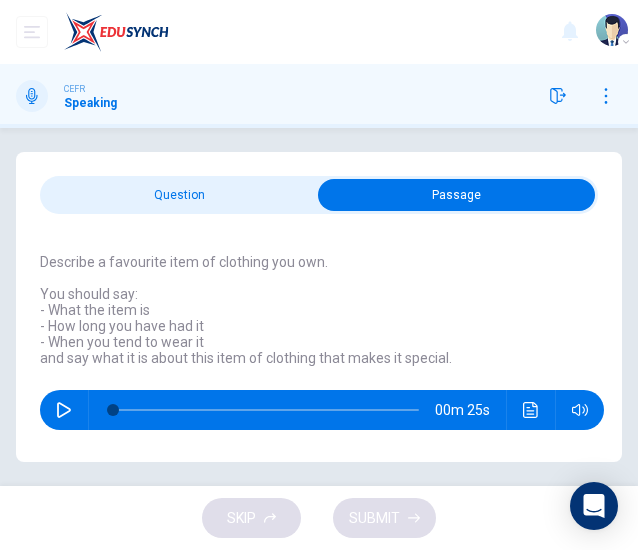 scroll, scrollTop: 0, scrollLeft: 0, axis: both 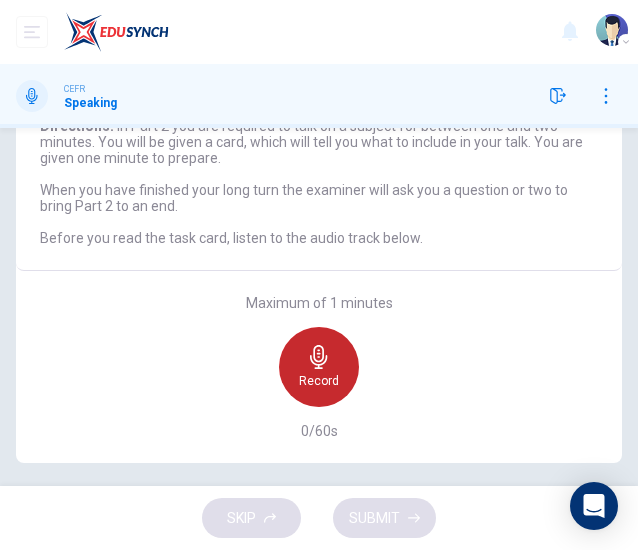 click on "Record" at bounding box center (319, 367) 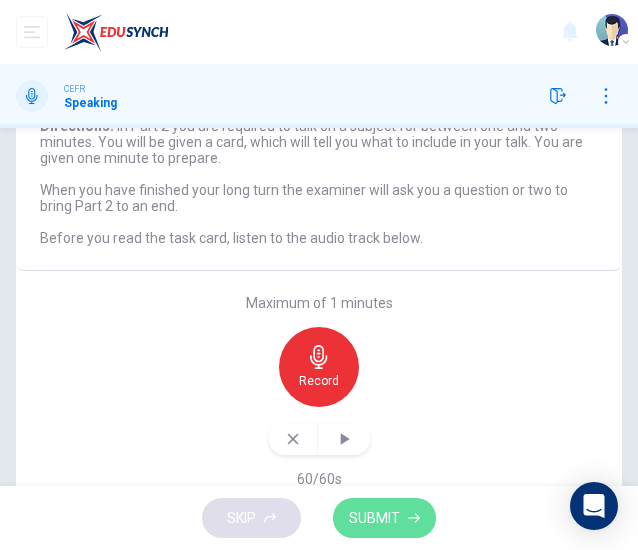 click on "SUBMIT" at bounding box center [374, 518] 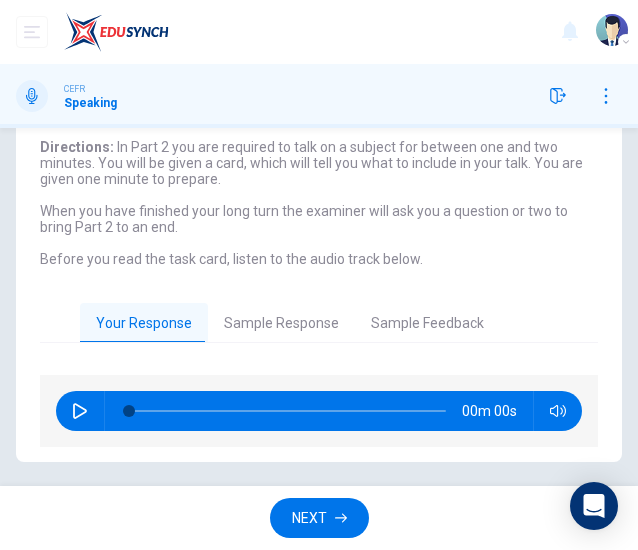 scroll, scrollTop: 178, scrollLeft: 0, axis: vertical 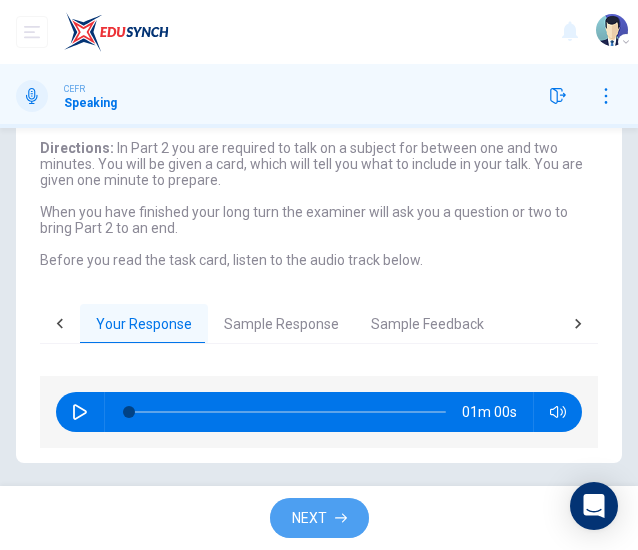 click 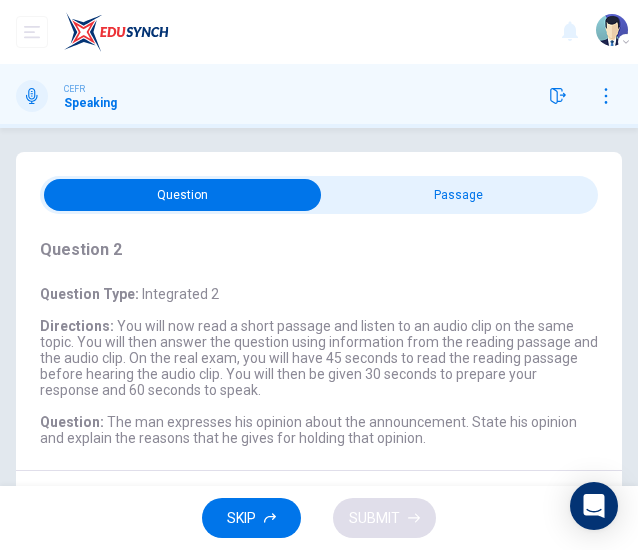 click at bounding box center (182, 195) 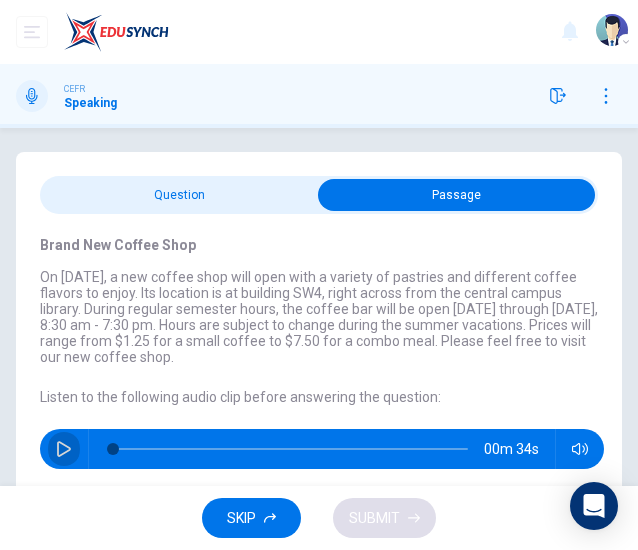 click at bounding box center [64, 449] 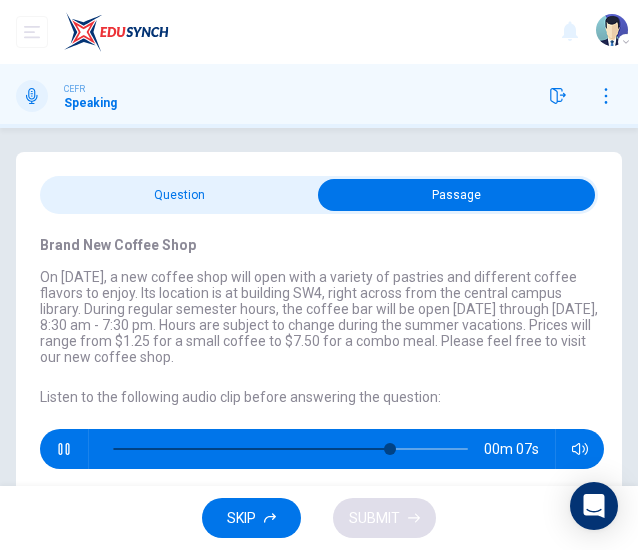 click at bounding box center [290, 449] 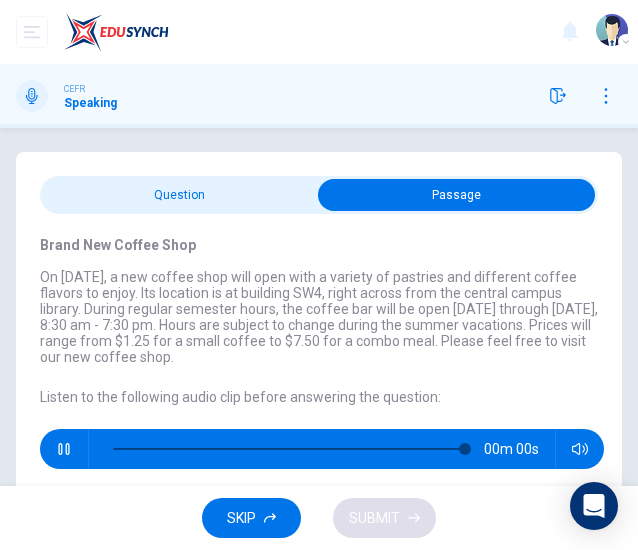 type on "0" 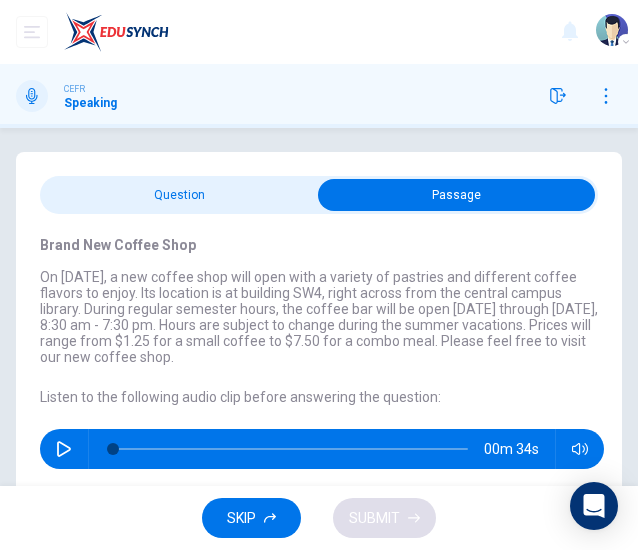 click at bounding box center (456, 195) 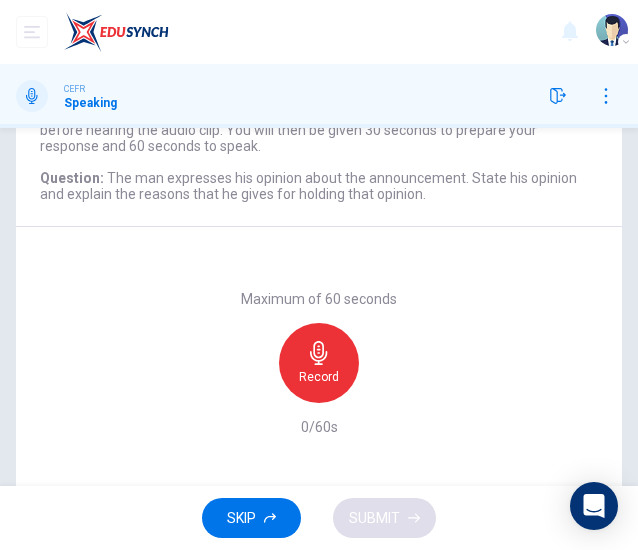 scroll, scrollTop: 245, scrollLeft: 0, axis: vertical 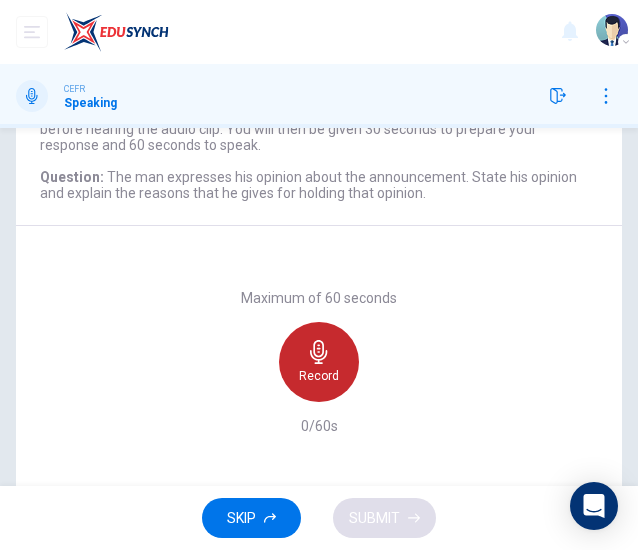 click on "Record" at bounding box center (319, 376) 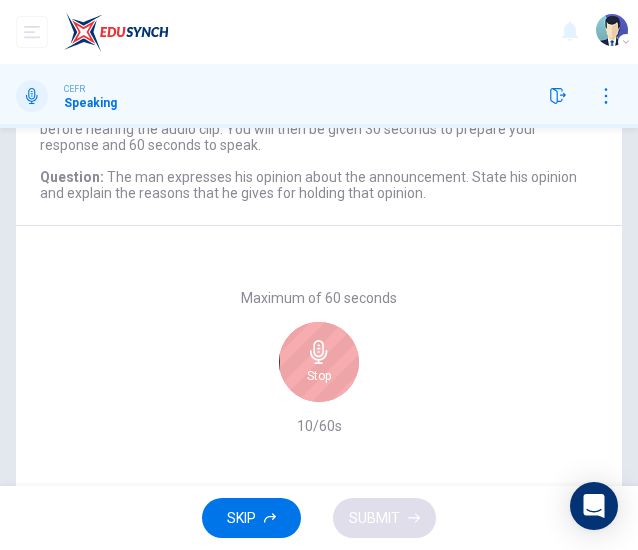 click on "Stop" at bounding box center [319, 362] 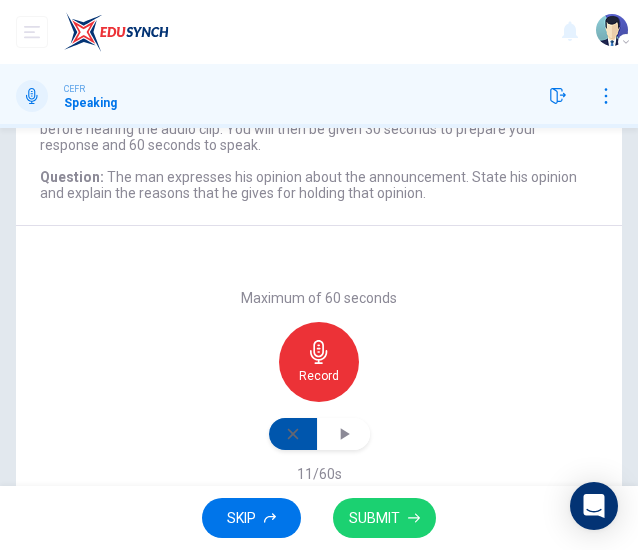 click 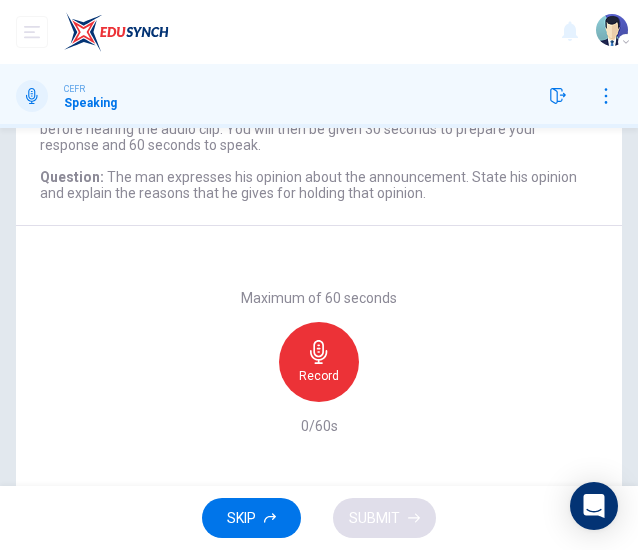 click 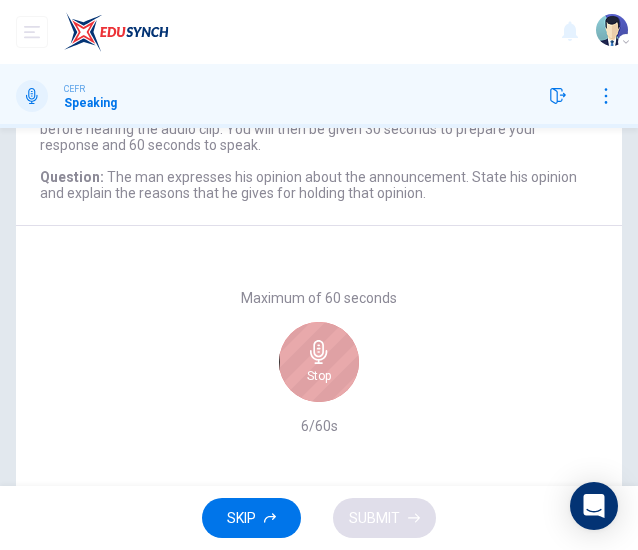 click on "Stop" at bounding box center (319, 362) 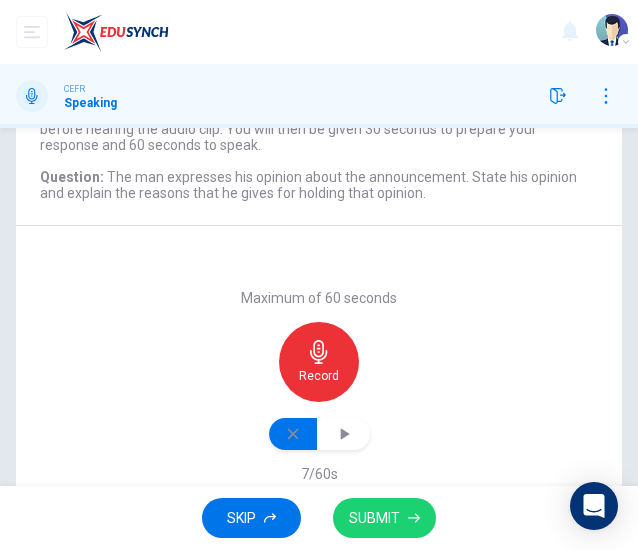 click 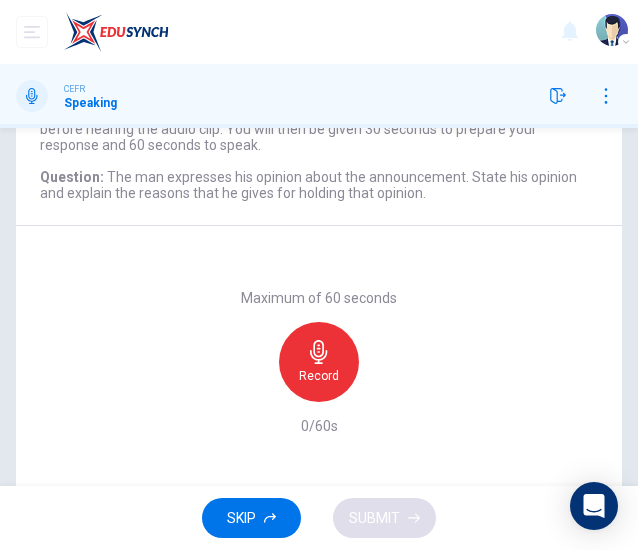click on "Record" at bounding box center (319, 376) 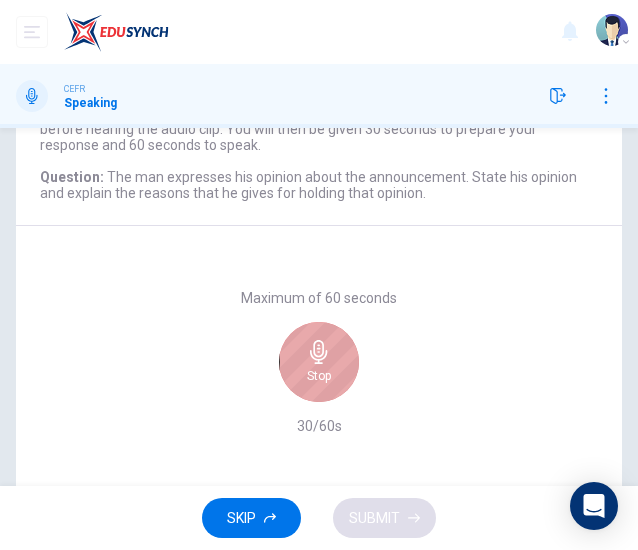 click on "Stop" at bounding box center [319, 376] 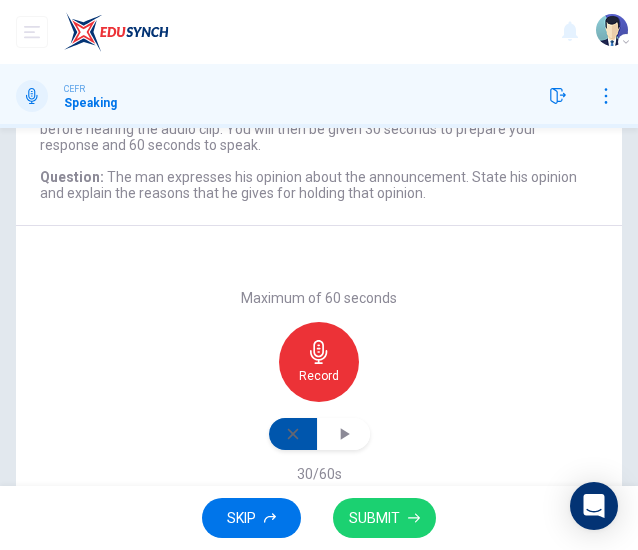 click at bounding box center [293, 434] 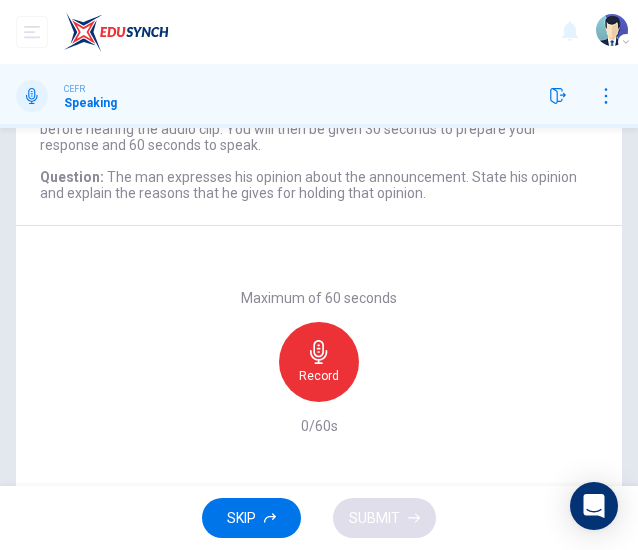 click on "Record" at bounding box center (319, 362) 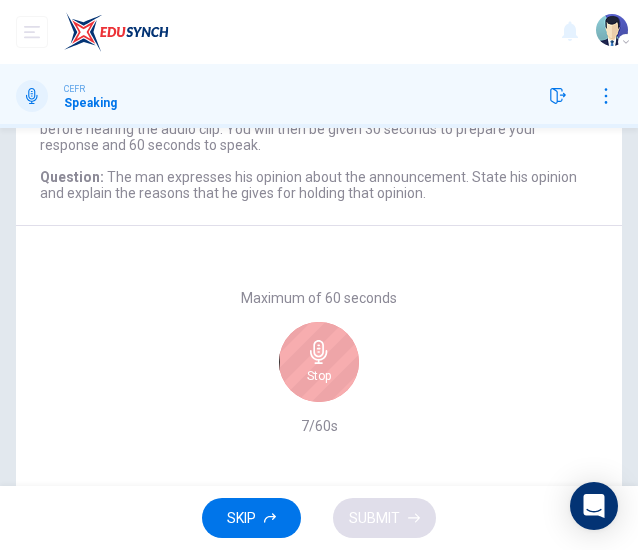 click on "Stop" at bounding box center [319, 362] 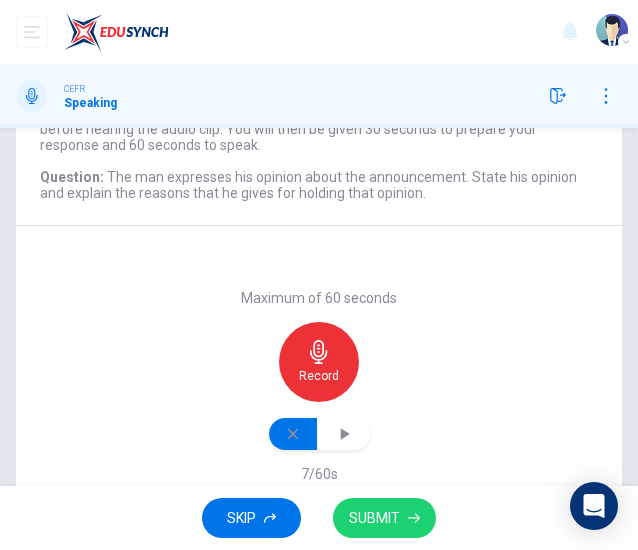 click 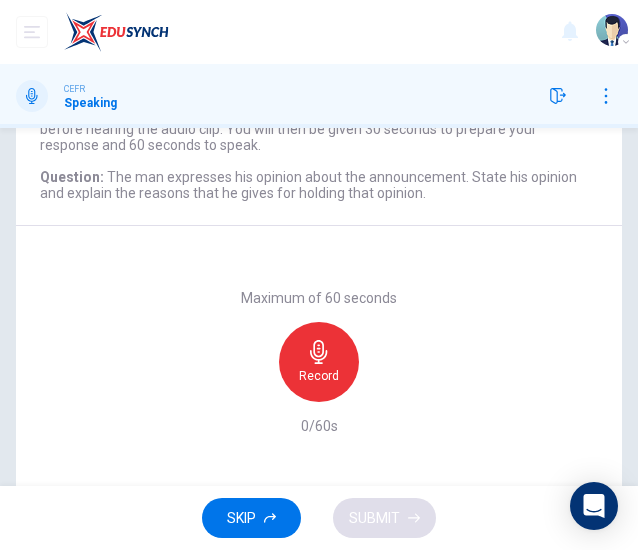 click on "Record" at bounding box center [319, 362] 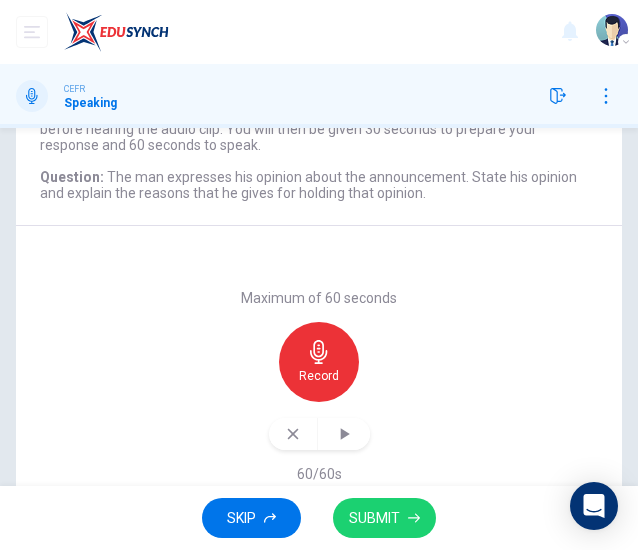 click on "SUBMIT" at bounding box center [374, 518] 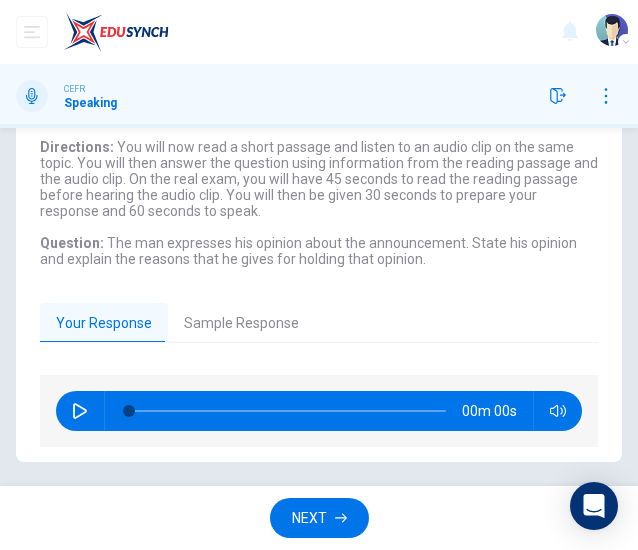 scroll, scrollTop: 178, scrollLeft: 0, axis: vertical 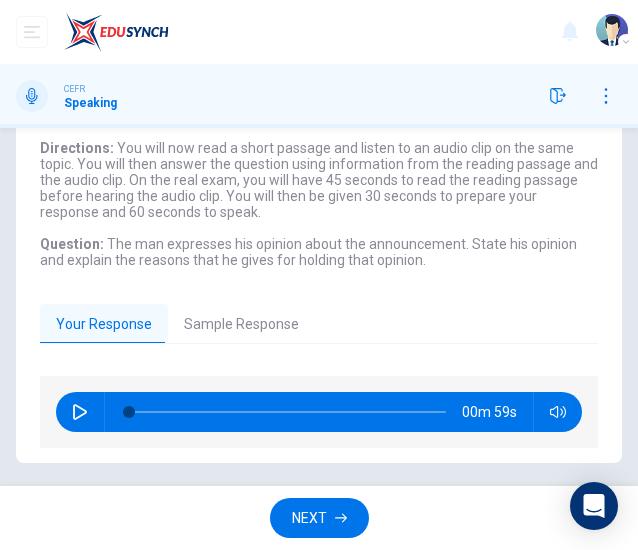 click on "Sample Response" at bounding box center (241, 325) 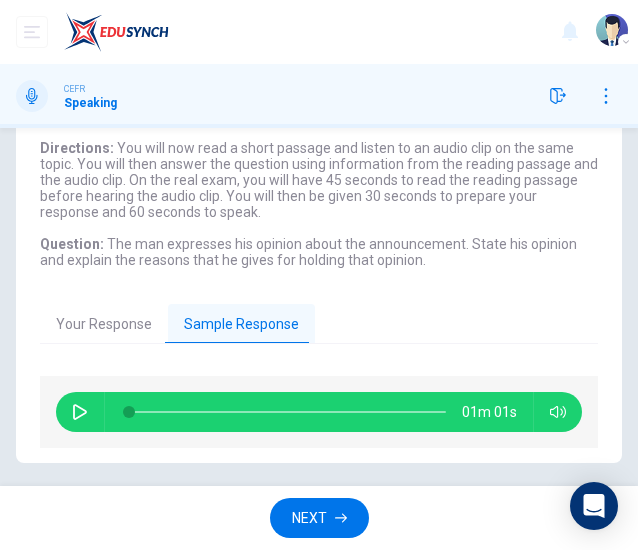 click 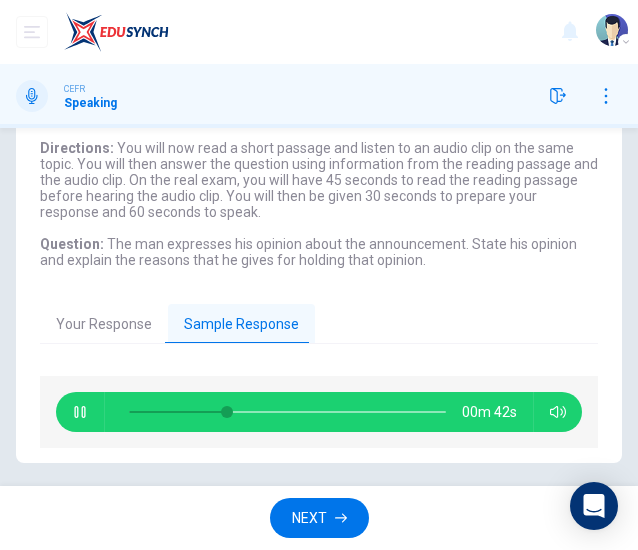 click 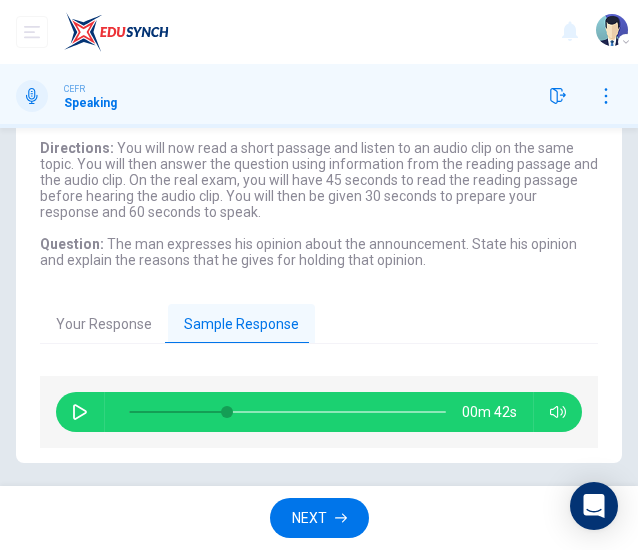 click on "NEXT" at bounding box center [309, 518] 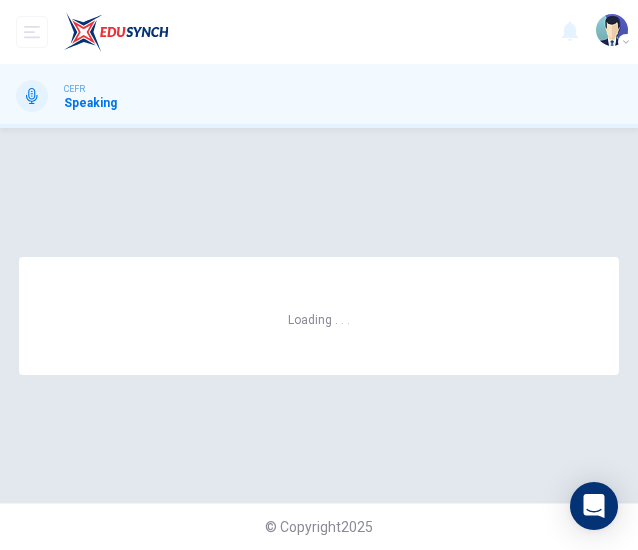 scroll, scrollTop: 0, scrollLeft: 0, axis: both 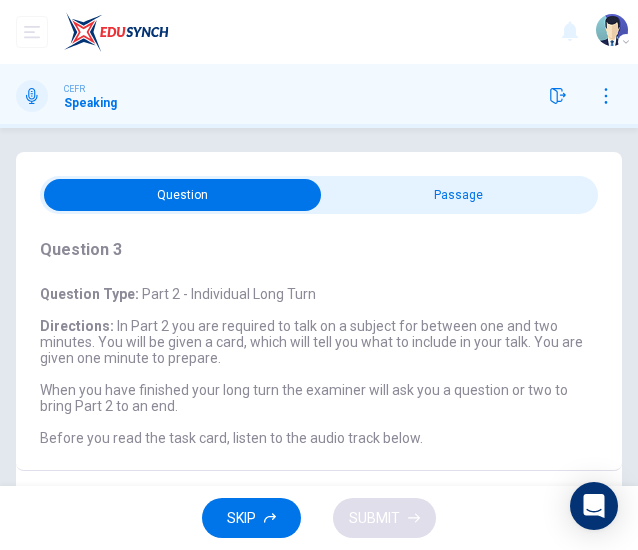 click on "Directions :   In Part 2 you are required to talk on a subject for between one and two minutes. You will be given a card, which will tell you what to include in your talk. You are given one minute to prepare.  When you have finished your long turn the examiner will ask you a question or two to bring Part 2 to an end.
Before you read the task card, listen to the audio track below." at bounding box center [319, 382] 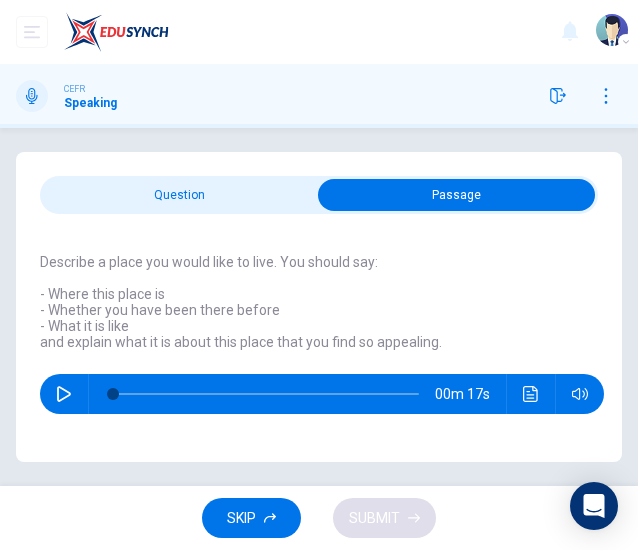 click at bounding box center [456, 195] 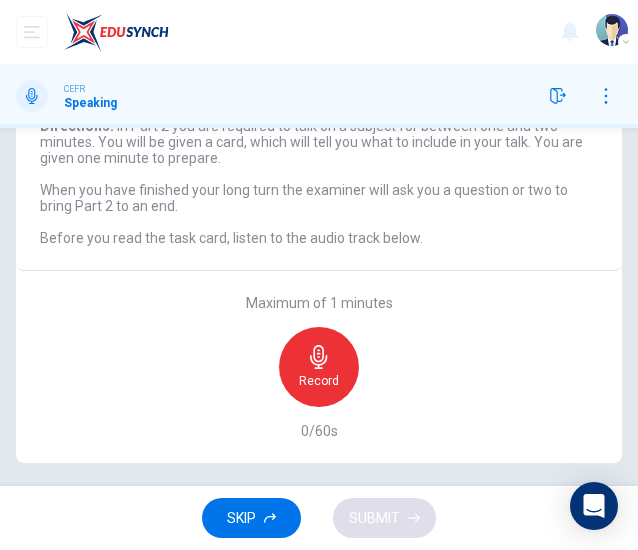 scroll, scrollTop: 200, scrollLeft: 0, axis: vertical 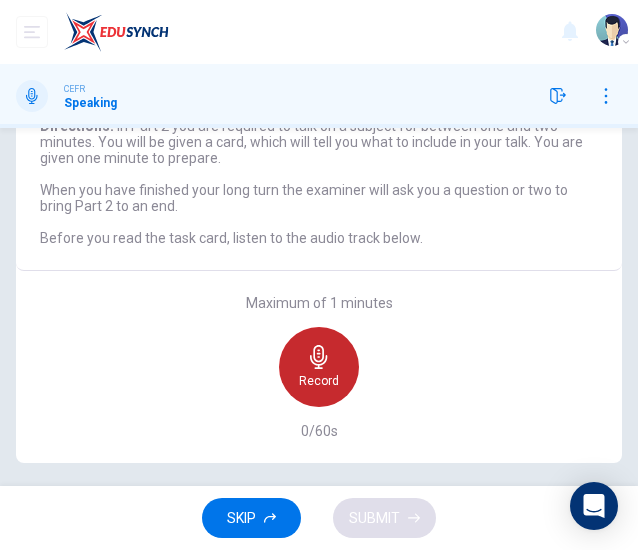 click 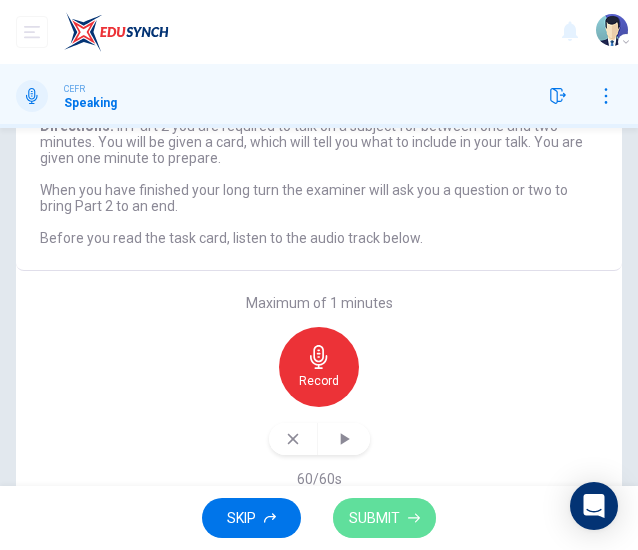 click on "SUBMIT" at bounding box center (374, 518) 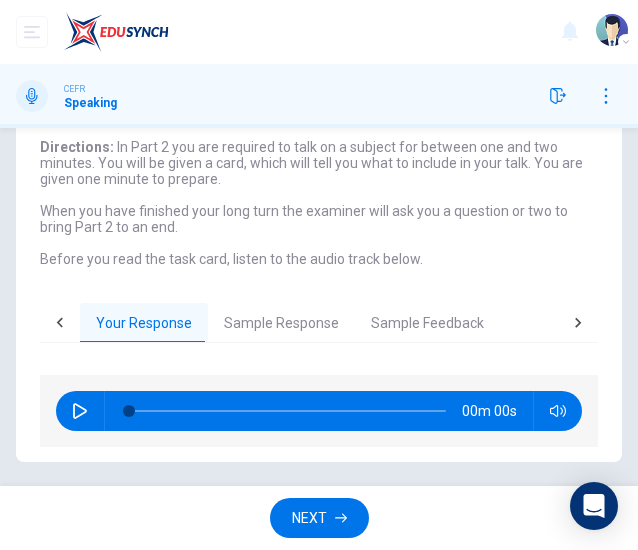 scroll, scrollTop: 178, scrollLeft: 0, axis: vertical 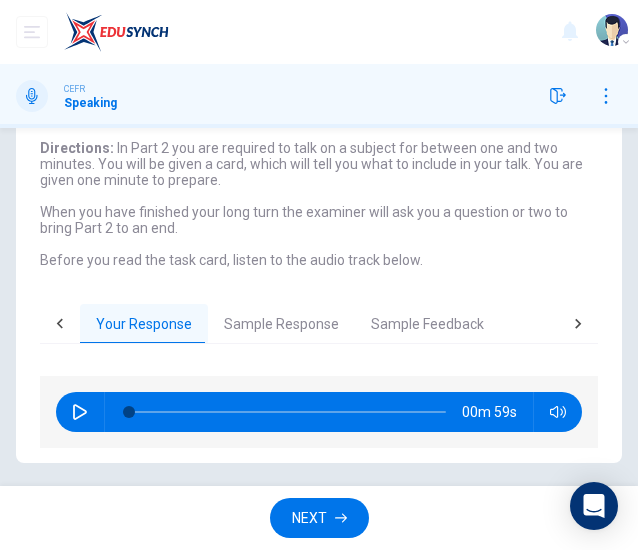 click on "NEXT" at bounding box center [309, 518] 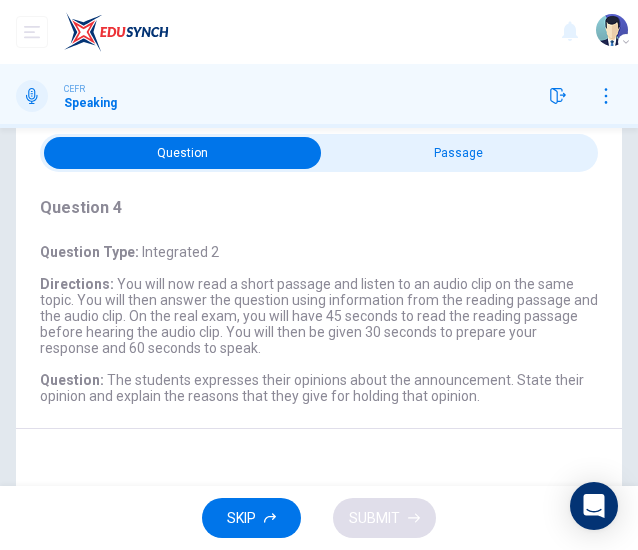 scroll, scrollTop: 53, scrollLeft: 0, axis: vertical 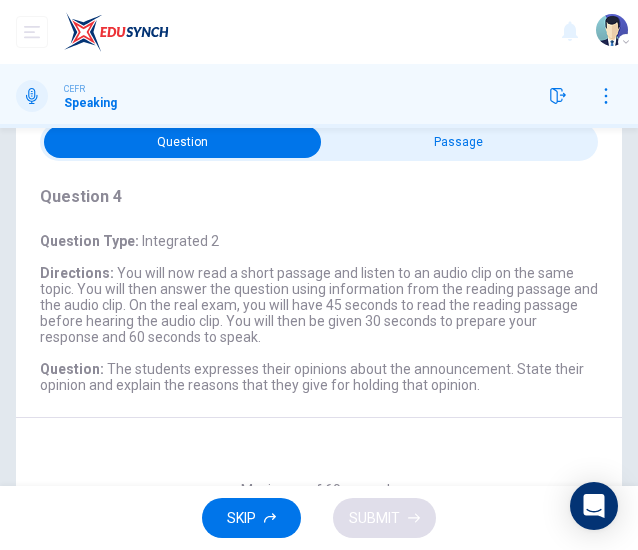 click at bounding box center [182, 142] 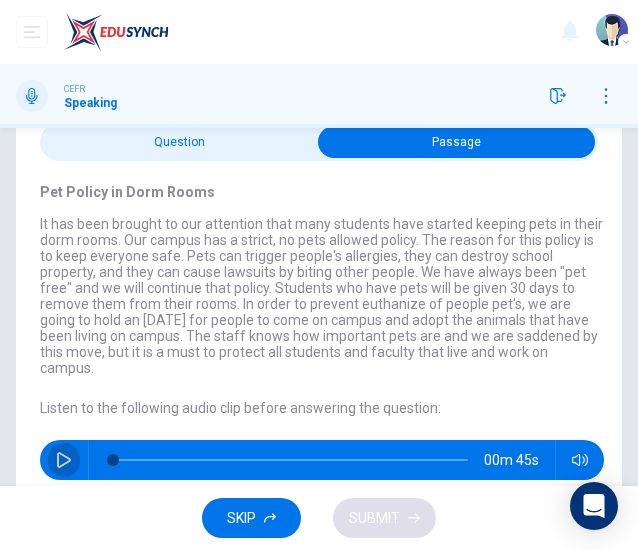 click 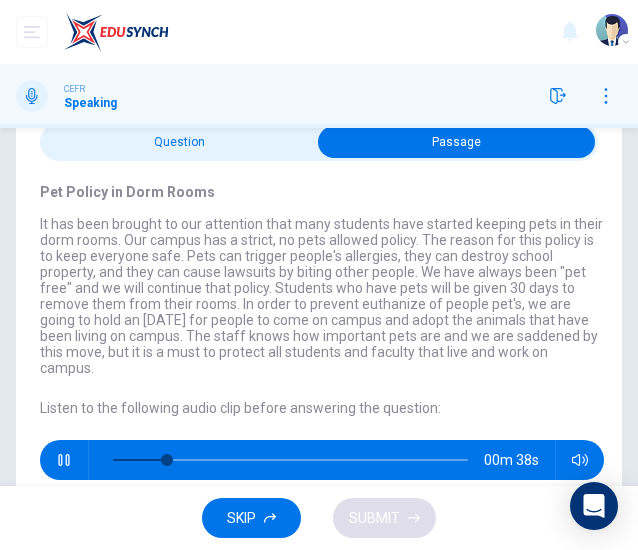 type on "17" 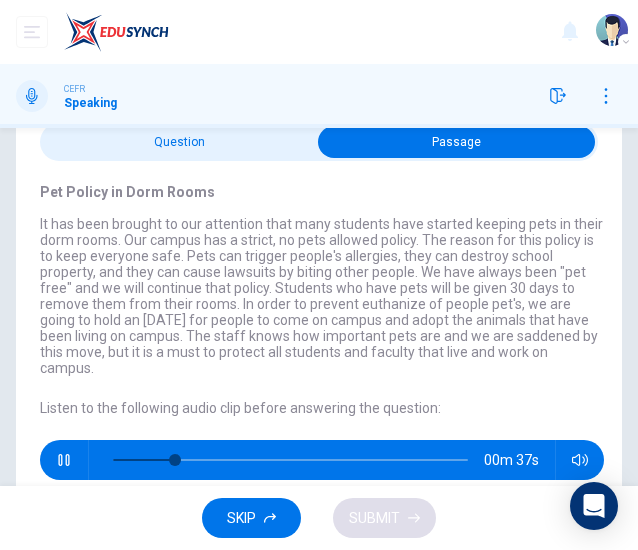 type 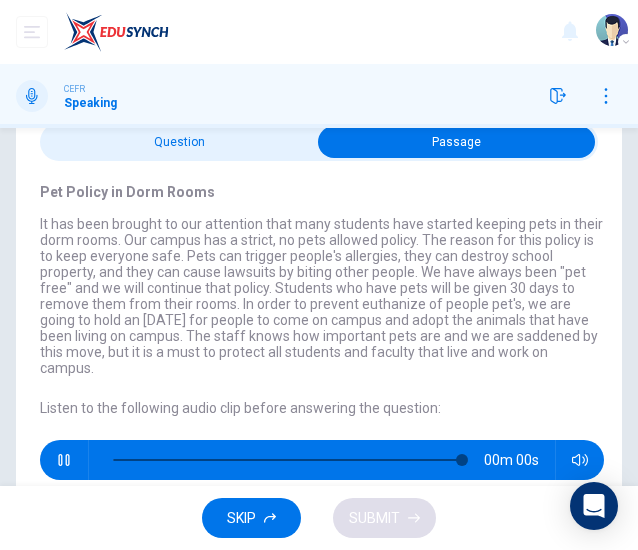 type on "0" 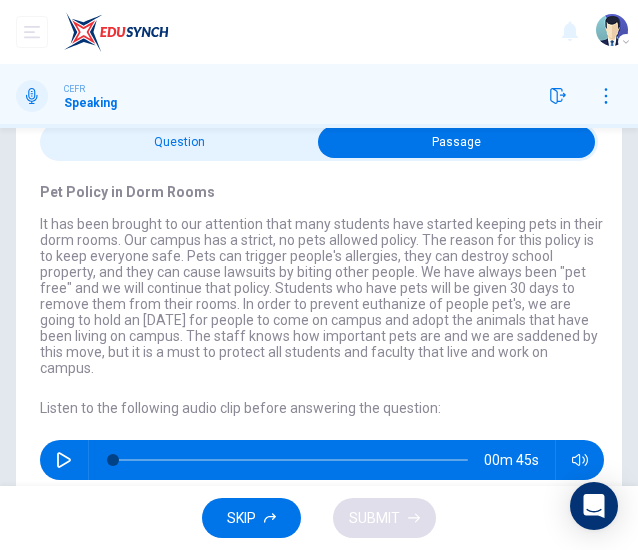 click at bounding box center (456, 142) 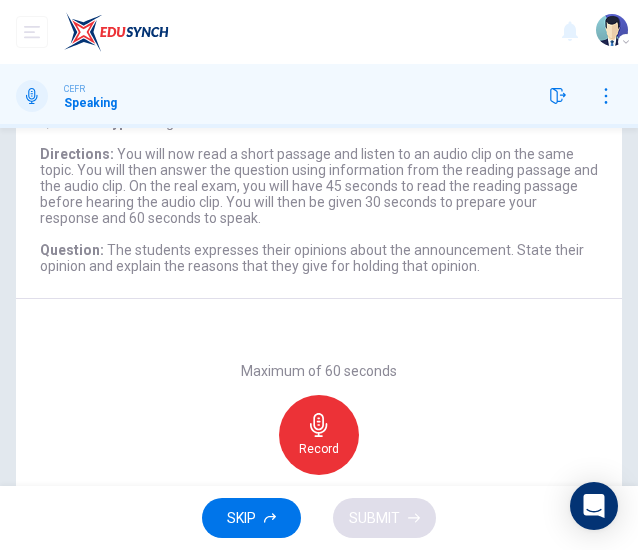 scroll, scrollTop: 254, scrollLeft: 0, axis: vertical 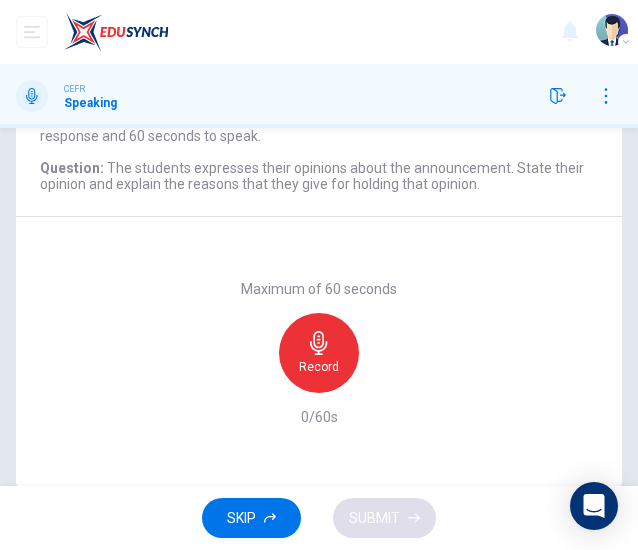 click 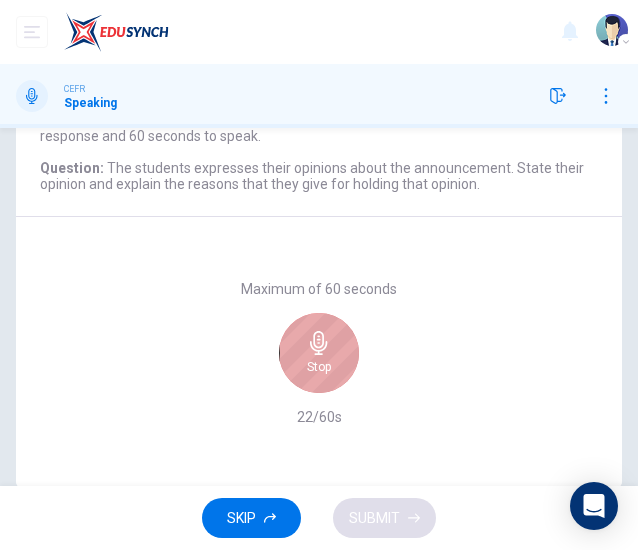 click on "Stop" at bounding box center (319, 353) 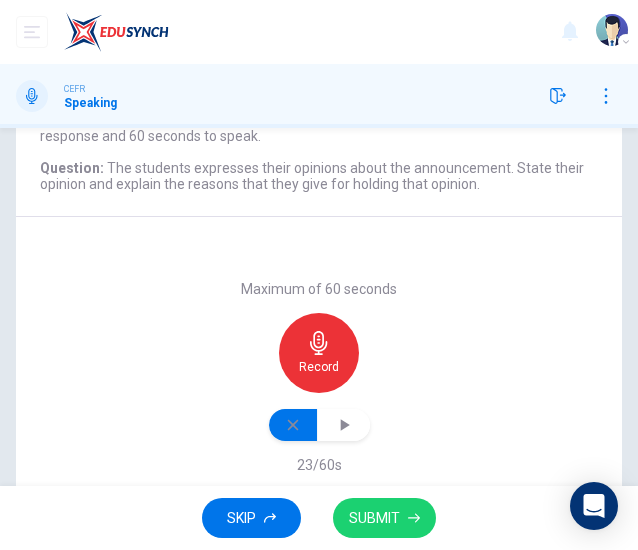 click 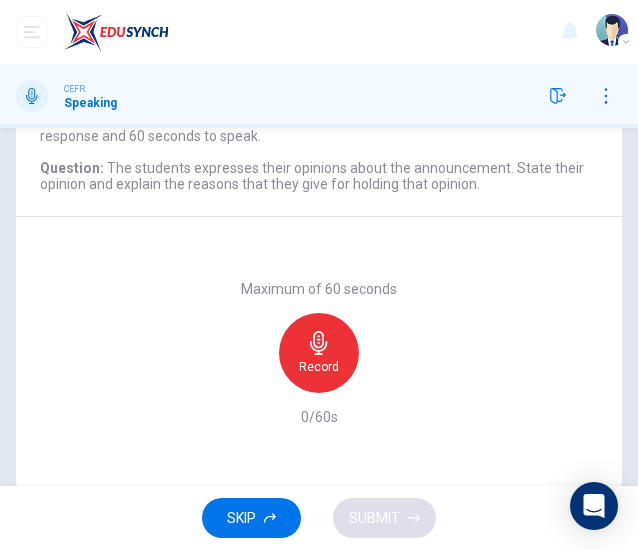 click on "Record" at bounding box center [319, 367] 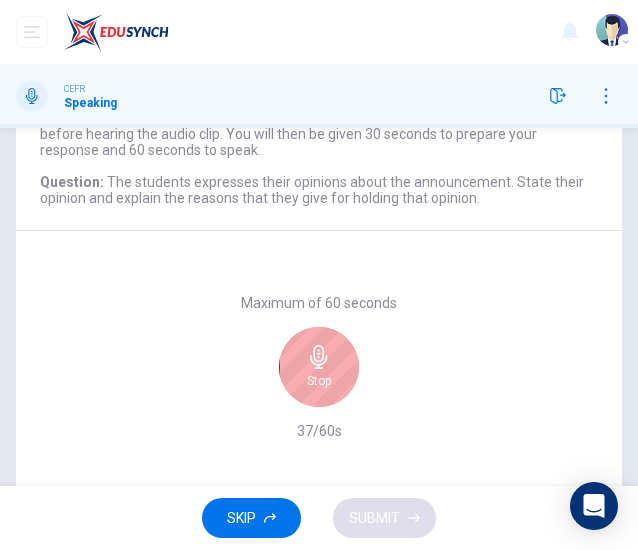 scroll, scrollTop: 250, scrollLeft: 0, axis: vertical 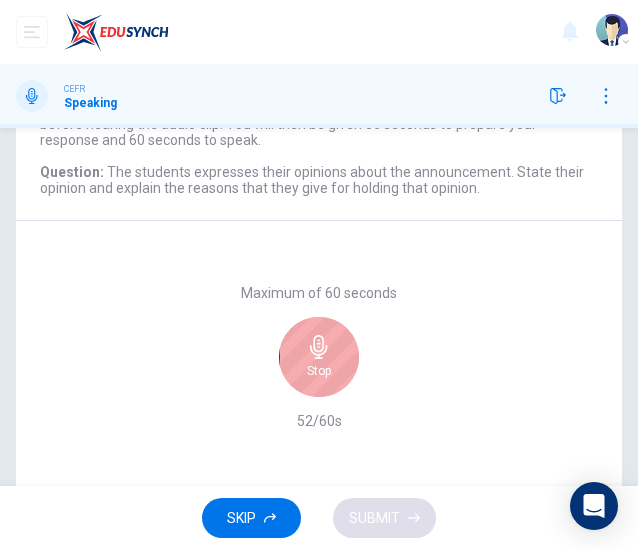 click on "Stop" at bounding box center (319, 357) 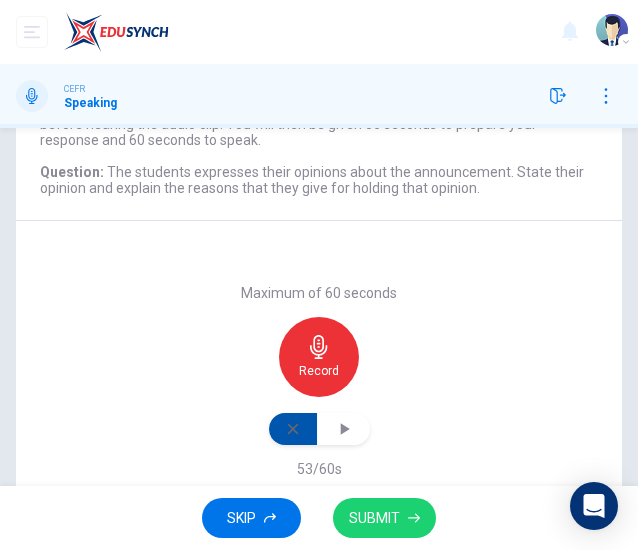 click 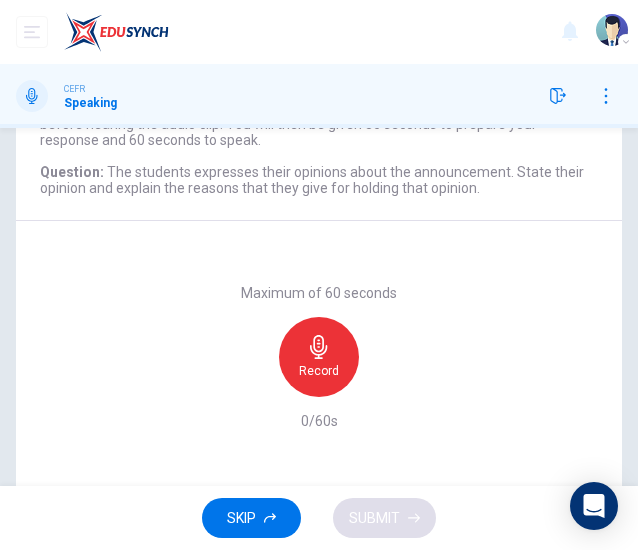 click on "Record" at bounding box center (319, 357) 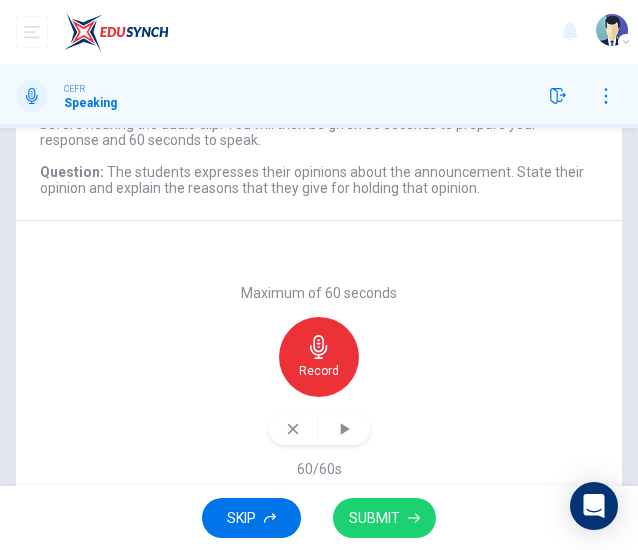 click on "SUBMIT" at bounding box center (384, 518) 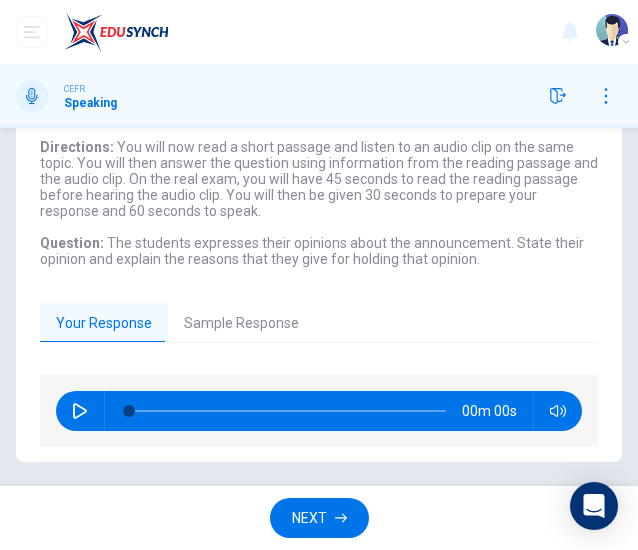 scroll, scrollTop: 178, scrollLeft: 0, axis: vertical 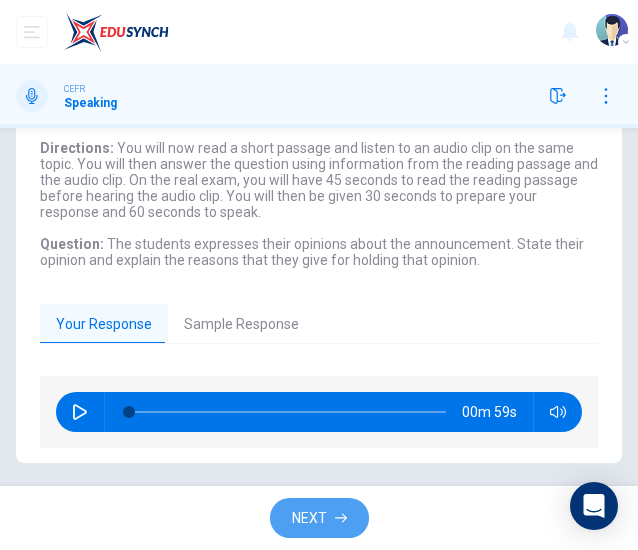 click on "NEXT" at bounding box center (319, 518) 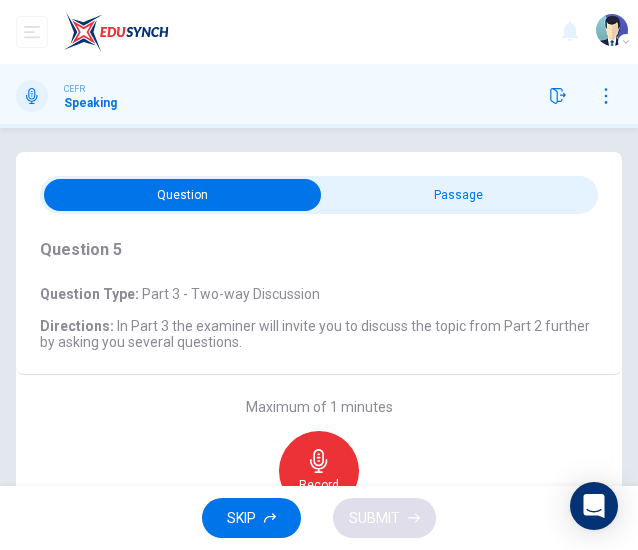 click at bounding box center [182, 195] 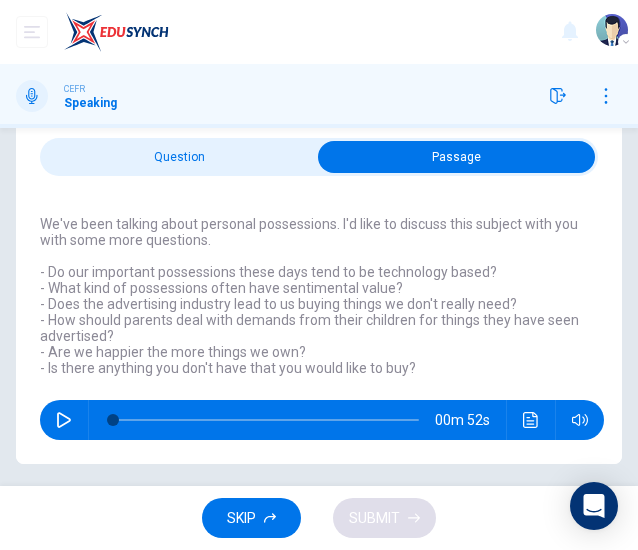 scroll, scrollTop: 40, scrollLeft: 0, axis: vertical 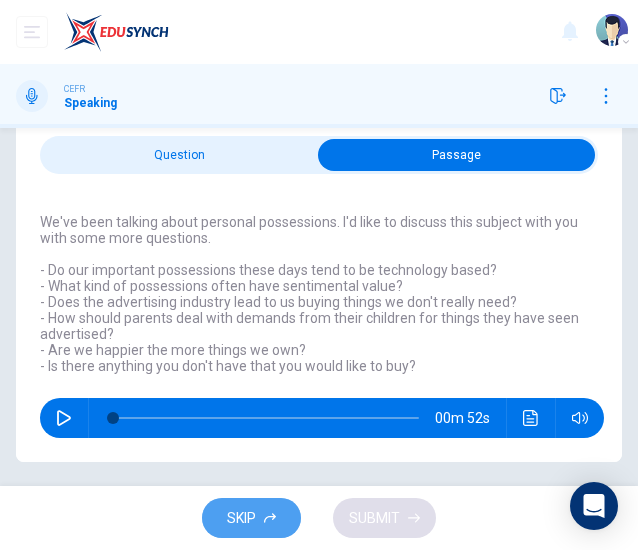 click on "SKIP" at bounding box center [241, 518] 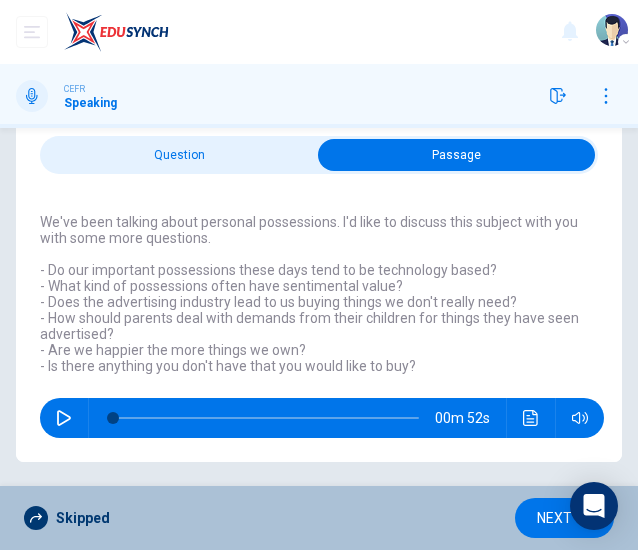 click on "NEXT" at bounding box center [564, 518] 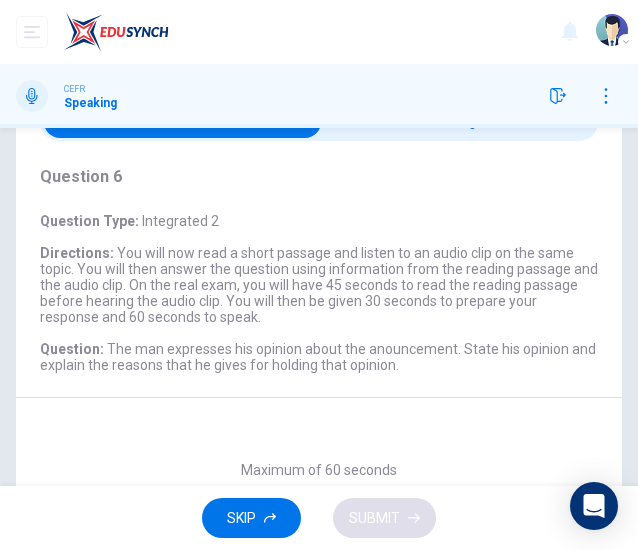 scroll, scrollTop: 20, scrollLeft: 0, axis: vertical 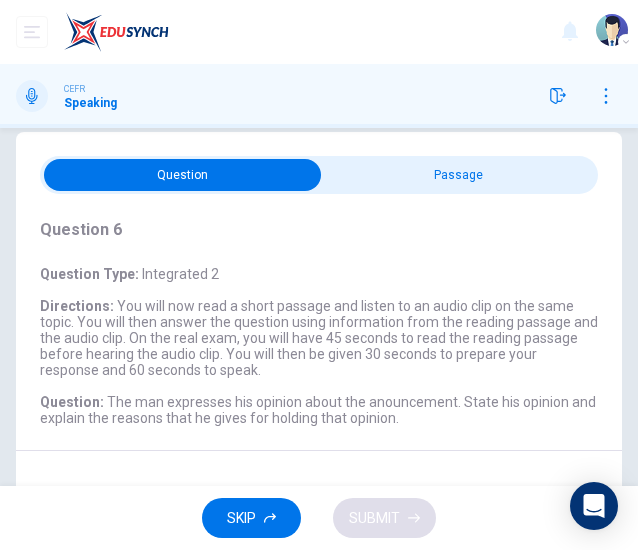 click at bounding box center [182, 175] 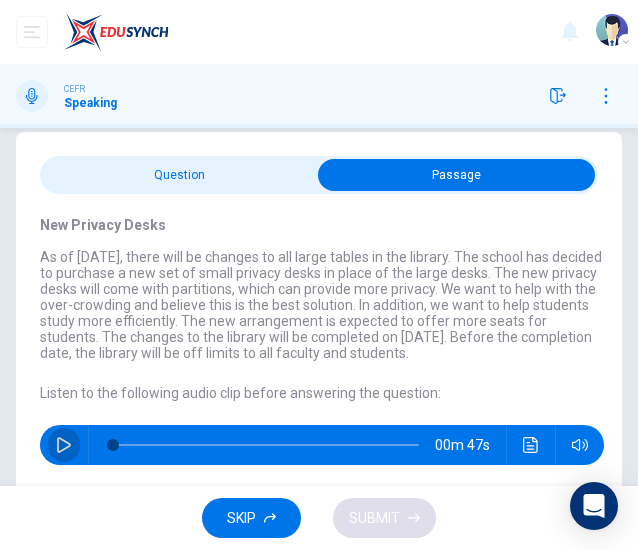 click at bounding box center [64, 445] 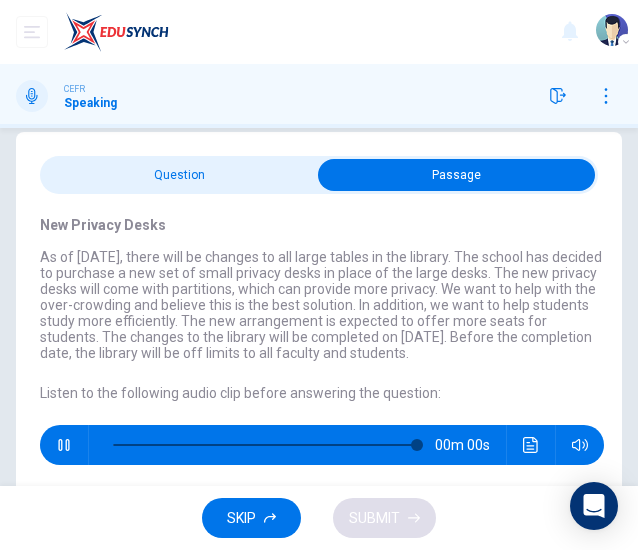 type on "0" 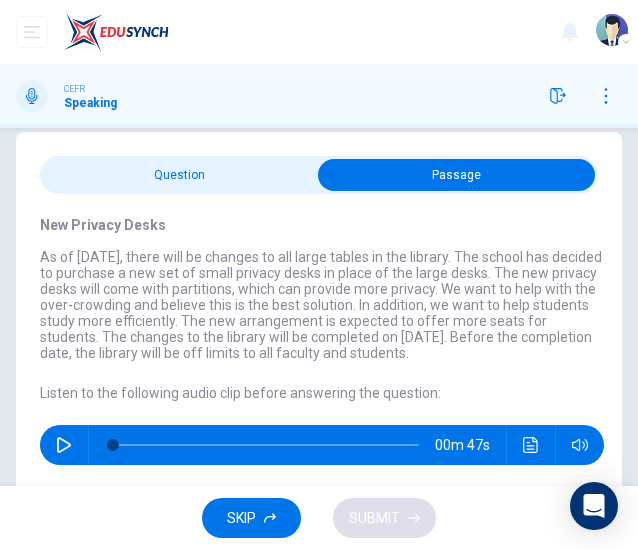 click at bounding box center (456, 175) 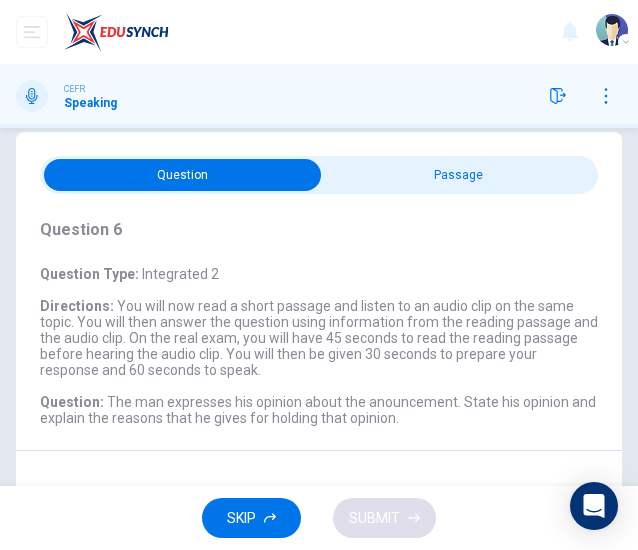click at bounding box center (182, 175) 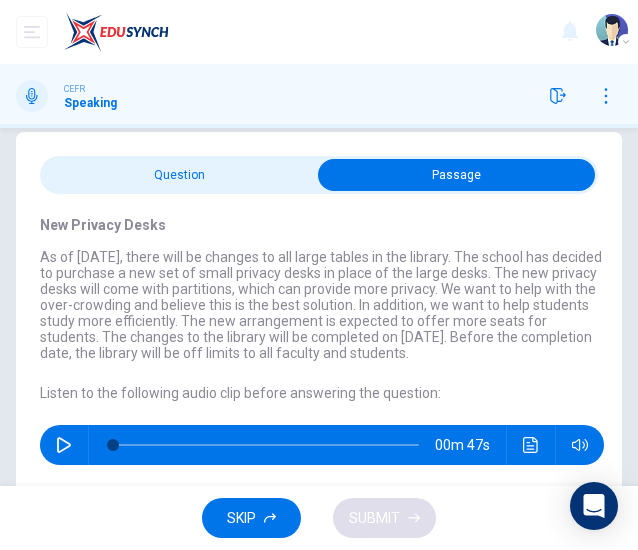 click at bounding box center (456, 175) 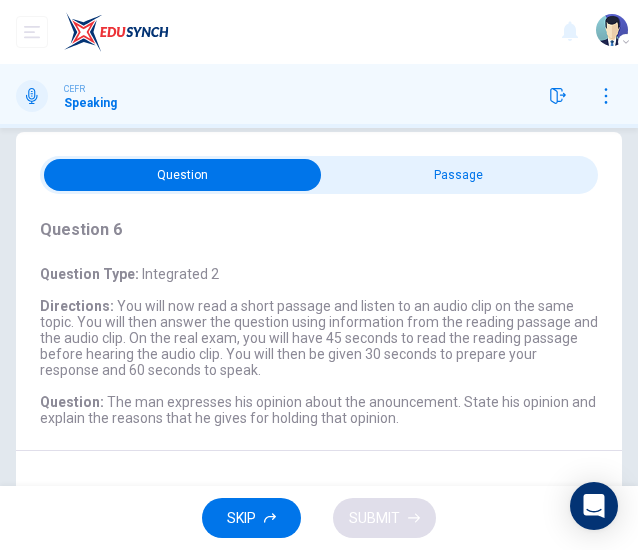 click on "SKIP" at bounding box center (241, 518) 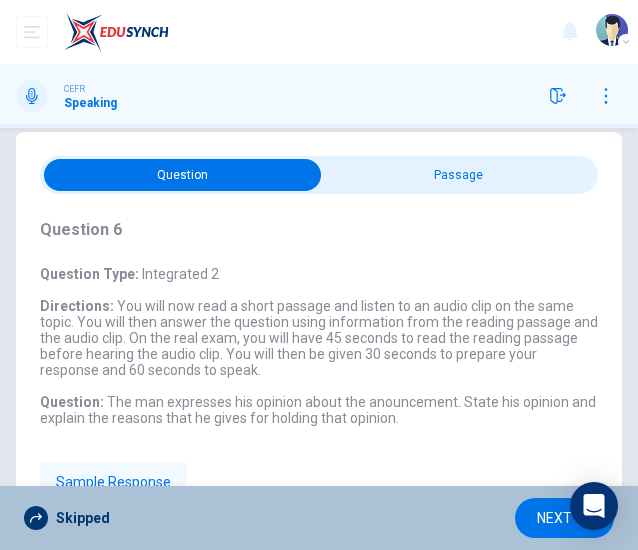 click on "NEXT" at bounding box center (554, 518) 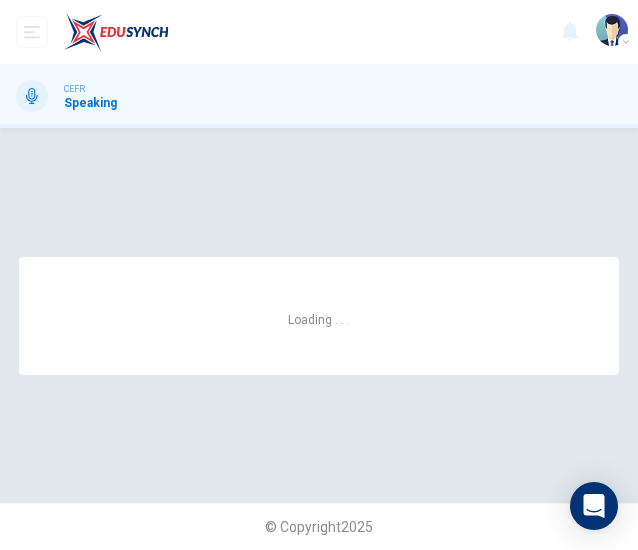 scroll, scrollTop: 0, scrollLeft: 0, axis: both 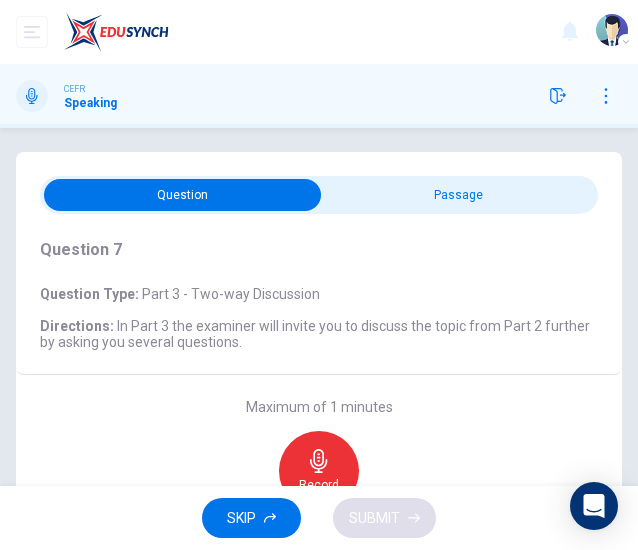 click at bounding box center (182, 195) 